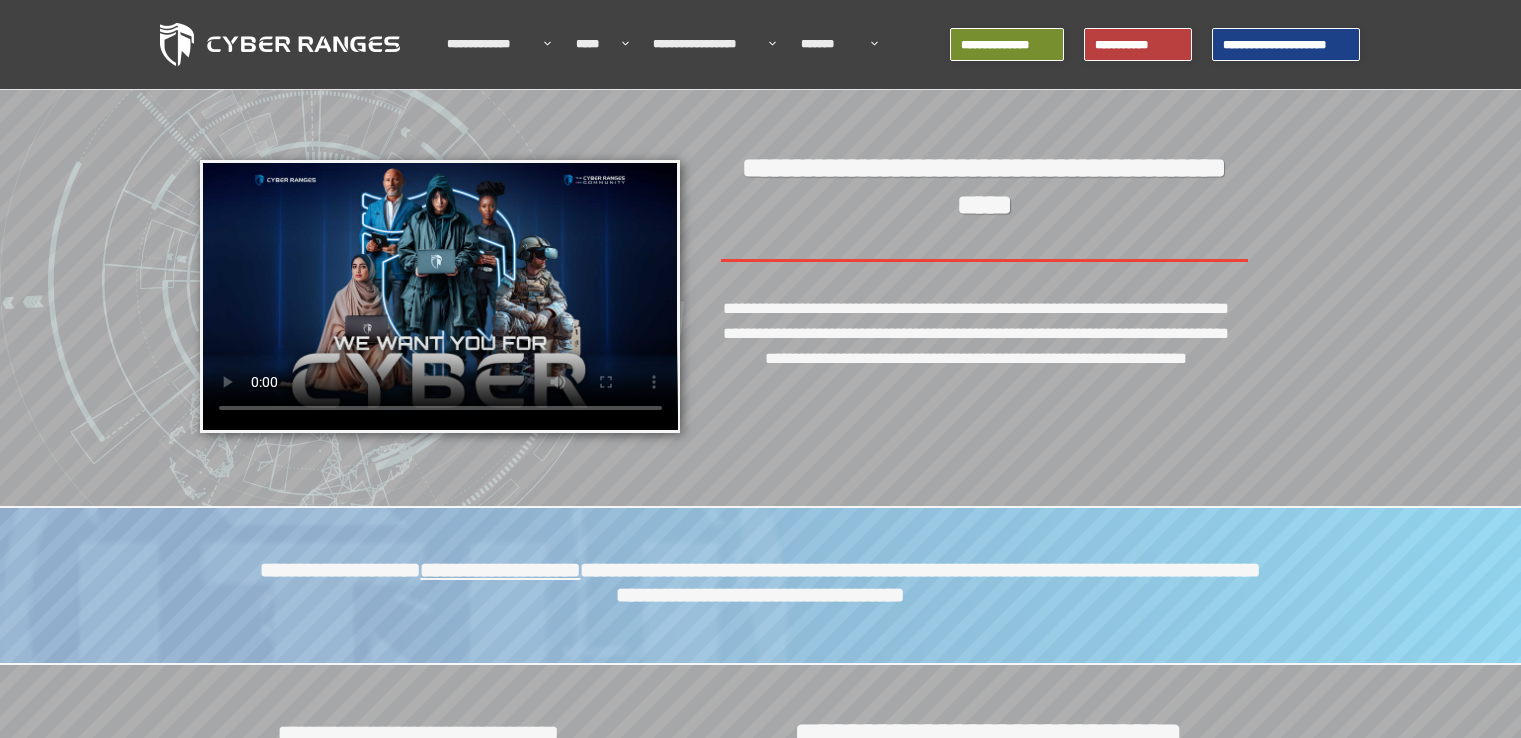 scroll, scrollTop: 0, scrollLeft: 0, axis: both 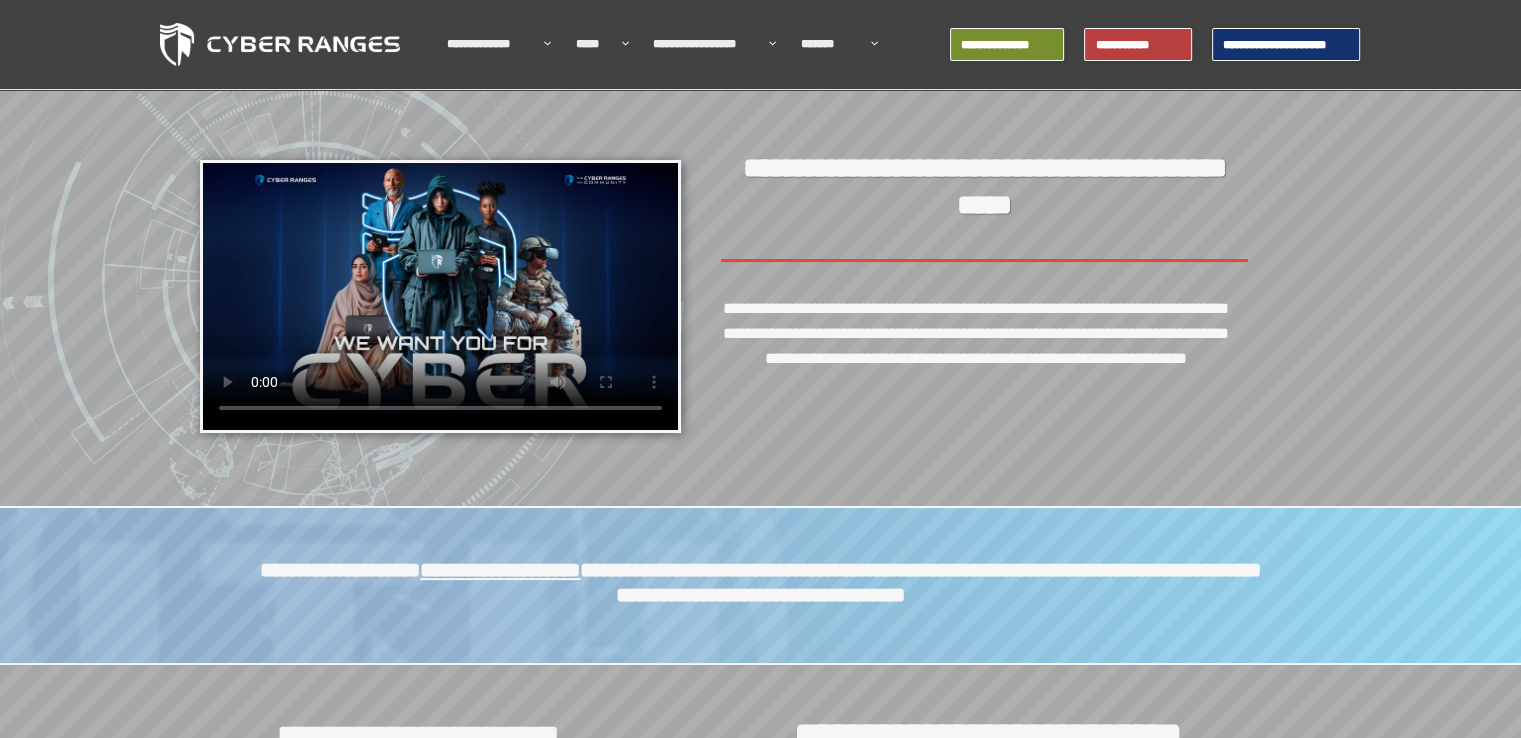 click on "**********" at bounding box center (1286, 45) 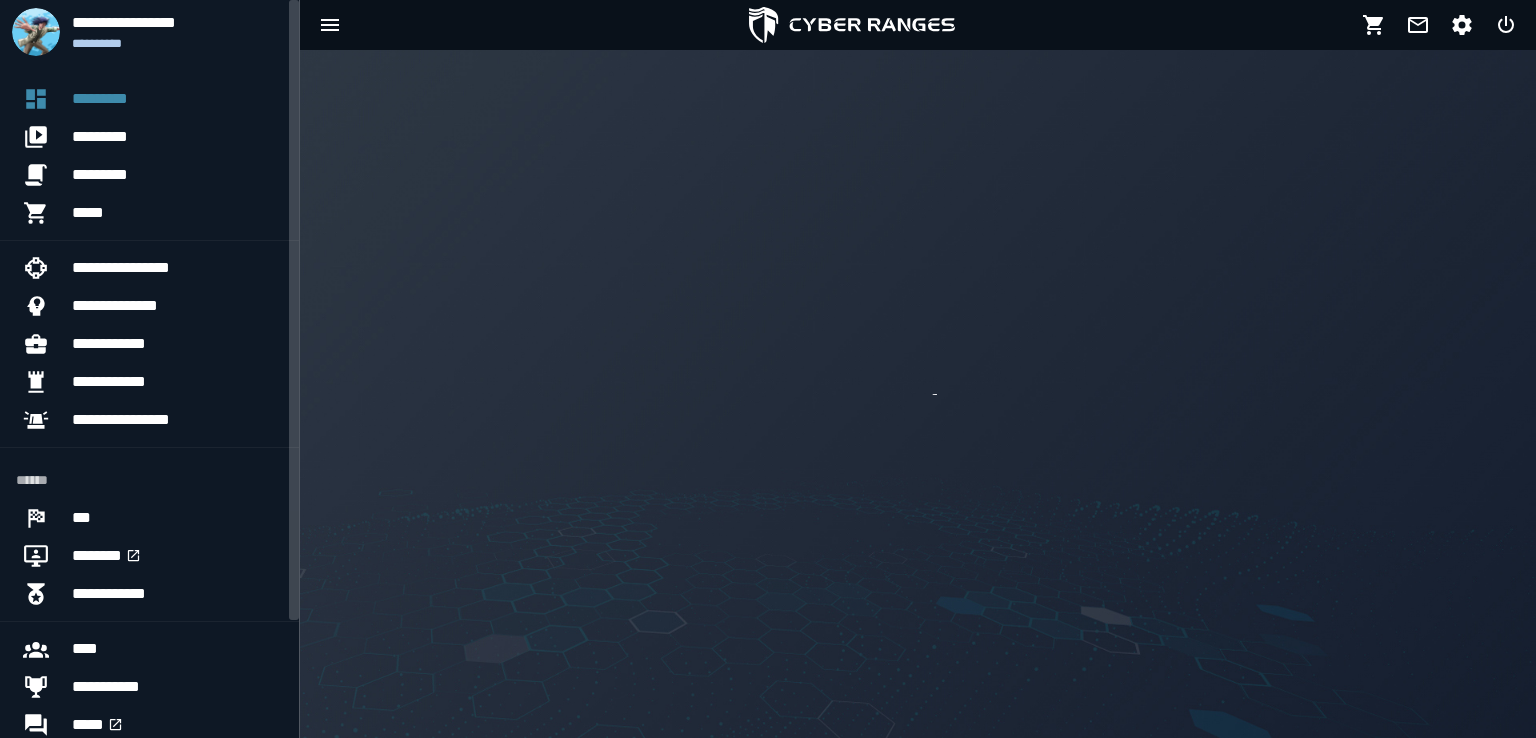 scroll, scrollTop: 0, scrollLeft: 0, axis: both 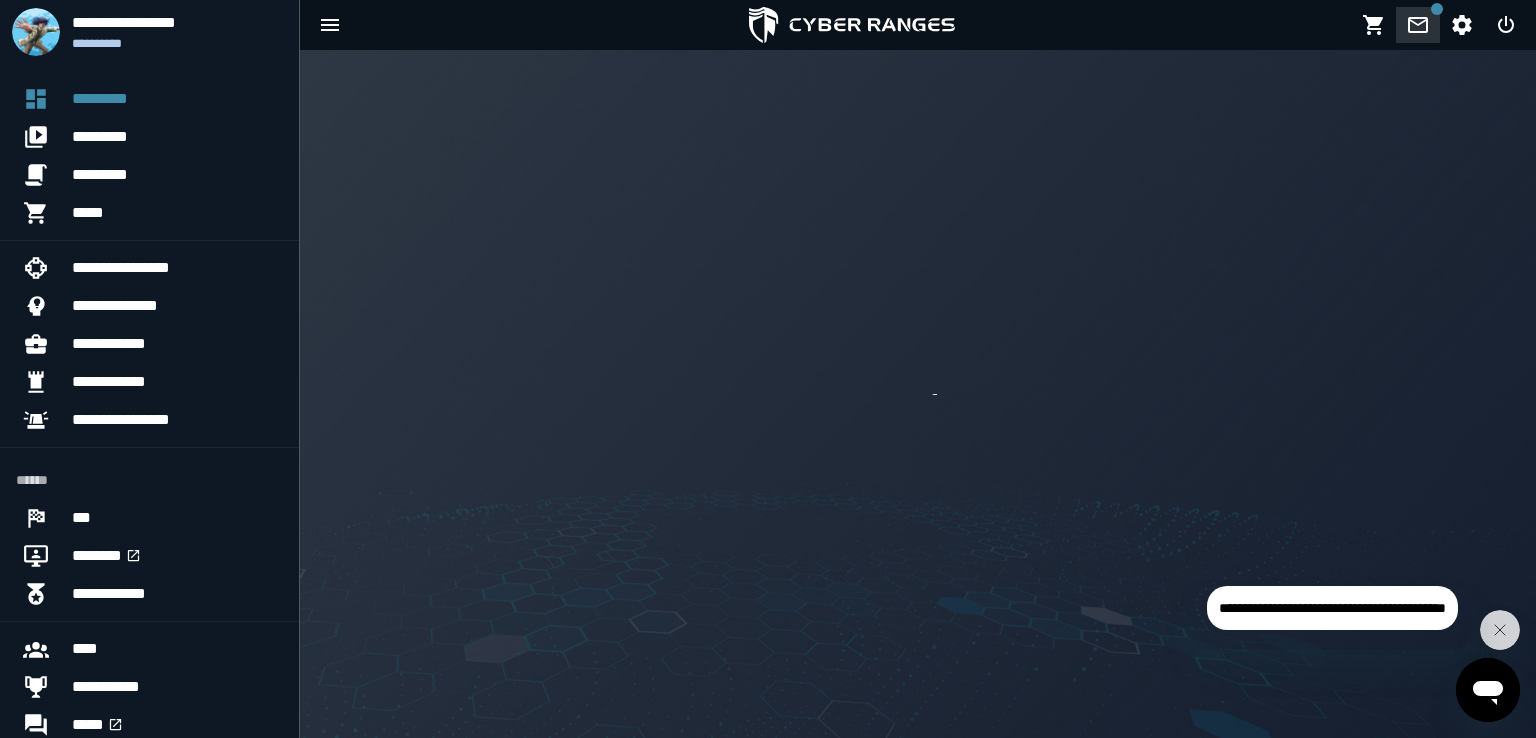 click 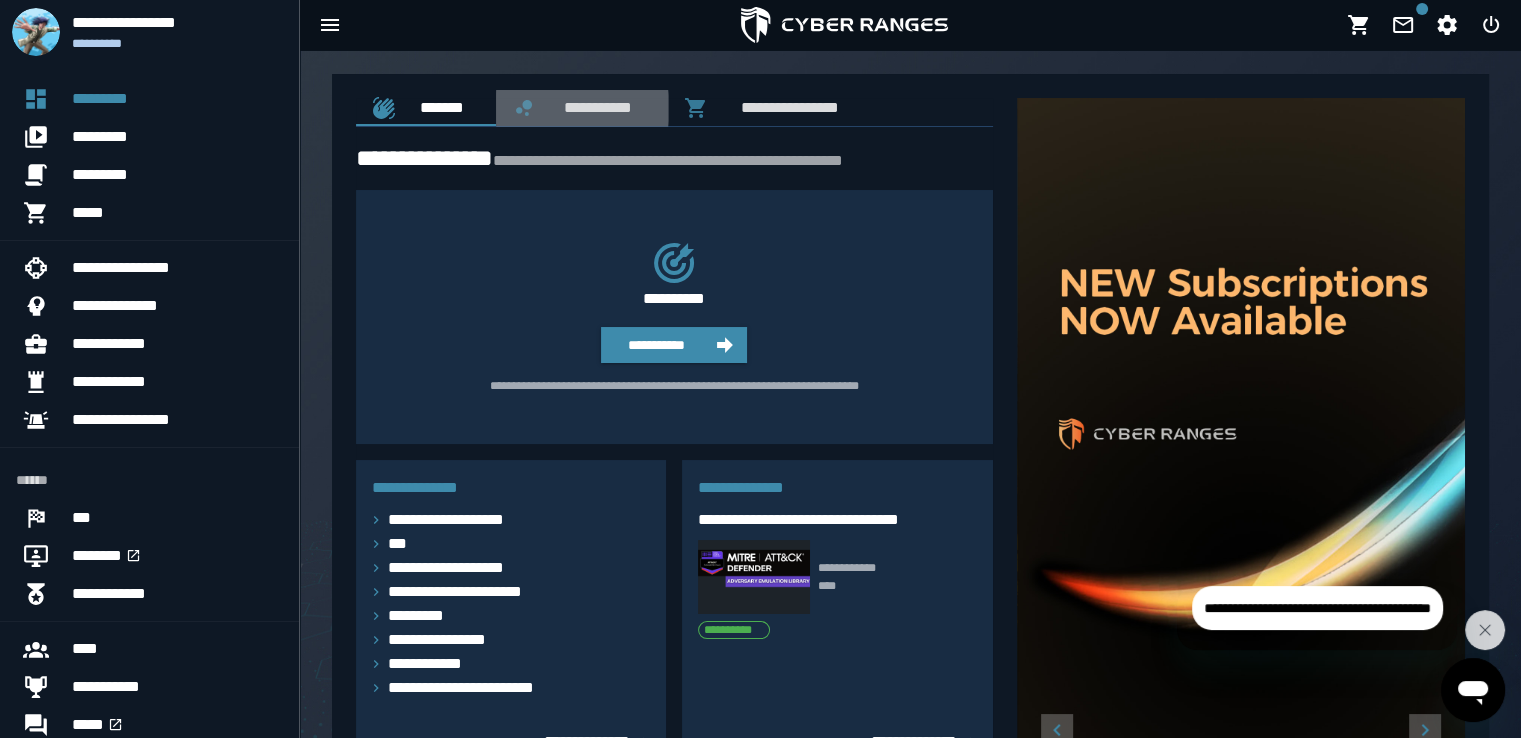 click on "**********" at bounding box center (594, 107) 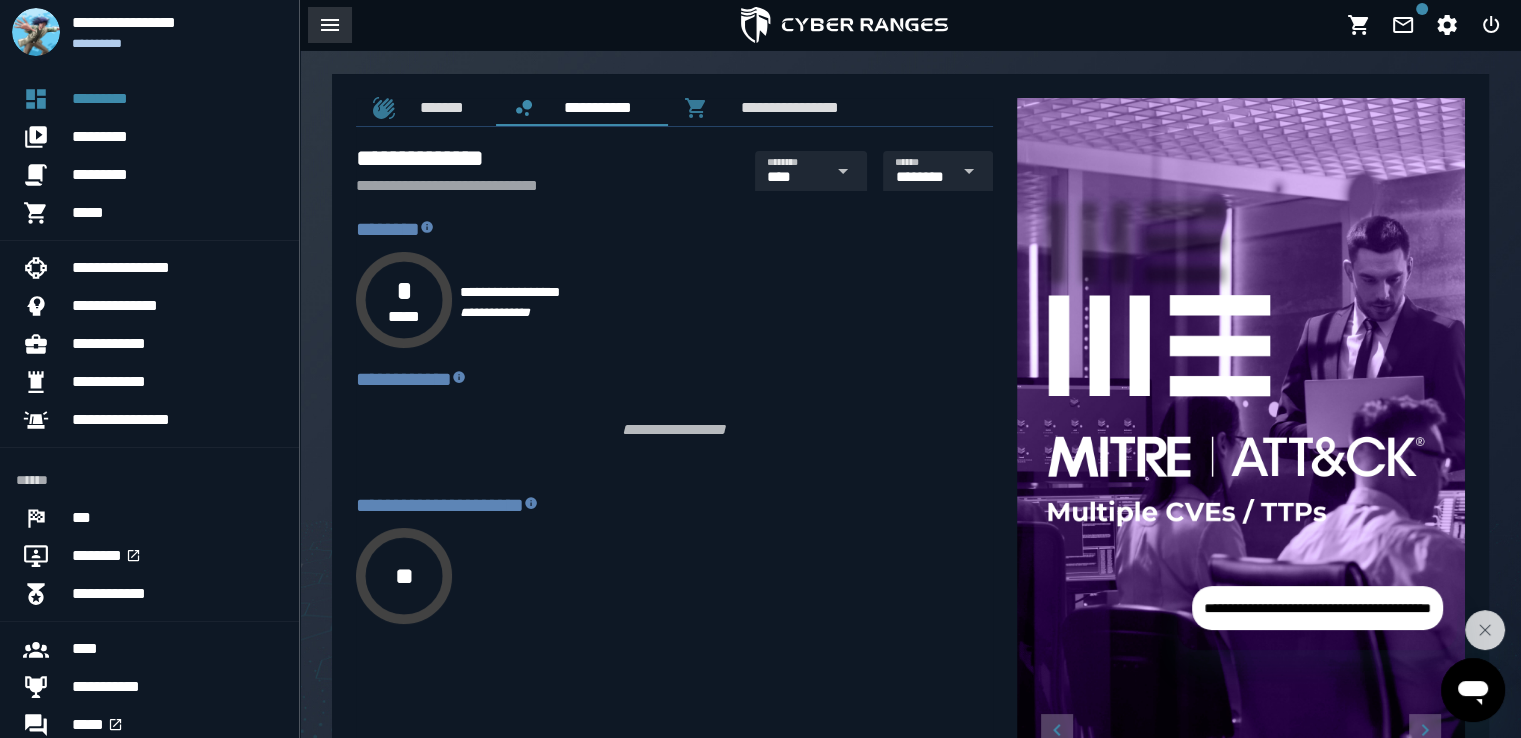 click at bounding box center (330, 25) 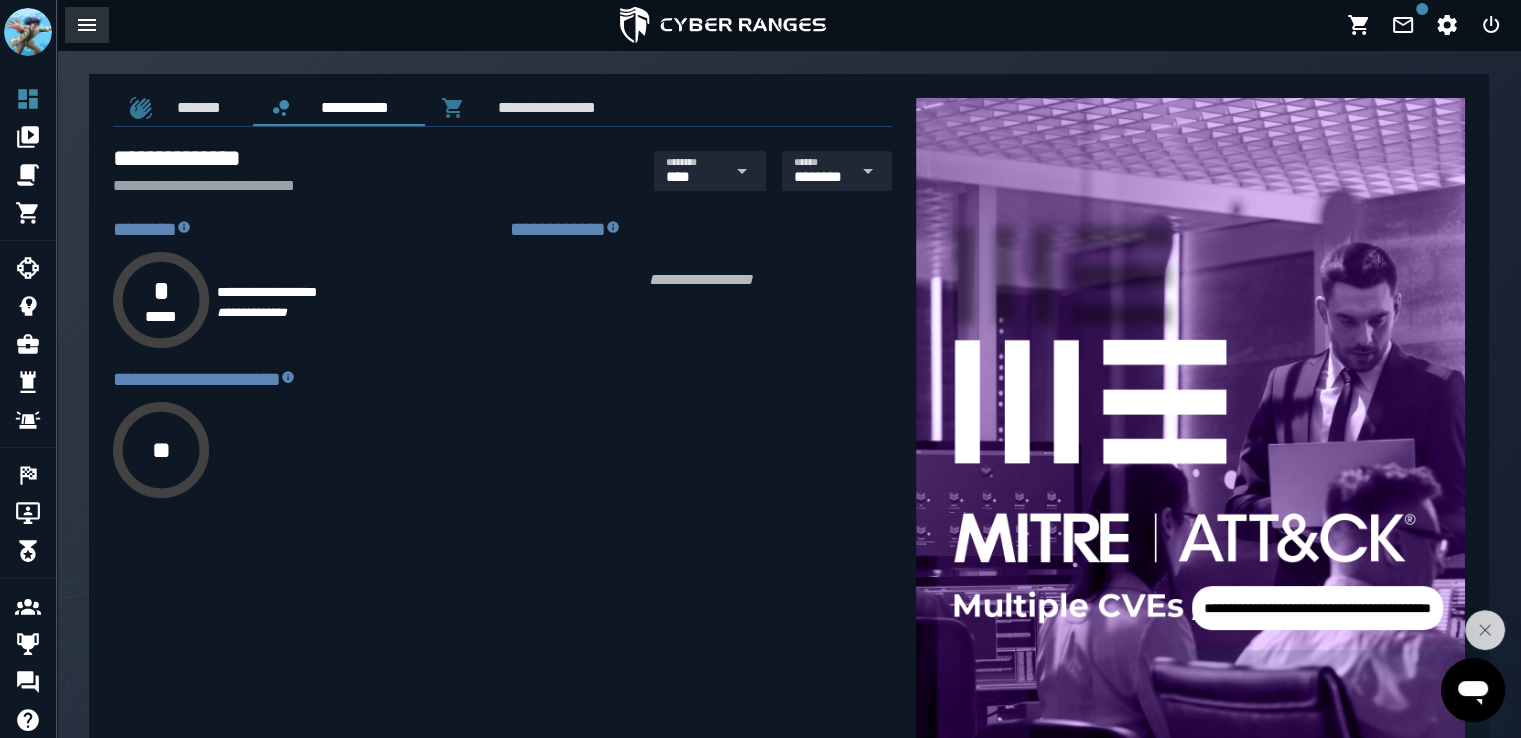 click 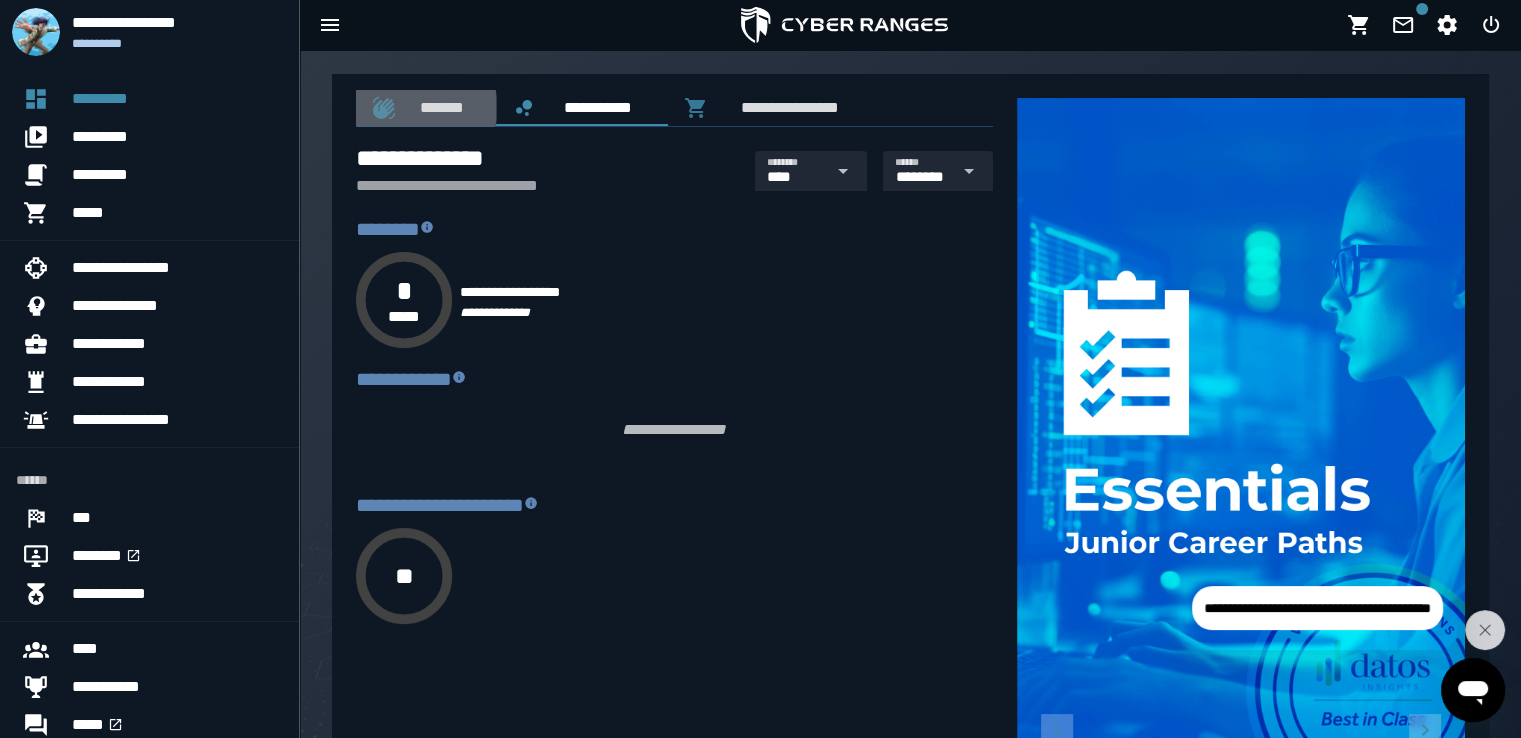 click on "*******" at bounding box center [426, 108] 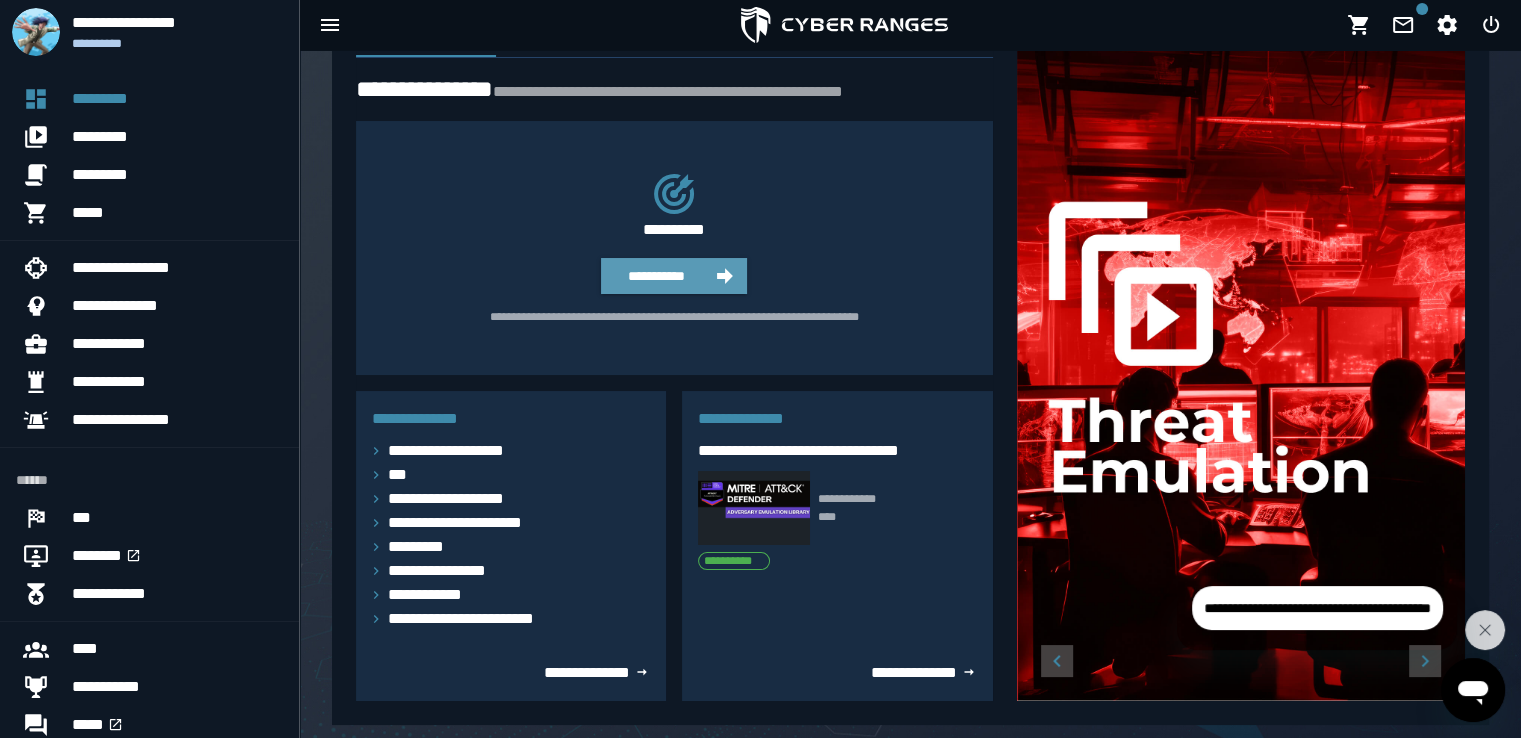 scroll, scrollTop: 0, scrollLeft: 0, axis: both 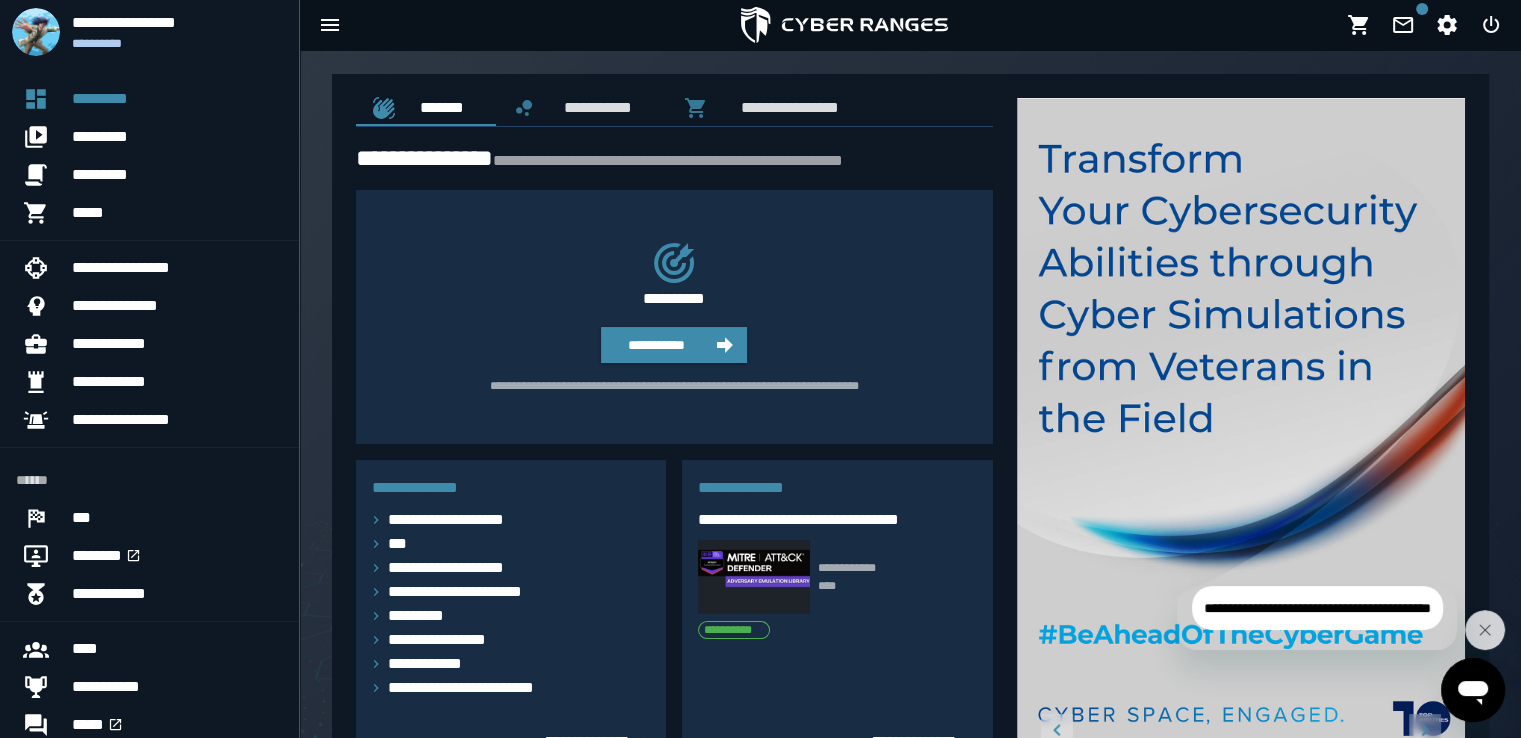 click on "**********" at bounding box center [674, 317] 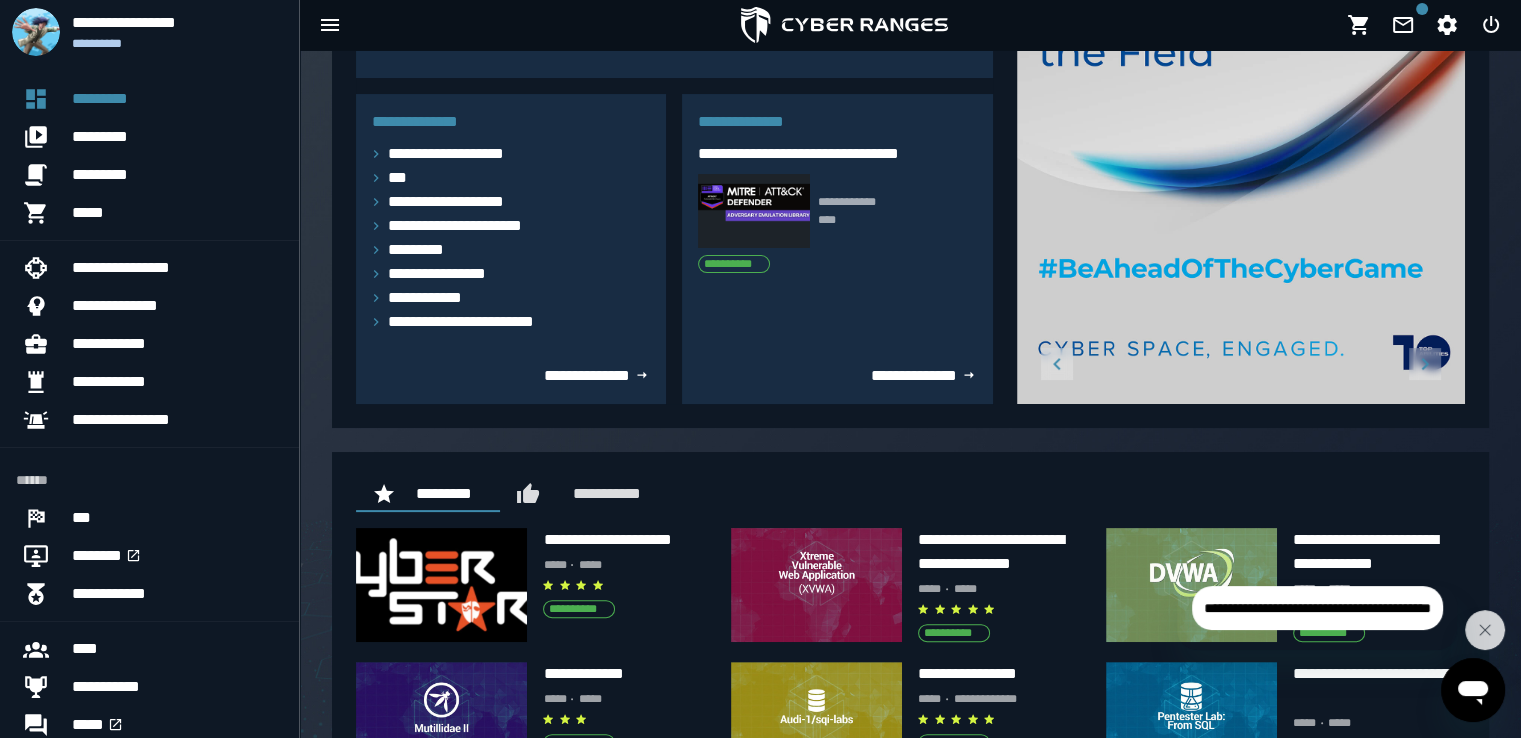 scroll, scrollTop: 364, scrollLeft: 0, axis: vertical 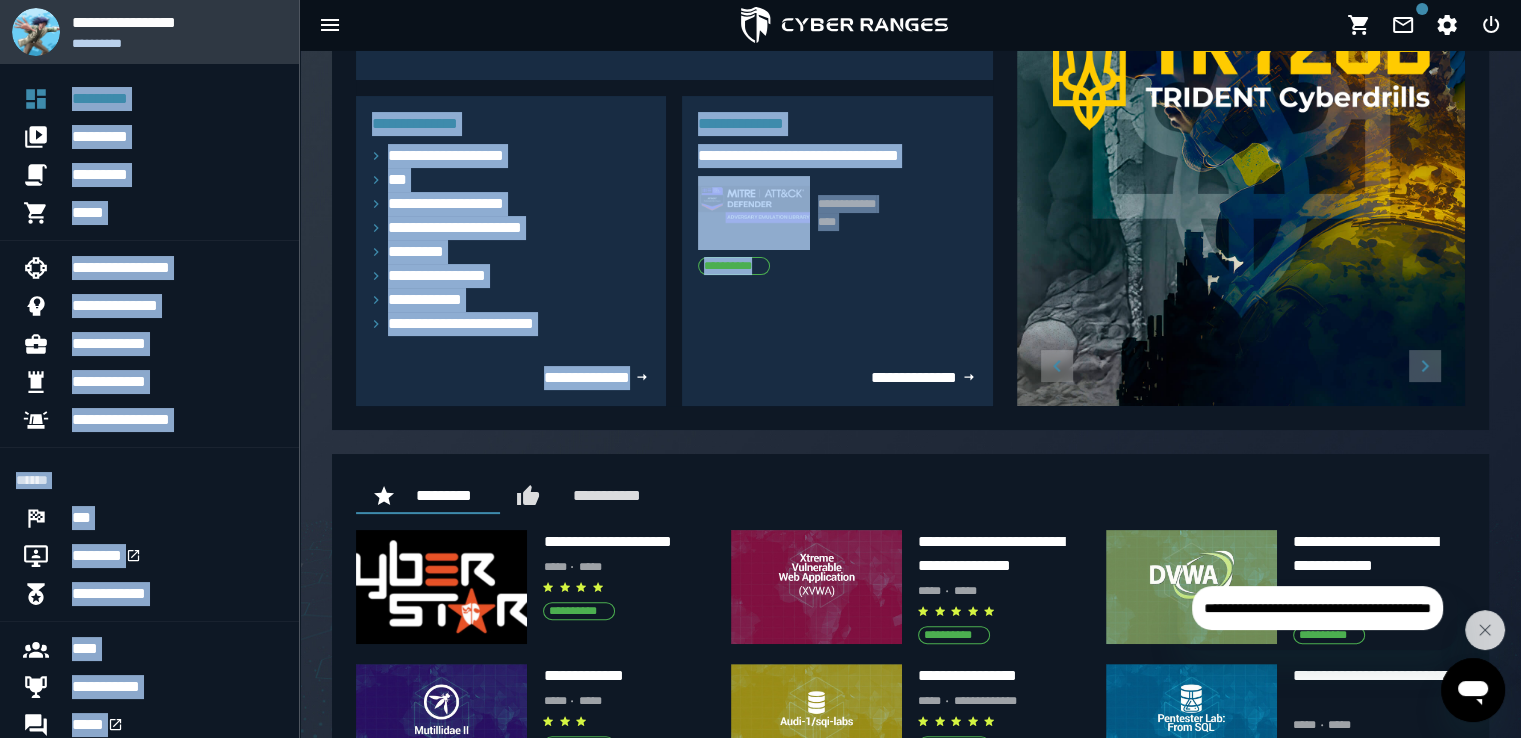 drag, startPoint x: 713, startPoint y: 408, endPoint x: 0, endPoint y: 16, distance: 813.6541 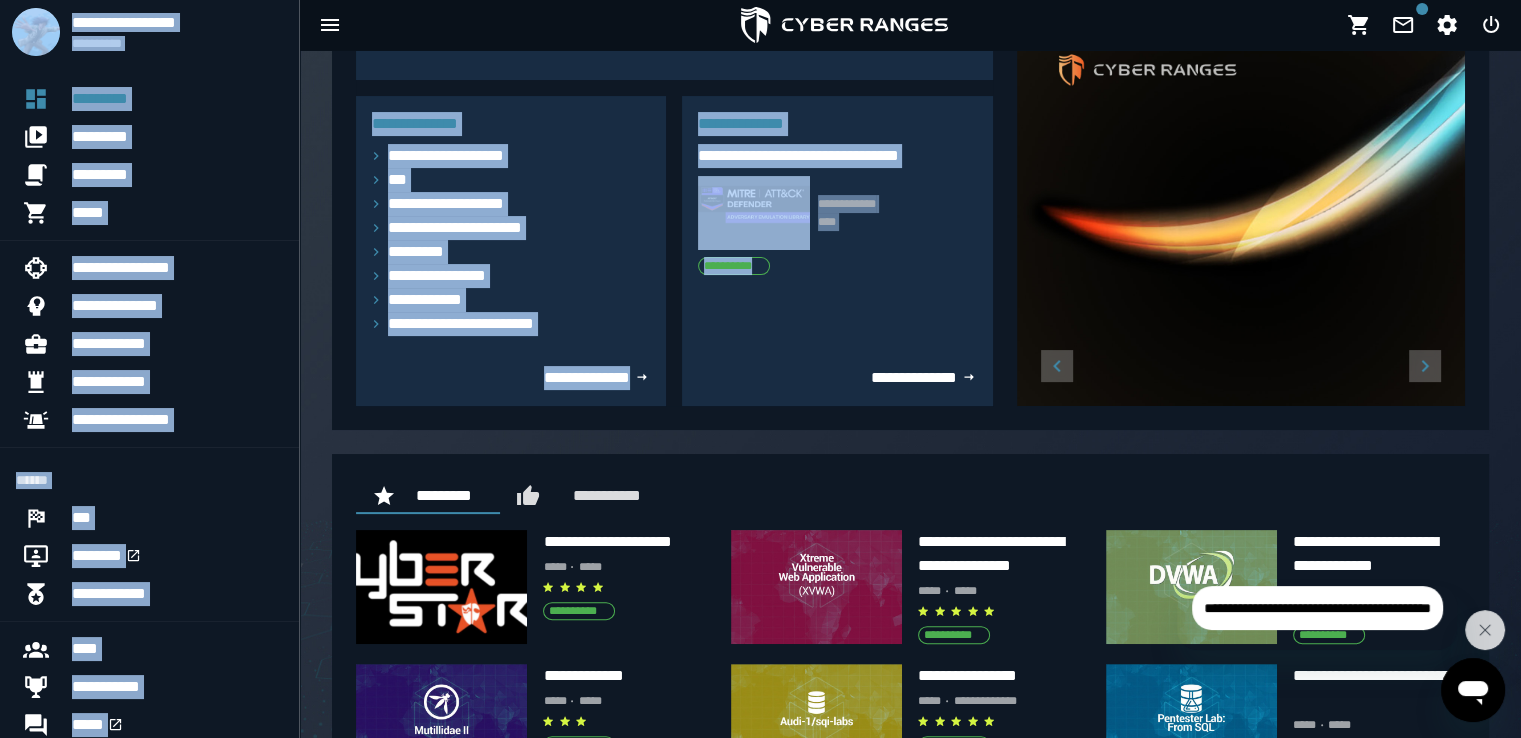 click on "**********" at bounding box center [511, 251] 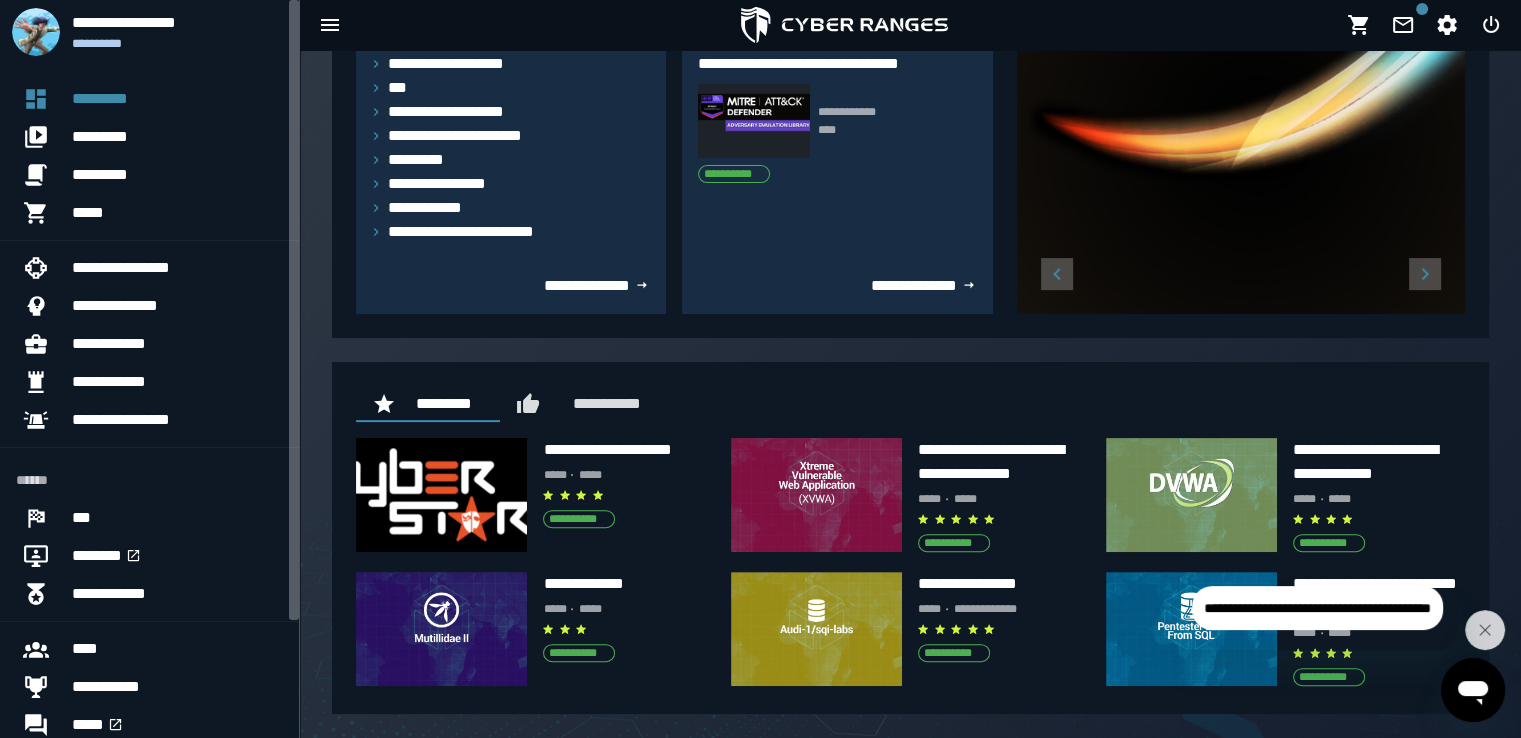 scroll, scrollTop: 456, scrollLeft: 0, axis: vertical 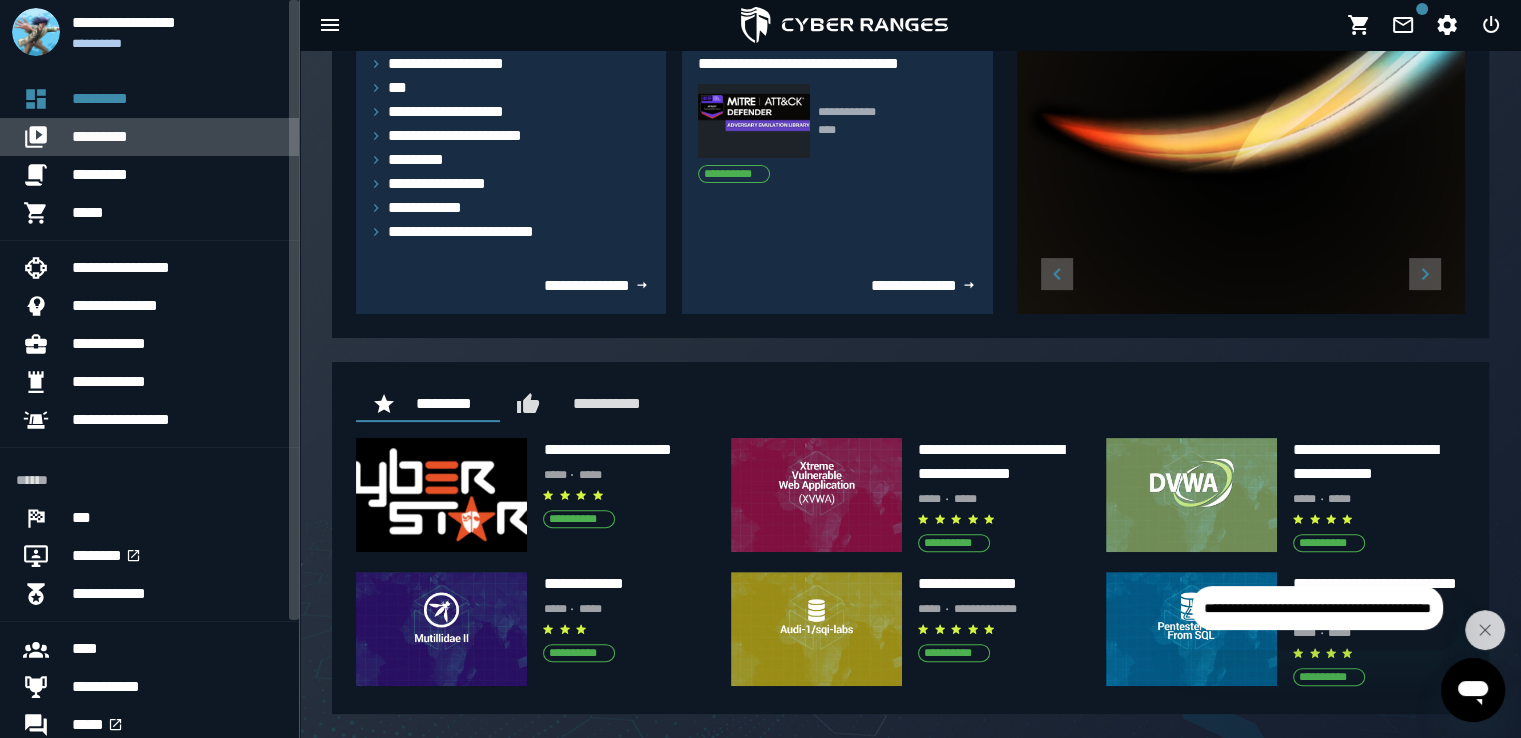 click on "*********" at bounding box center [177, 137] 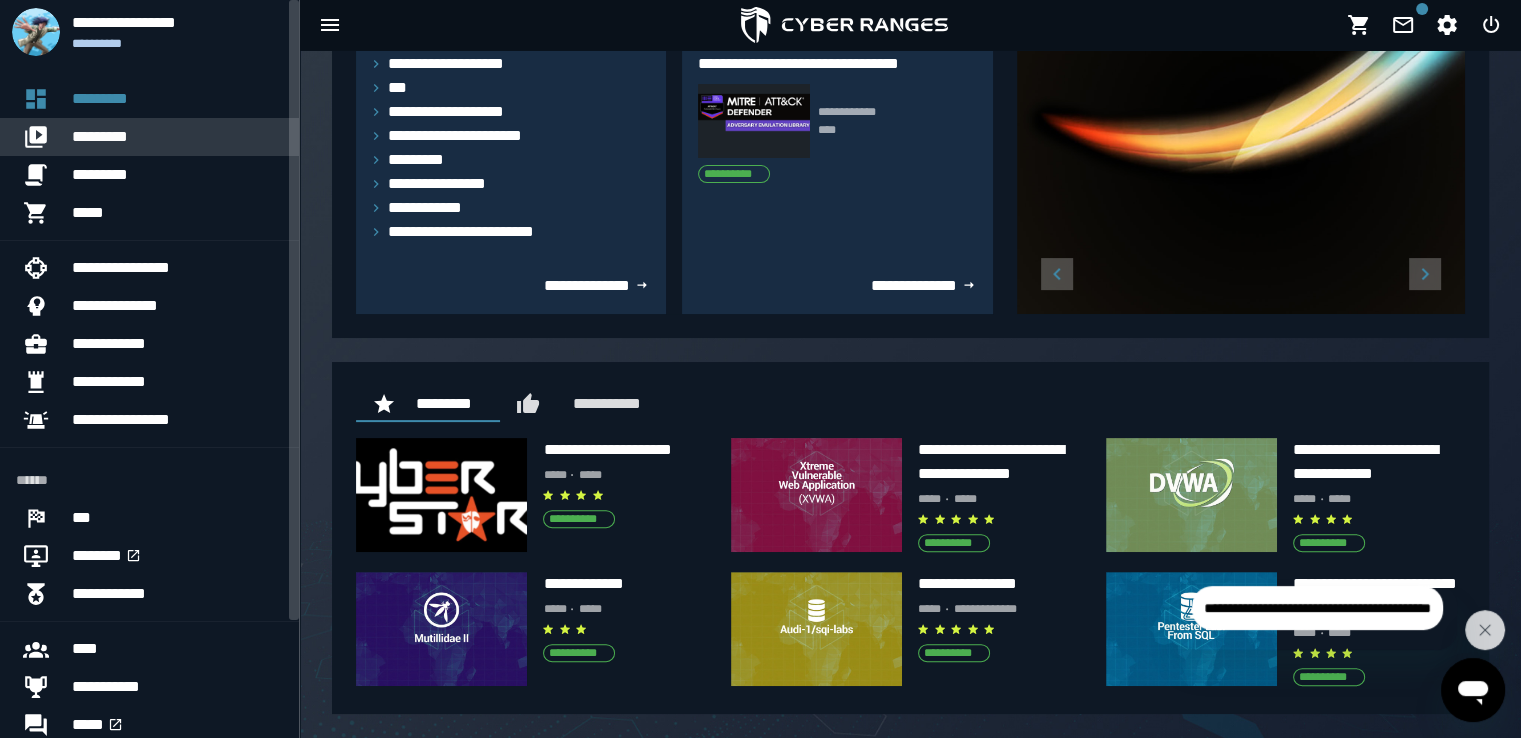 scroll, scrollTop: 0, scrollLeft: 0, axis: both 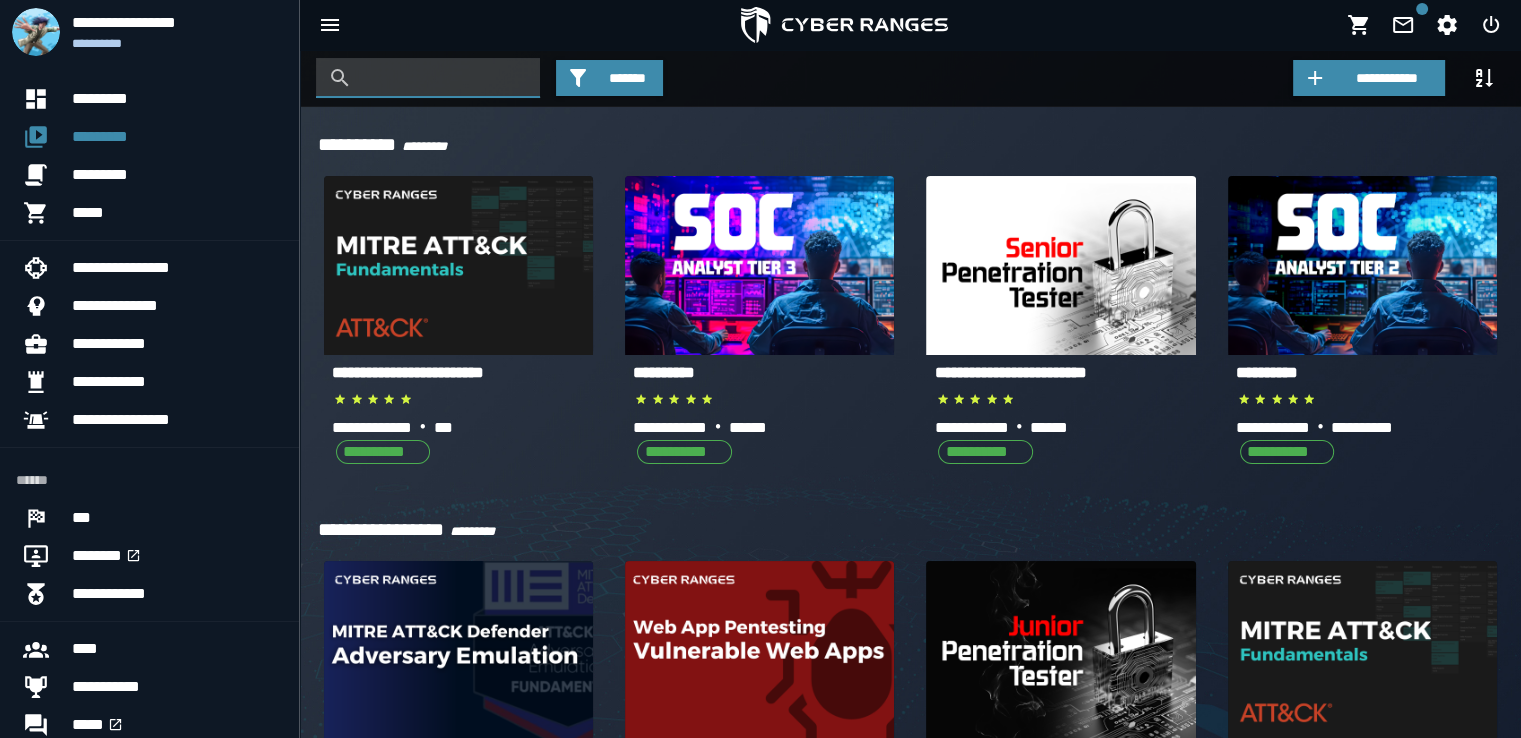 click at bounding box center [443, 78] 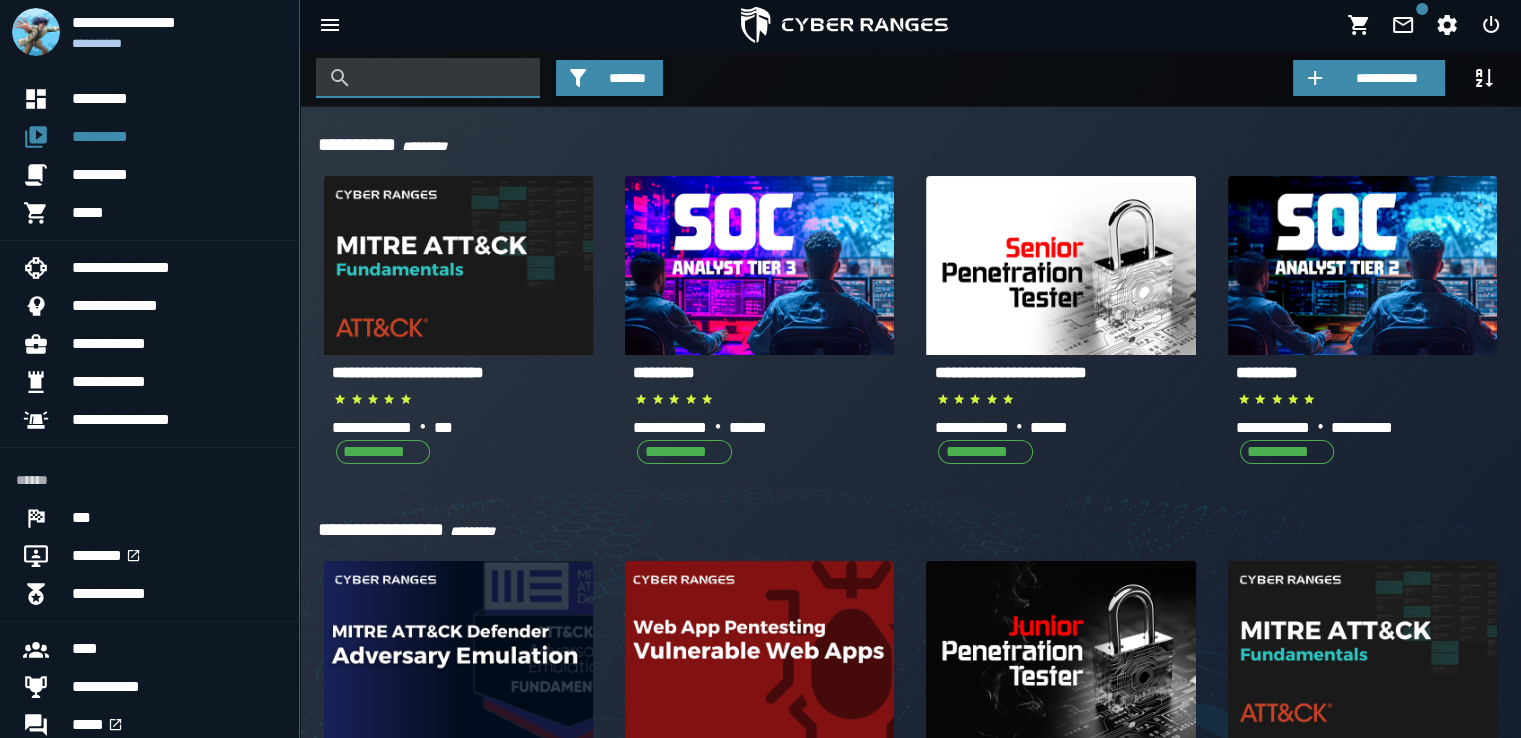 type on "*" 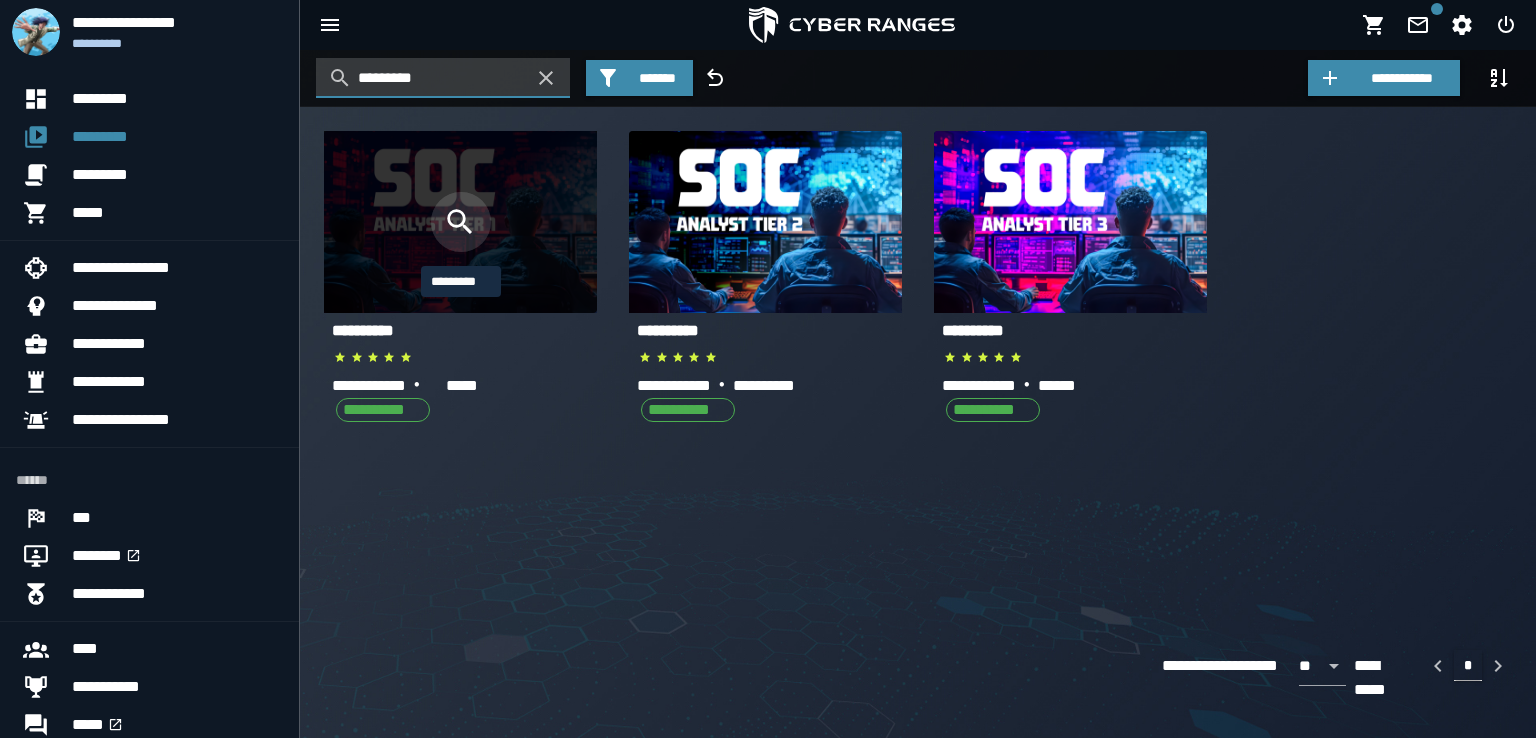 type on "********" 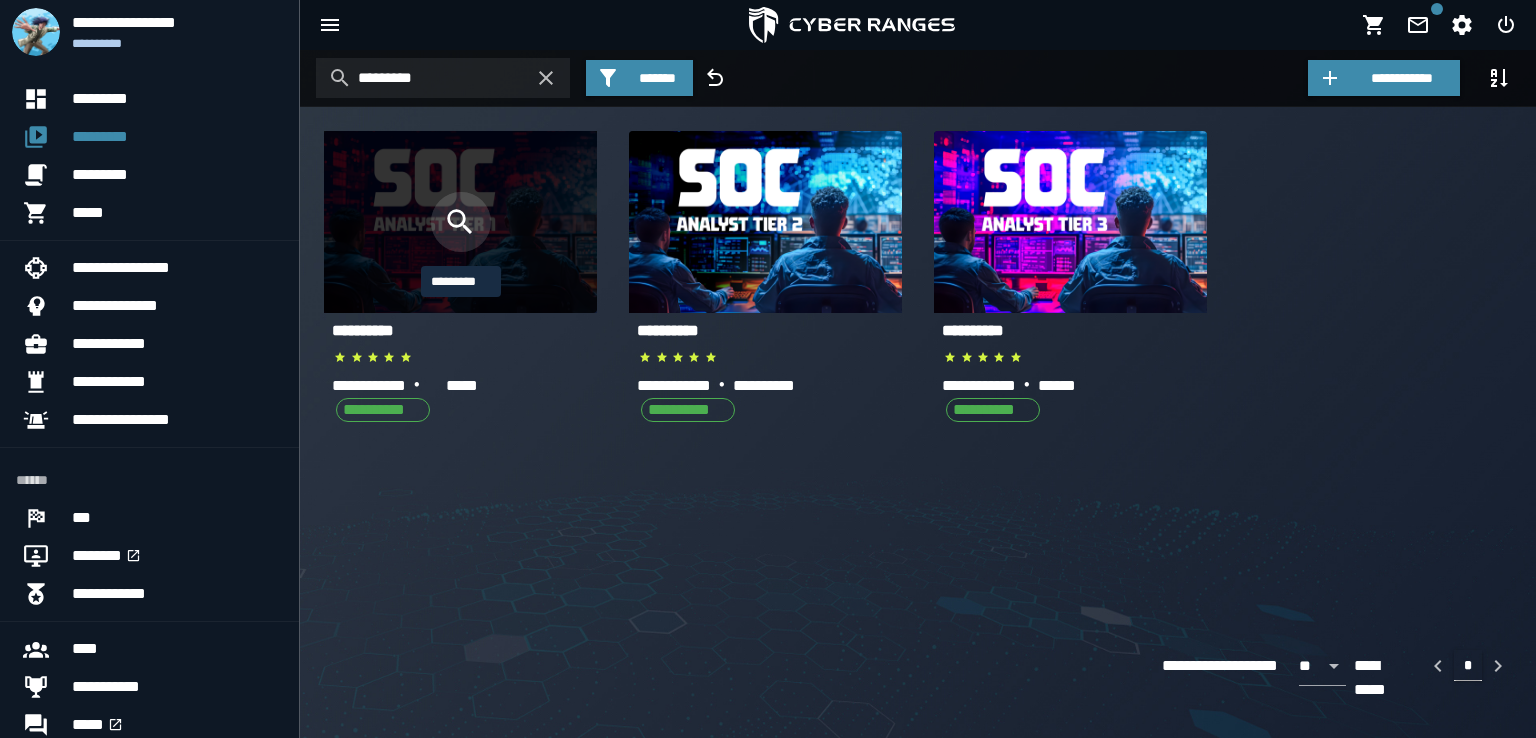 click 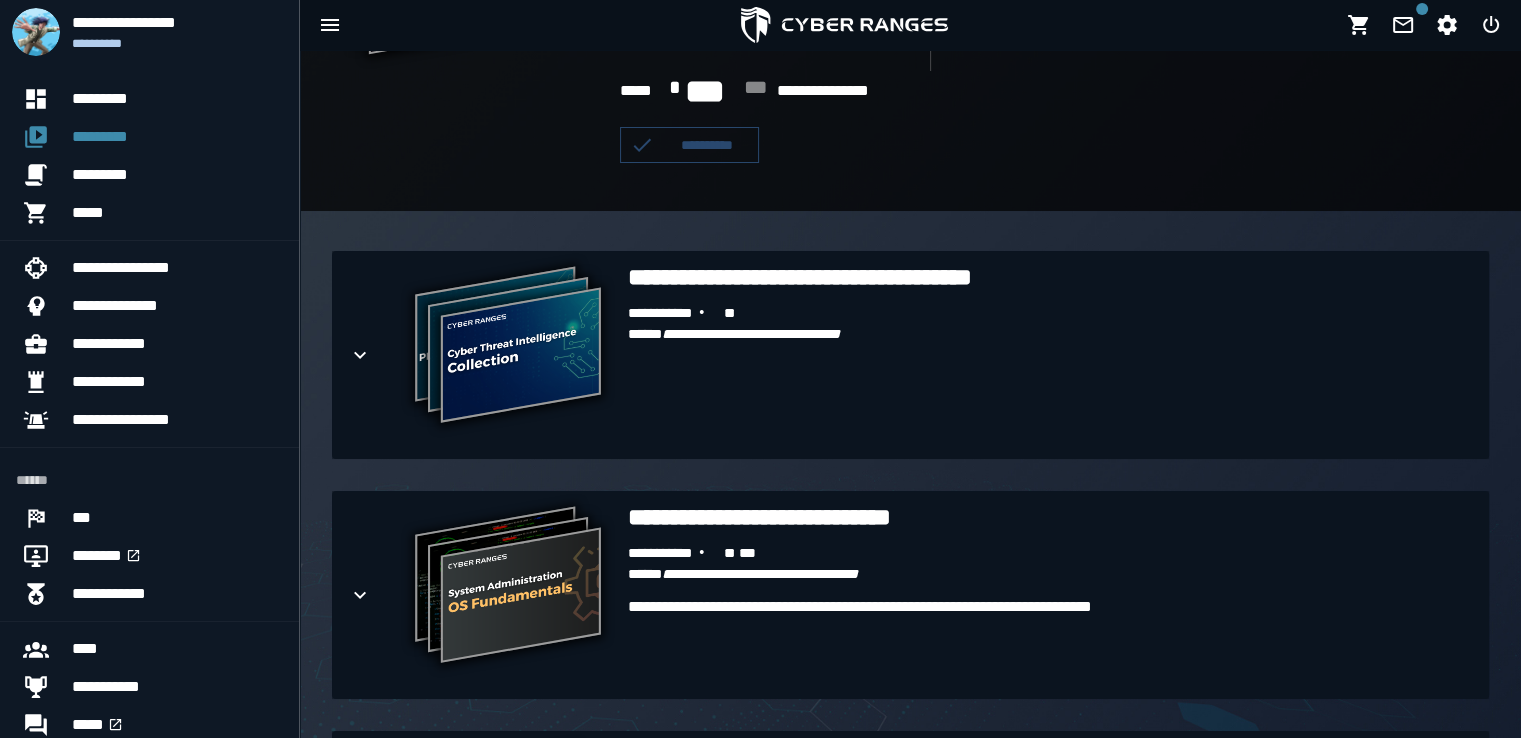scroll, scrollTop: 352, scrollLeft: 0, axis: vertical 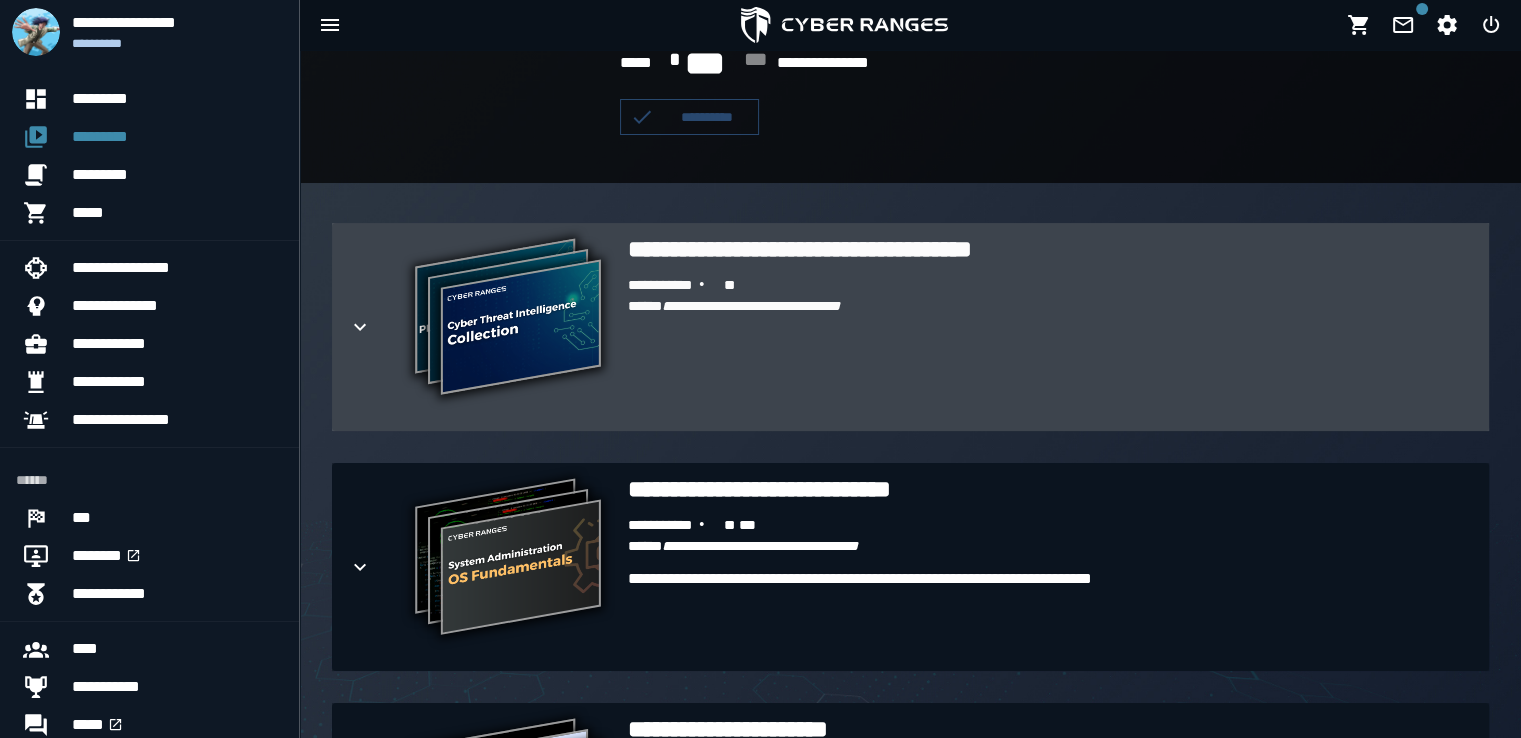 click on "**********" at bounding box center [1050, 249] 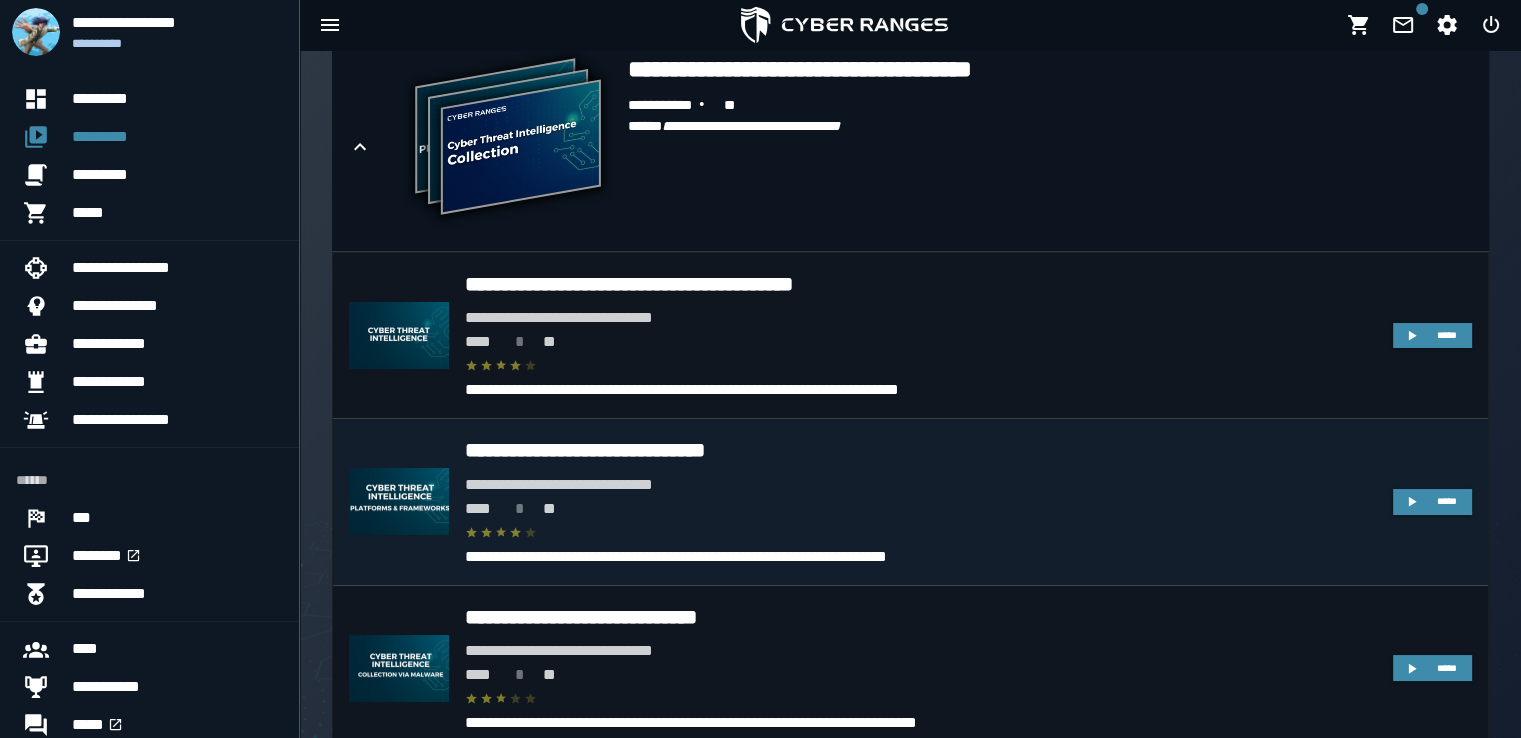 scroll, scrollTop: 531, scrollLeft: 0, axis: vertical 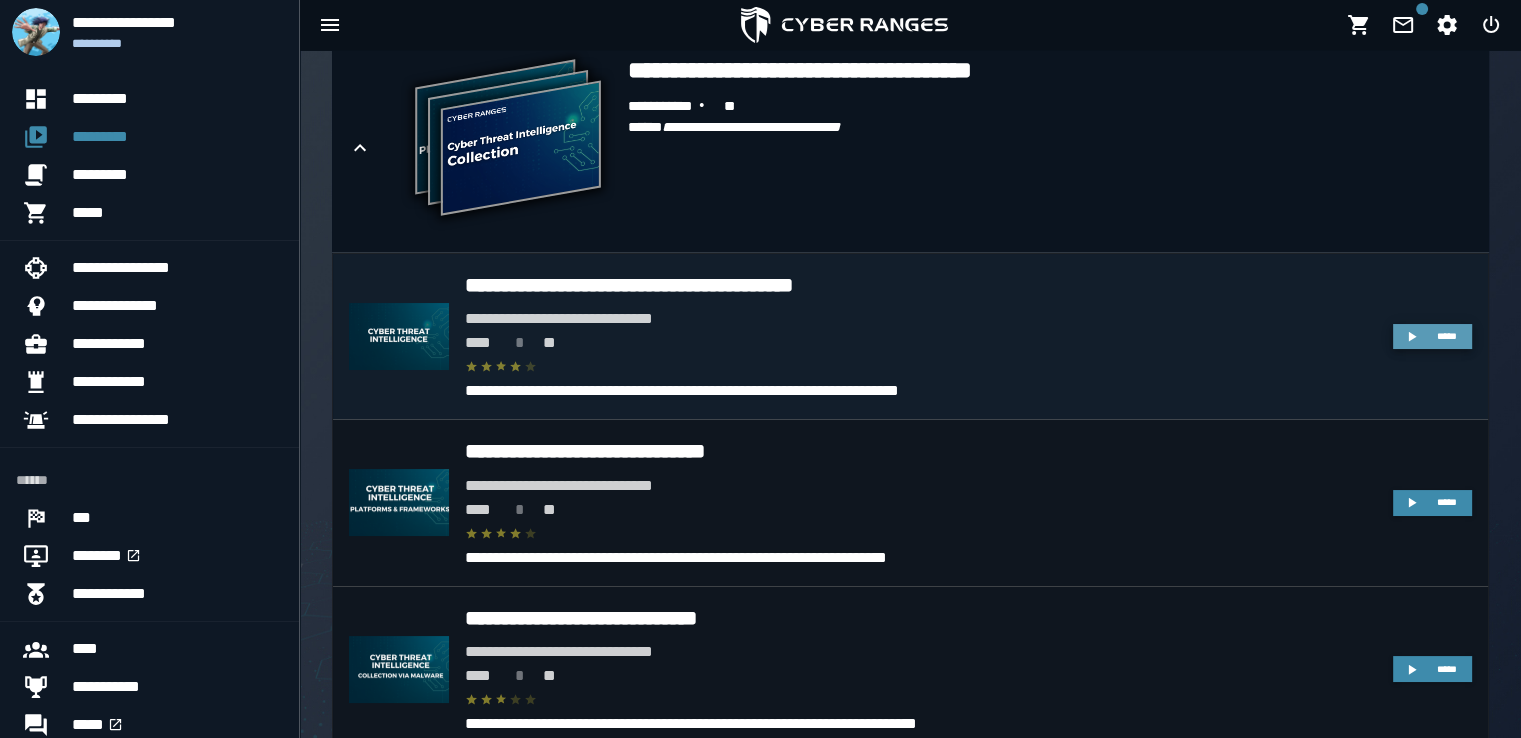 click on "*****" at bounding box center [1447, 336] 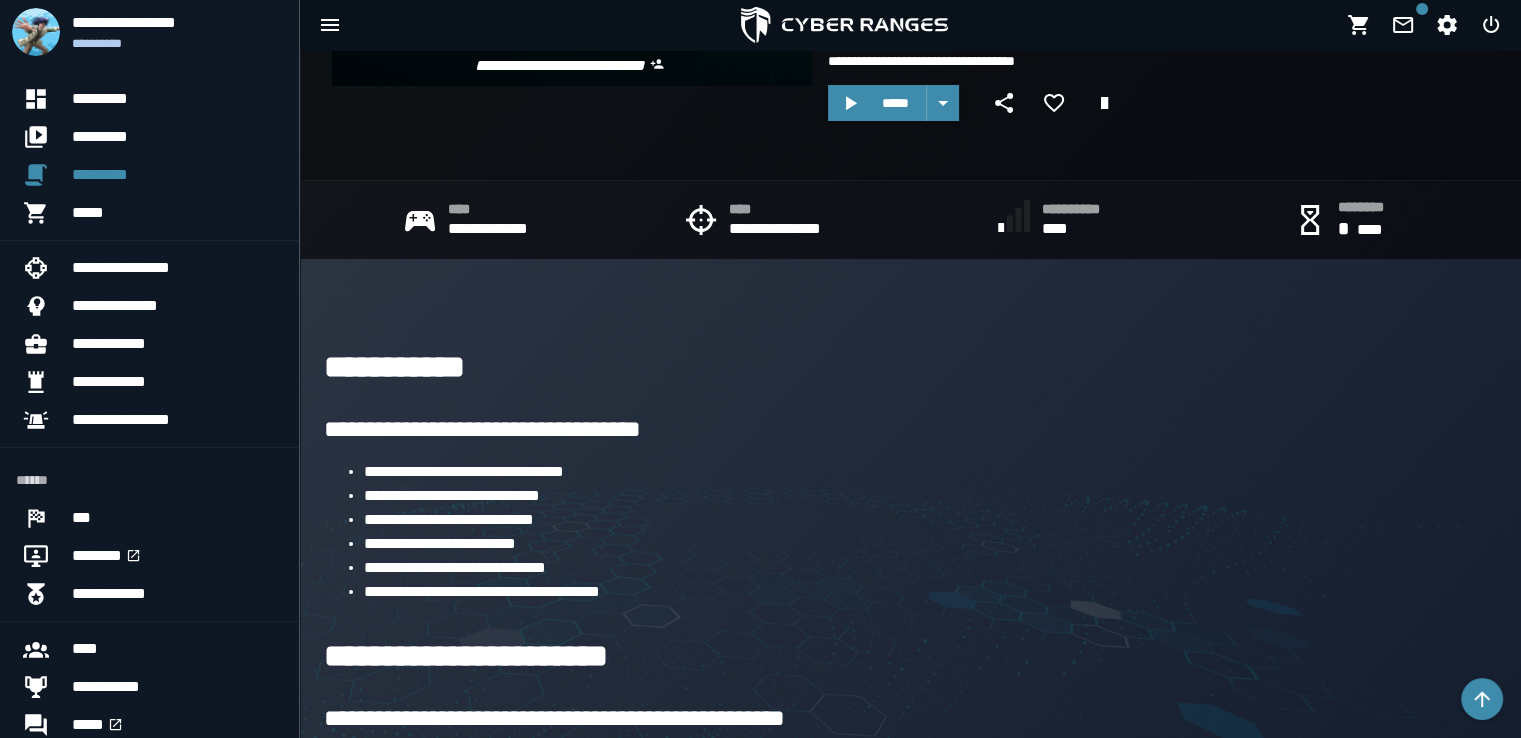 scroll, scrollTop: 0, scrollLeft: 0, axis: both 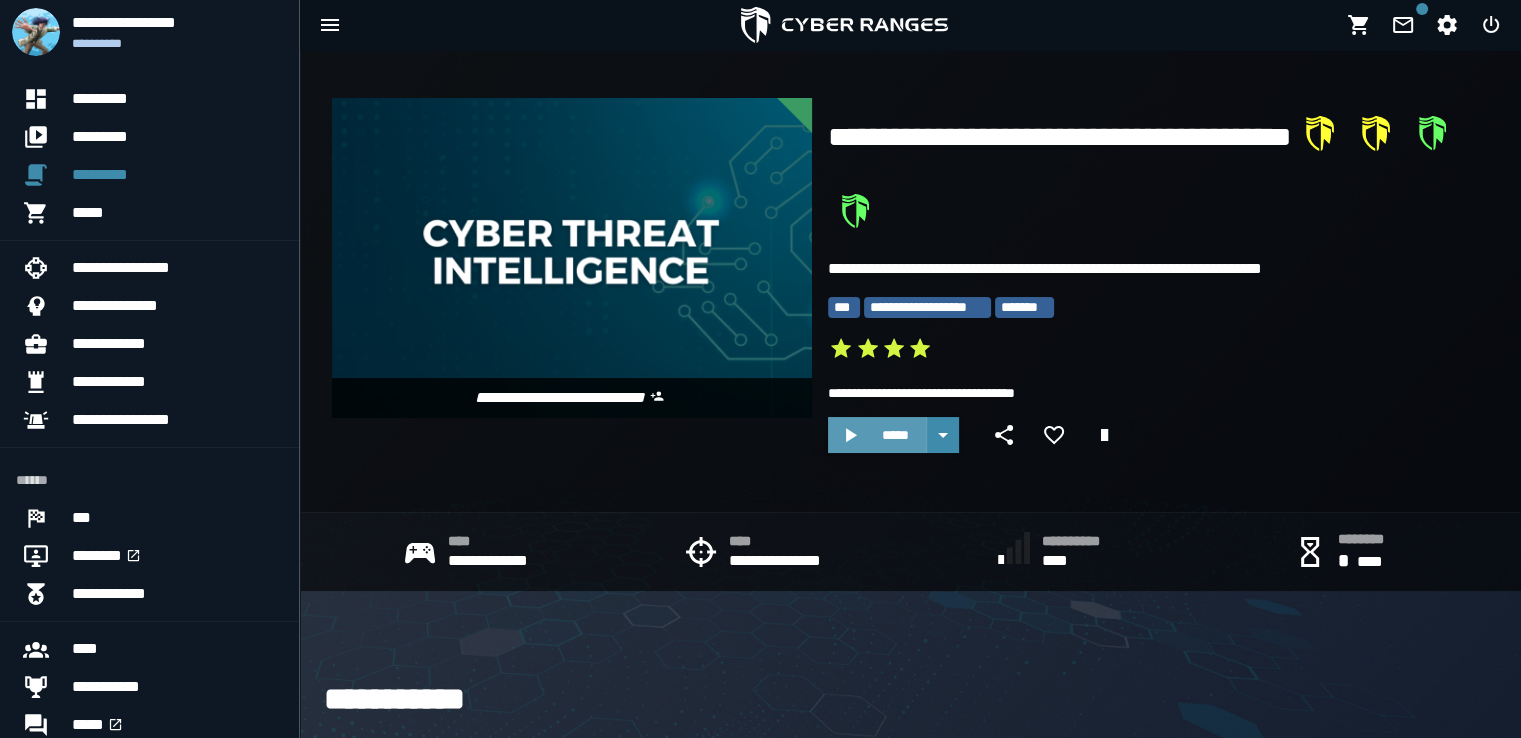 click on "*****" at bounding box center [895, 435] 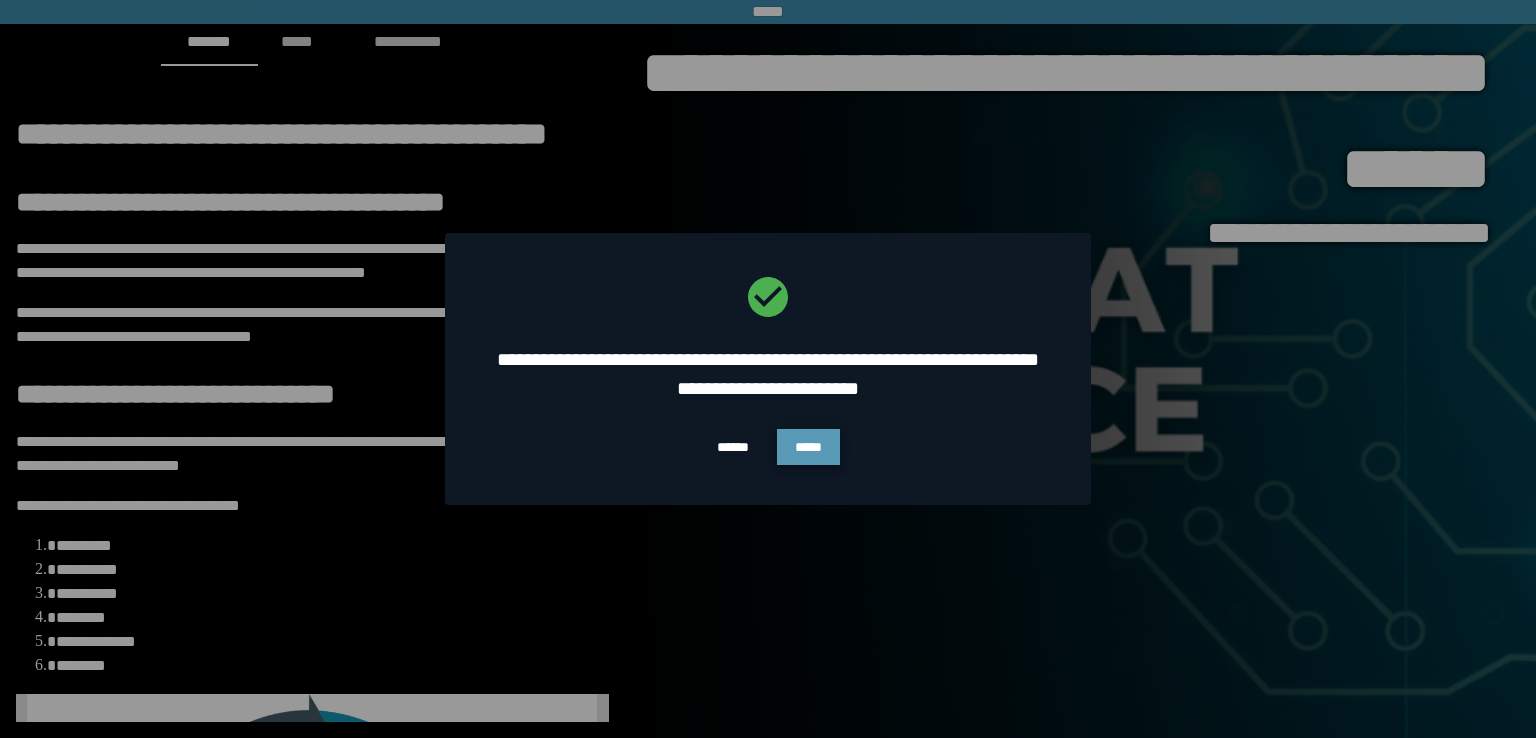 click on "*****" at bounding box center [808, 447] 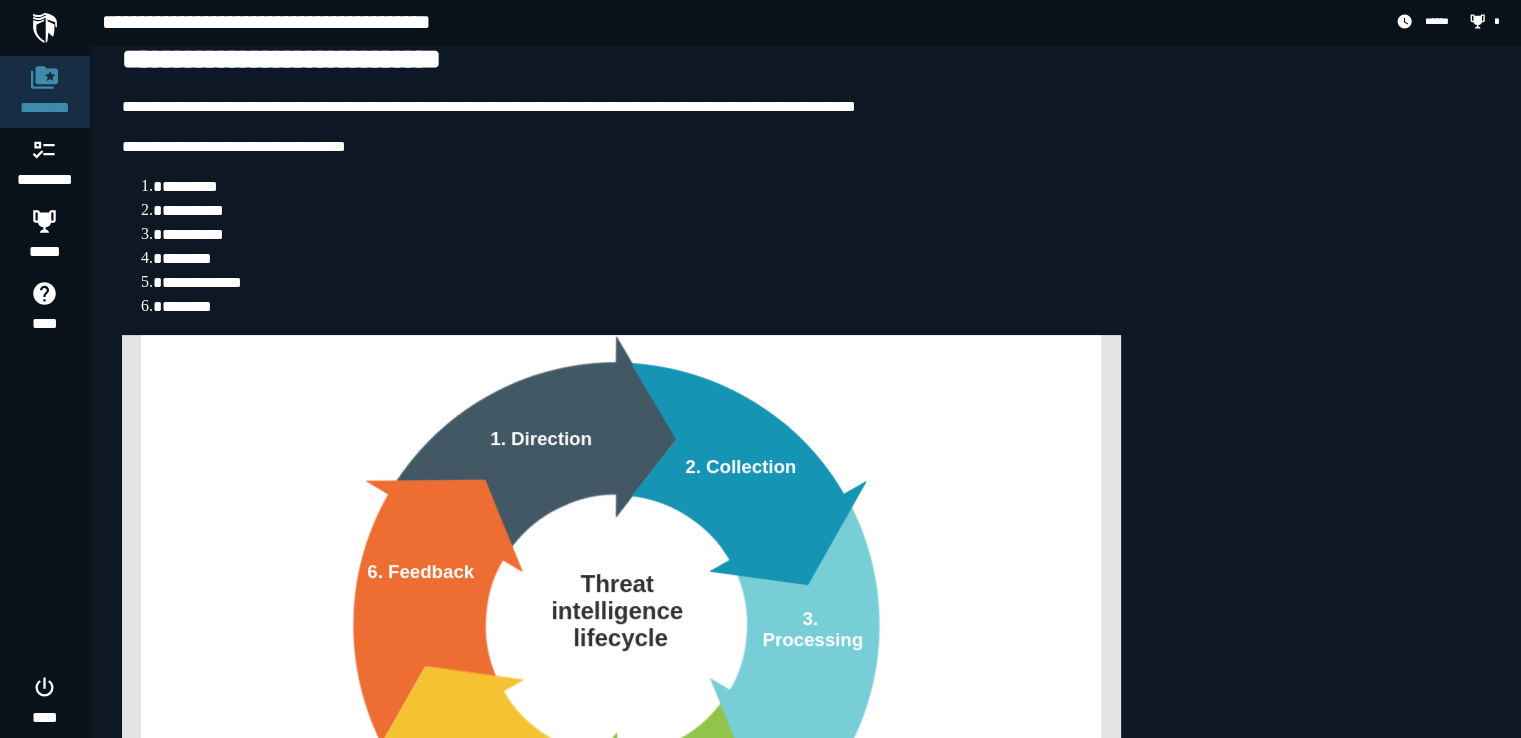 scroll, scrollTop: 0, scrollLeft: 0, axis: both 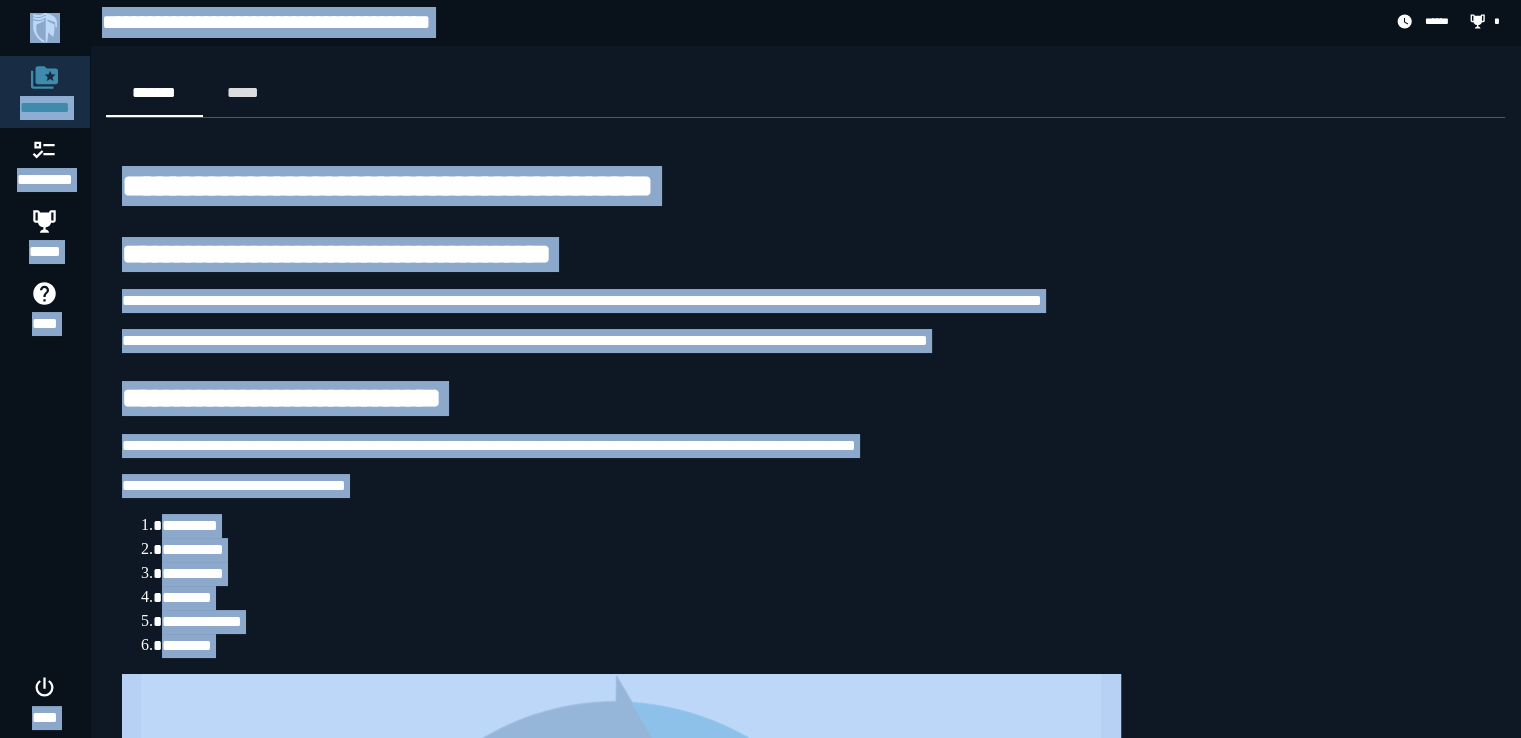 click on "**********" at bounding box center [805, 446] 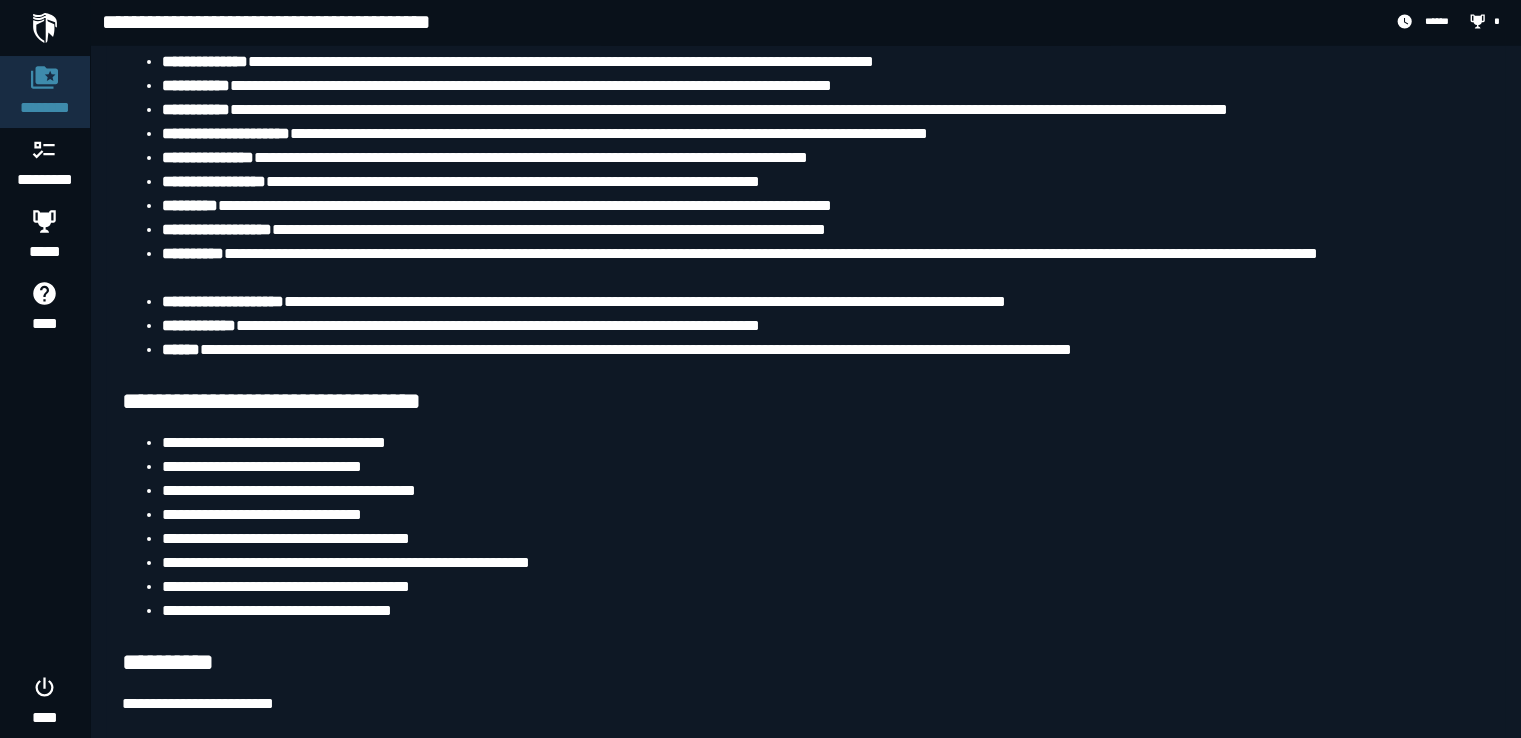 scroll, scrollTop: 6024, scrollLeft: 0, axis: vertical 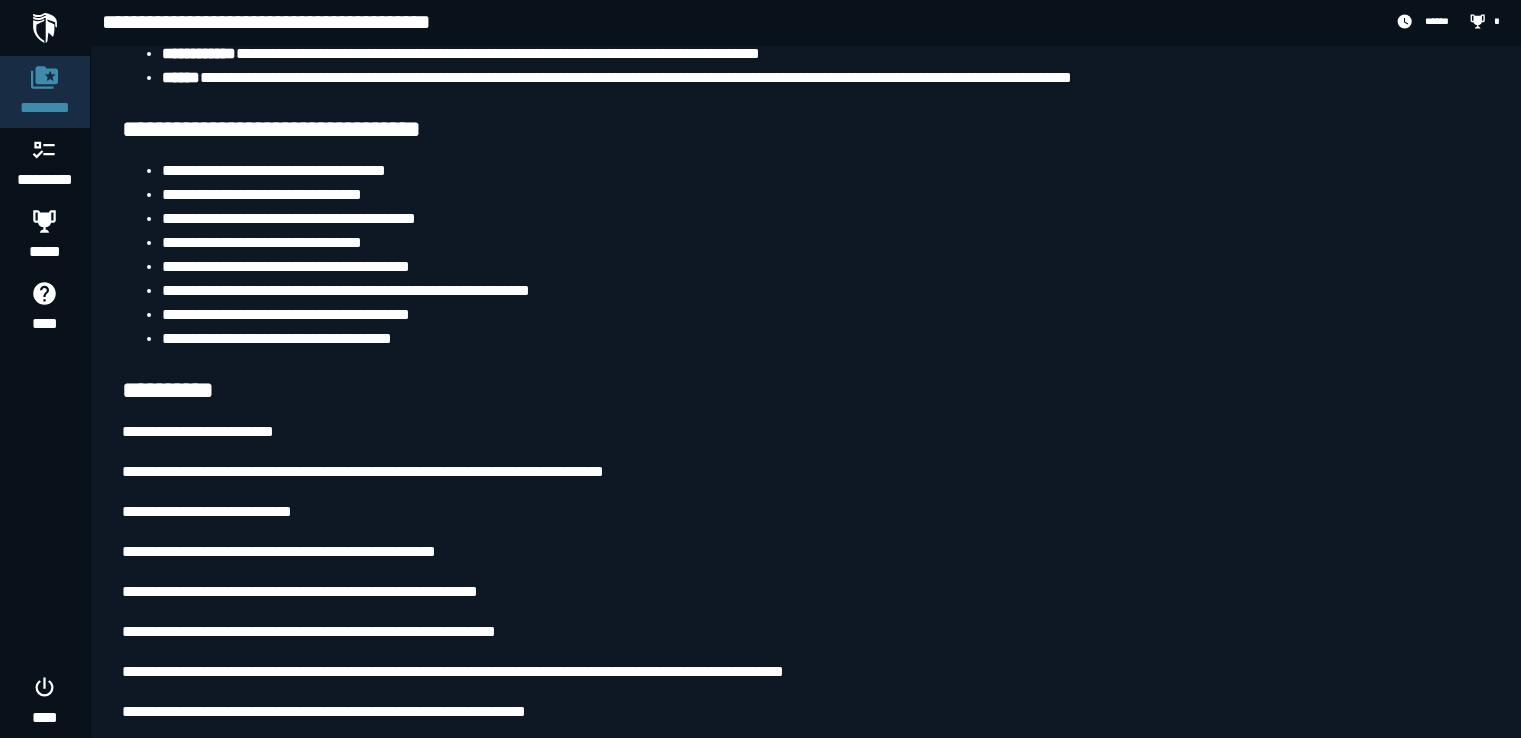 click on "**********" at bounding box center [805, 432] 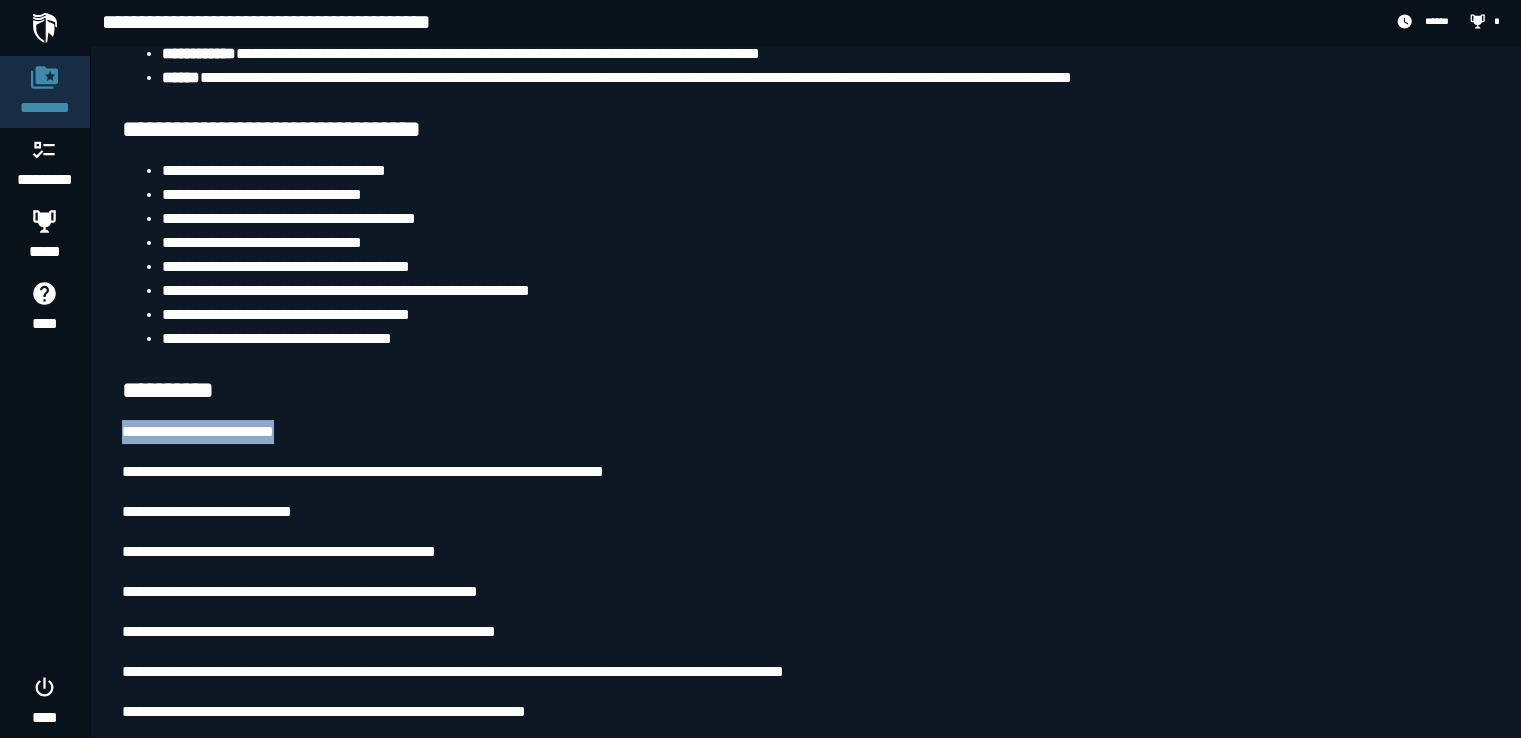 drag, startPoint x: 295, startPoint y: 423, endPoint x: 120, endPoint y: 430, distance: 175.13994 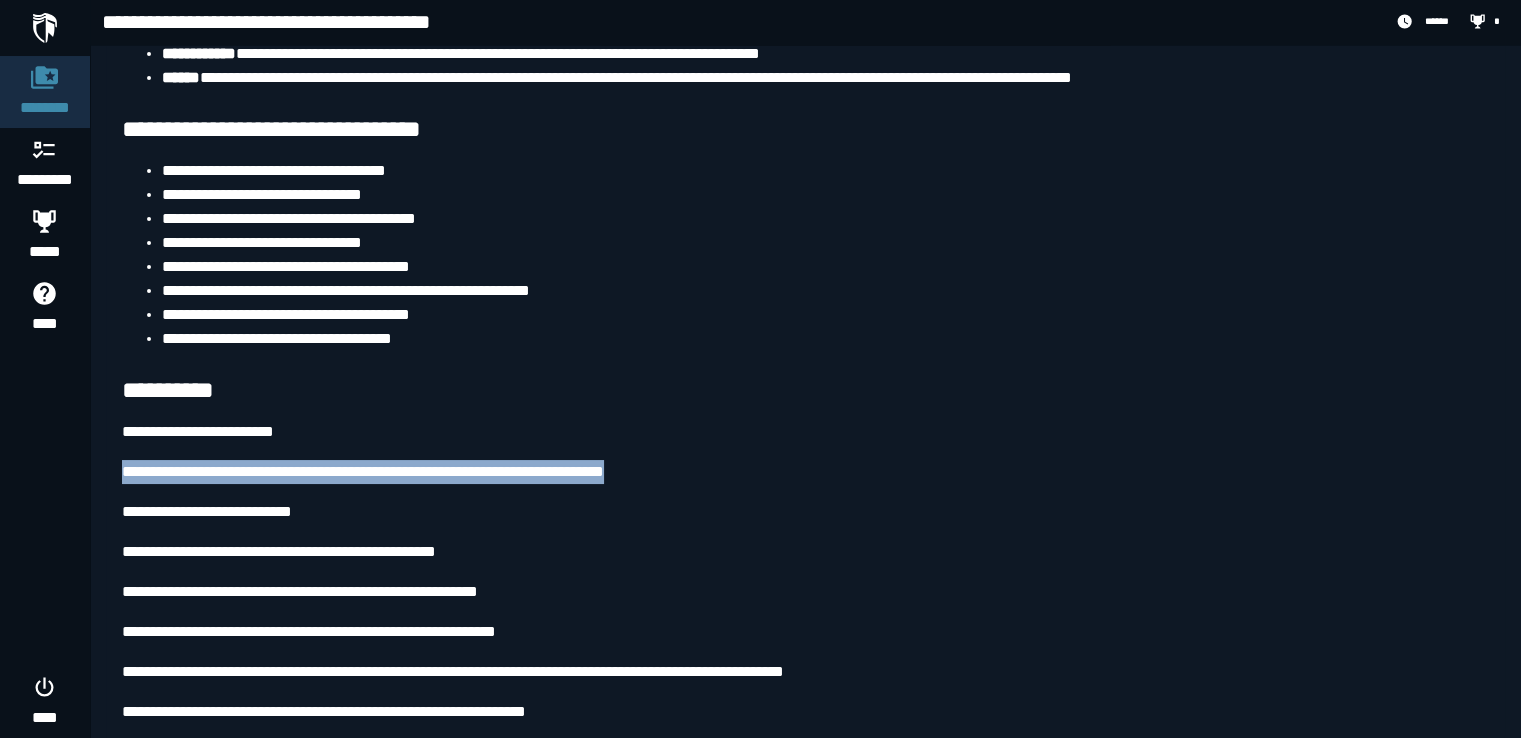 drag, startPoint x: 688, startPoint y: 467, endPoint x: 120, endPoint y: 480, distance: 568.14874 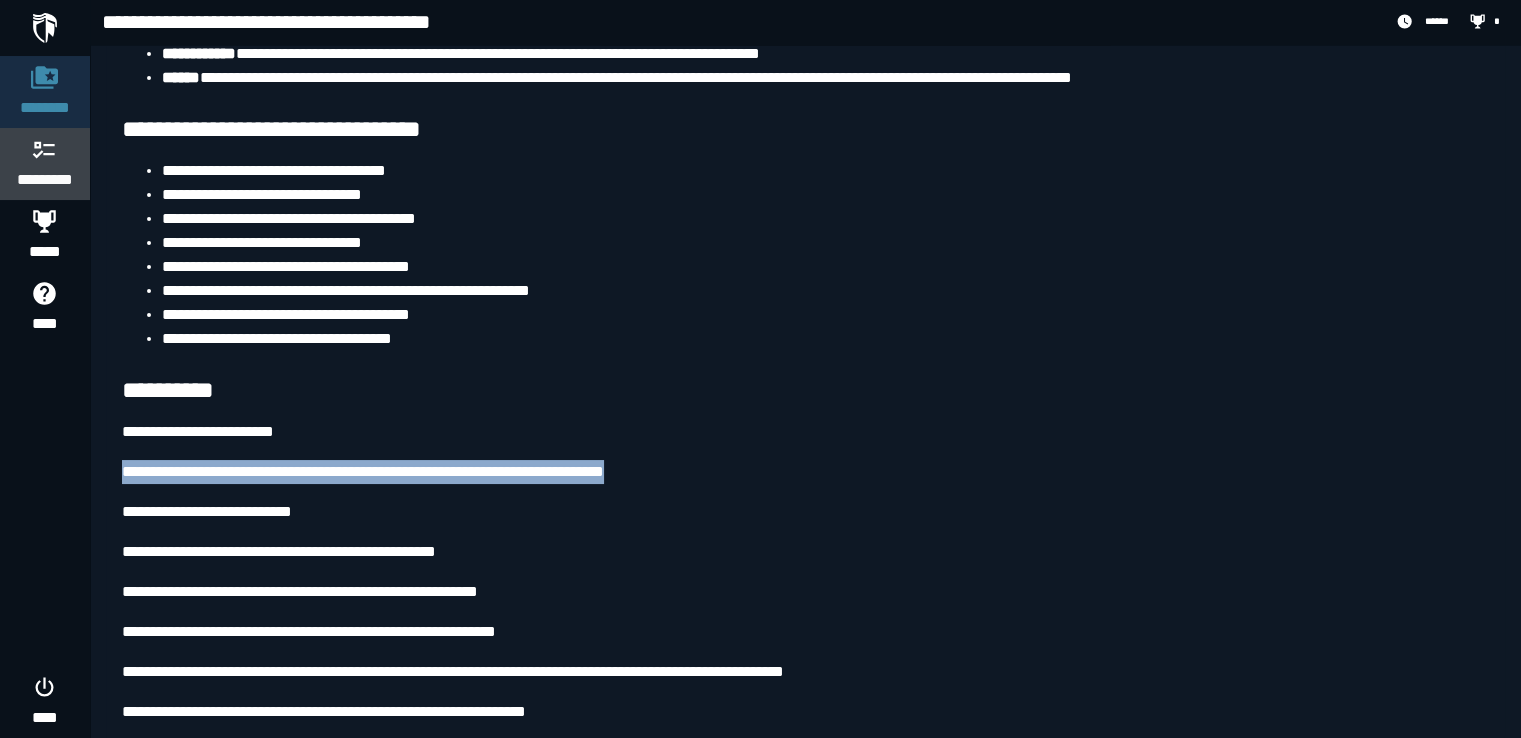 click on "*********" at bounding box center [45, 180] 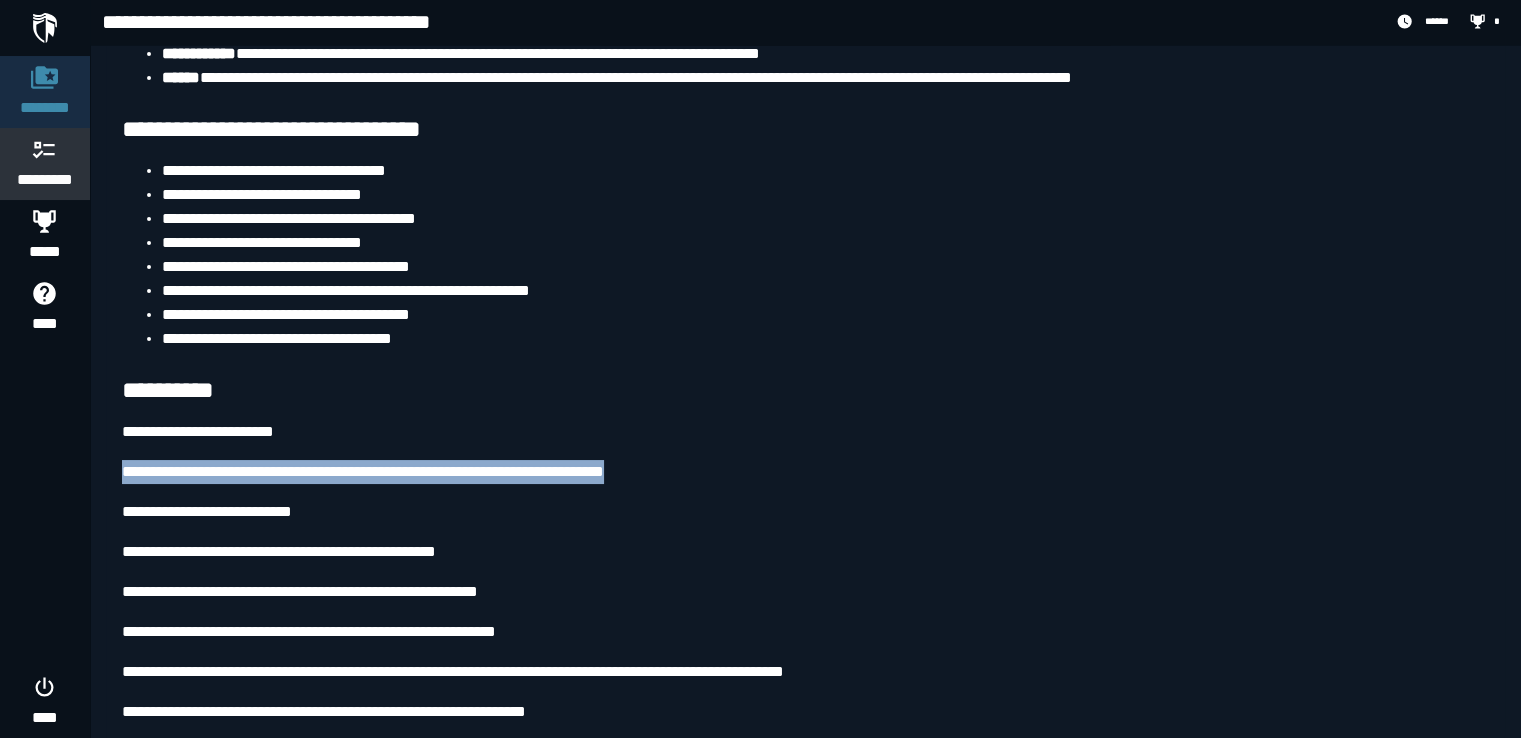 scroll, scrollTop: 0, scrollLeft: 0, axis: both 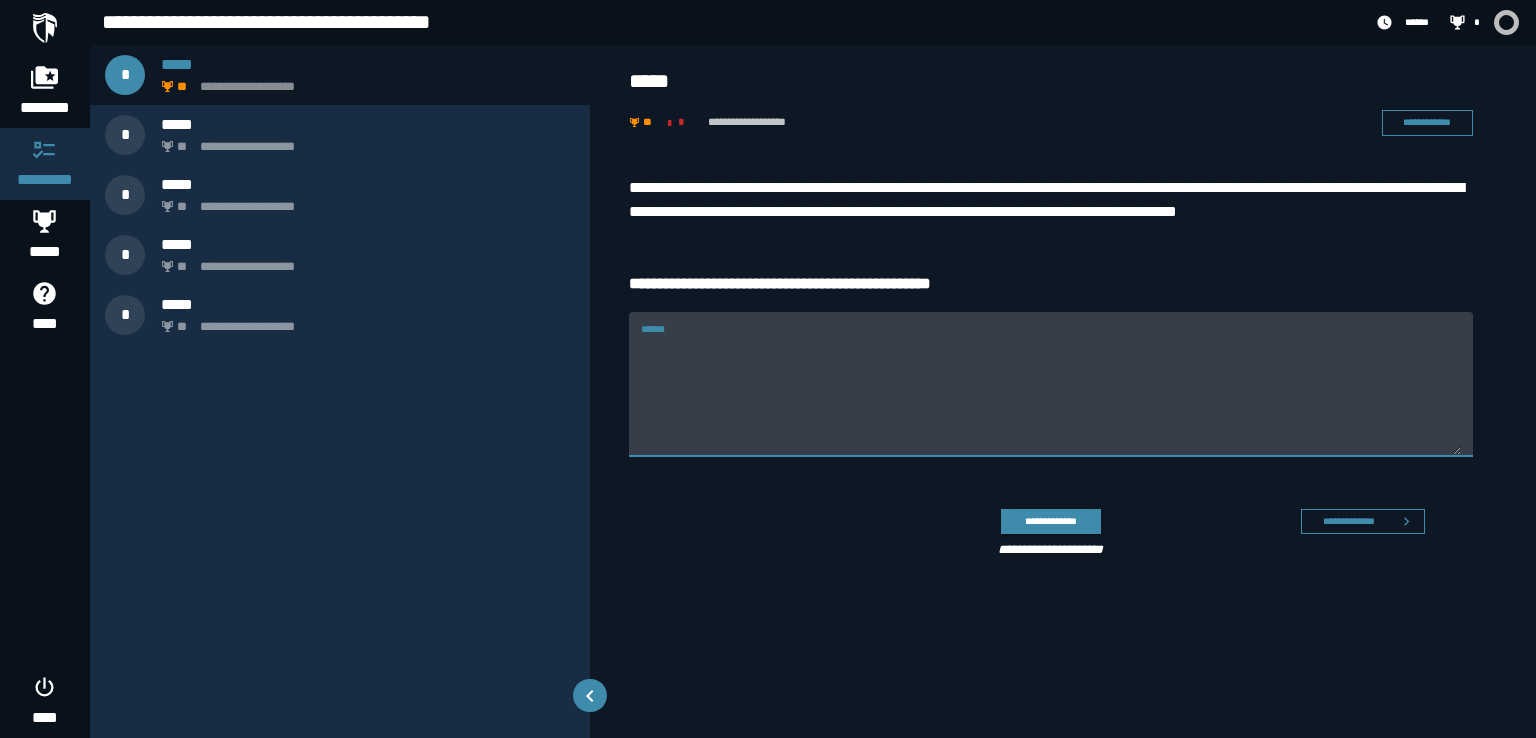 click on "******" at bounding box center [1051, 384] 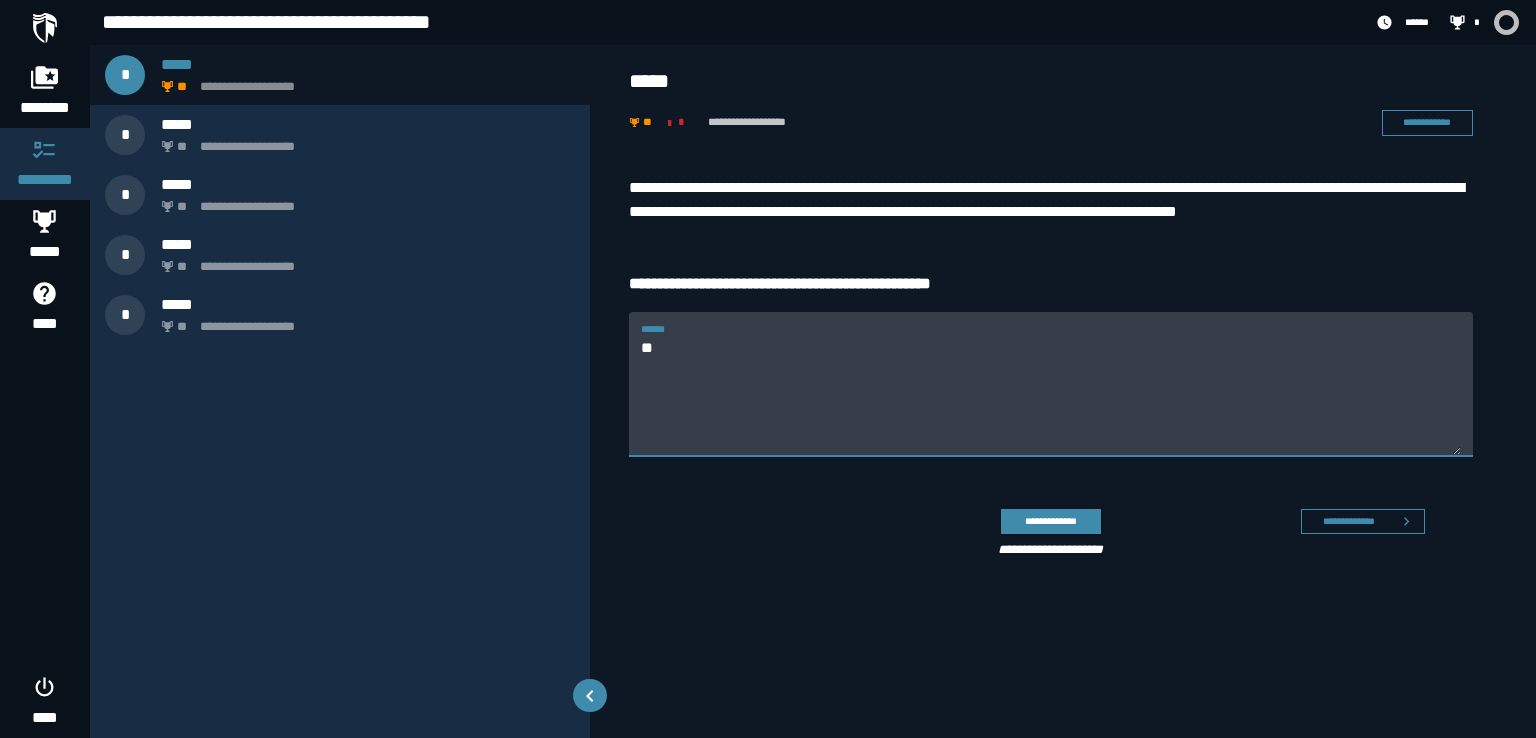 type on "*" 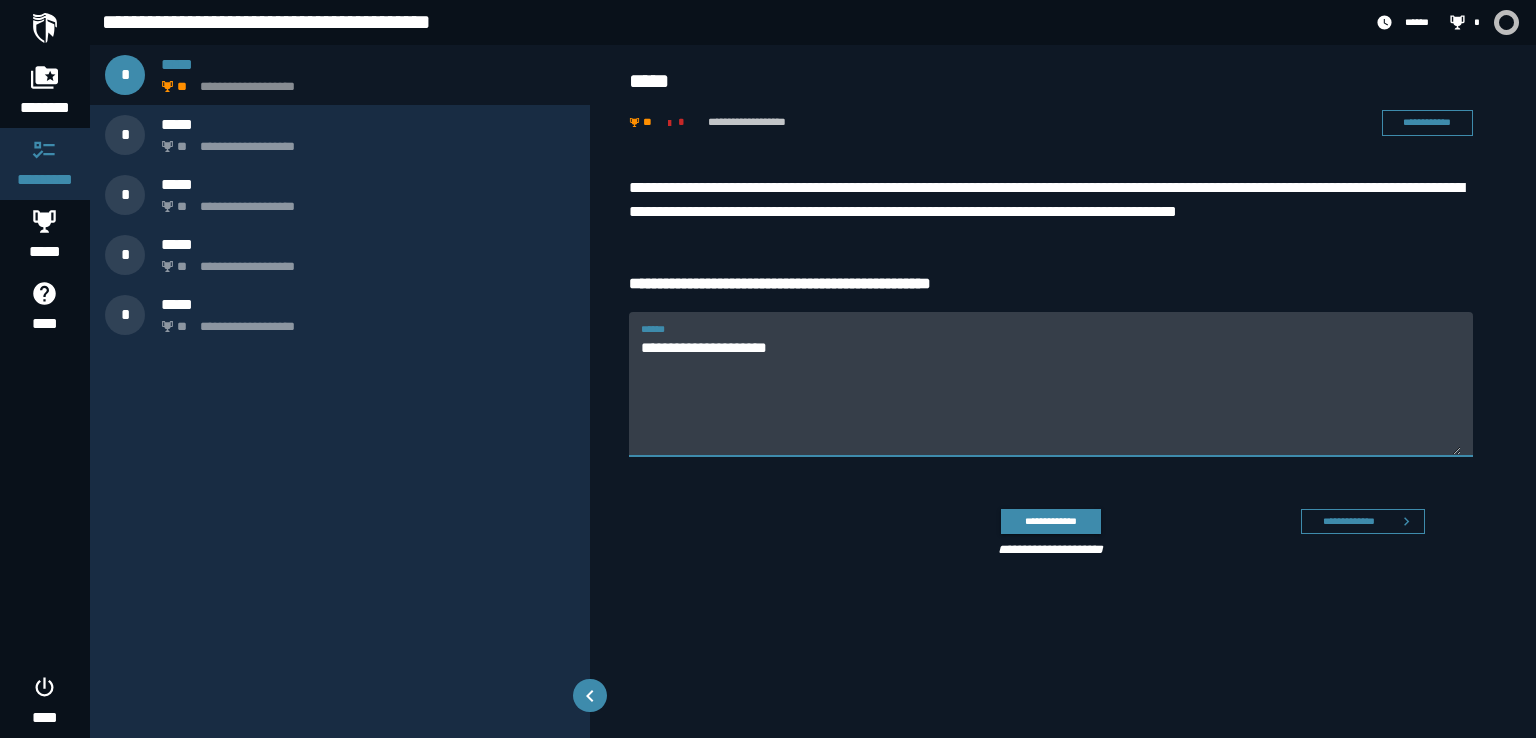 click on "**********" at bounding box center (1051, 396) 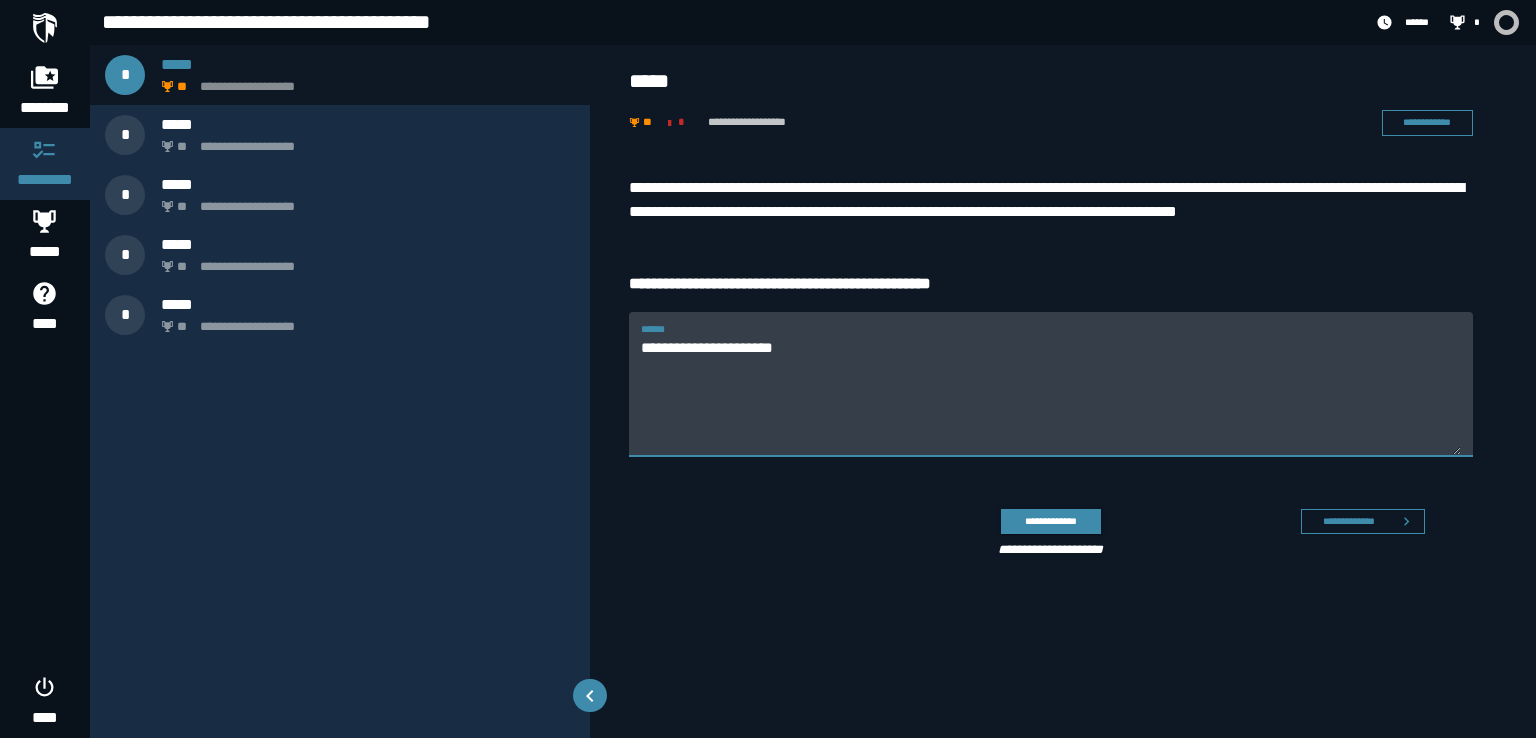 click on "**********" at bounding box center (1051, 396) 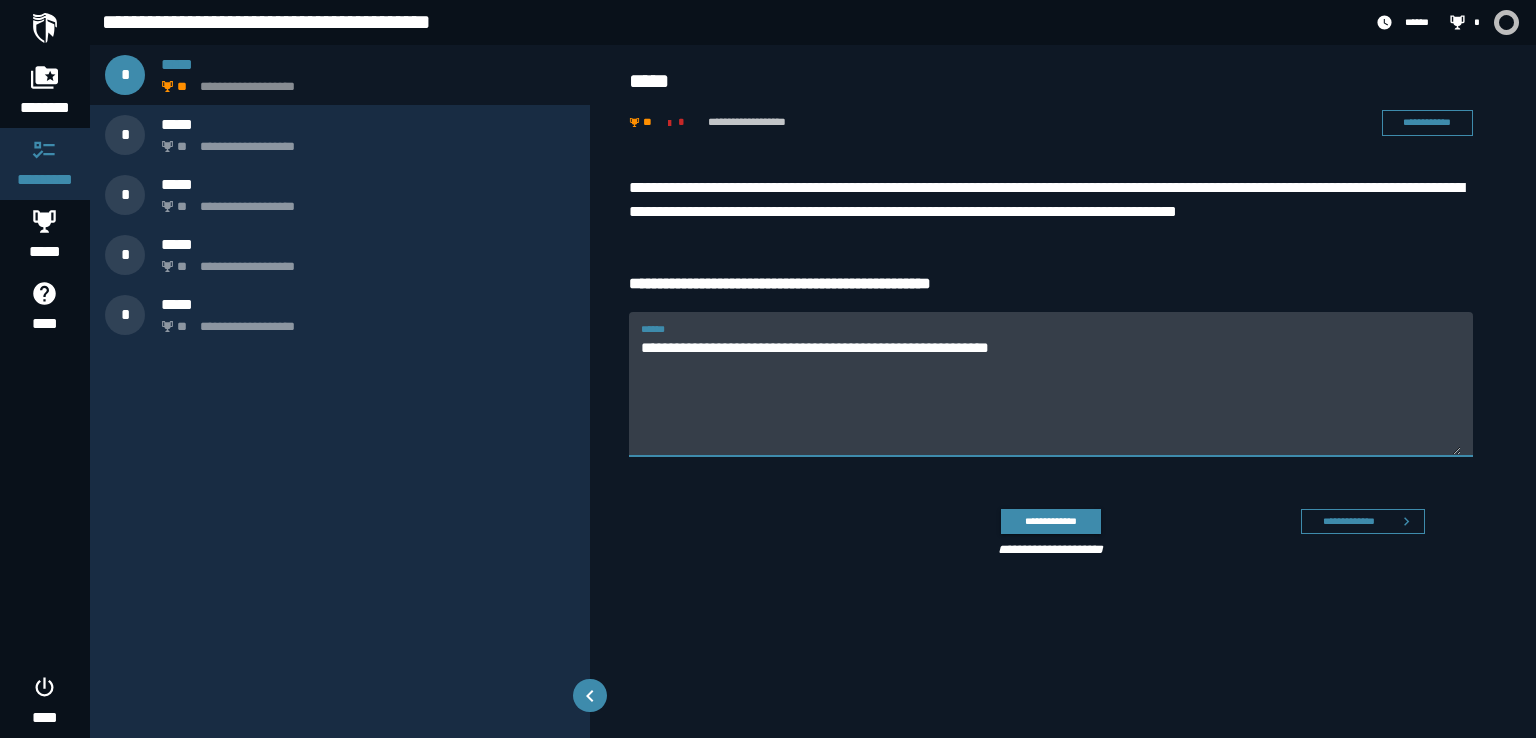 click on "**********" at bounding box center (1051, 396) 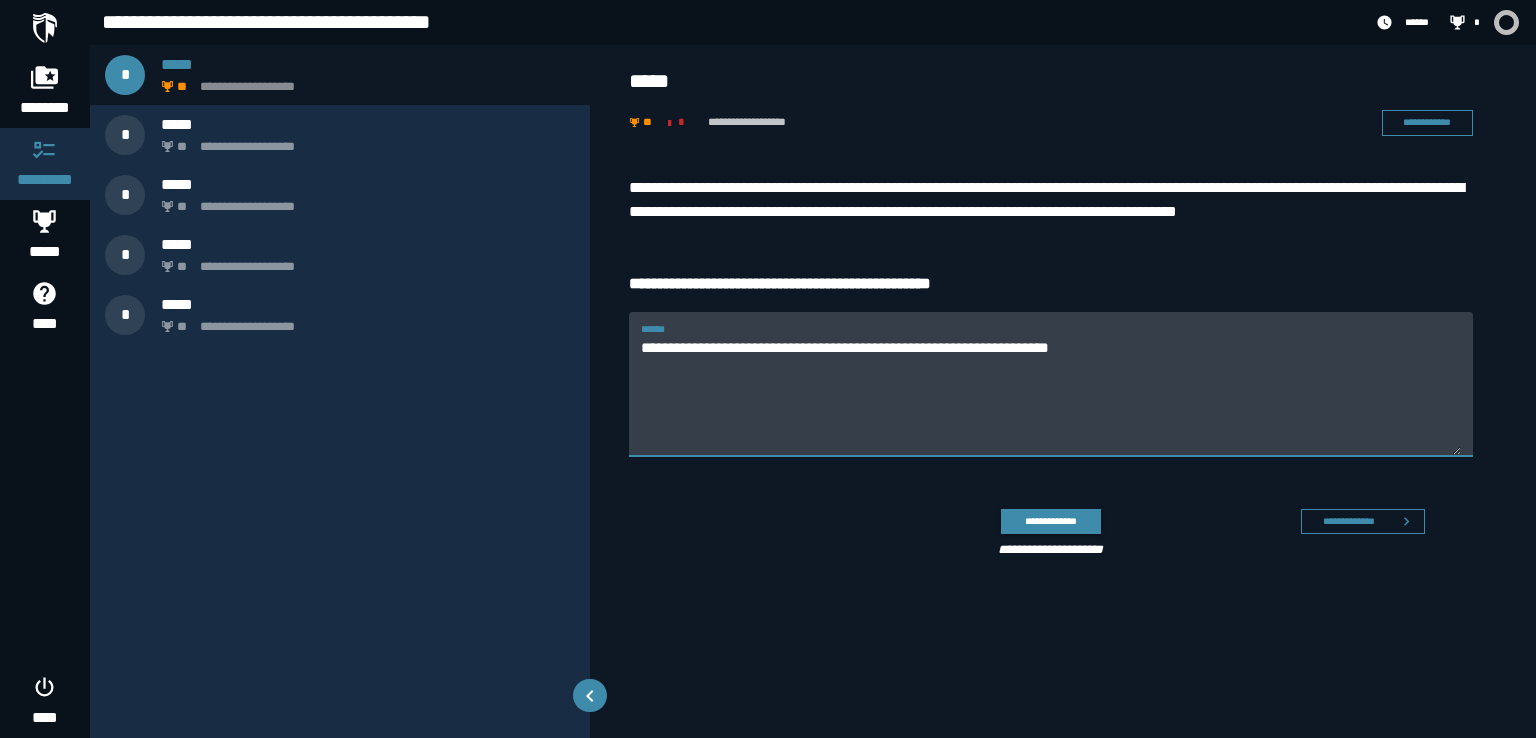 click on "**********" at bounding box center (1051, 396) 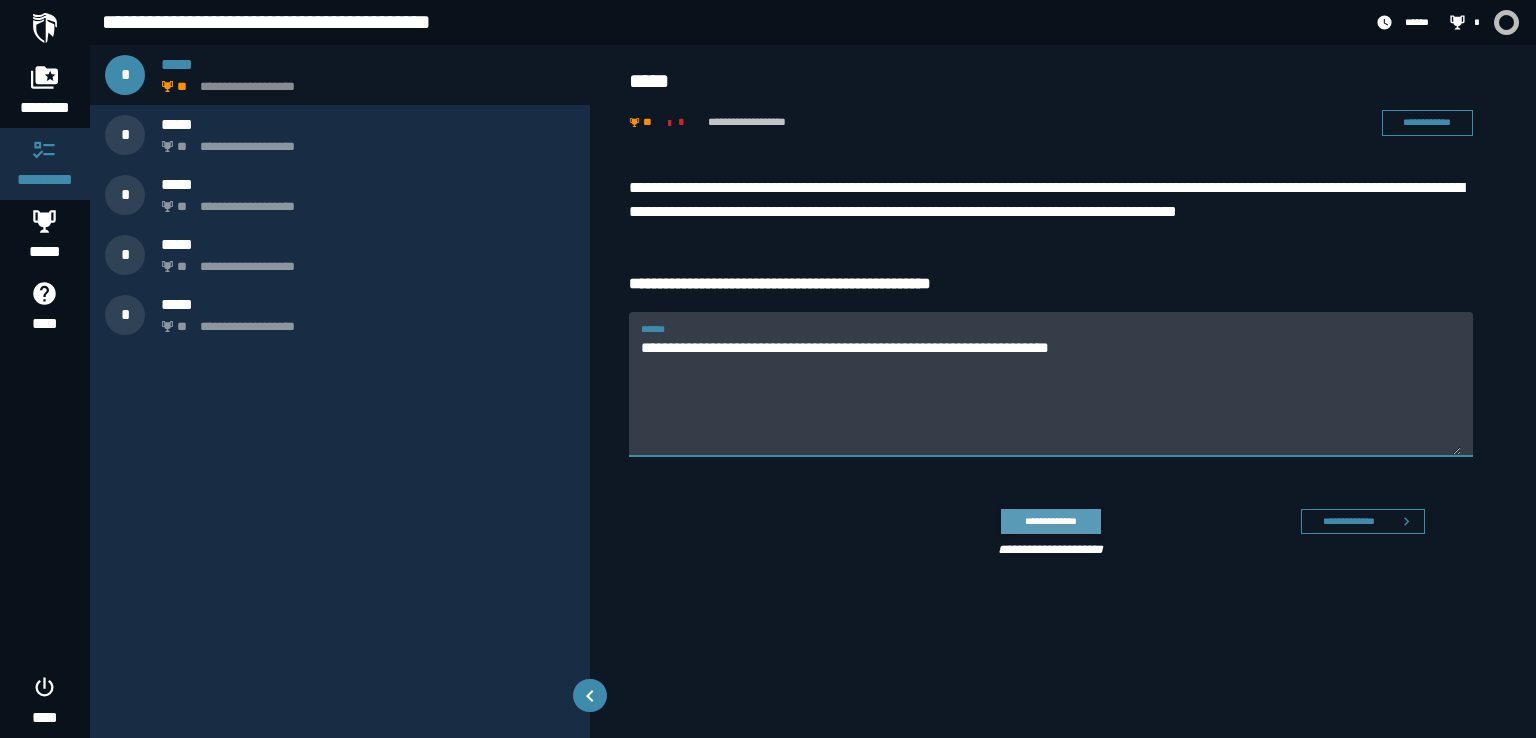 type on "**********" 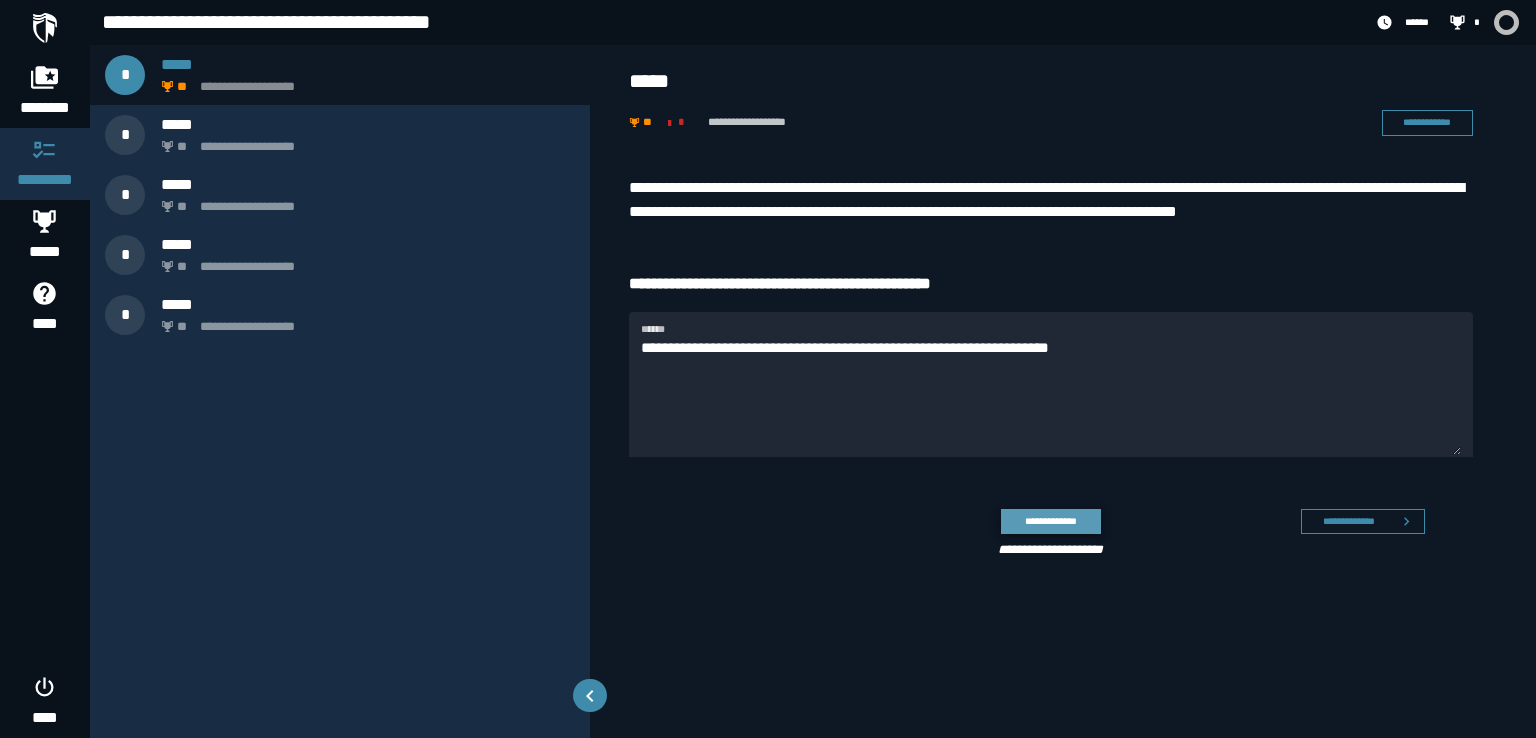 click on "**********" at bounding box center [1050, 521] 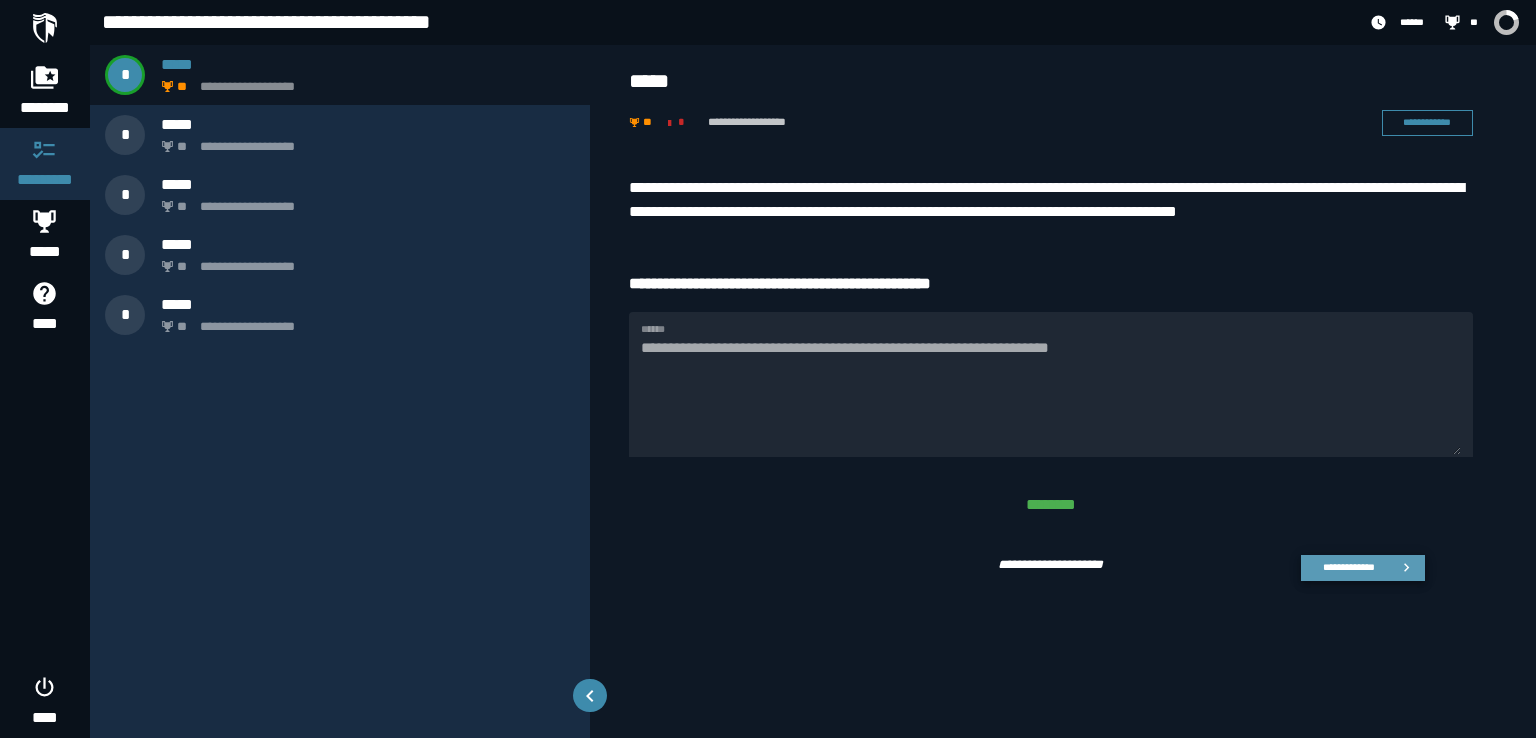click 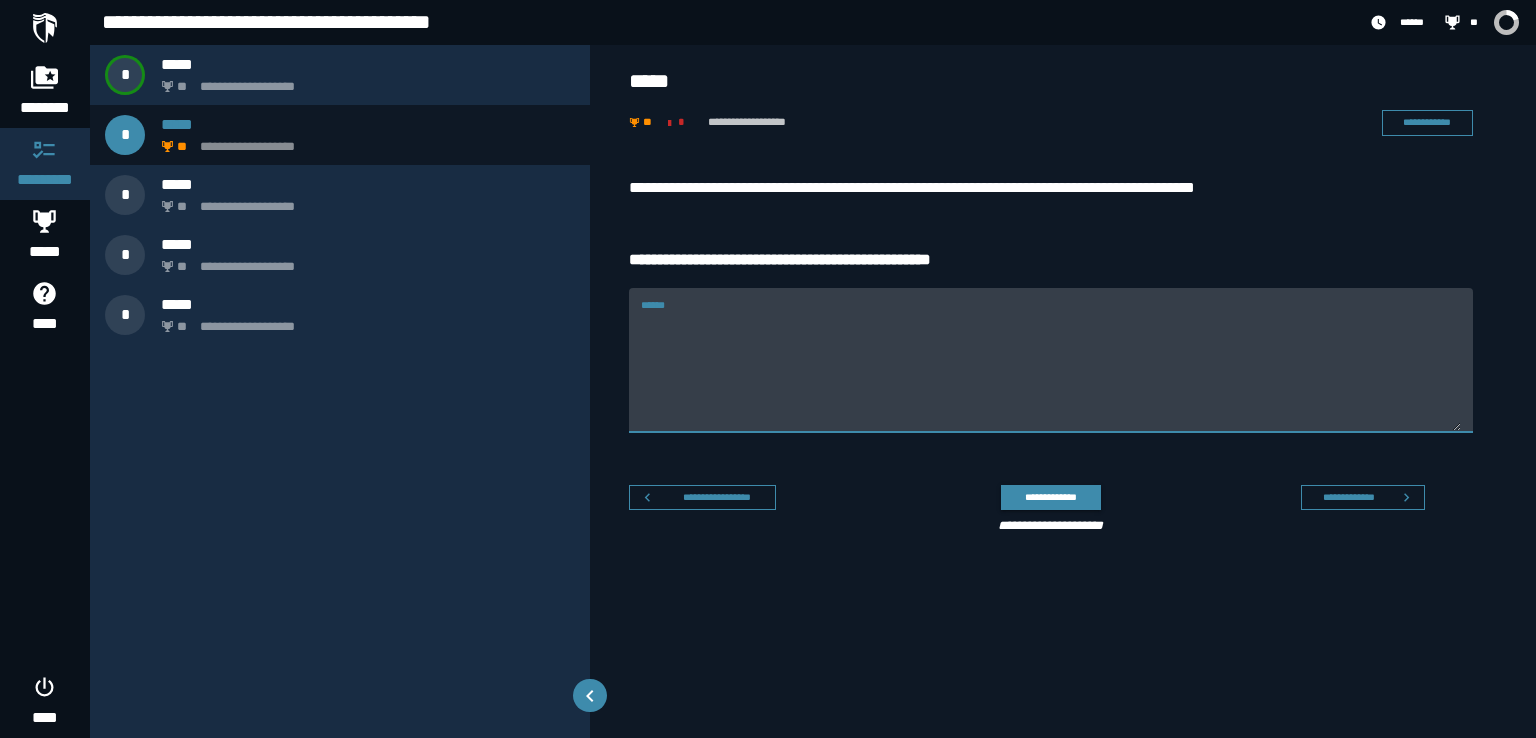 click on "******" at bounding box center [1051, 372] 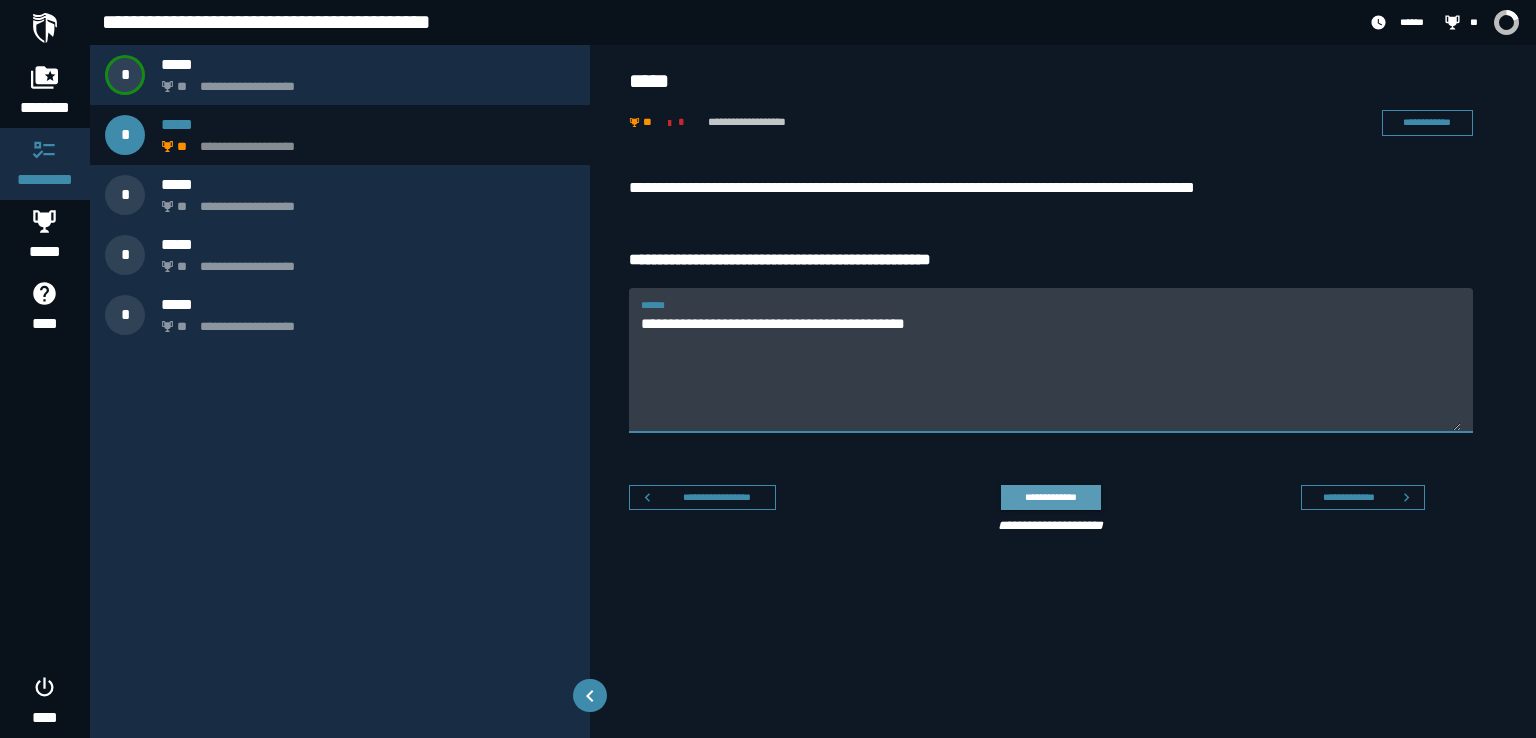type on "**********" 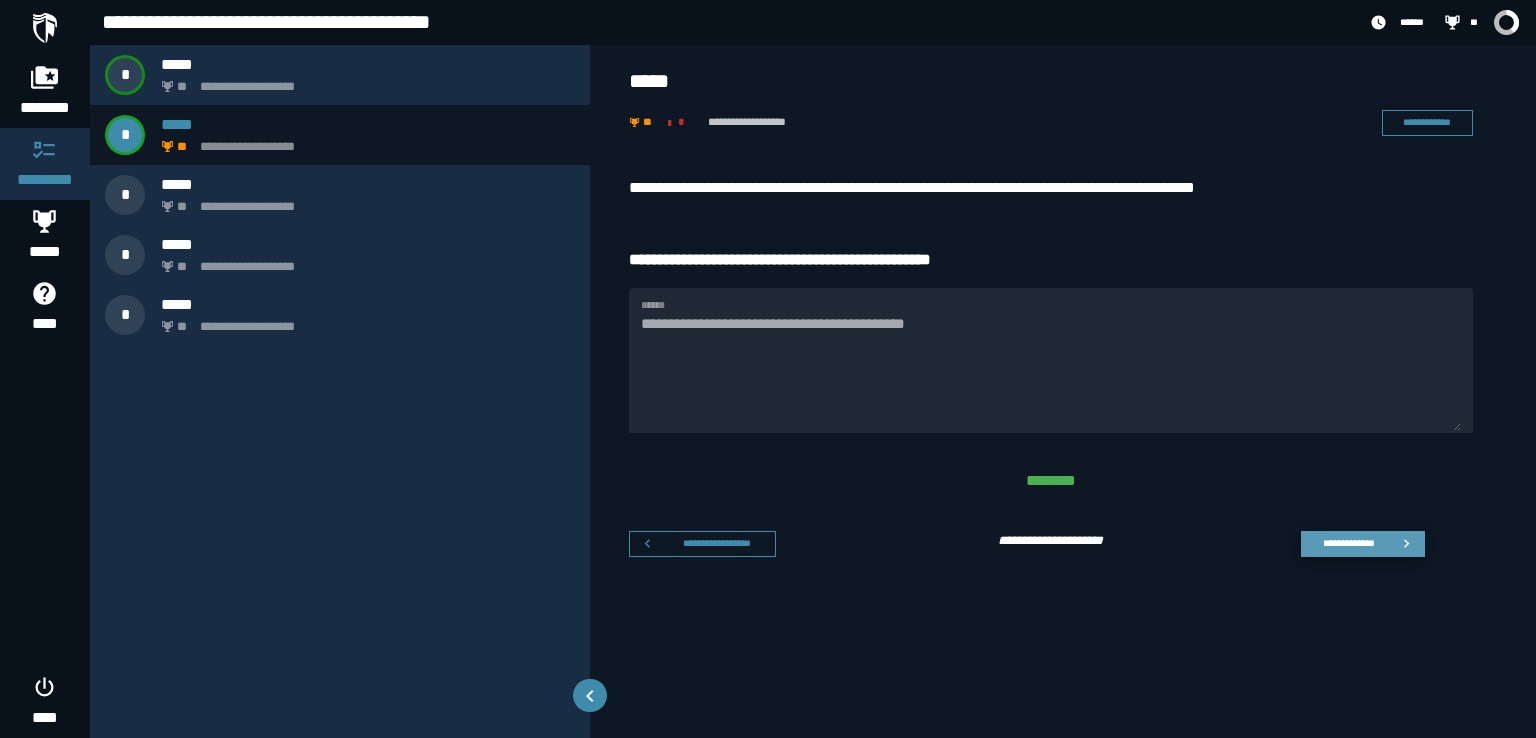click on "**********" at bounding box center (1348, 543) 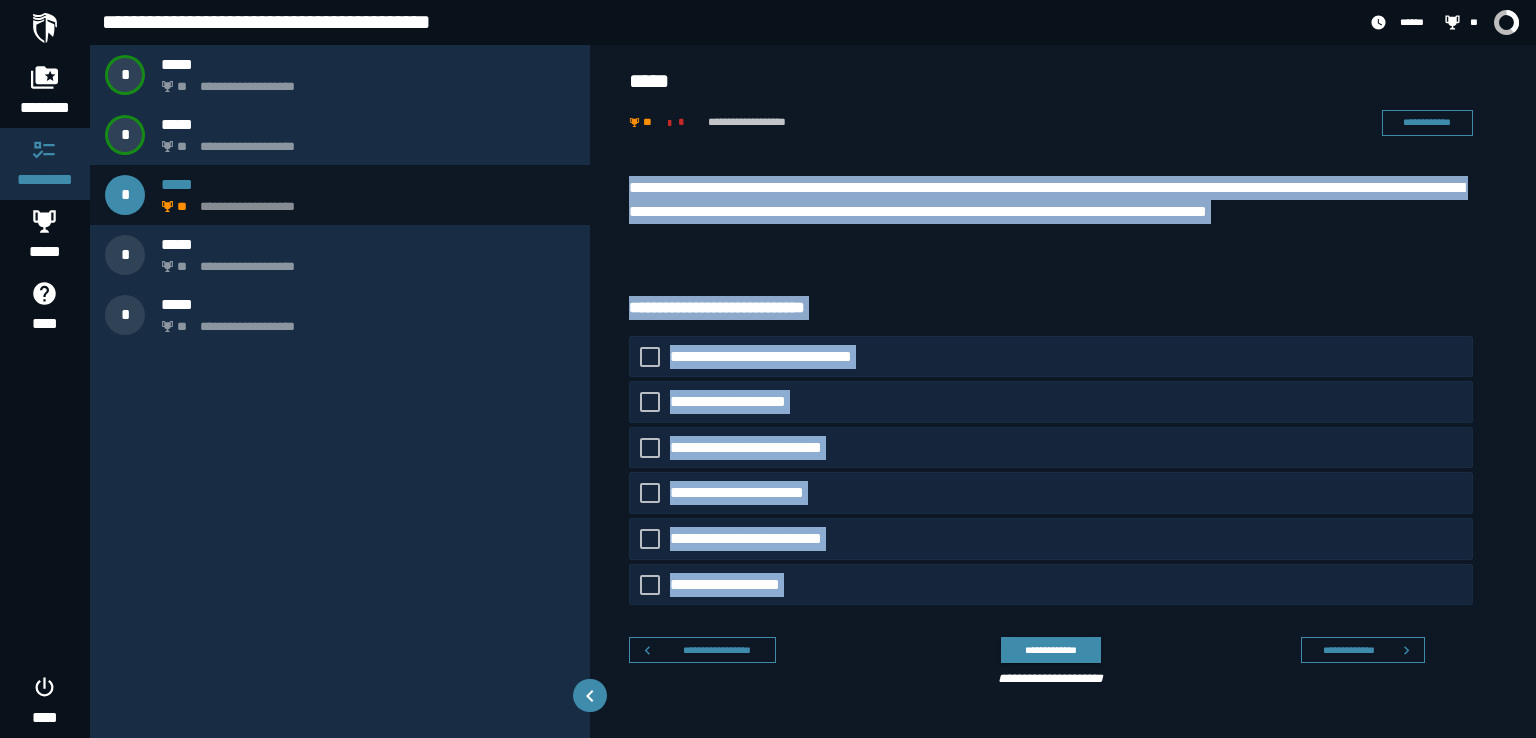 drag, startPoint x: 852, startPoint y: 629, endPoint x: 633, endPoint y: 159, distance: 518.51807 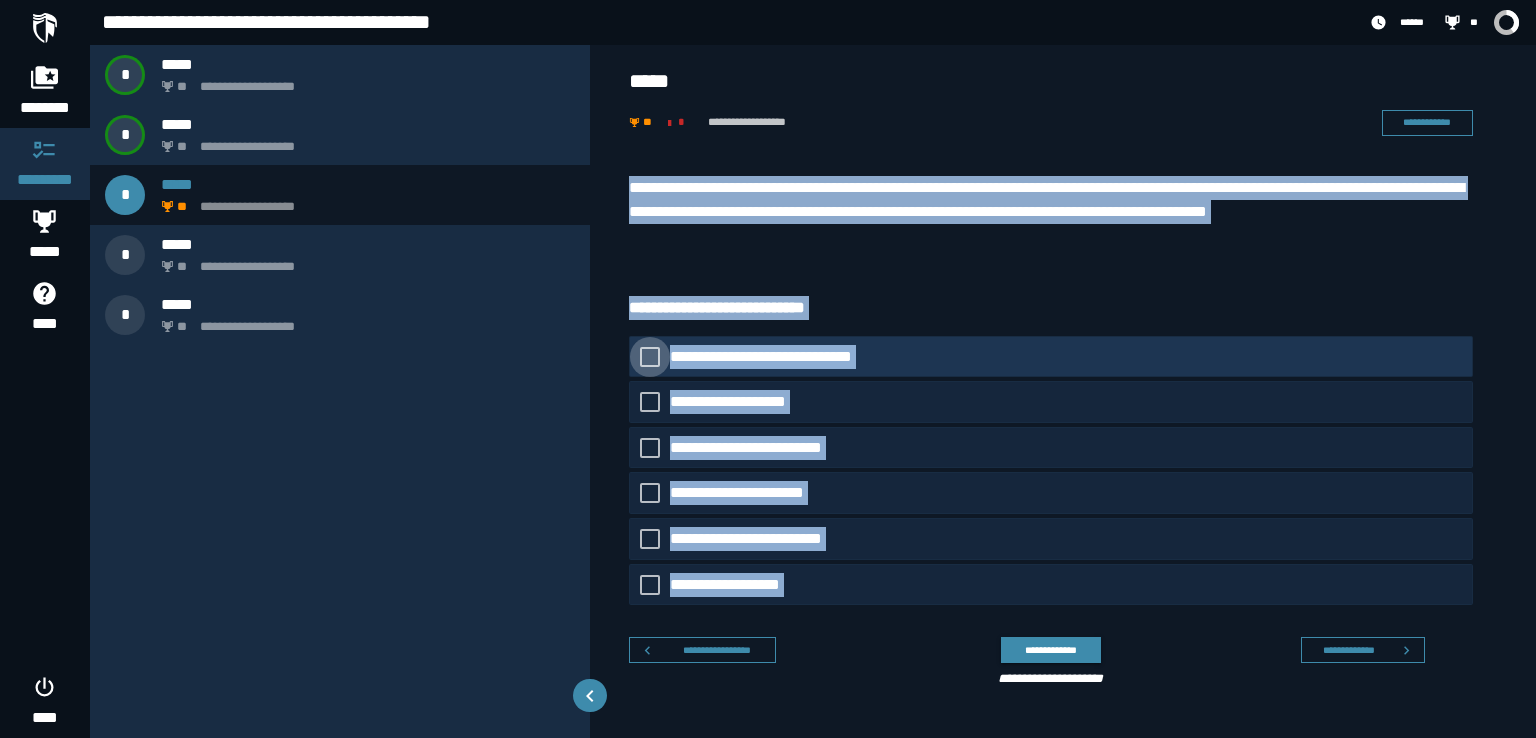 click at bounding box center [650, 357] 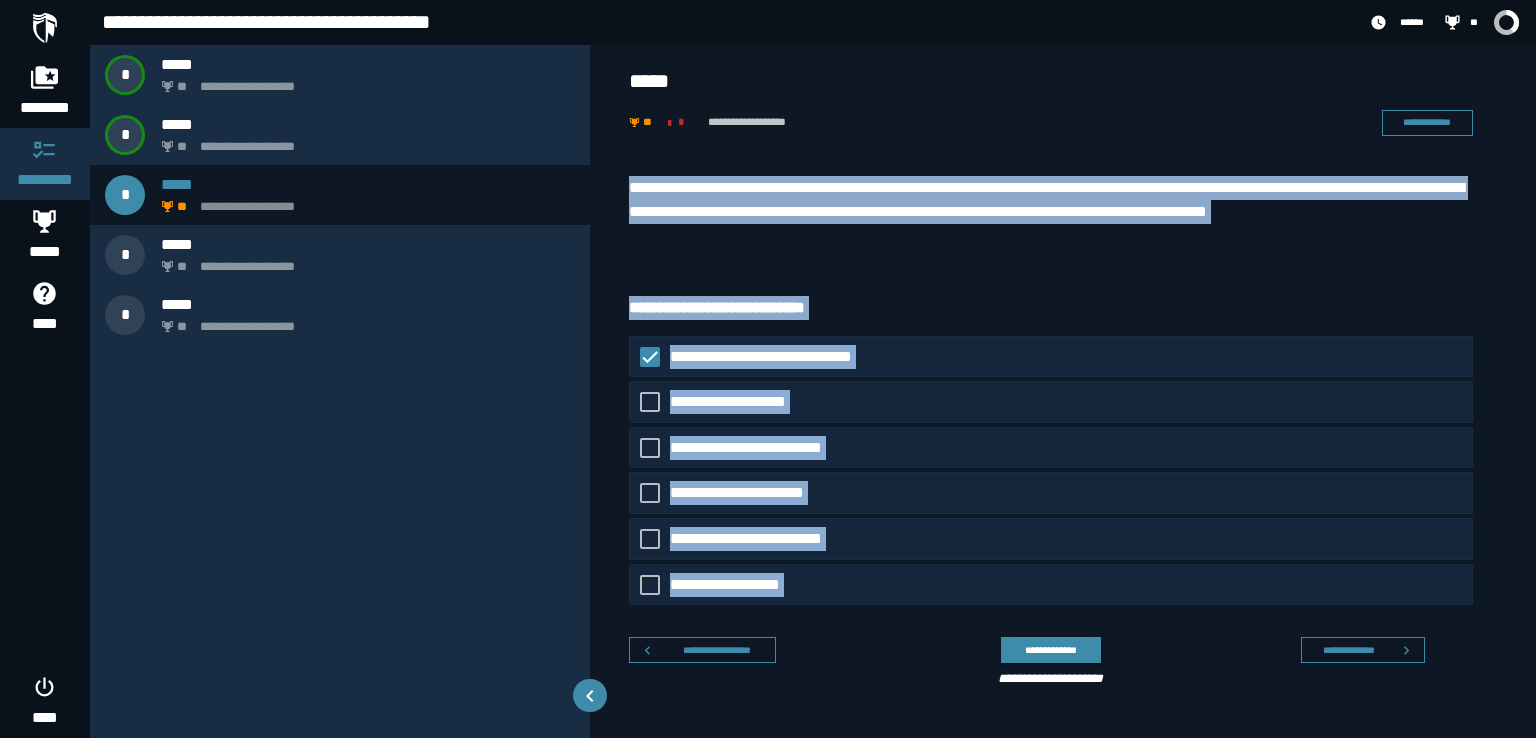 click on "**********" at bounding box center [1063, 436] 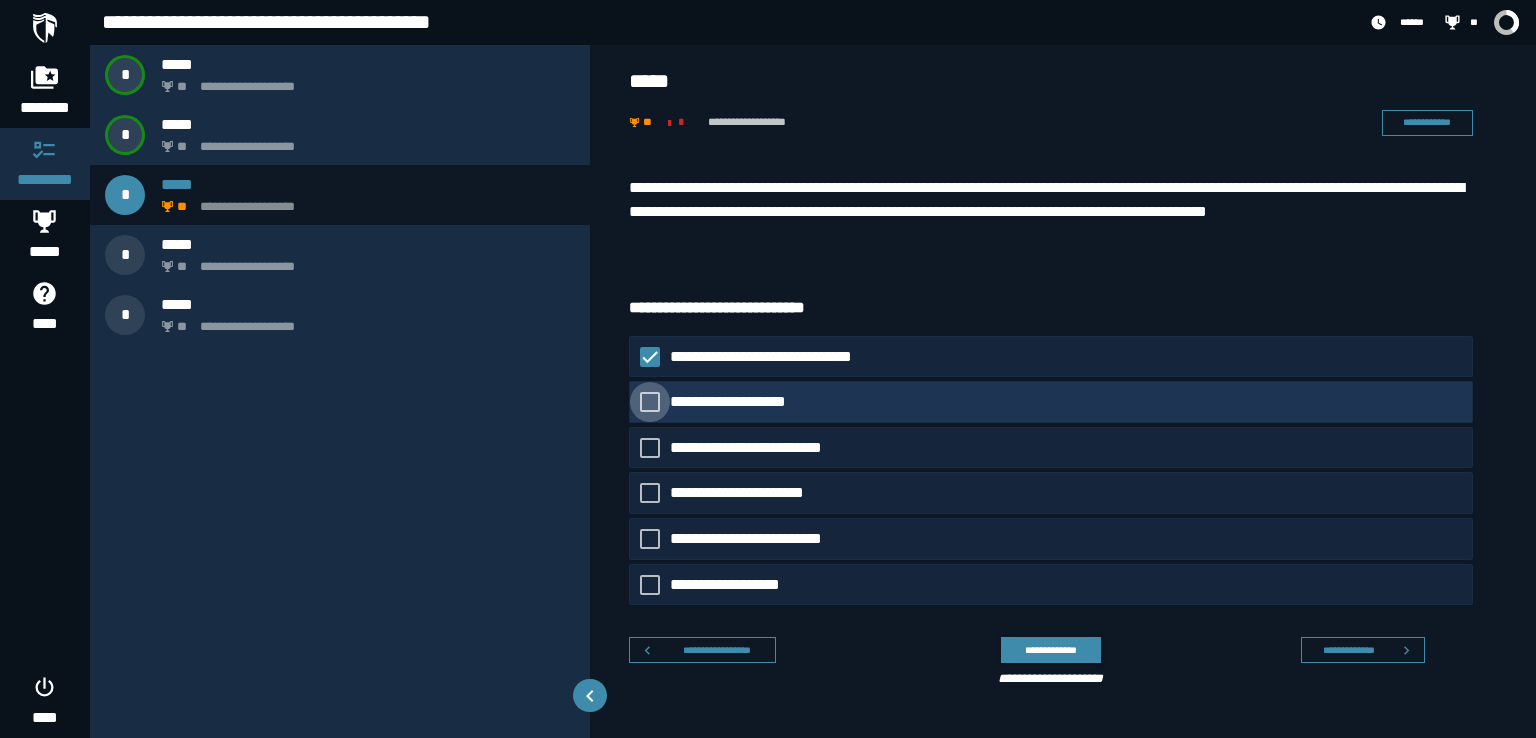 click 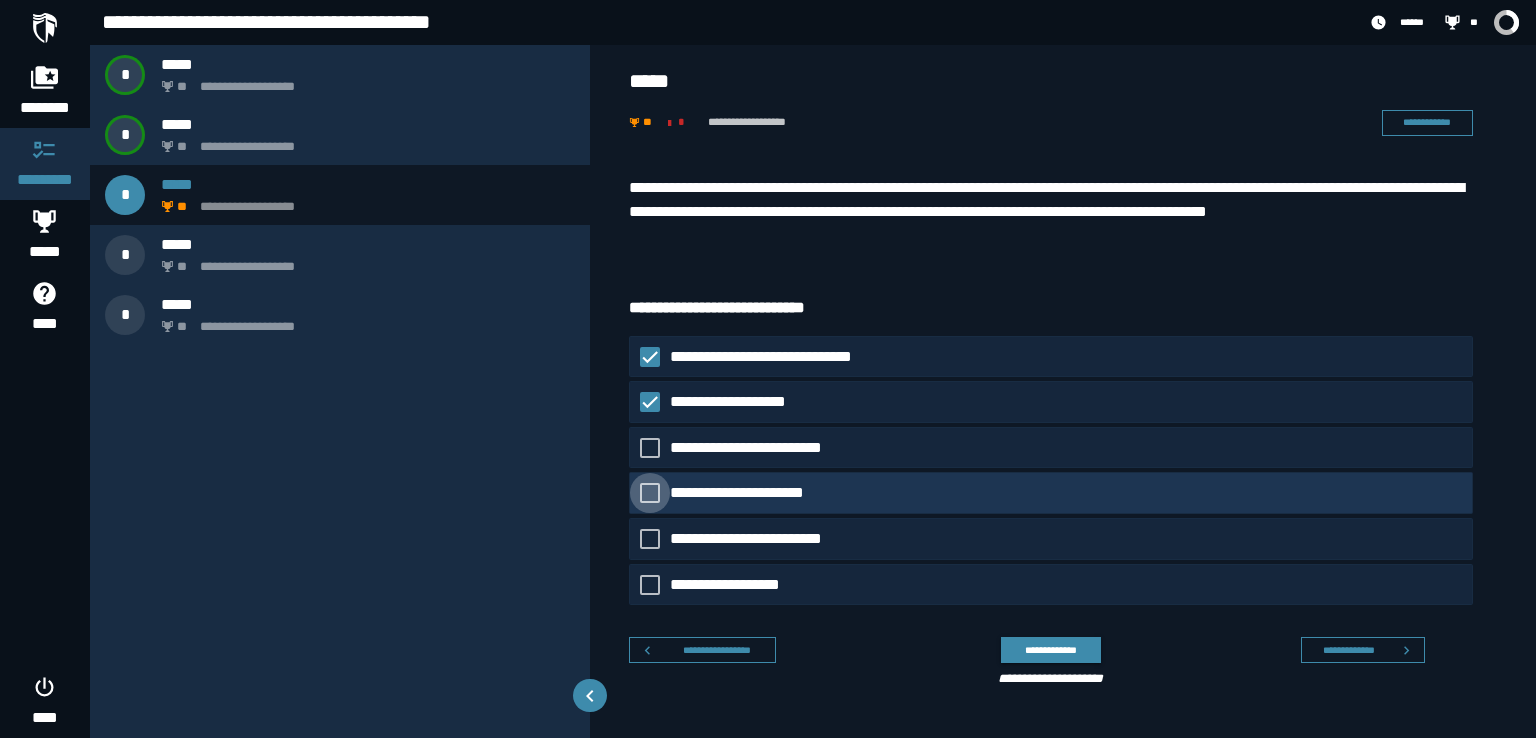 click at bounding box center [650, 493] 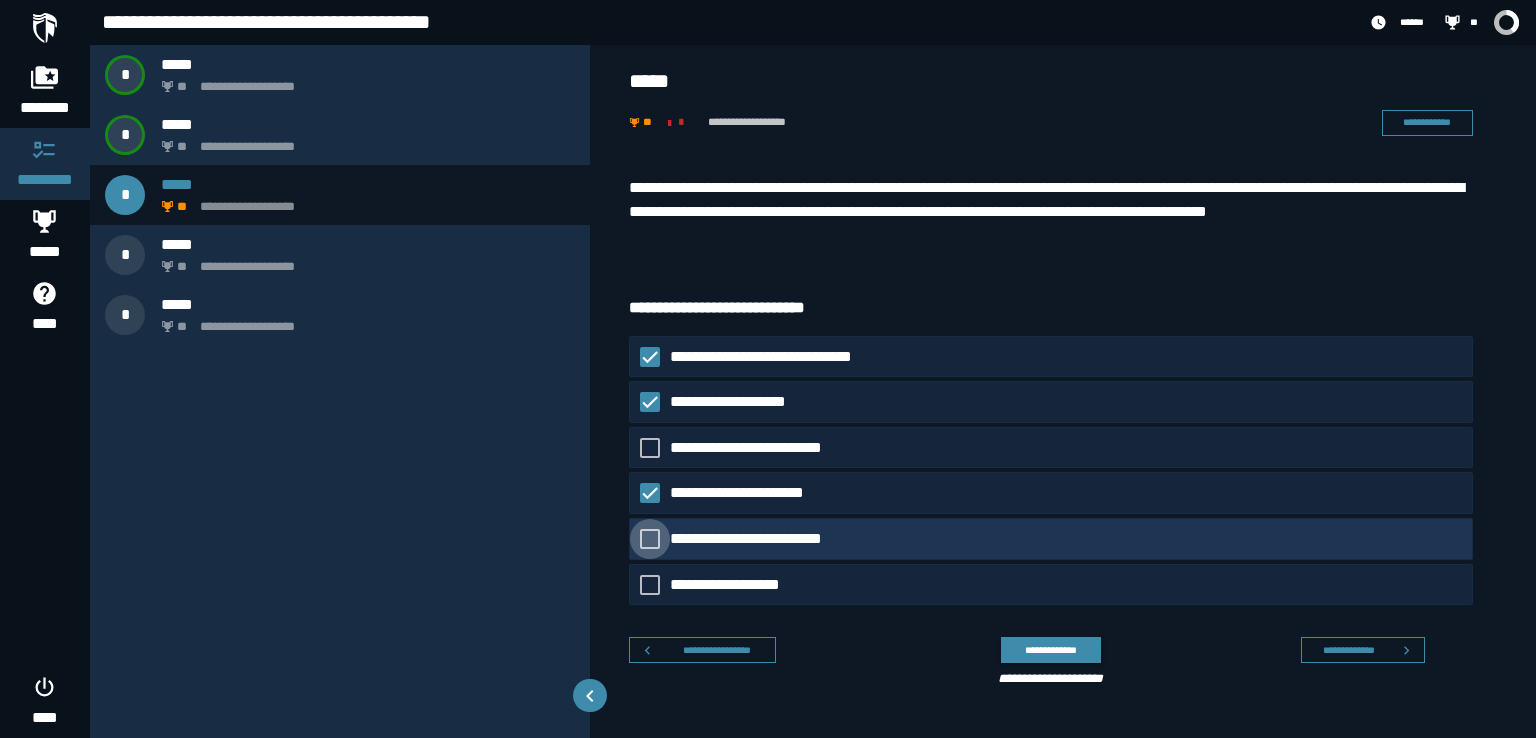 click 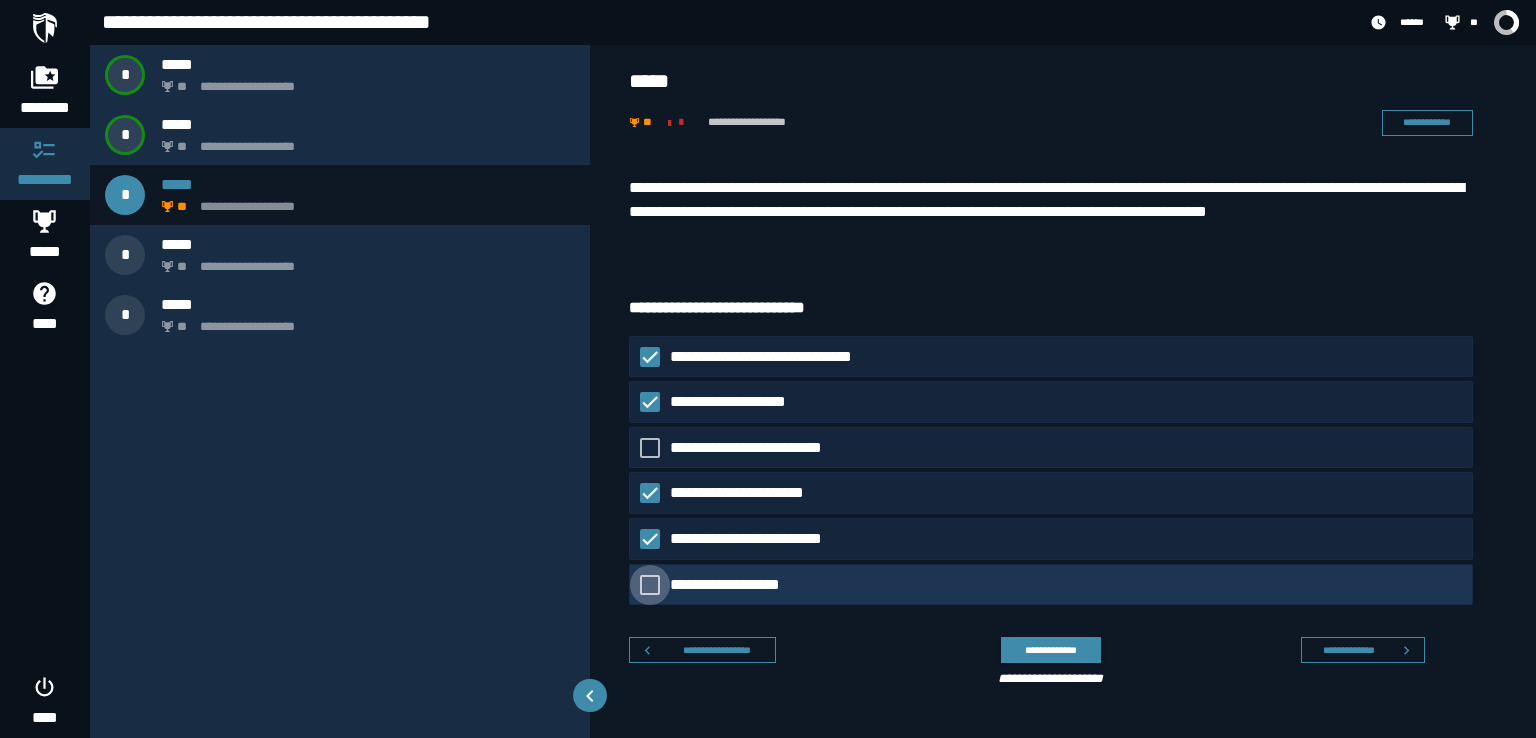 click 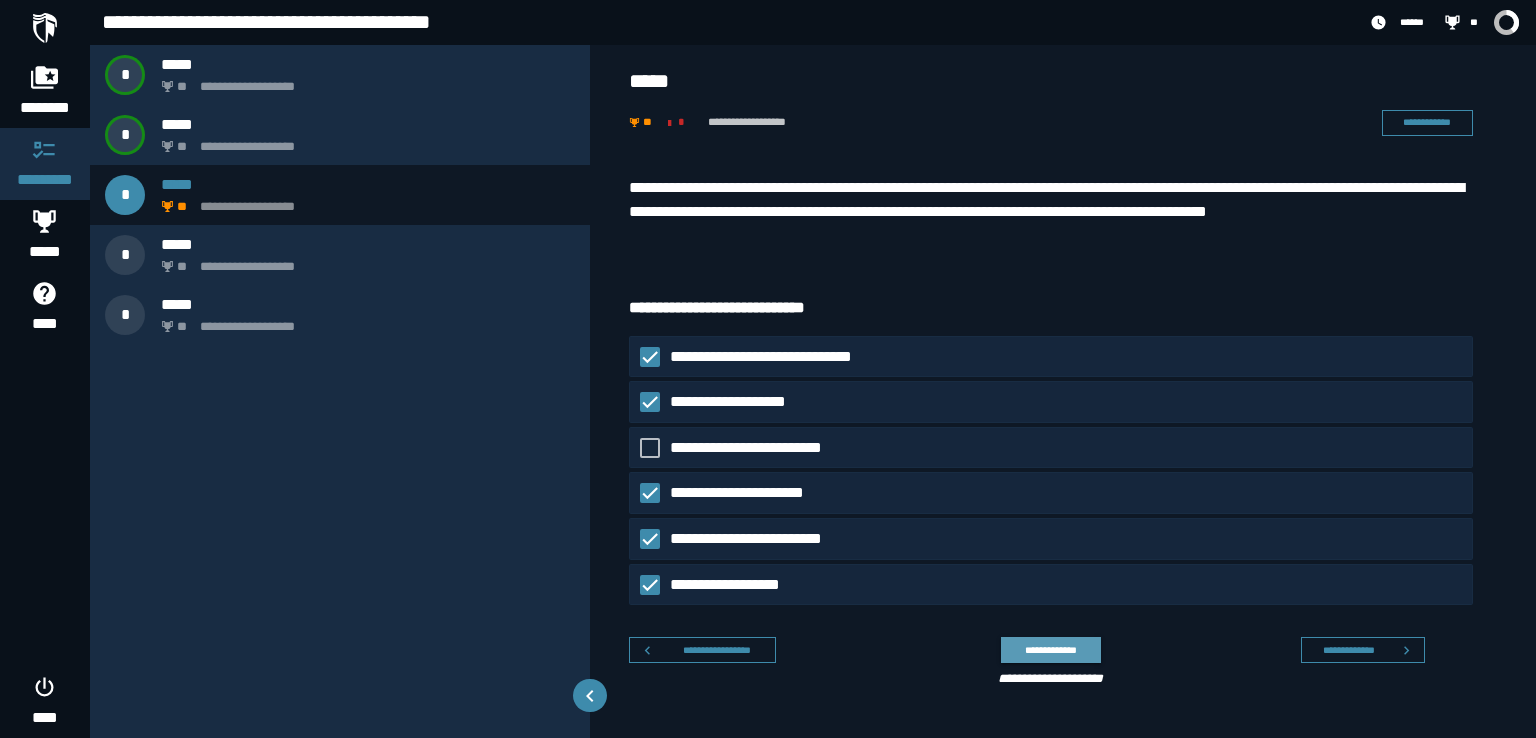 click on "**********" at bounding box center [1050, 650] 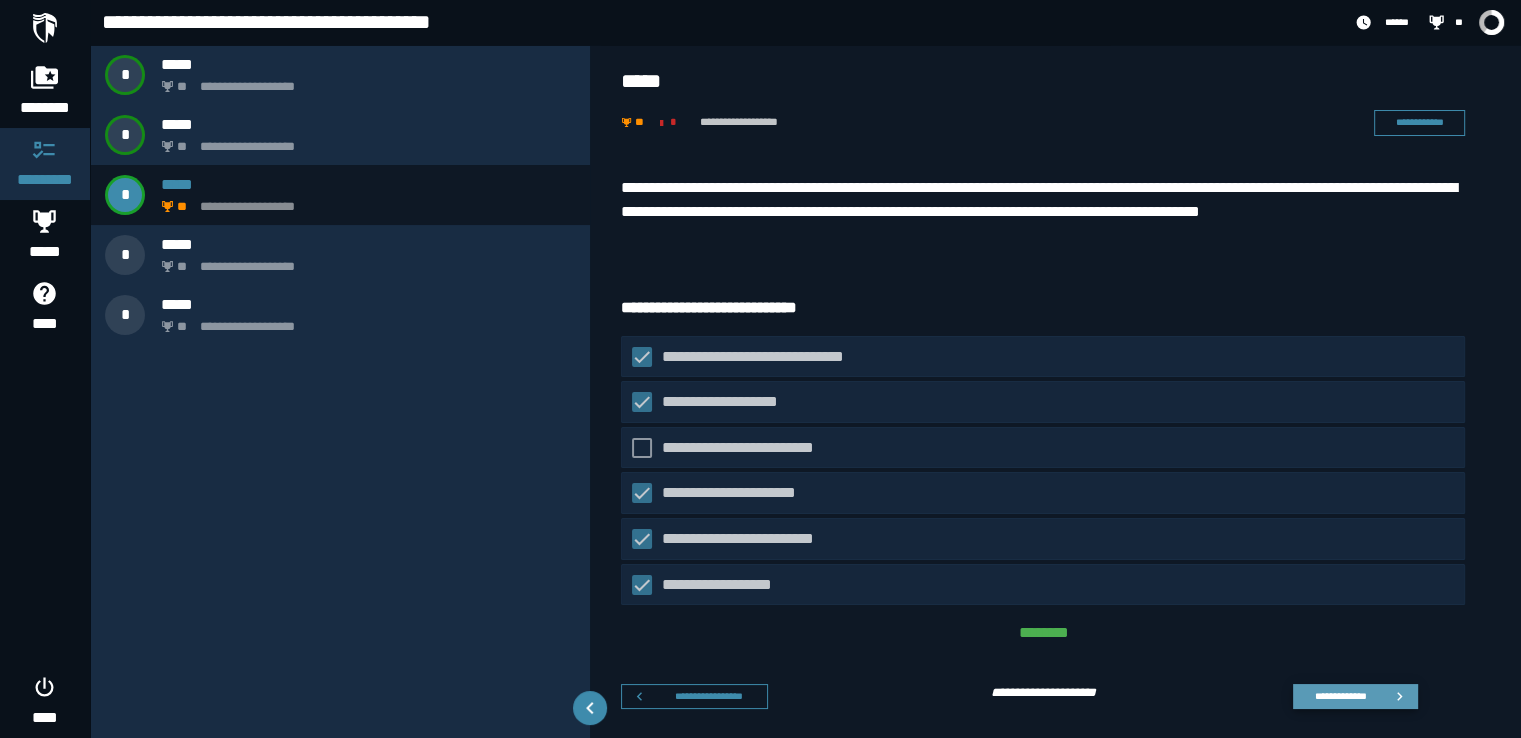 click on "**********" at bounding box center (1340, 696) 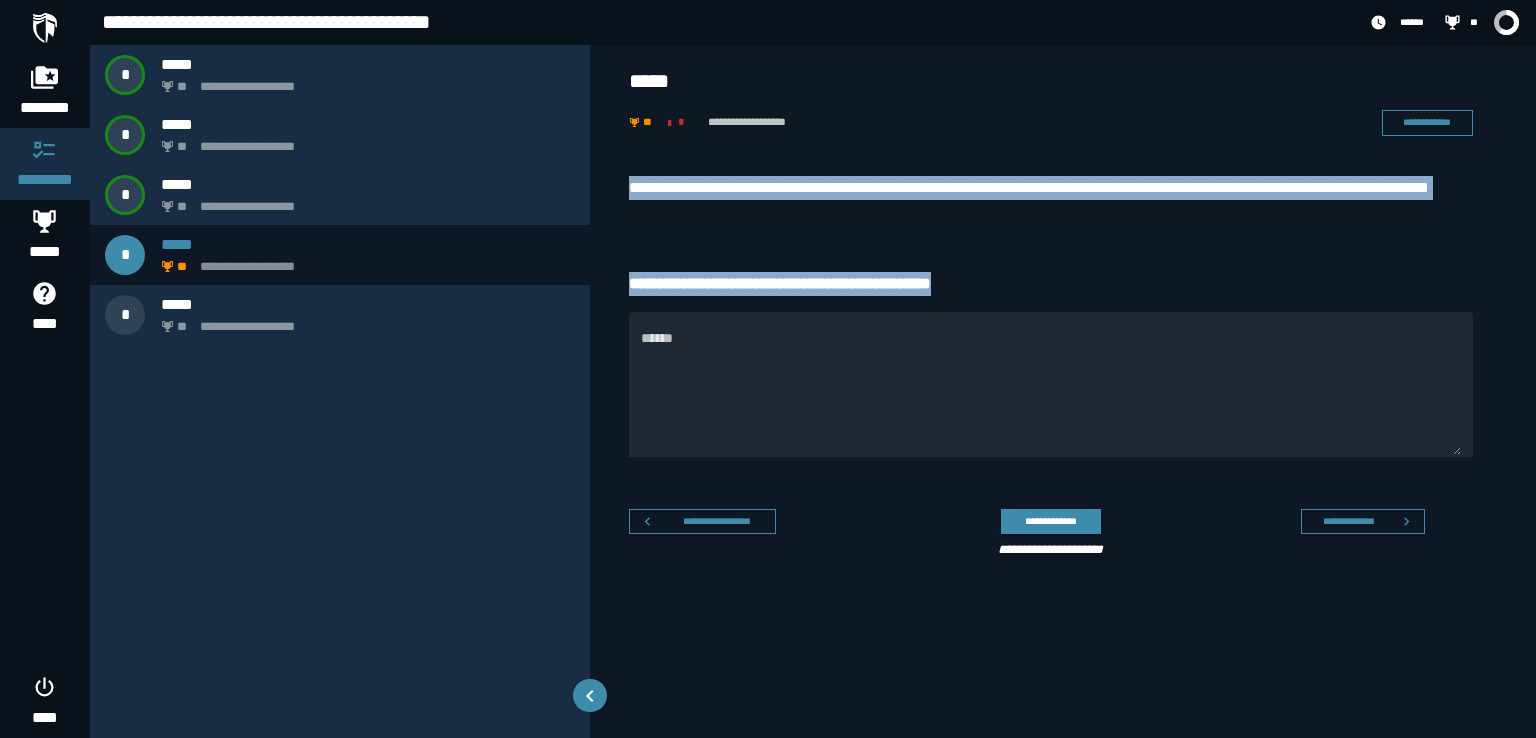 drag, startPoint x: 1011, startPoint y: 281, endPoint x: 622, endPoint y: 160, distance: 407.38434 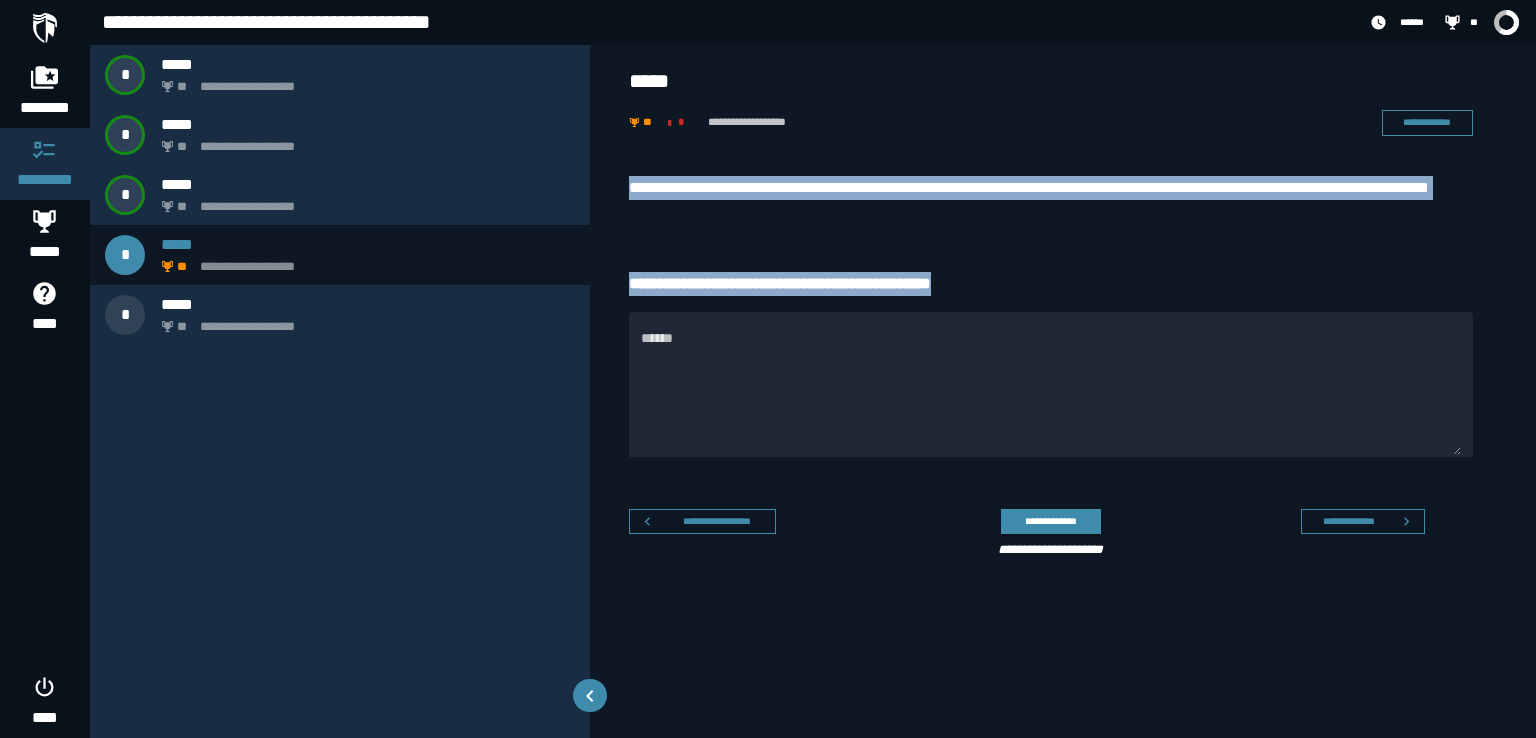 copy on "**********" 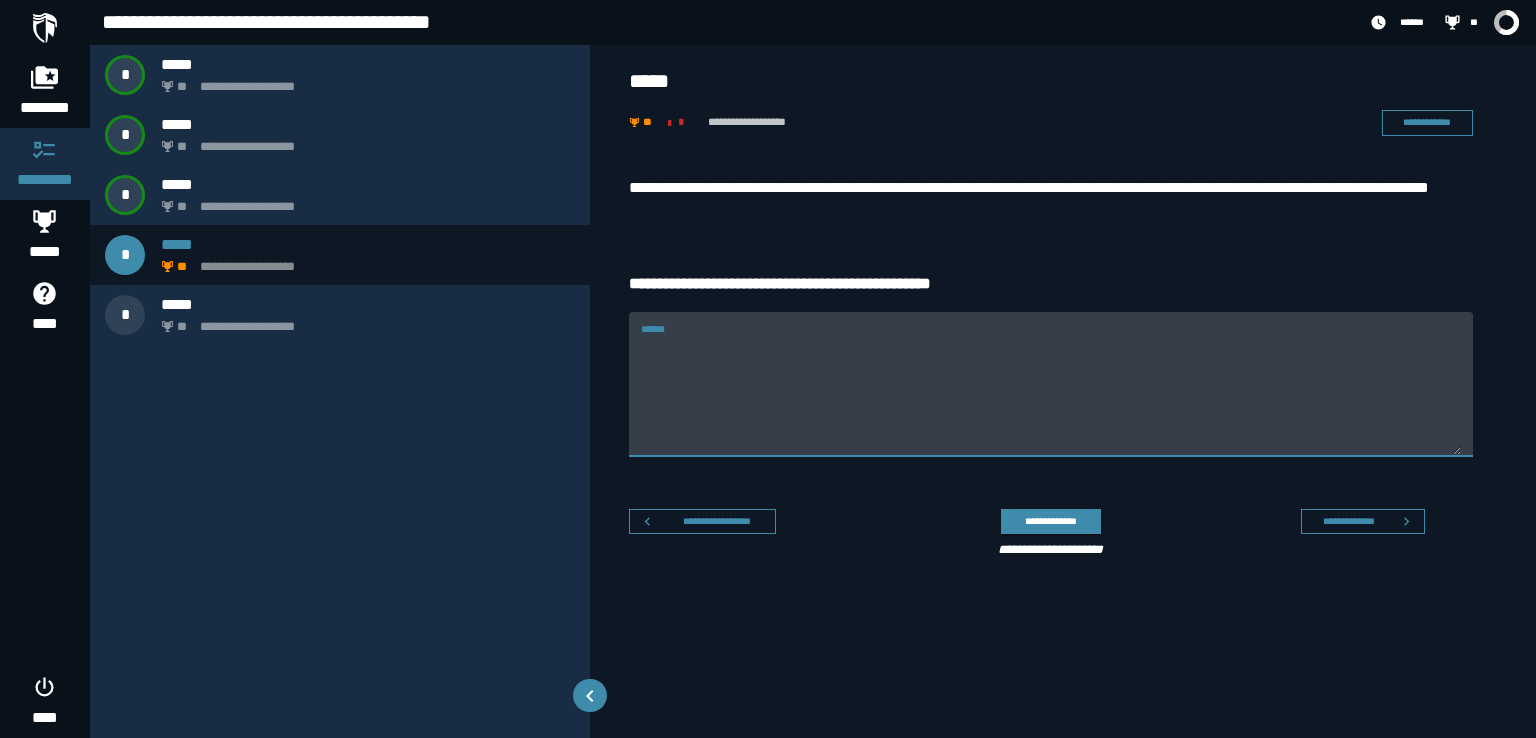 click on "******" at bounding box center [1051, 396] 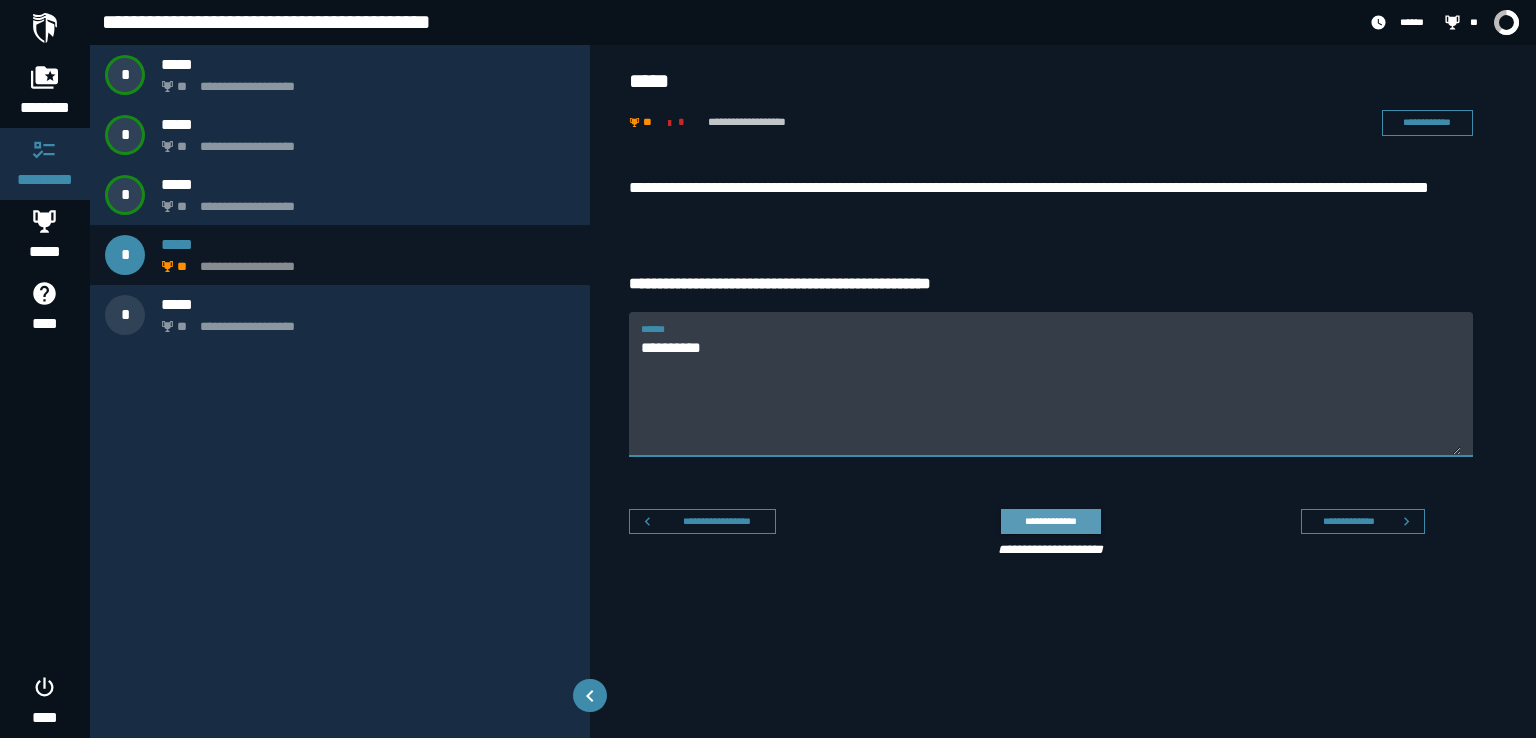 type on "**********" 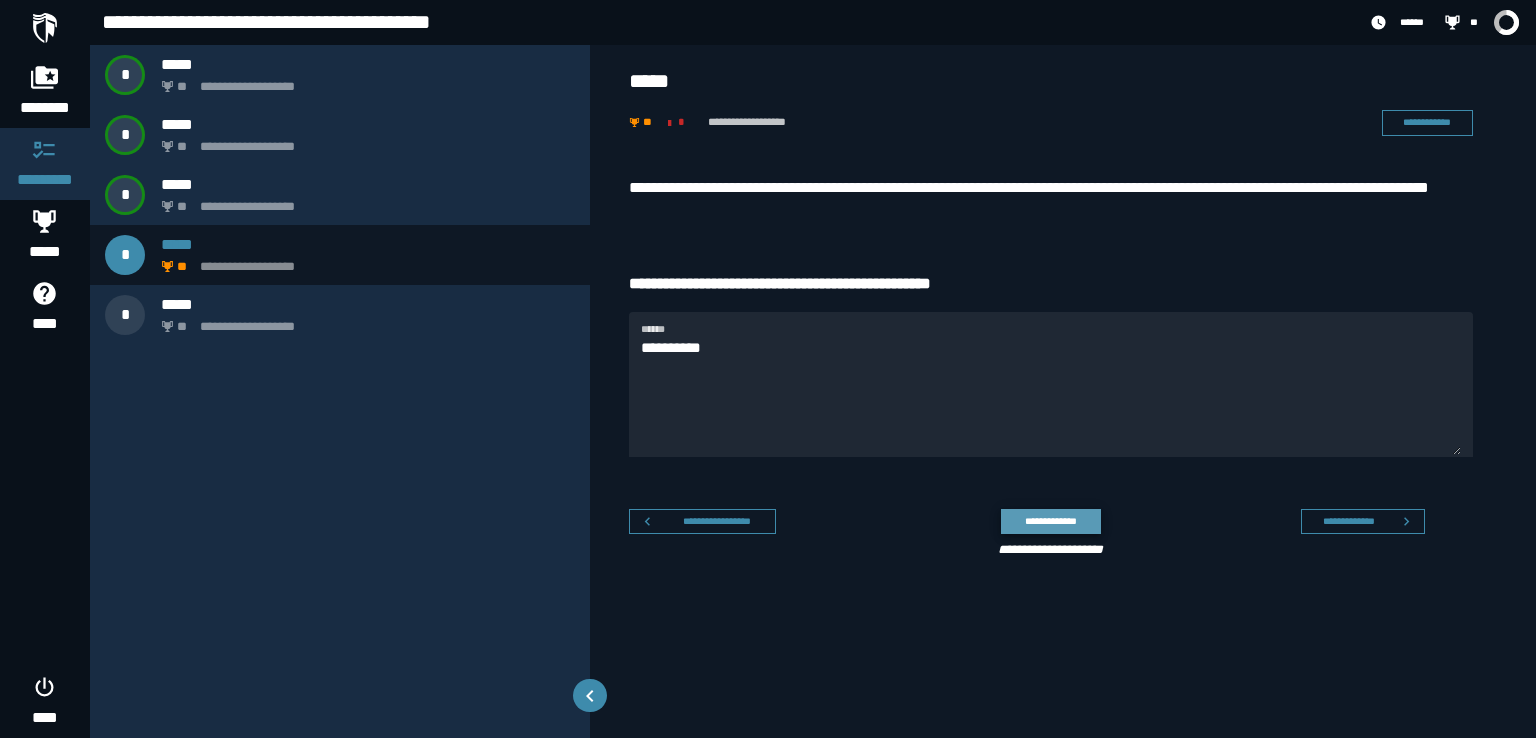 click on "**********" at bounding box center (1050, 521) 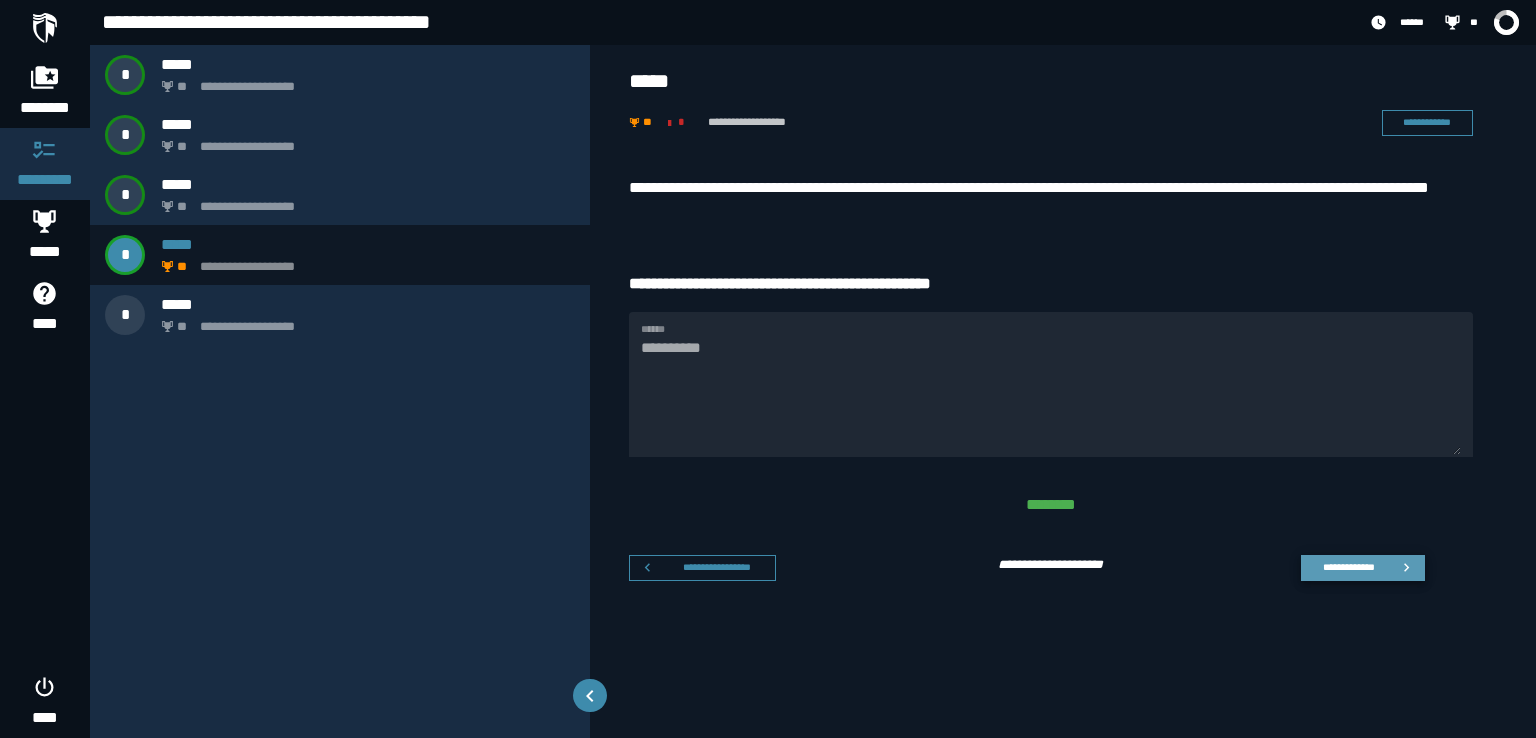 click 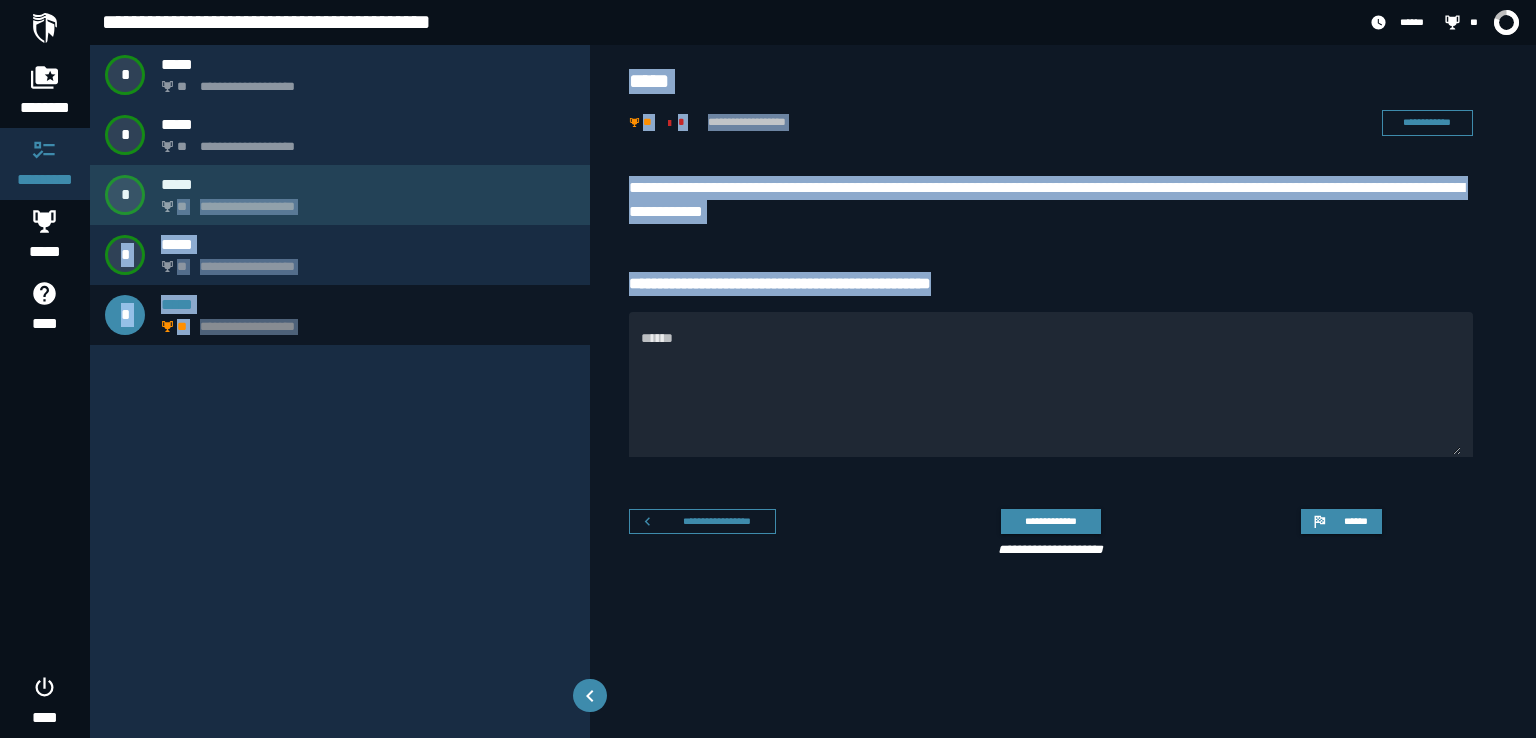drag, startPoint x: 999, startPoint y: 281, endPoint x: 589, endPoint y: 183, distance: 421.54953 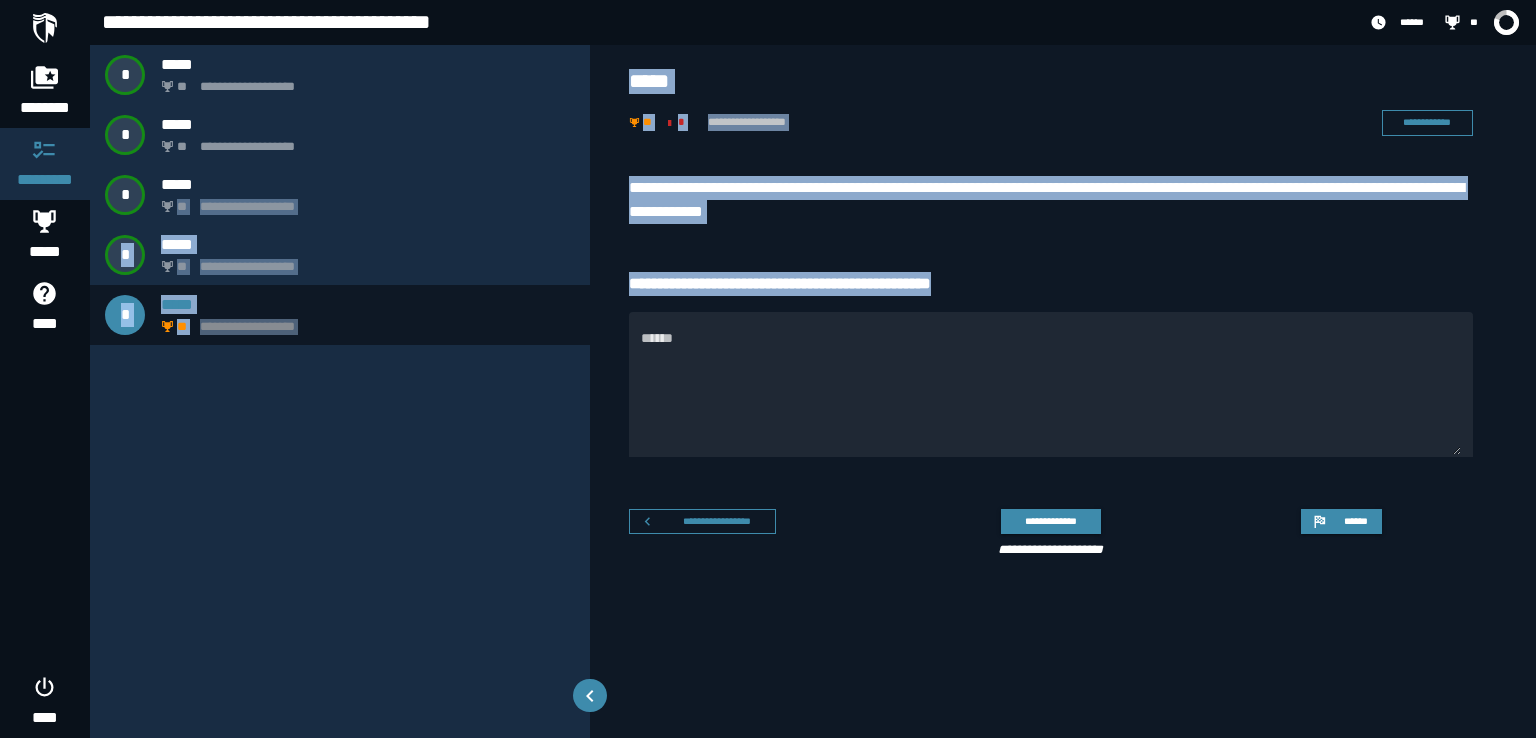 click on "**********" at bounding box center [1051, 284] 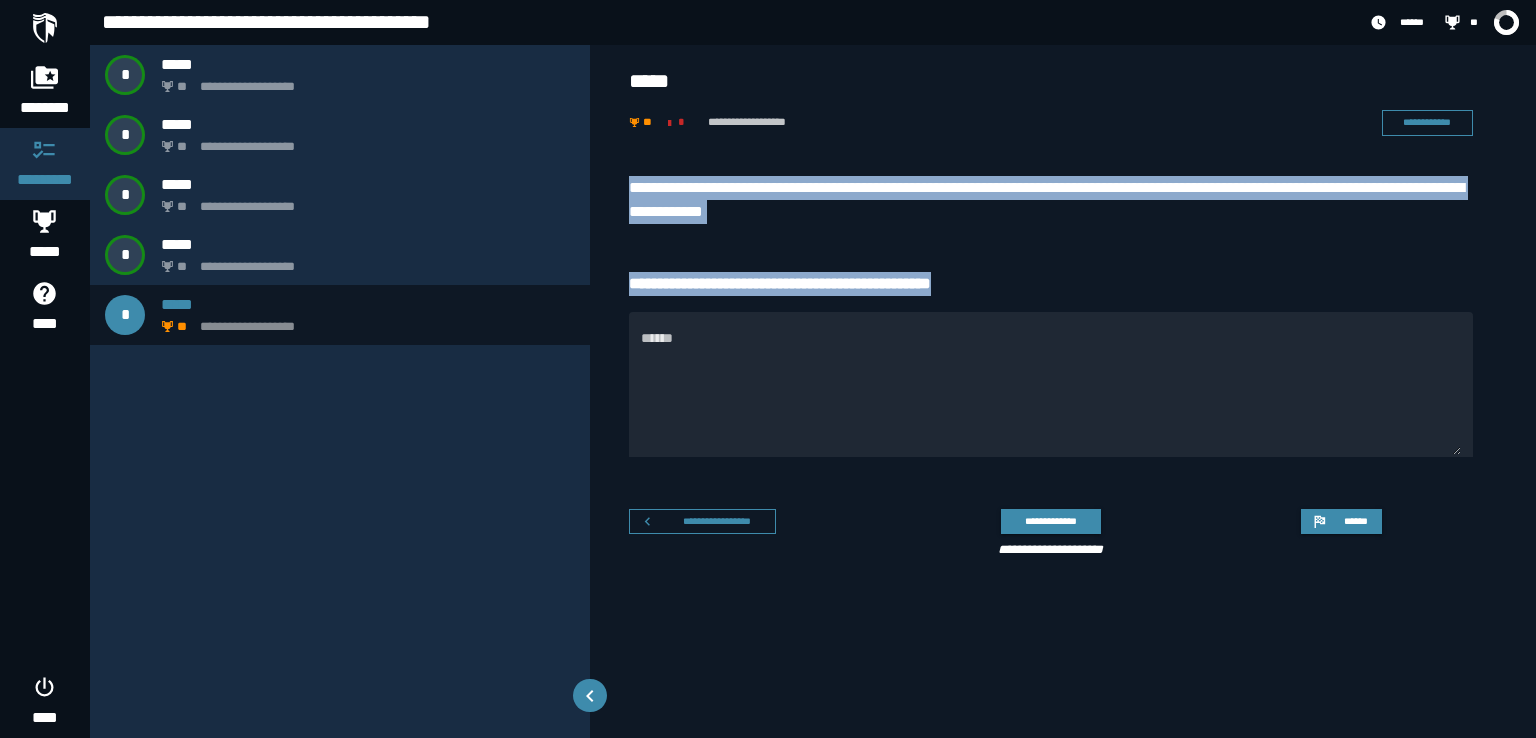 drag, startPoint x: 999, startPoint y: 278, endPoint x: 657, endPoint y: 179, distance: 356.04074 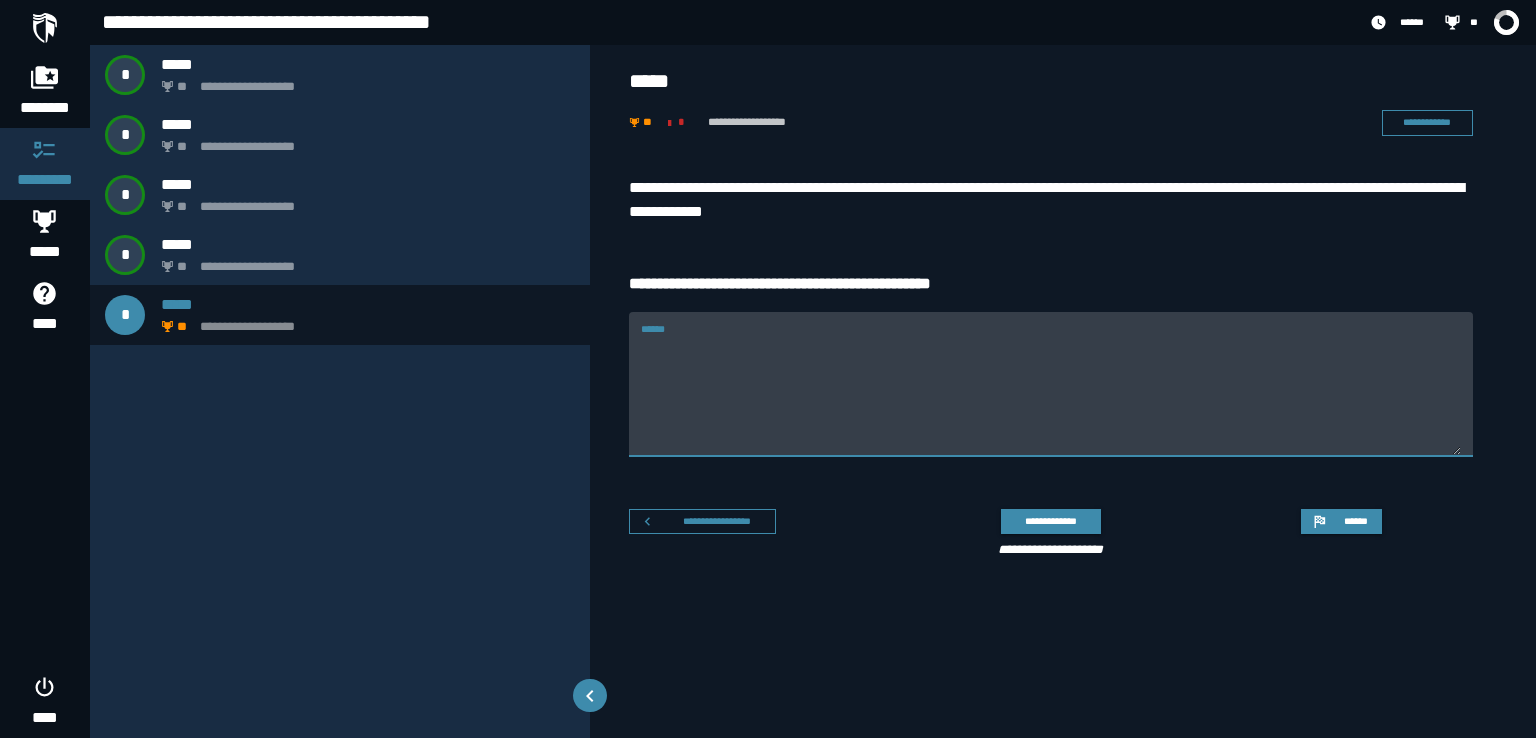 click on "******" at bounding box center (1051, 396) 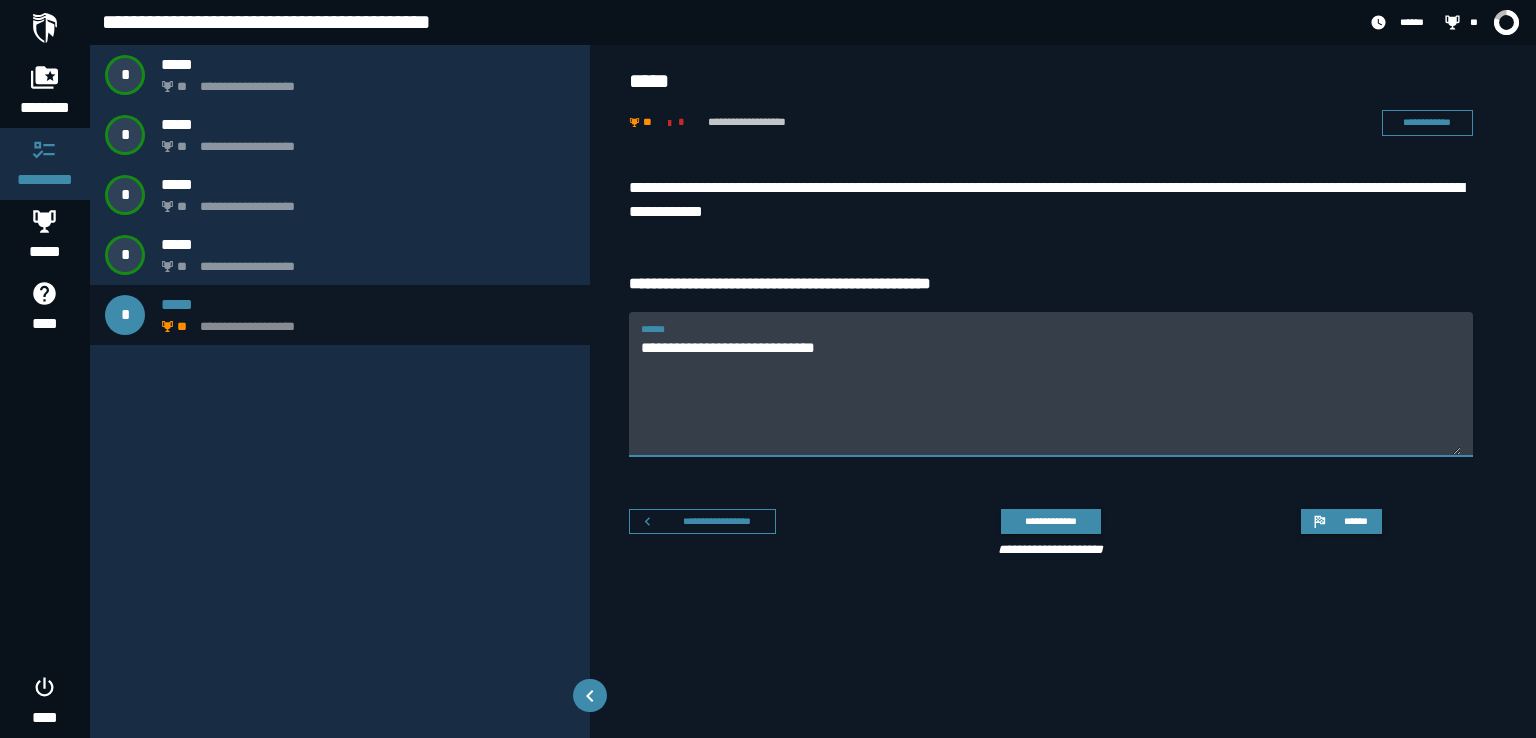 click on "**********" at bounding box center [1051, 396] 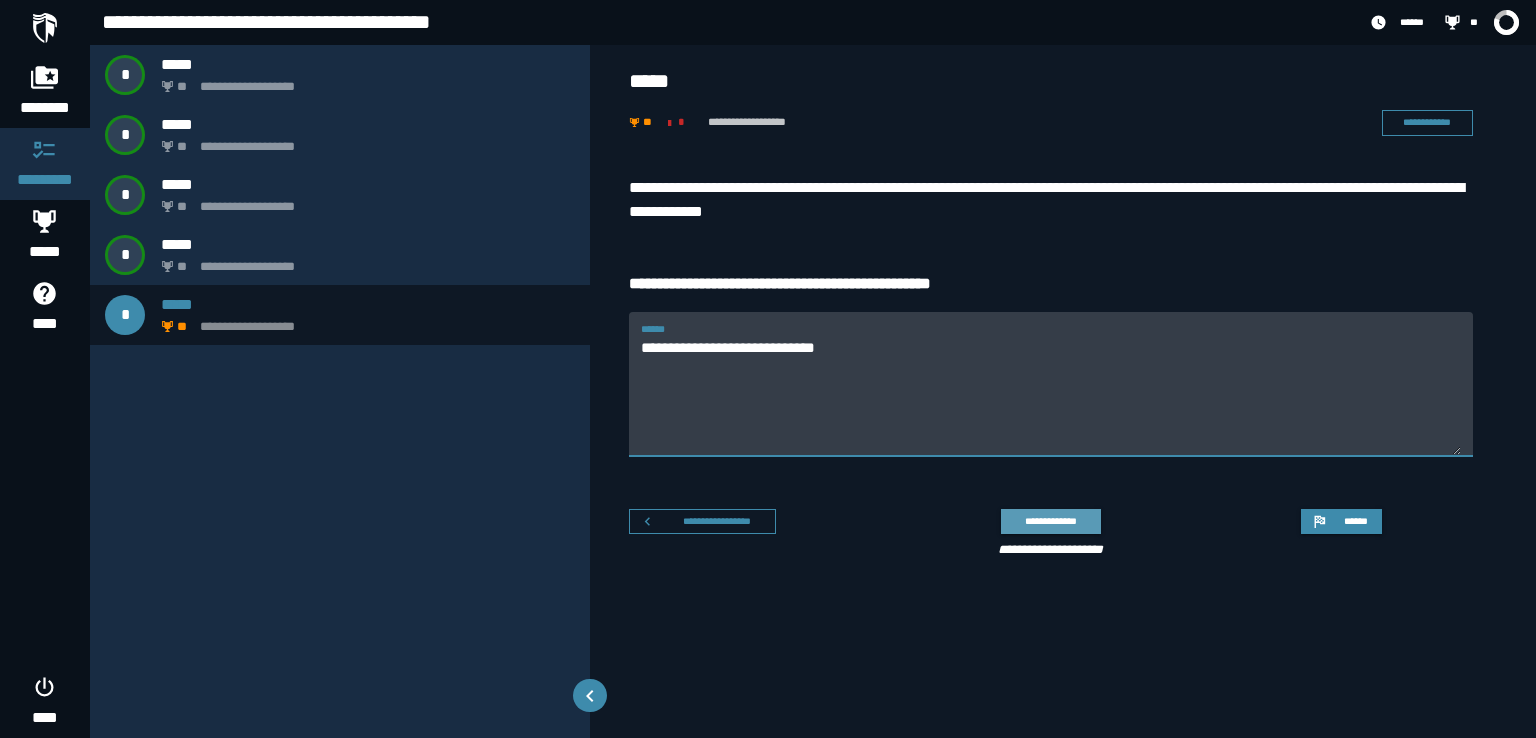 type on "**********" 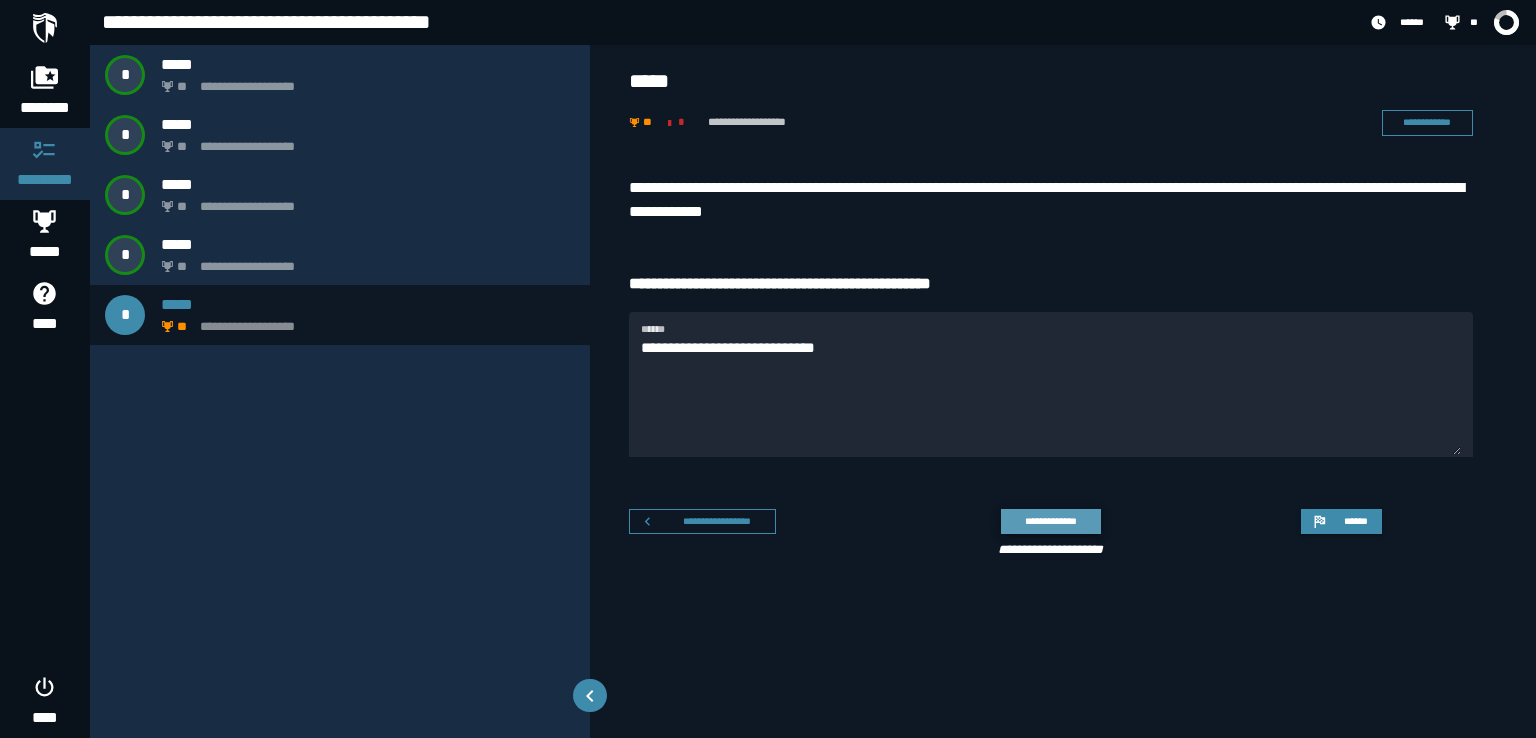 click on "**********" at bounding box center (1050, 521) 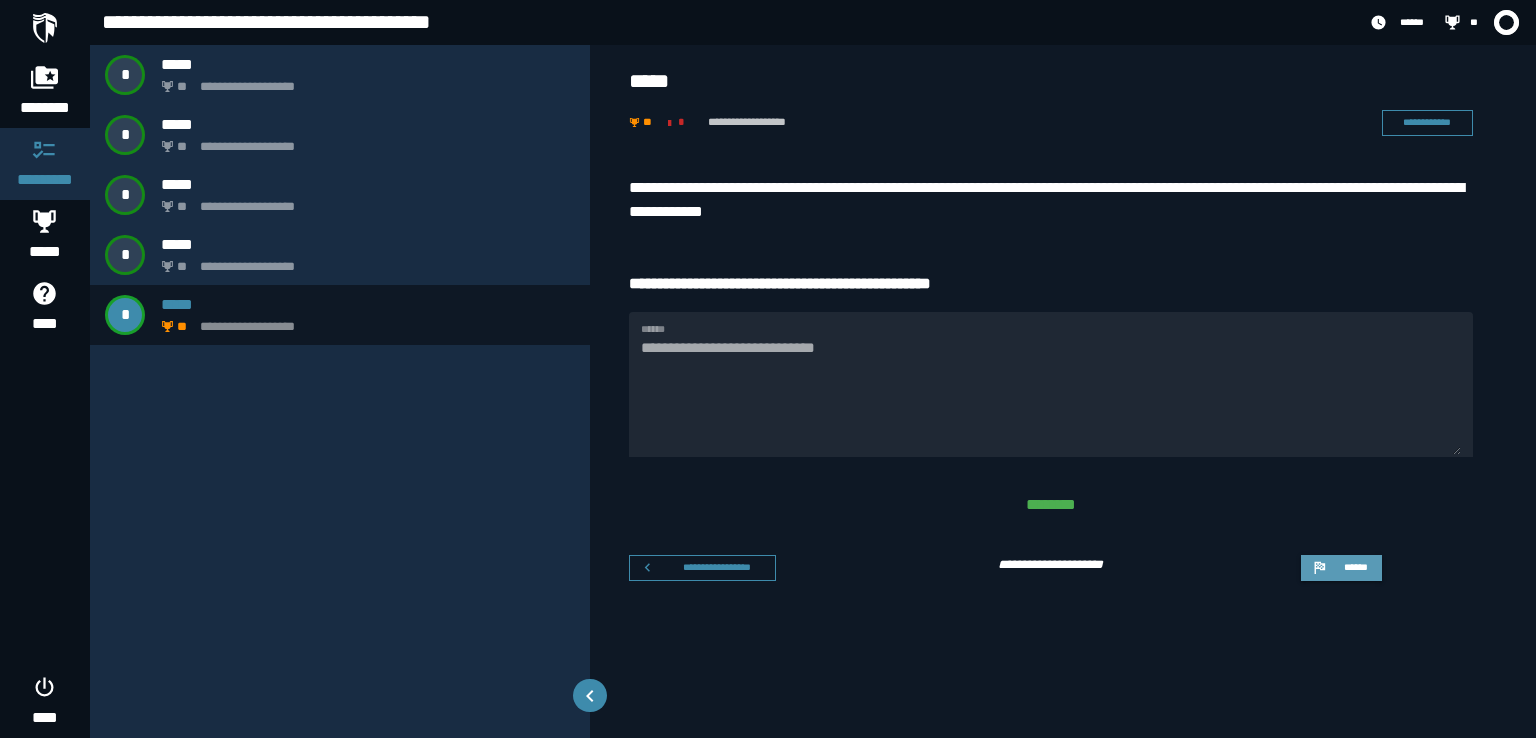 click on "******" at bounding box center [1341, 568] 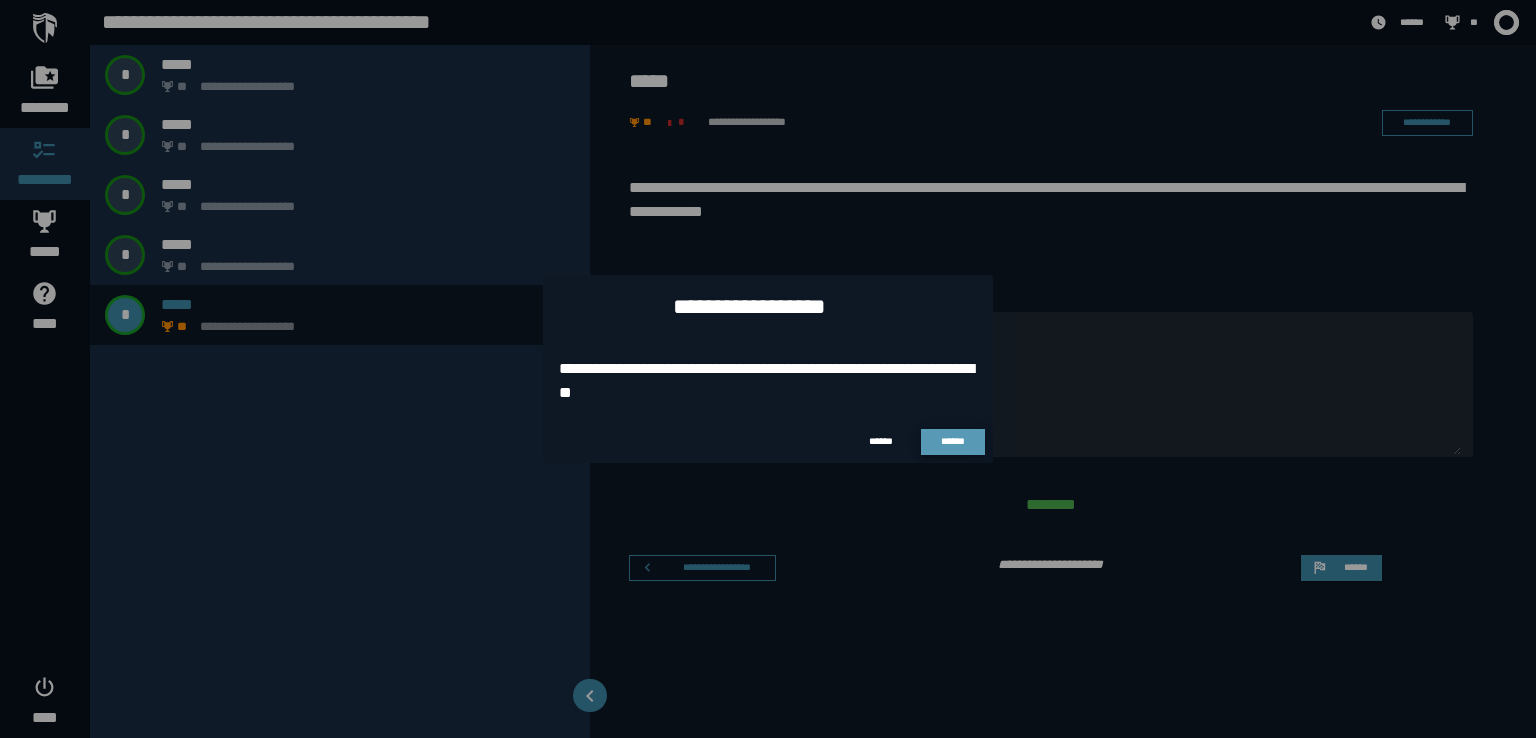 click on "******" at bounding box center (953, 441) 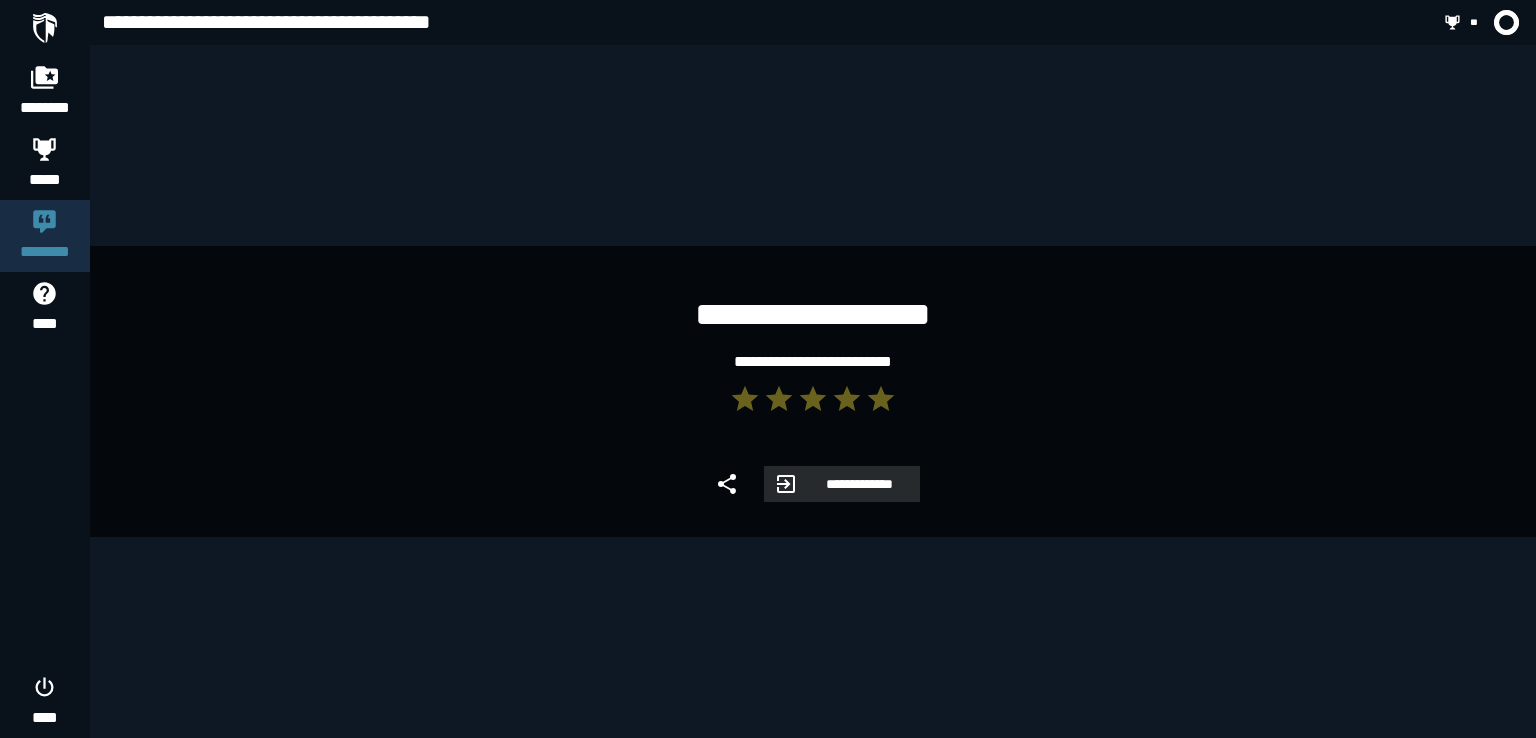 click on "**********" at bounding box center (859, 484) 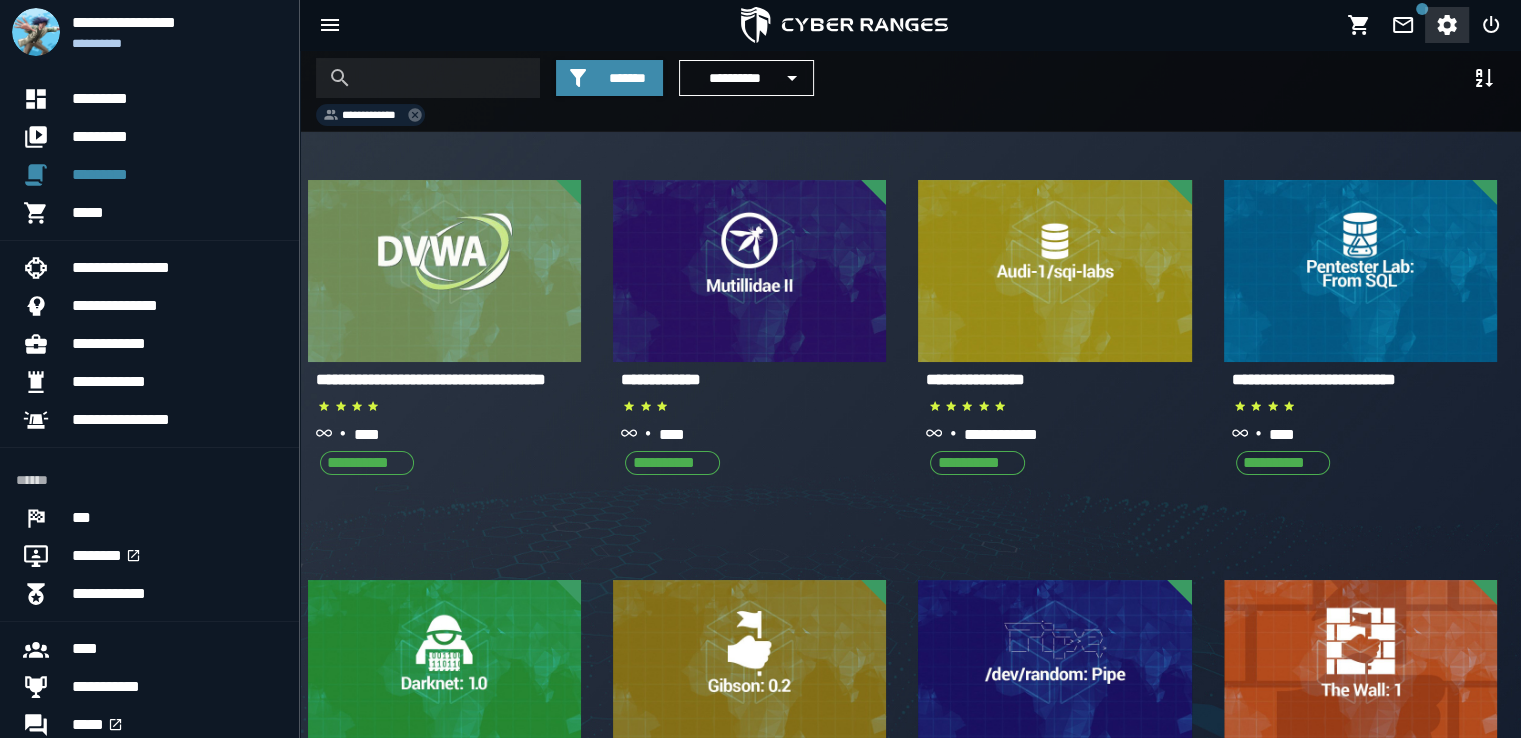 click 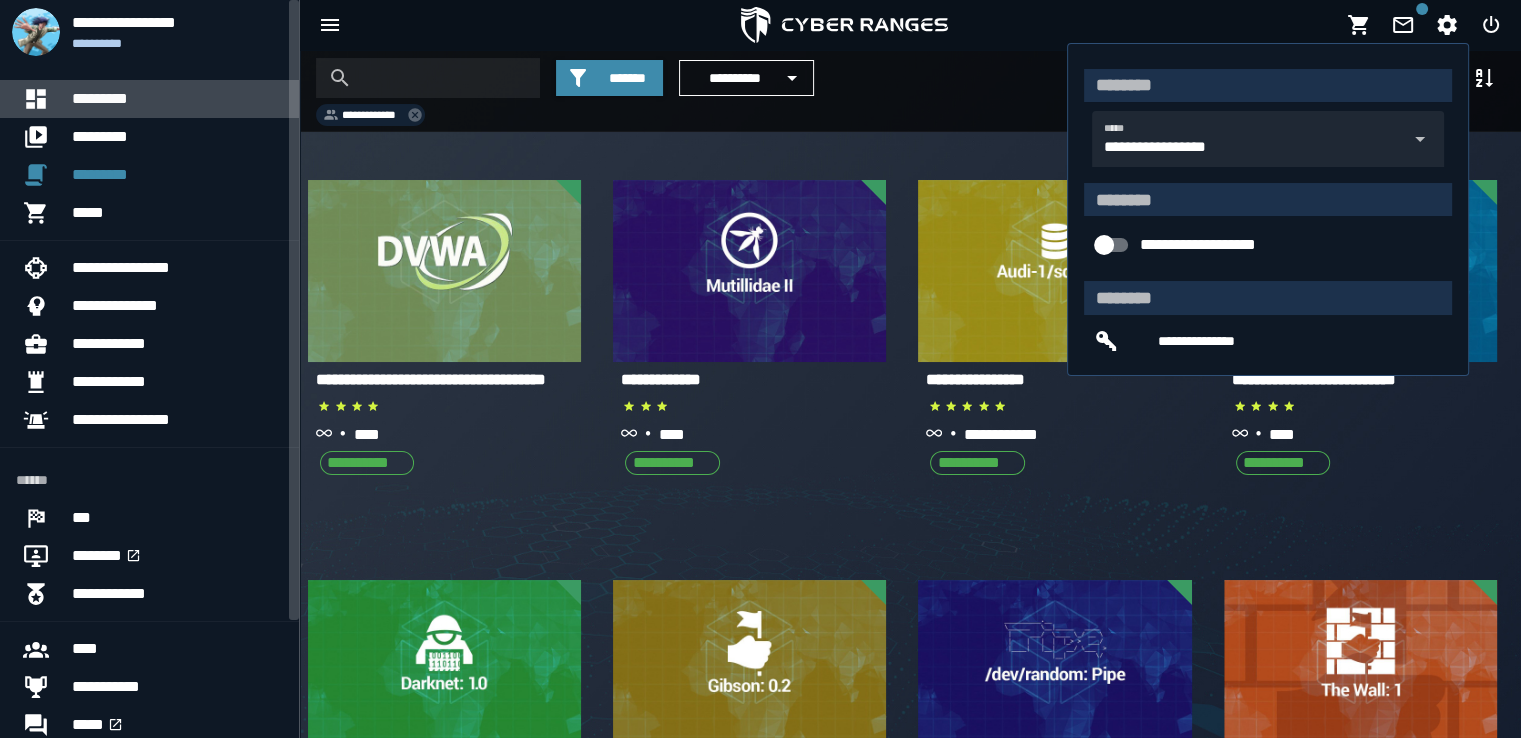 click on "*********" at bounding box center [177, 99] 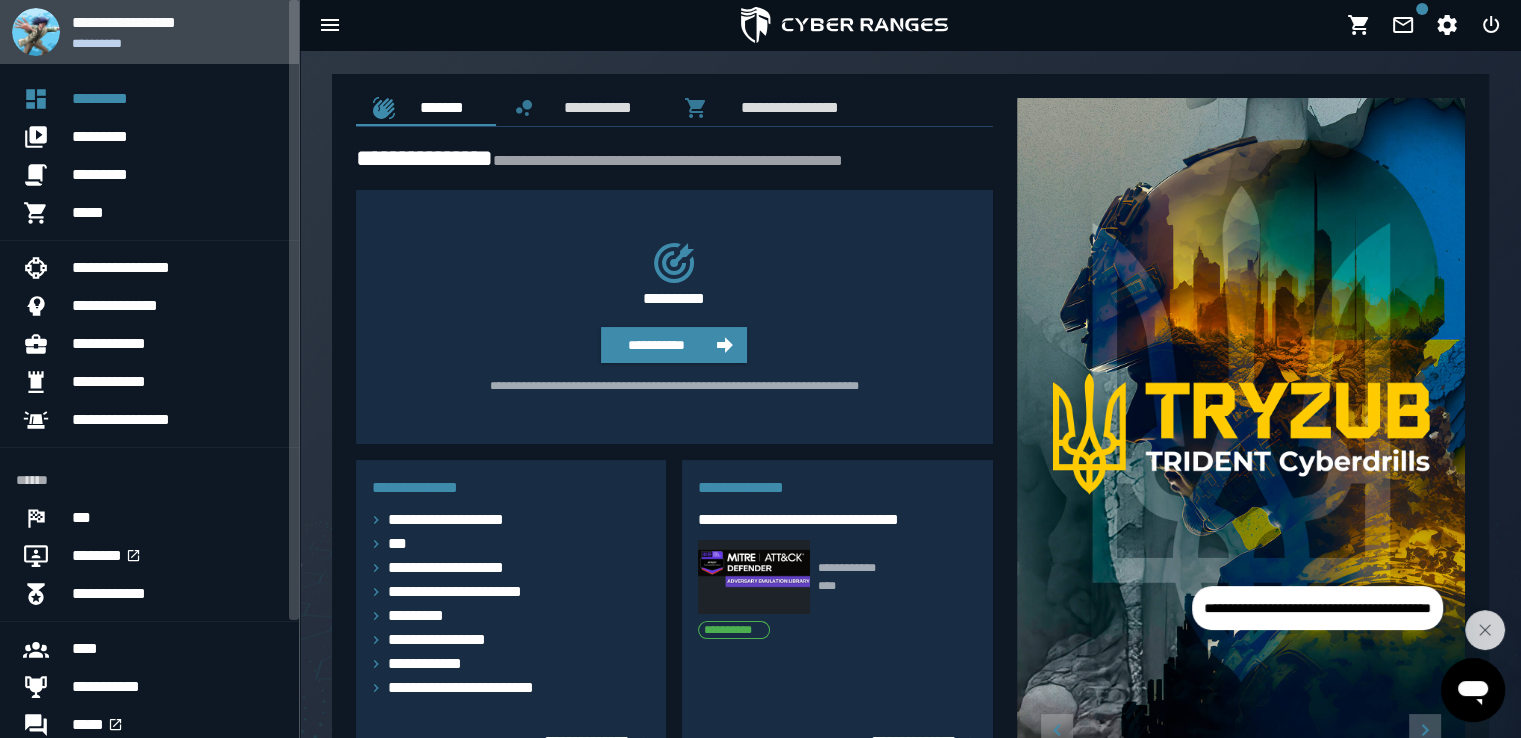click on "**********" at bounding box center (177, 32) 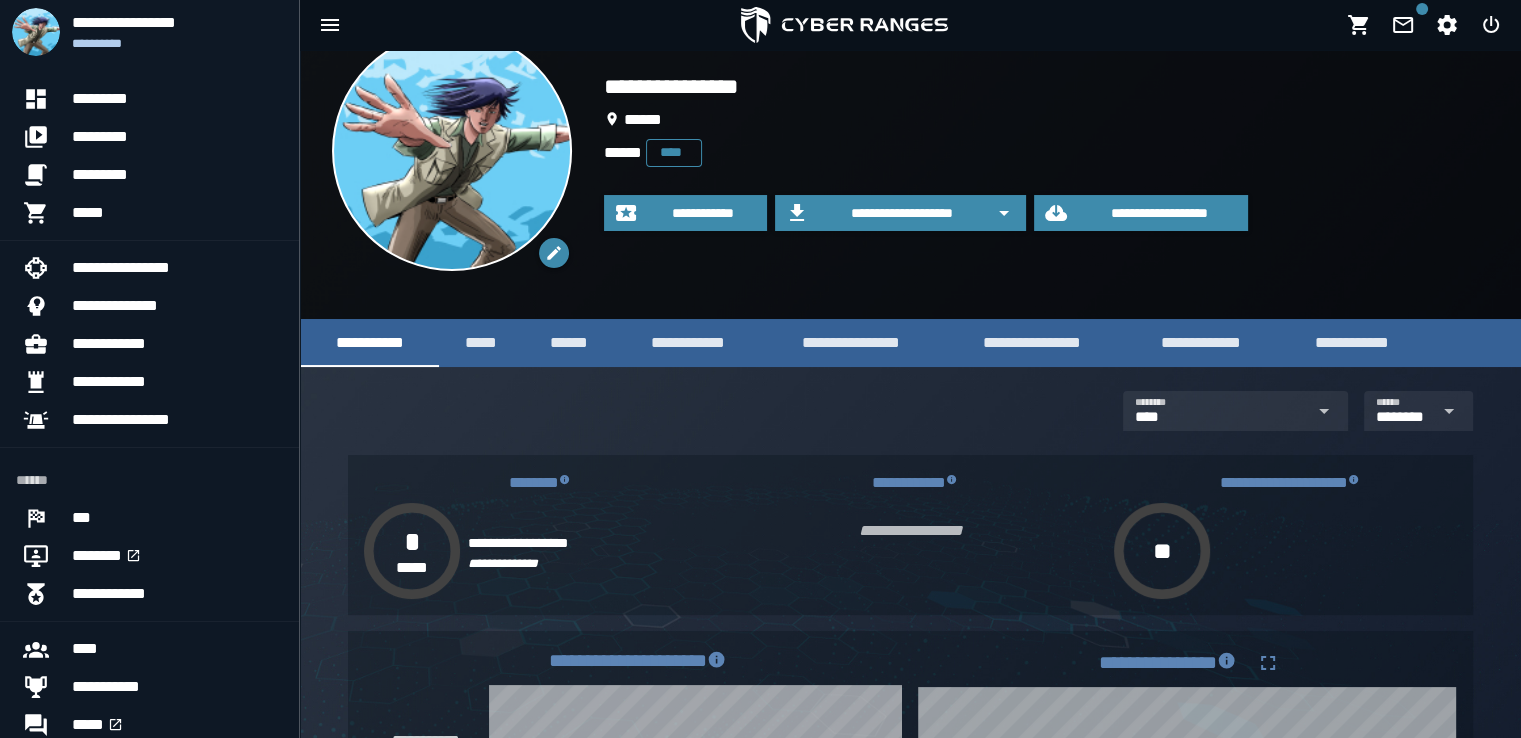 scroll, scrollTop: 66, scrollLeft: 0, axis: vertical 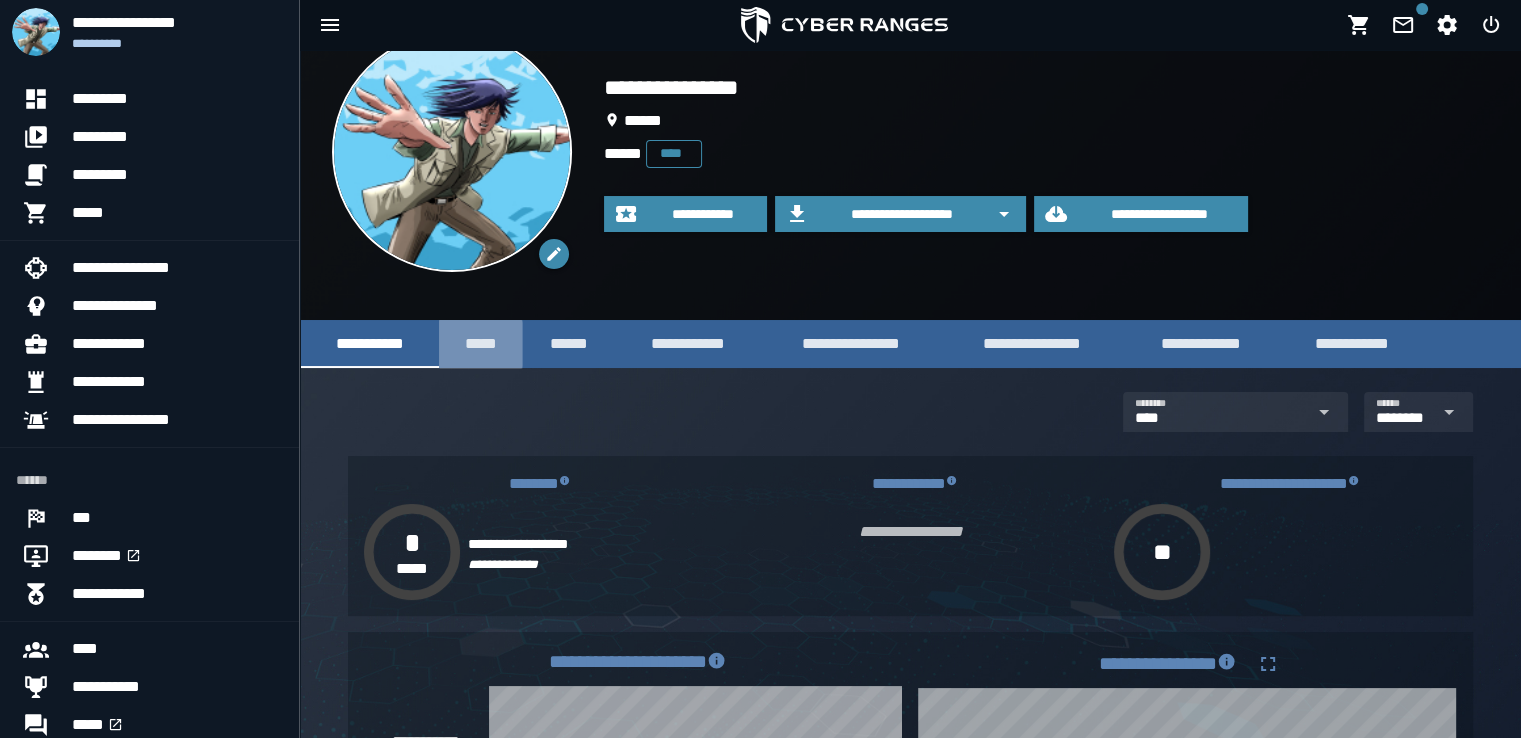 click on "*****" at bounding box center [480, 343] 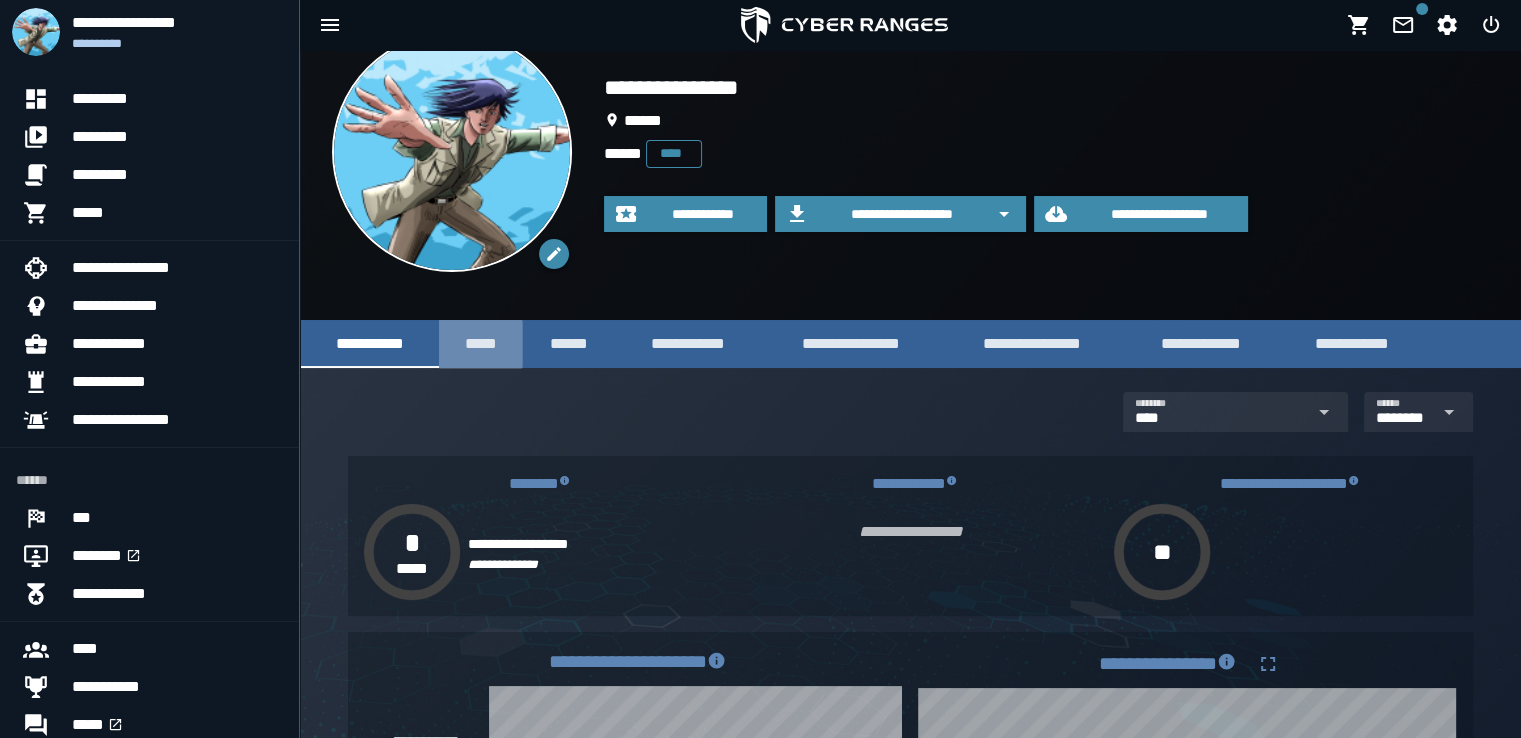 scroll, scrollTop: 0, scrollLeft: 0, axis: both 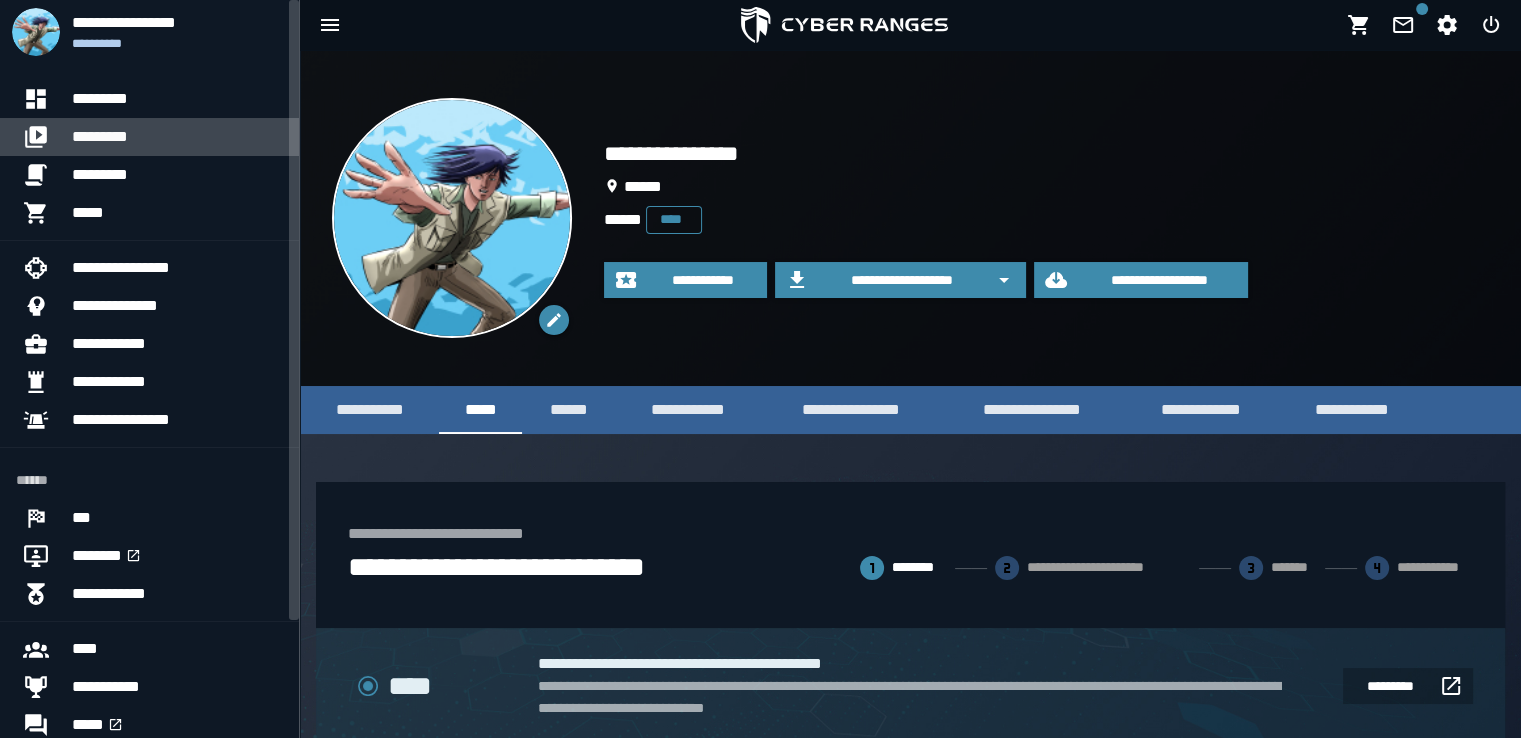 click on "*********" at bounding box center [177, 137] 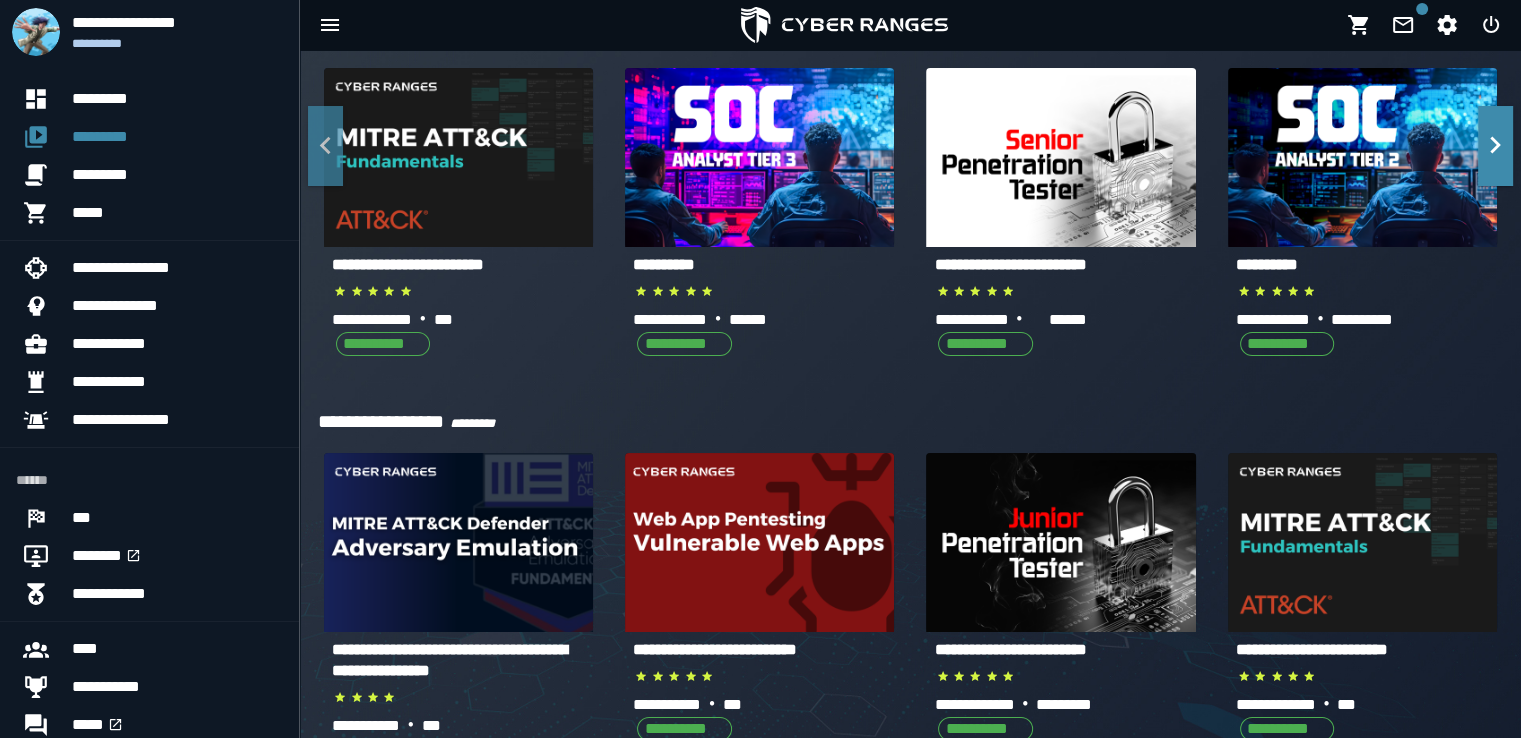scroll, scrollTop: 0, scrollLeft: 0, axis: both 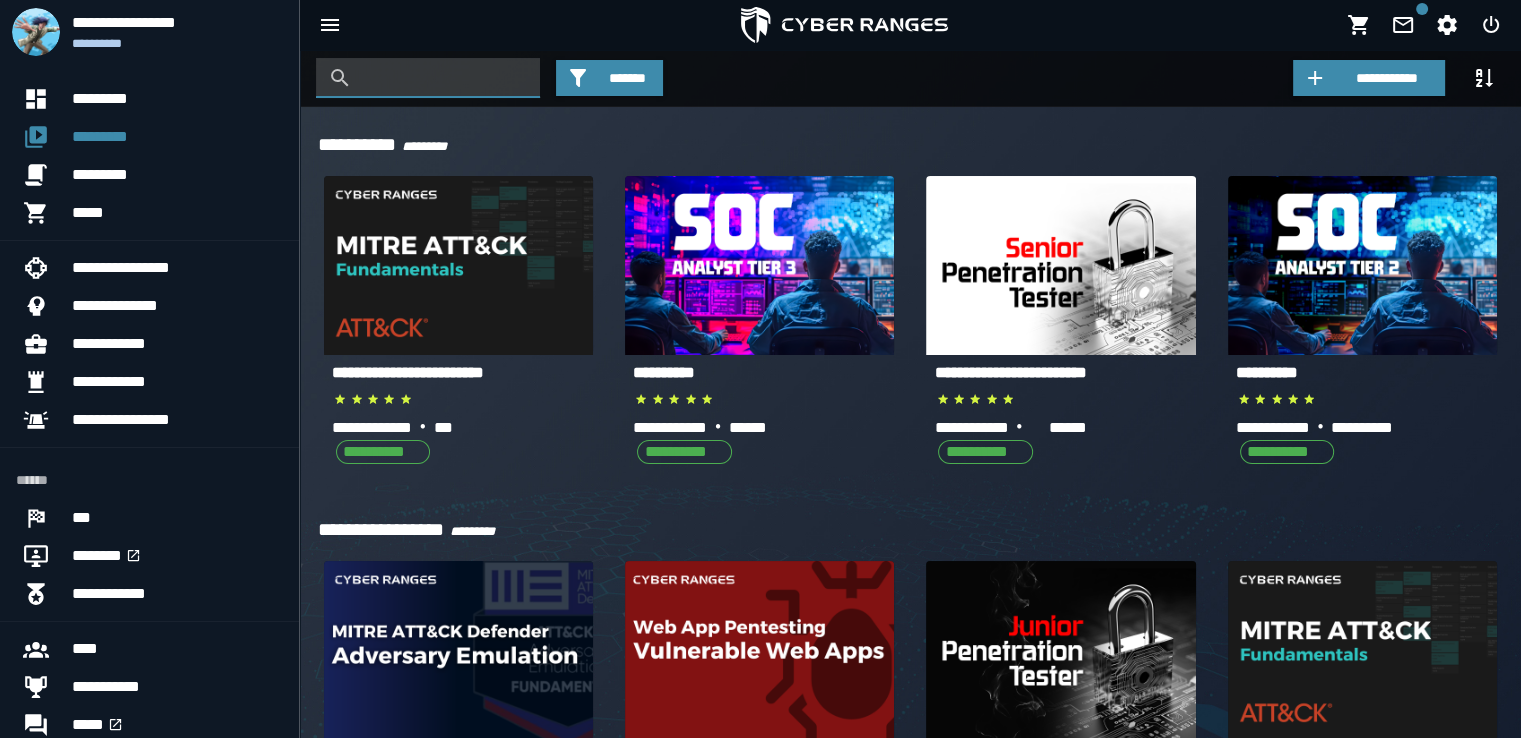 click at bounding box center (443, 78) 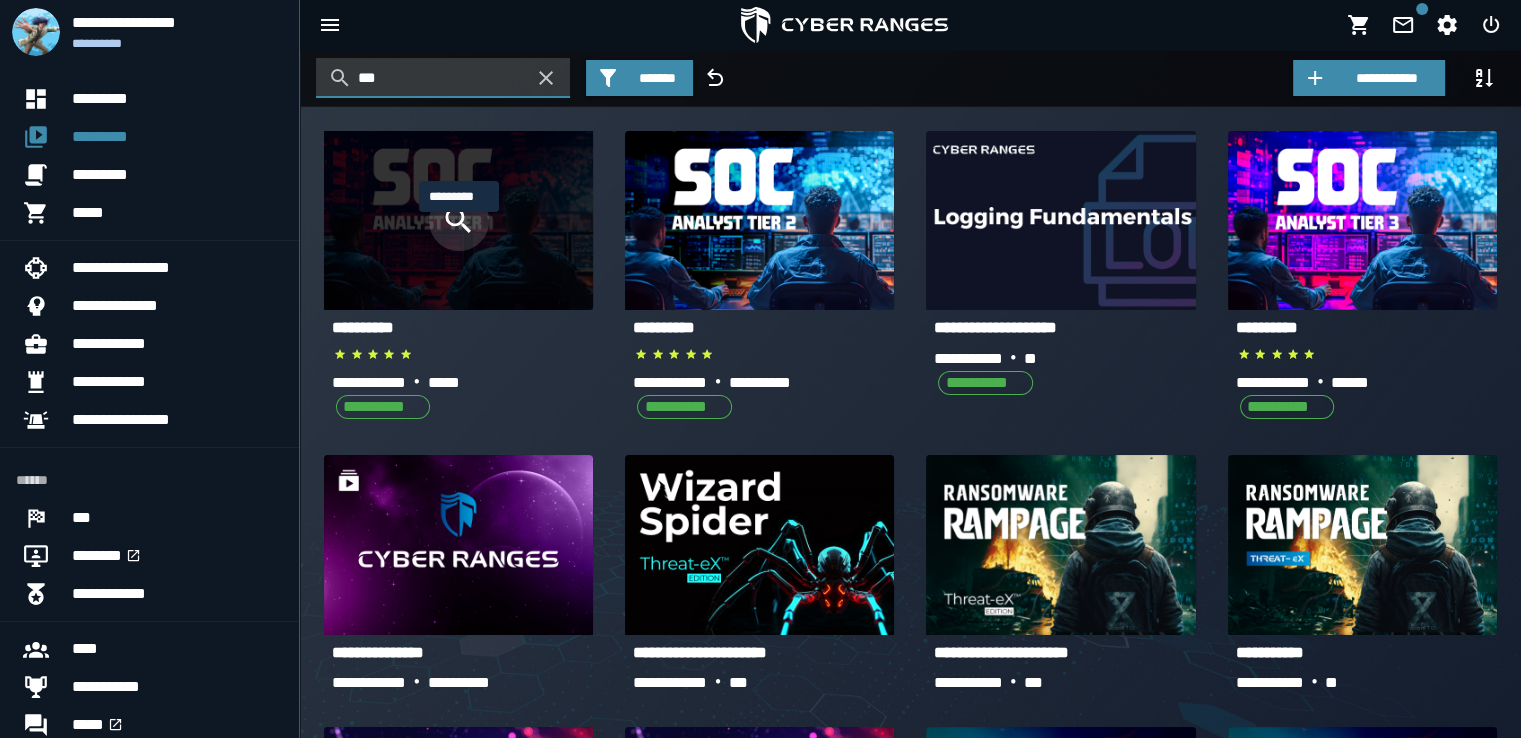 type on "***" 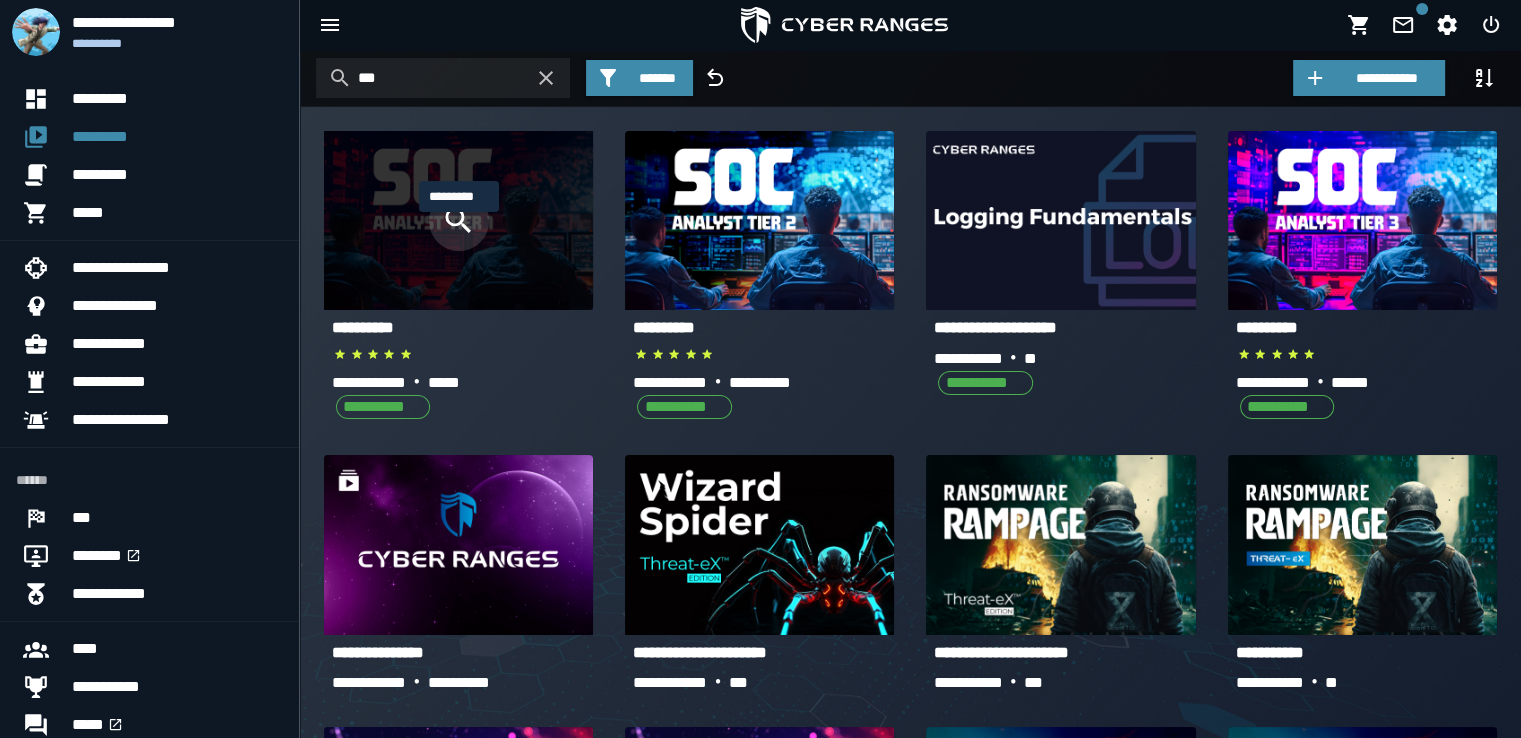 click at bounding box center (459, 221) 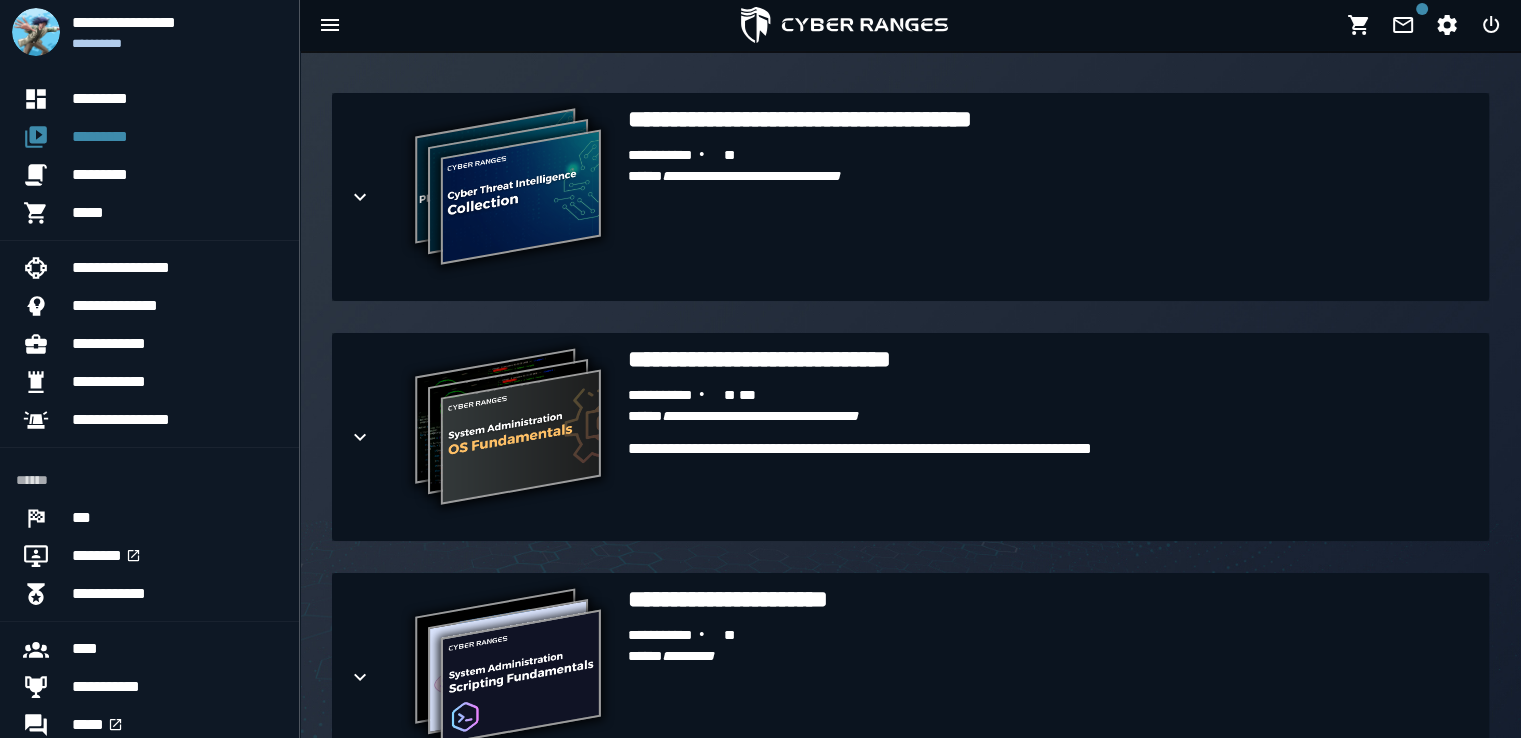 scroll, scrollTop: 485, scrollLeft: 0, axis: vertical 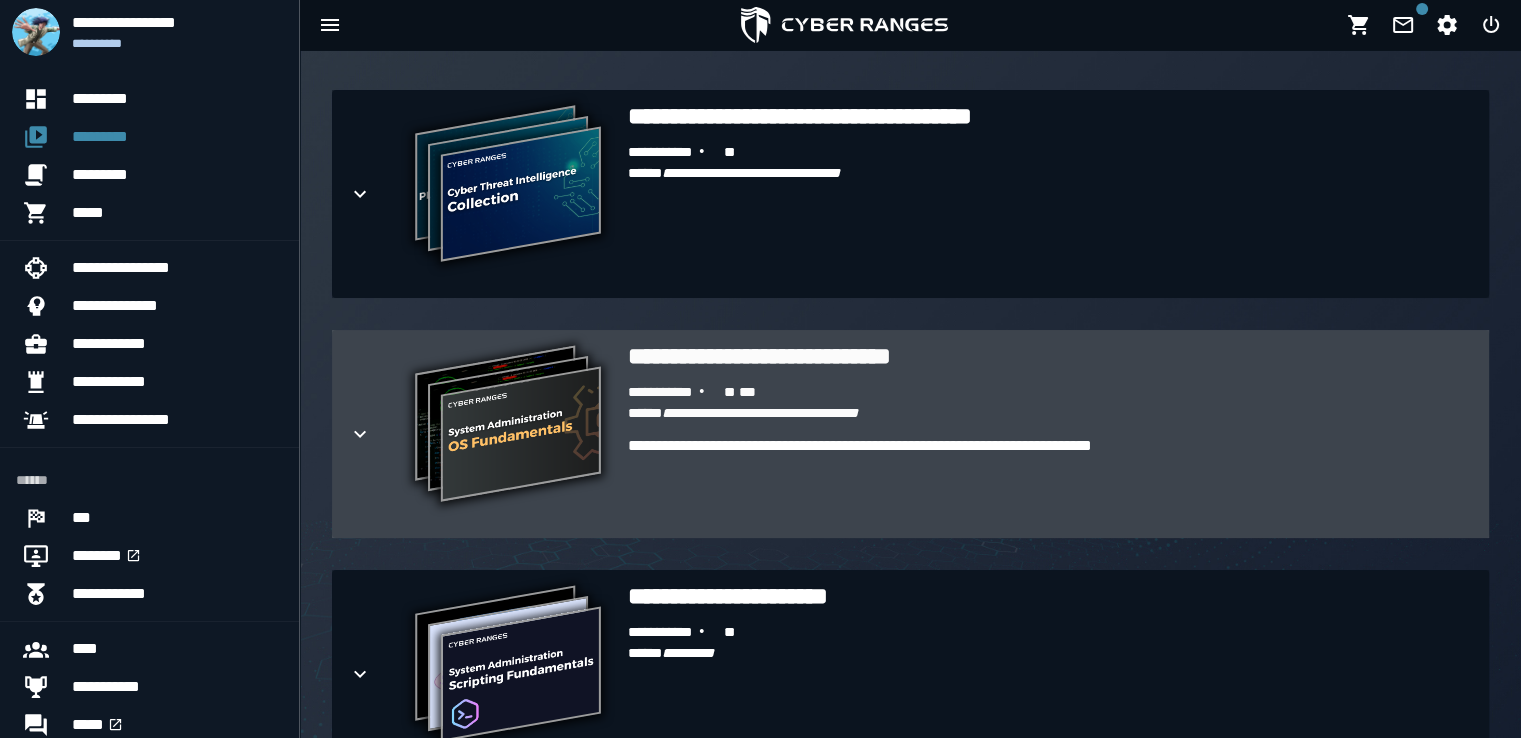 click on "**********" at bounding box center [1050, 356] 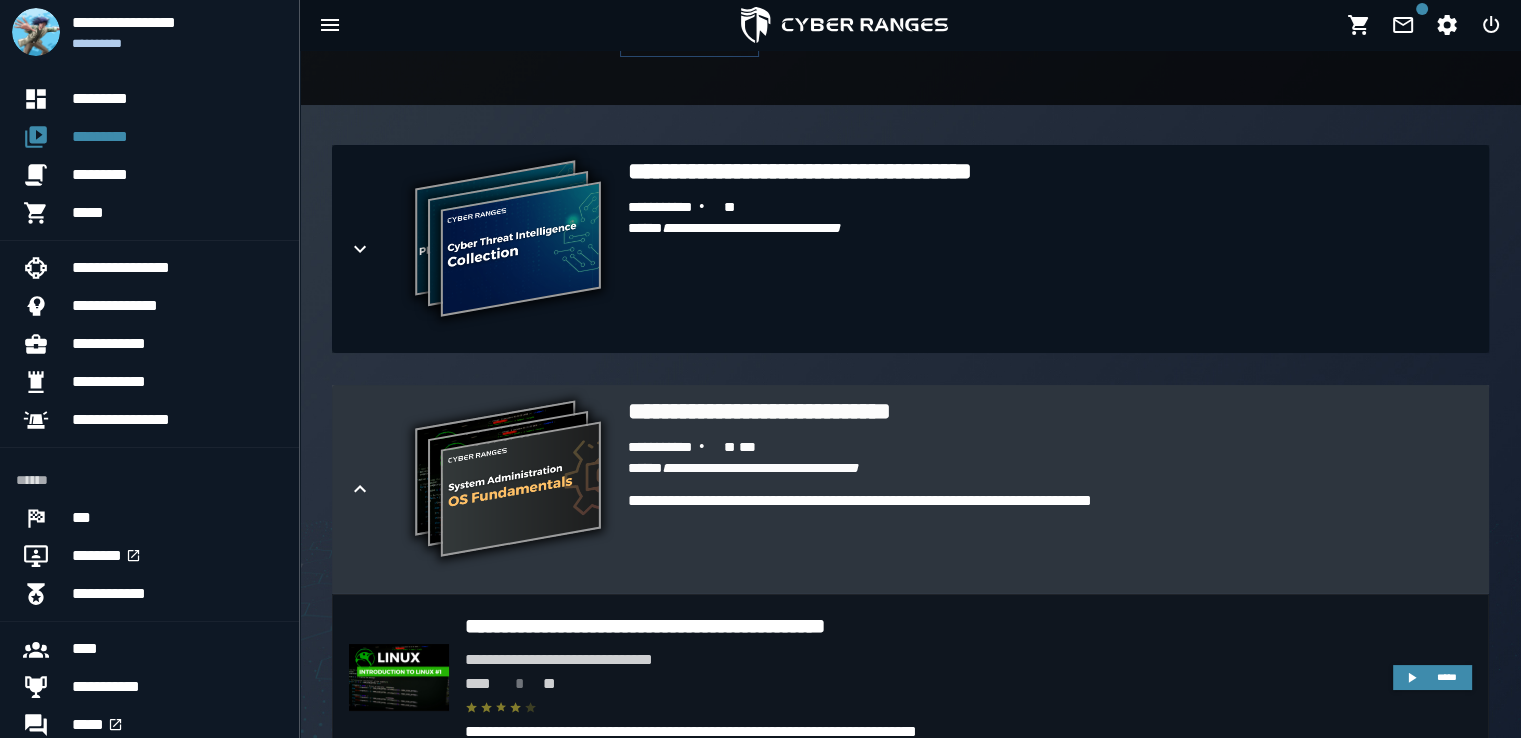 scroll, scrollTop: 432, scrollLeft: 0, axis: vertical 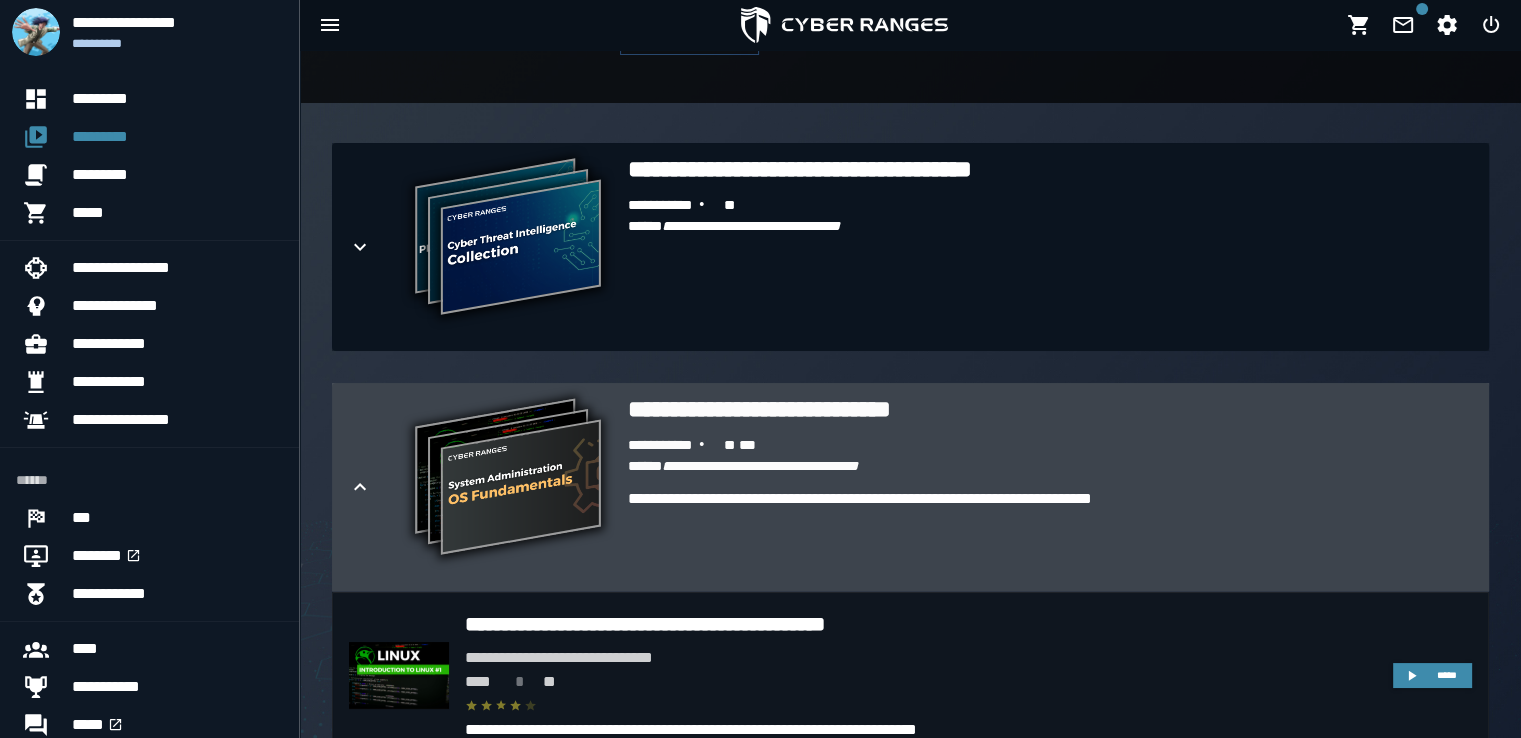 click on "**********" at bounding box center [1050, 409] 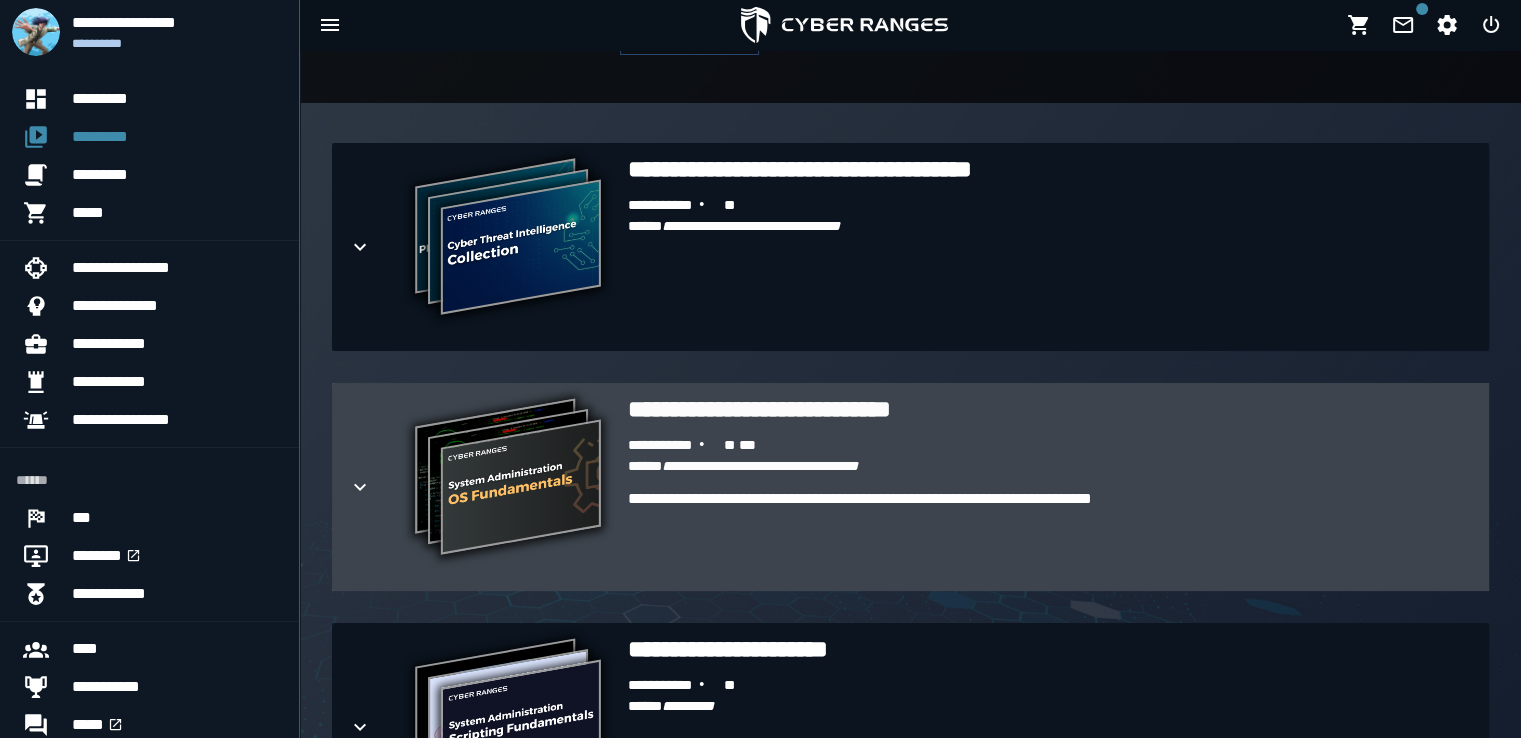 click on "**********" at bounding box center (760, 466) 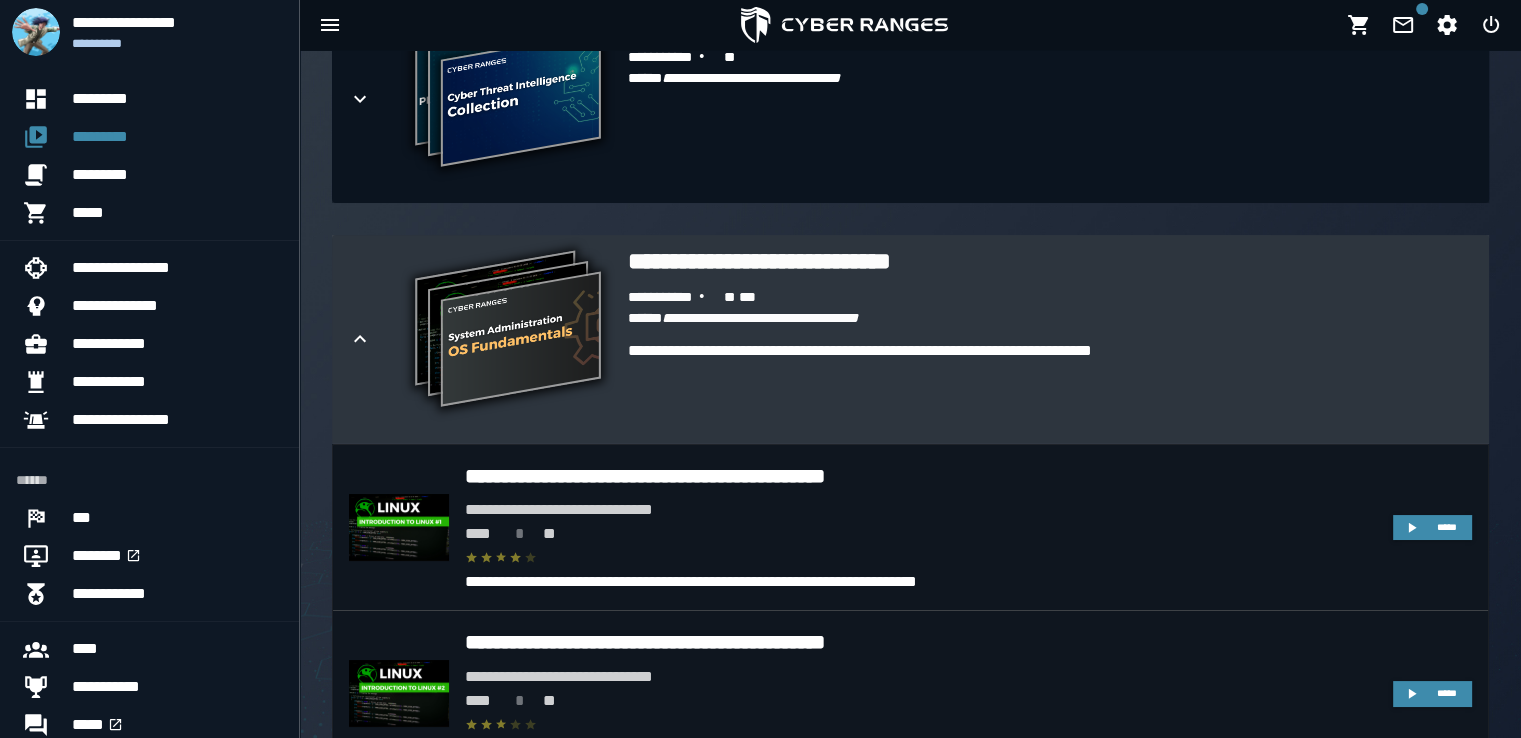 scroll, scrollTop: 581, scrollLeft: 0, axis: vertical 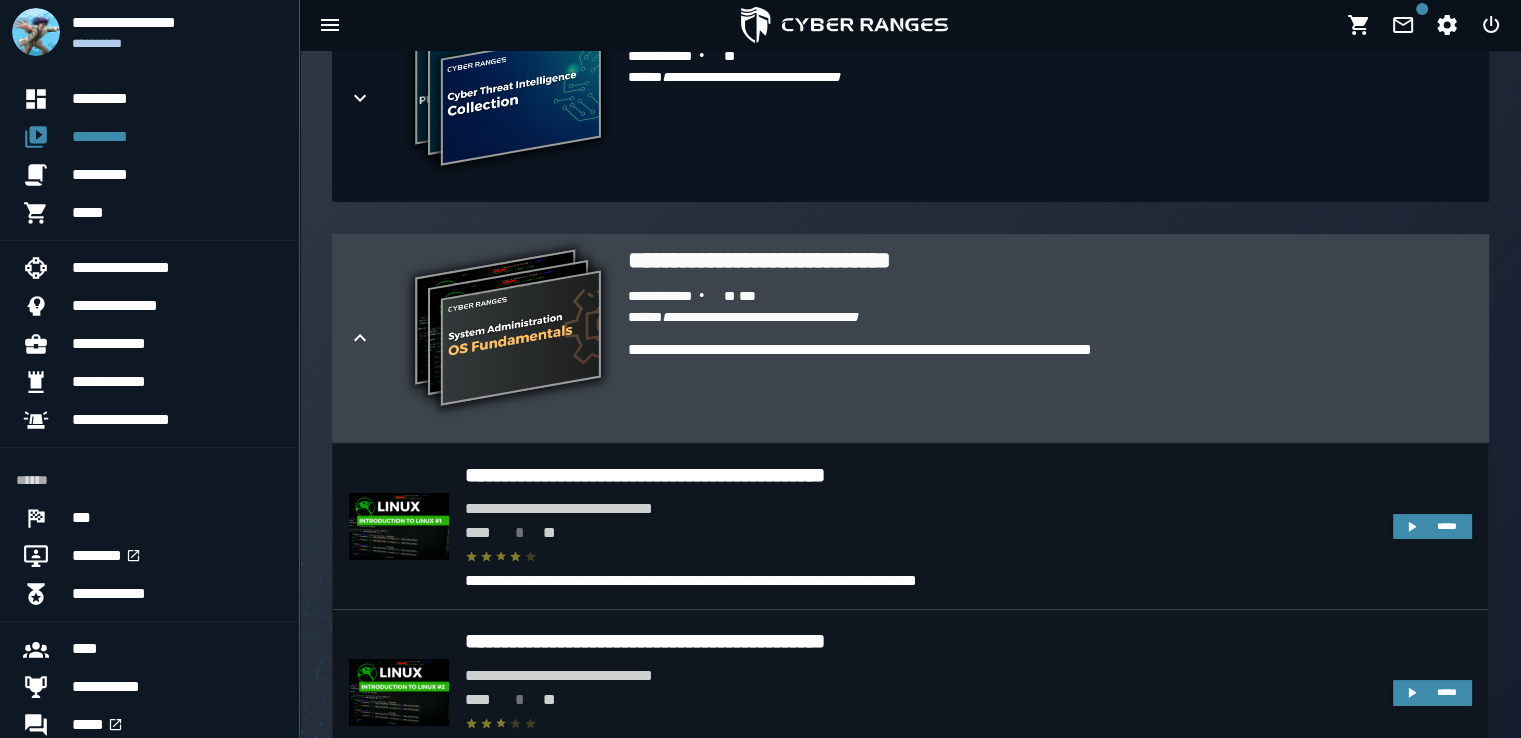click on "**********" at bounding box center [1050, 386] 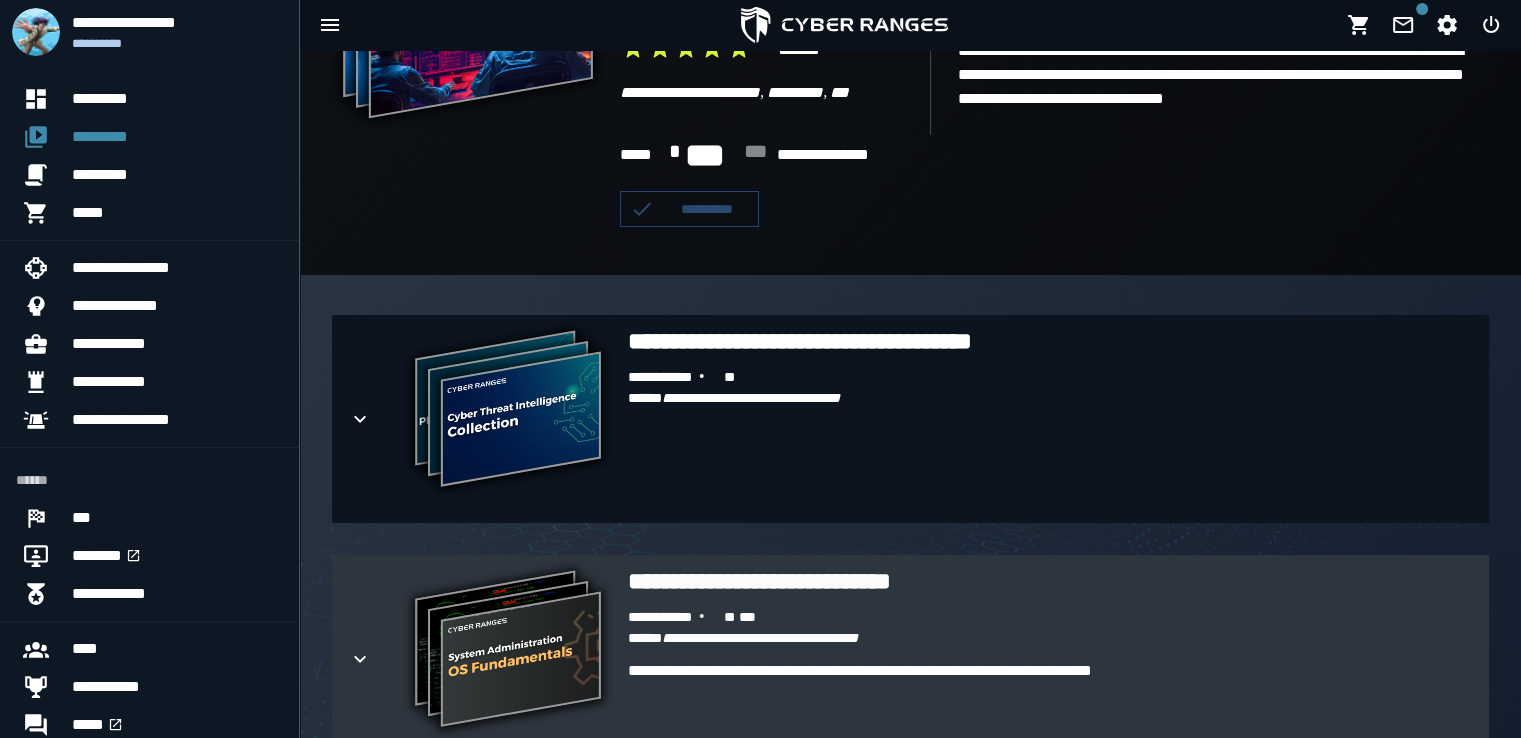 scroll, scrollTop: 261, scrollLeft: 0, axis: vertical 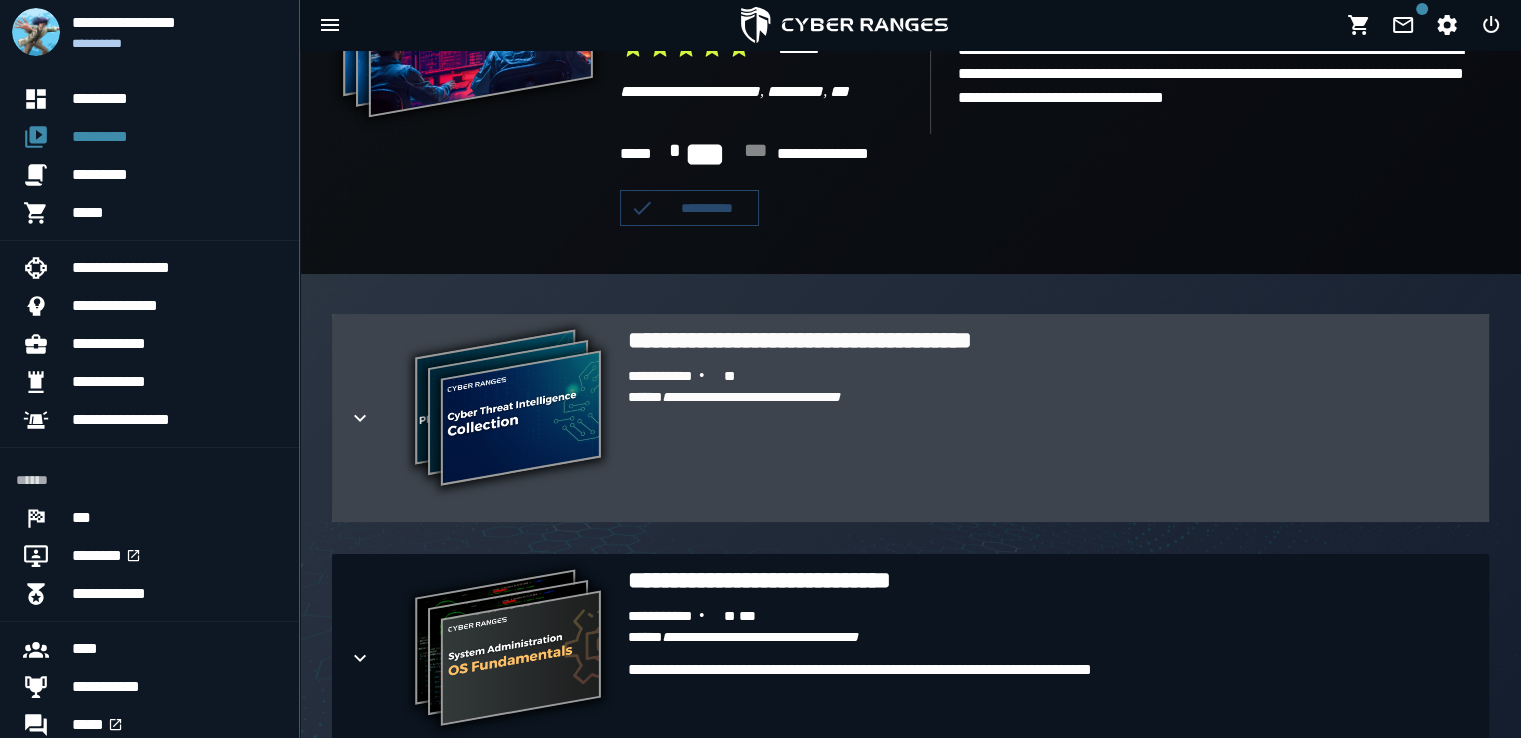 click at bounding box center (376, 418) 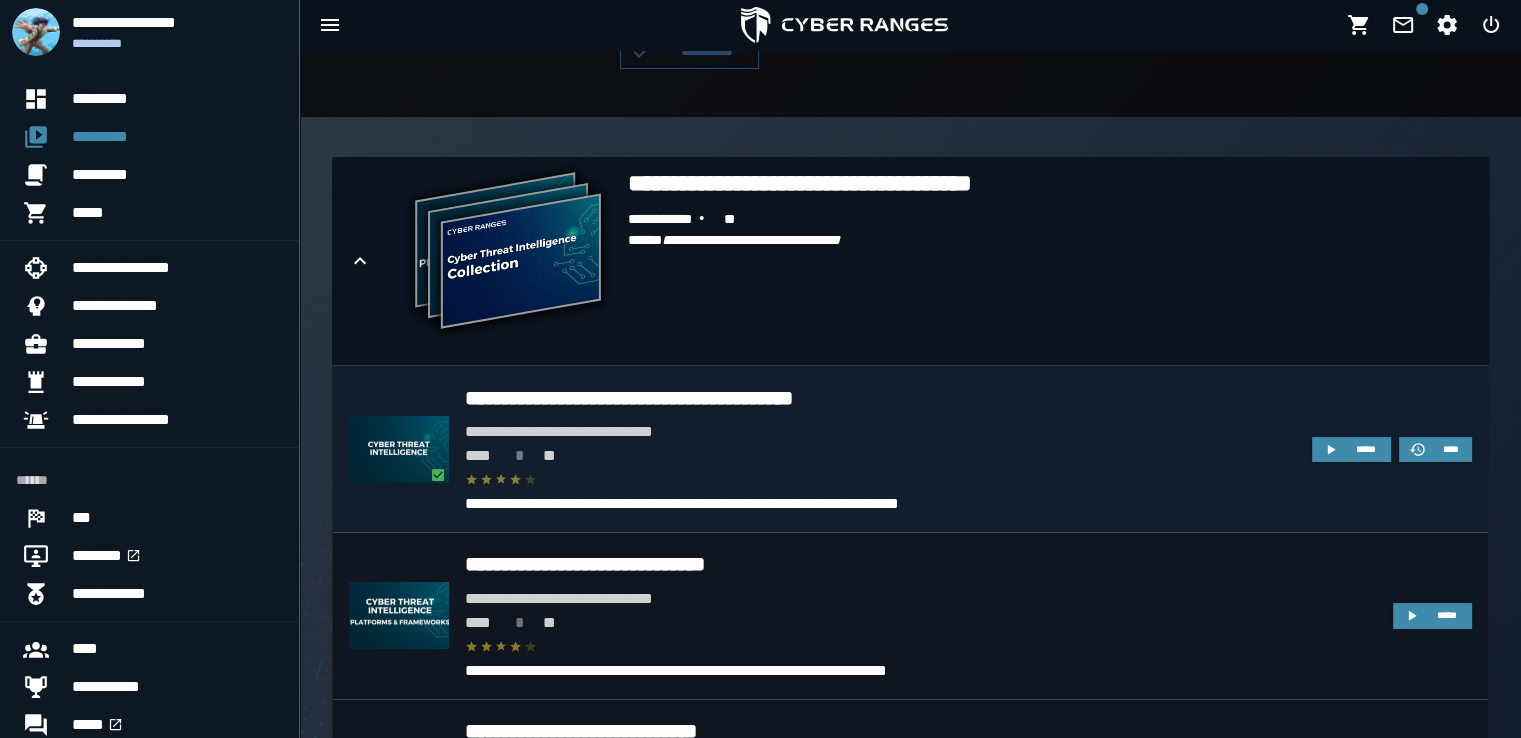 scroll, scrollTop: 424, scrollLeft: 0, axis: vertical 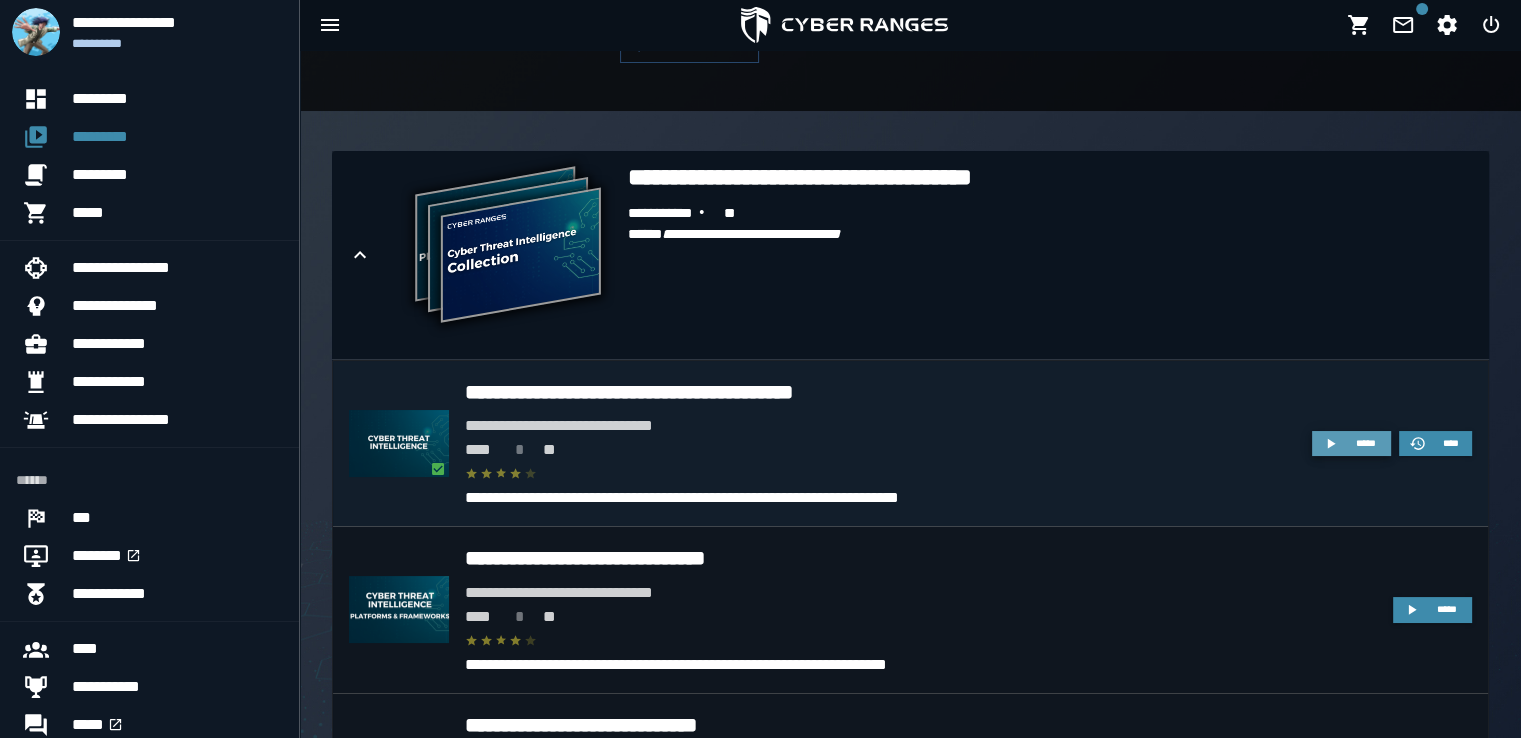 click on "*****" at bounding box center [1351, 444] 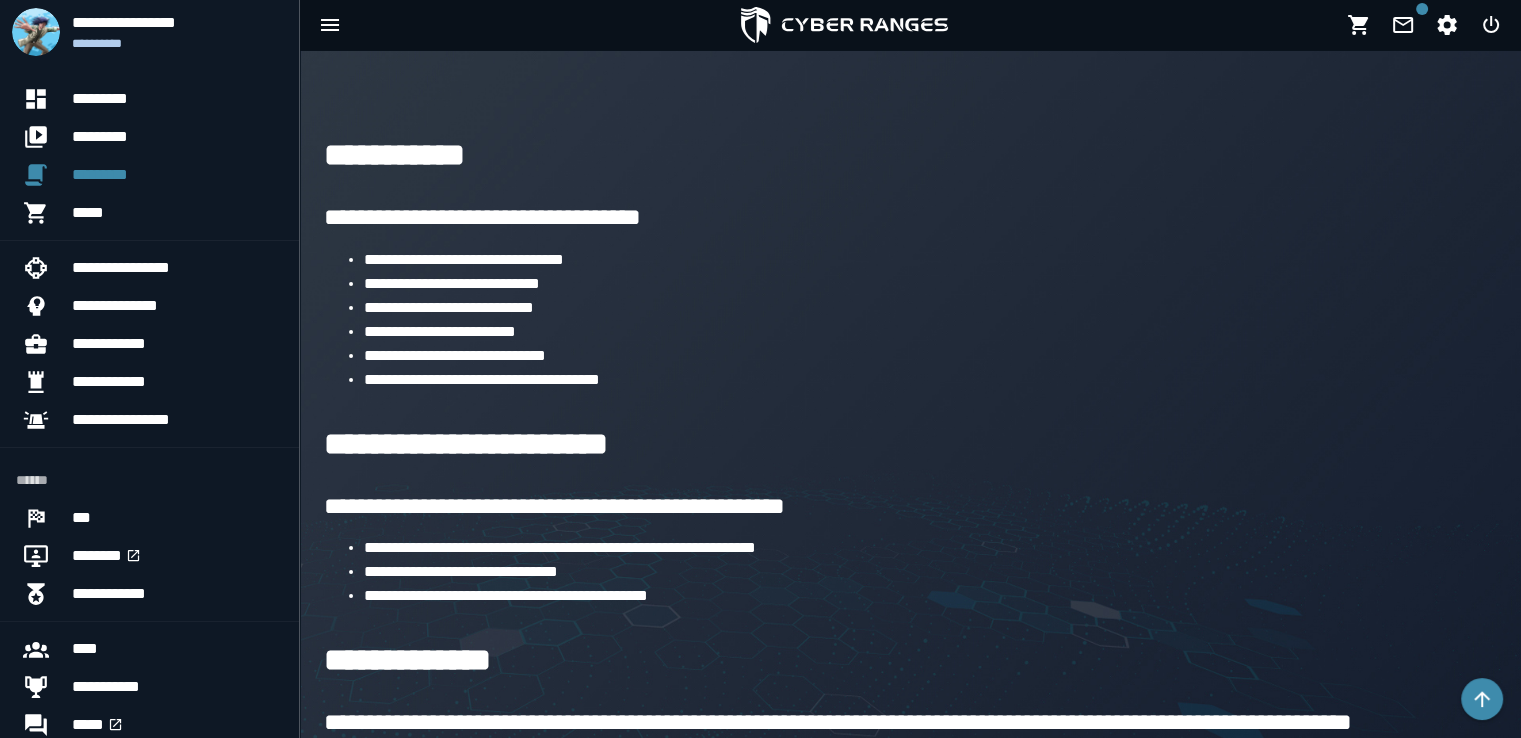 scroll, scrollTop: 504, scrollLeft: 0, axis: vertical 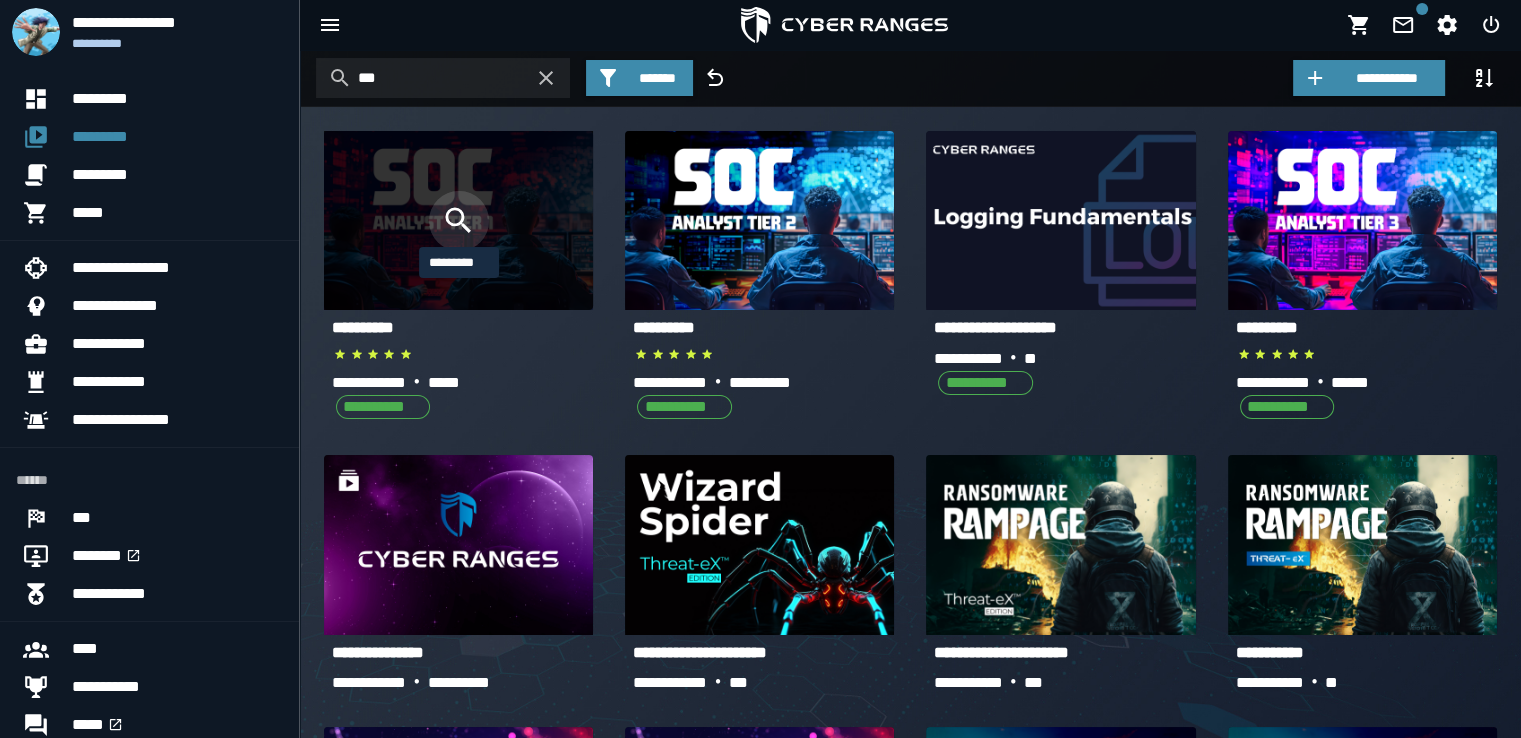 click 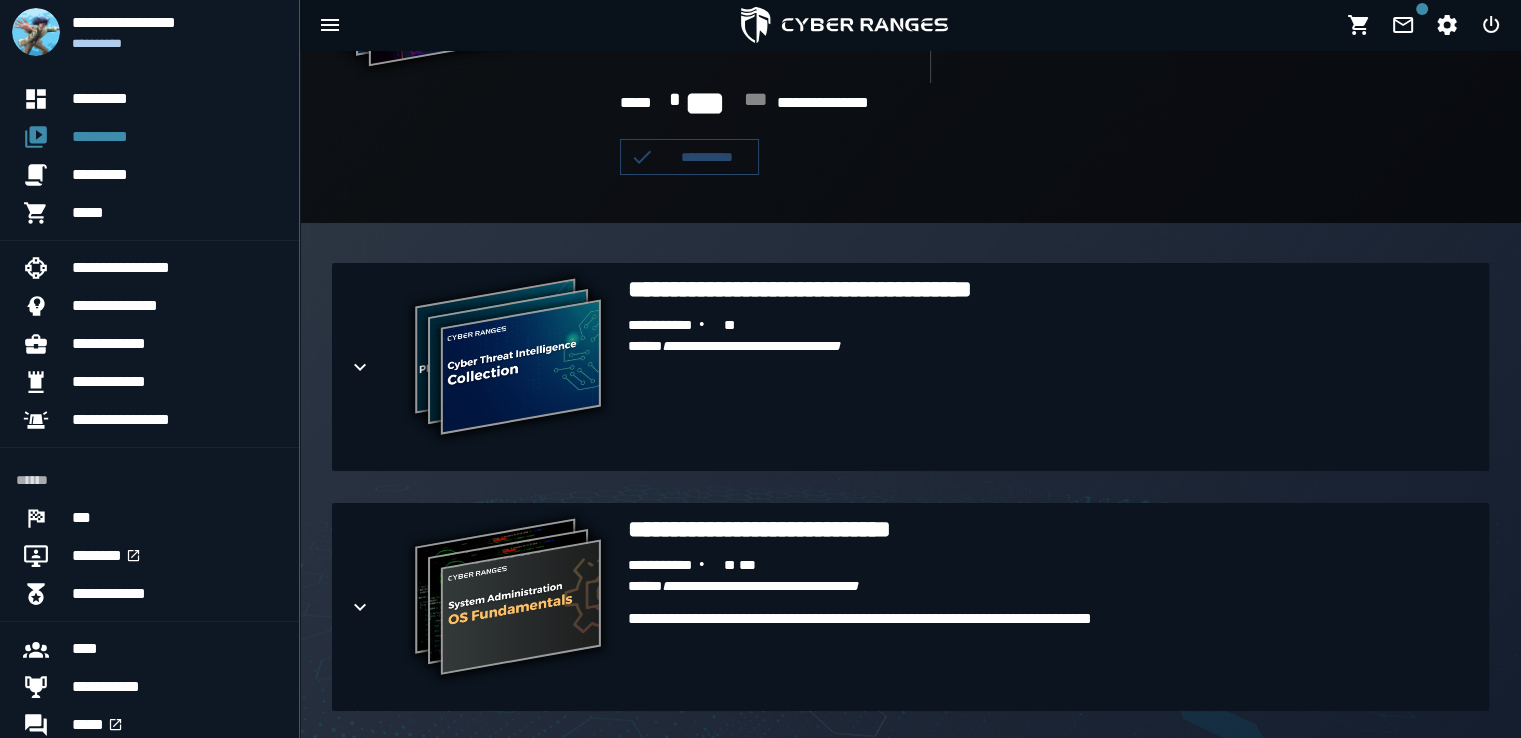 scroll, scrollTop: 314, scrollLeft: 0, axis: vertical 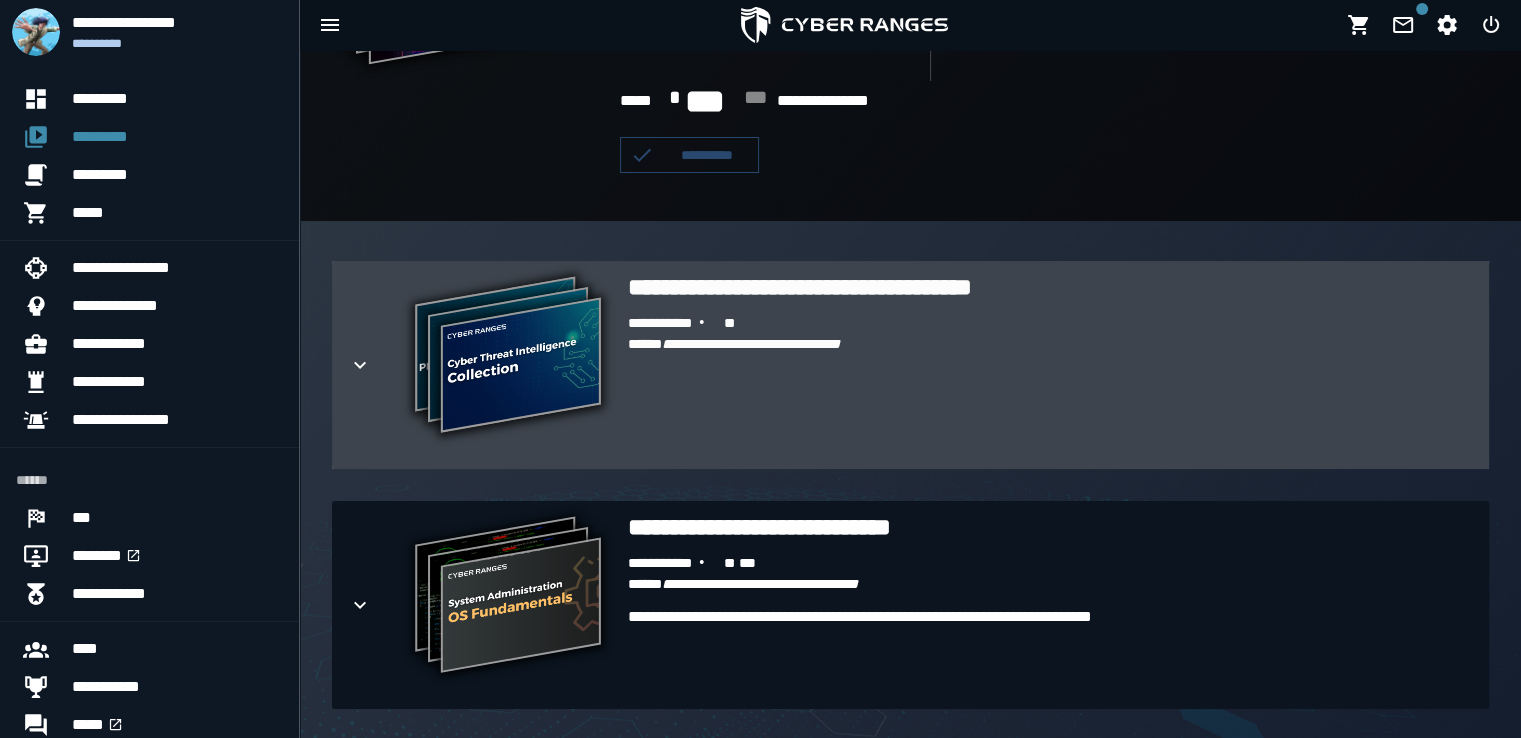 click 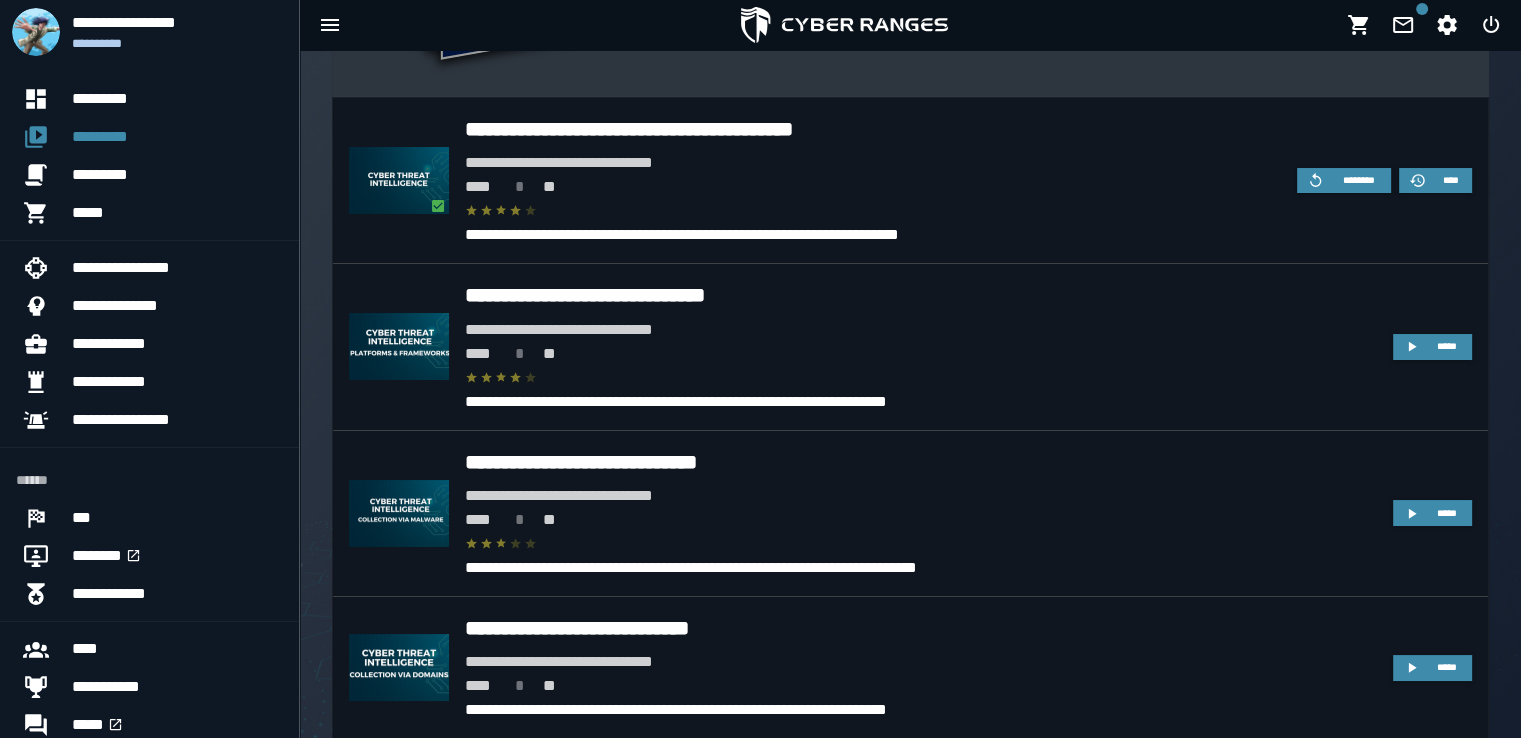 scroll, scrollTop: 696, scrollLeft: 0, axis: vertical 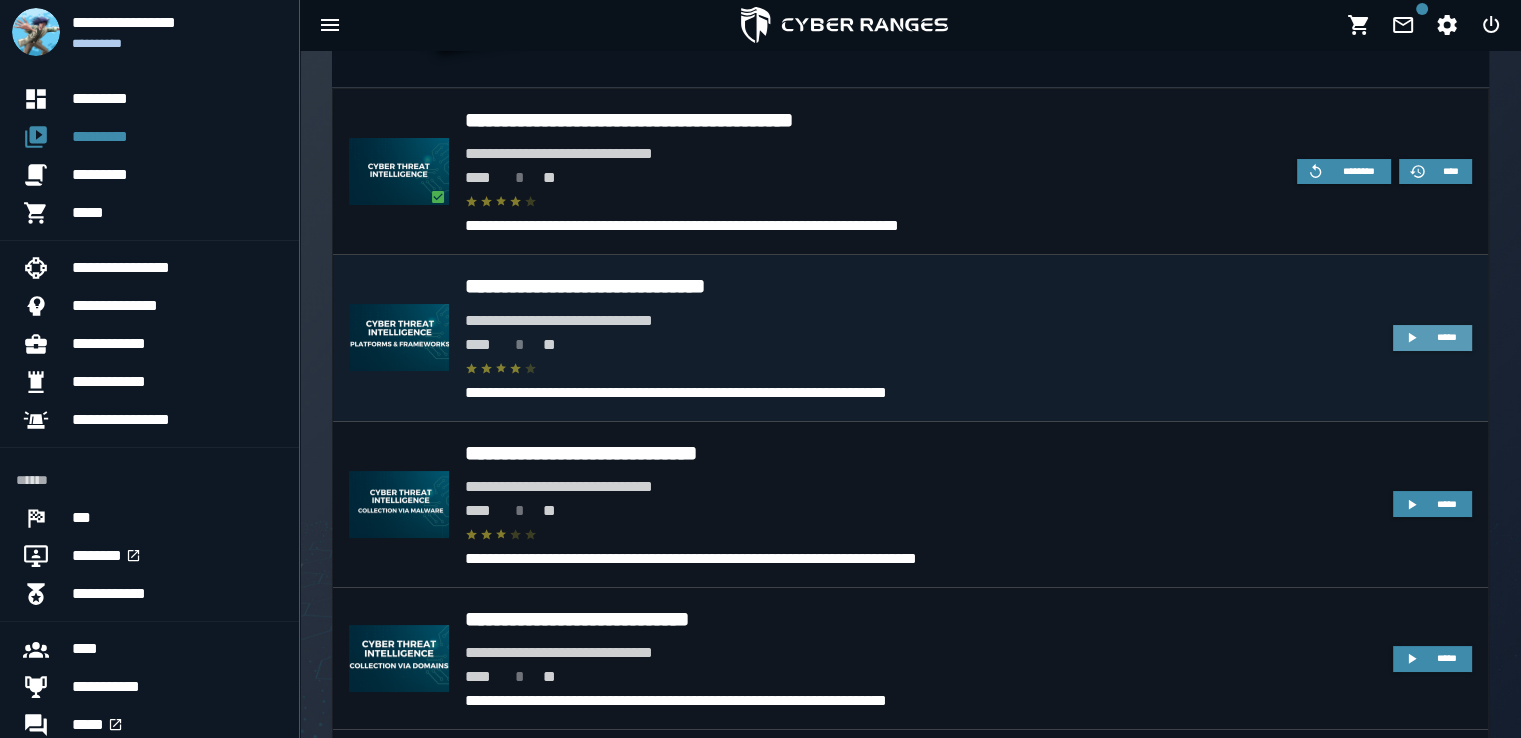 click on "*****" at bounding box center (1447, 337) 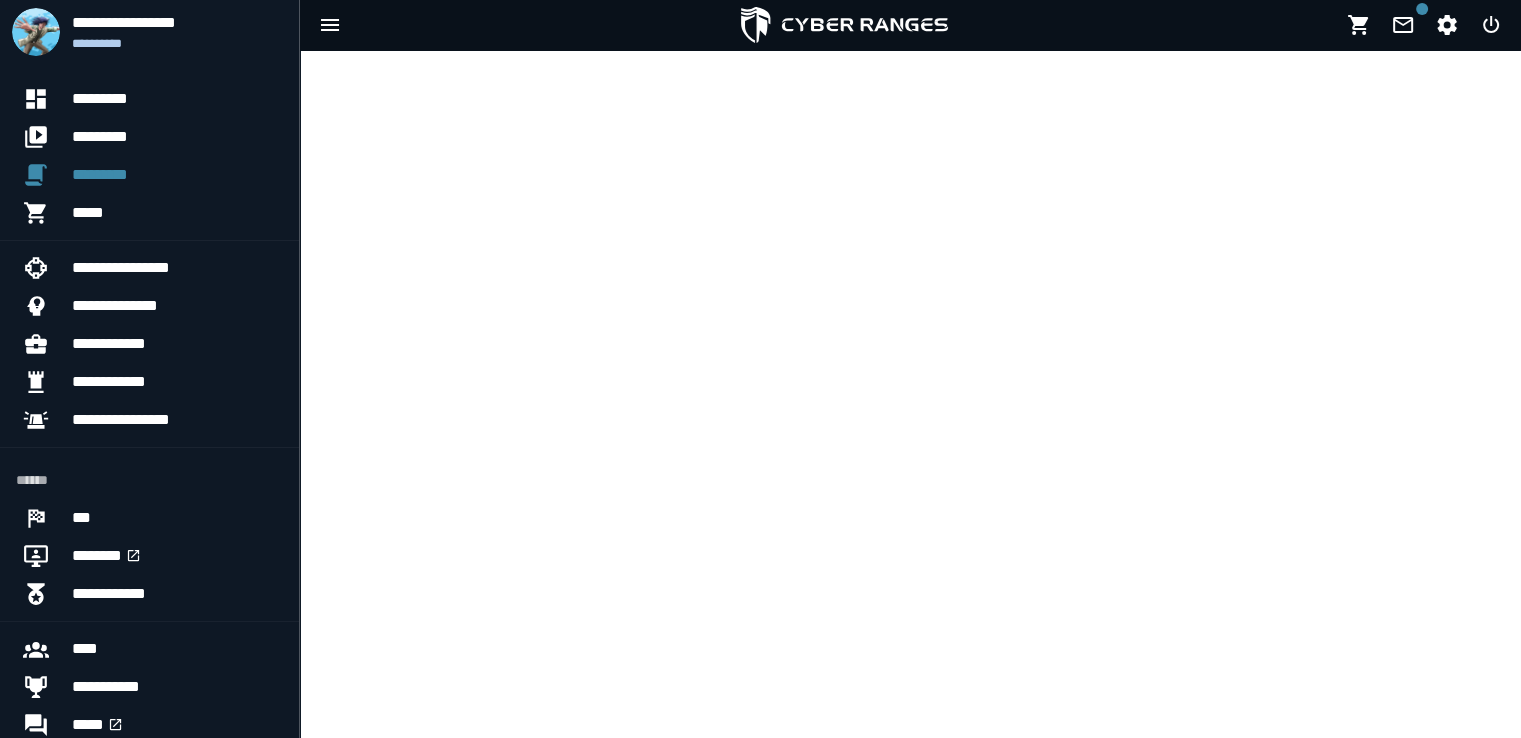 scroll, scrollTop: 0, scrollLeft: 0, axis: both 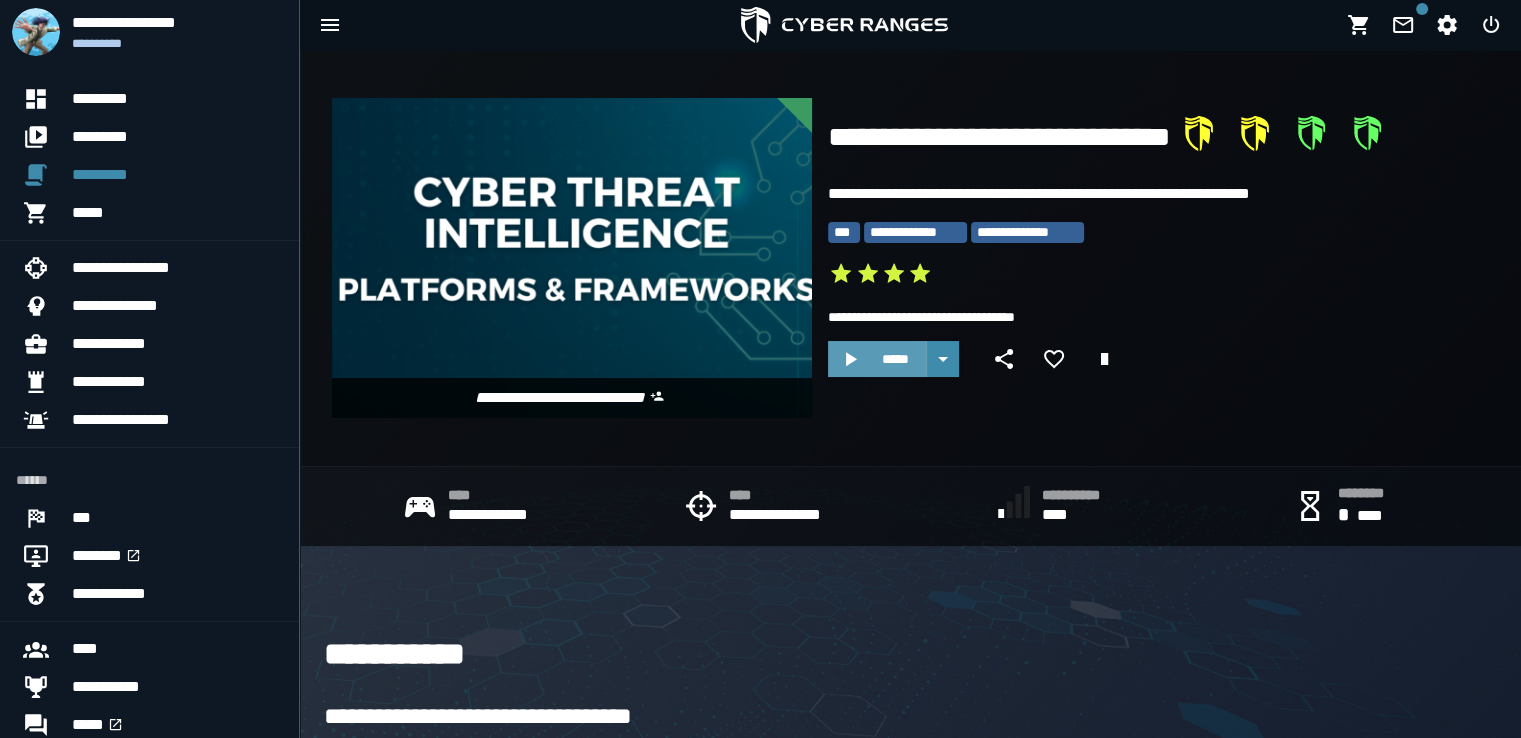 click on "*****" at bounding box center (895, 359) 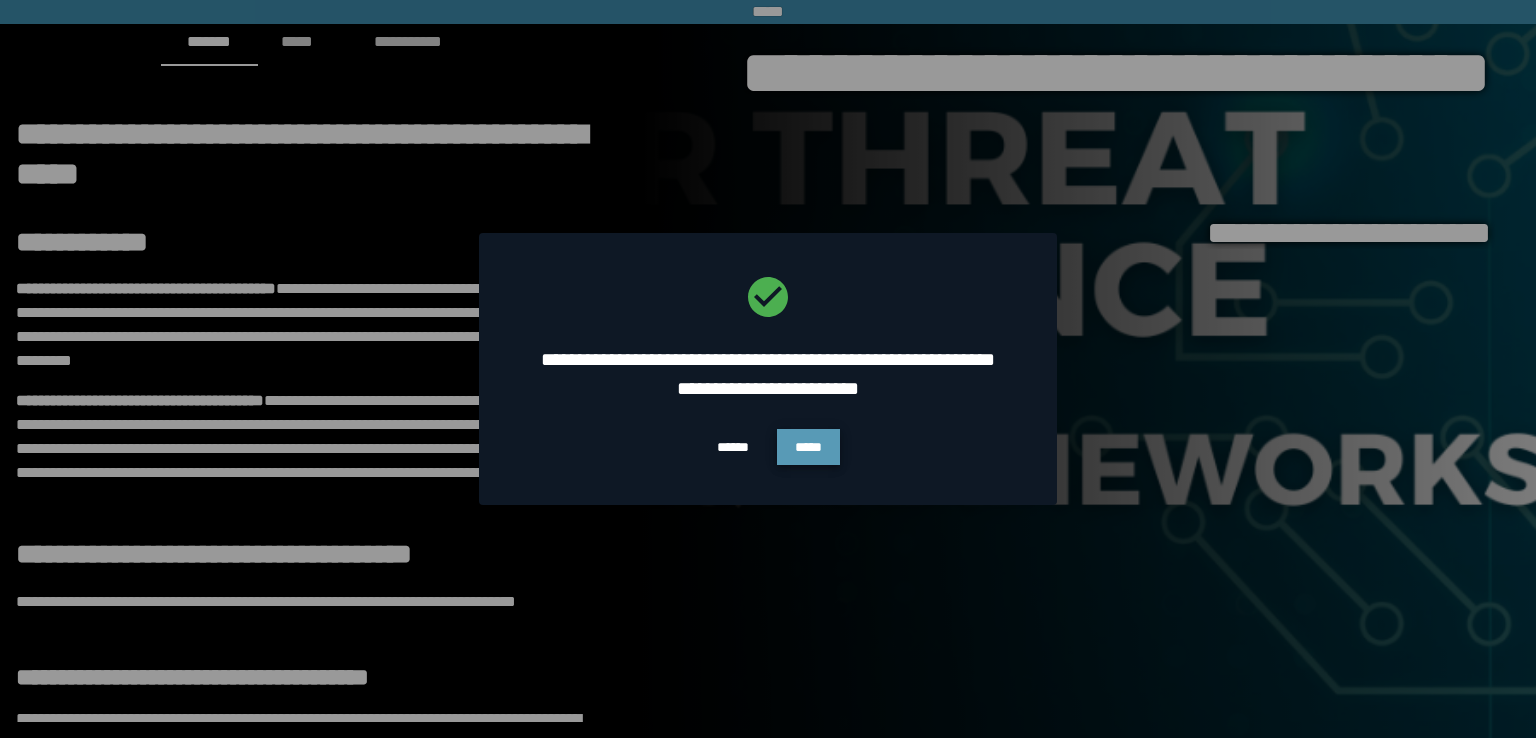 click on "*****" at bounding box center [808, 447] 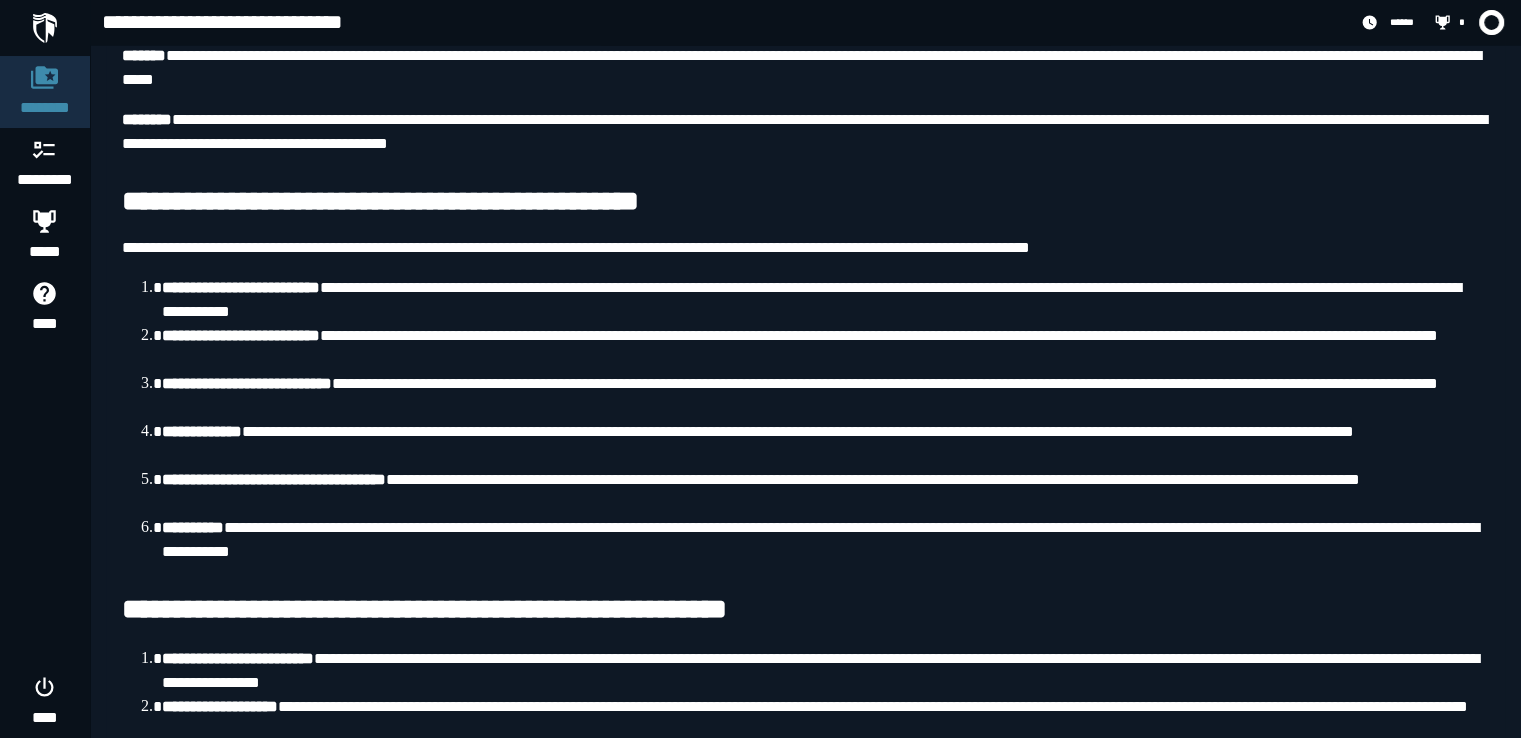 scroll, scrollTop: 7932, scrollLeft: 0, axis: vertical 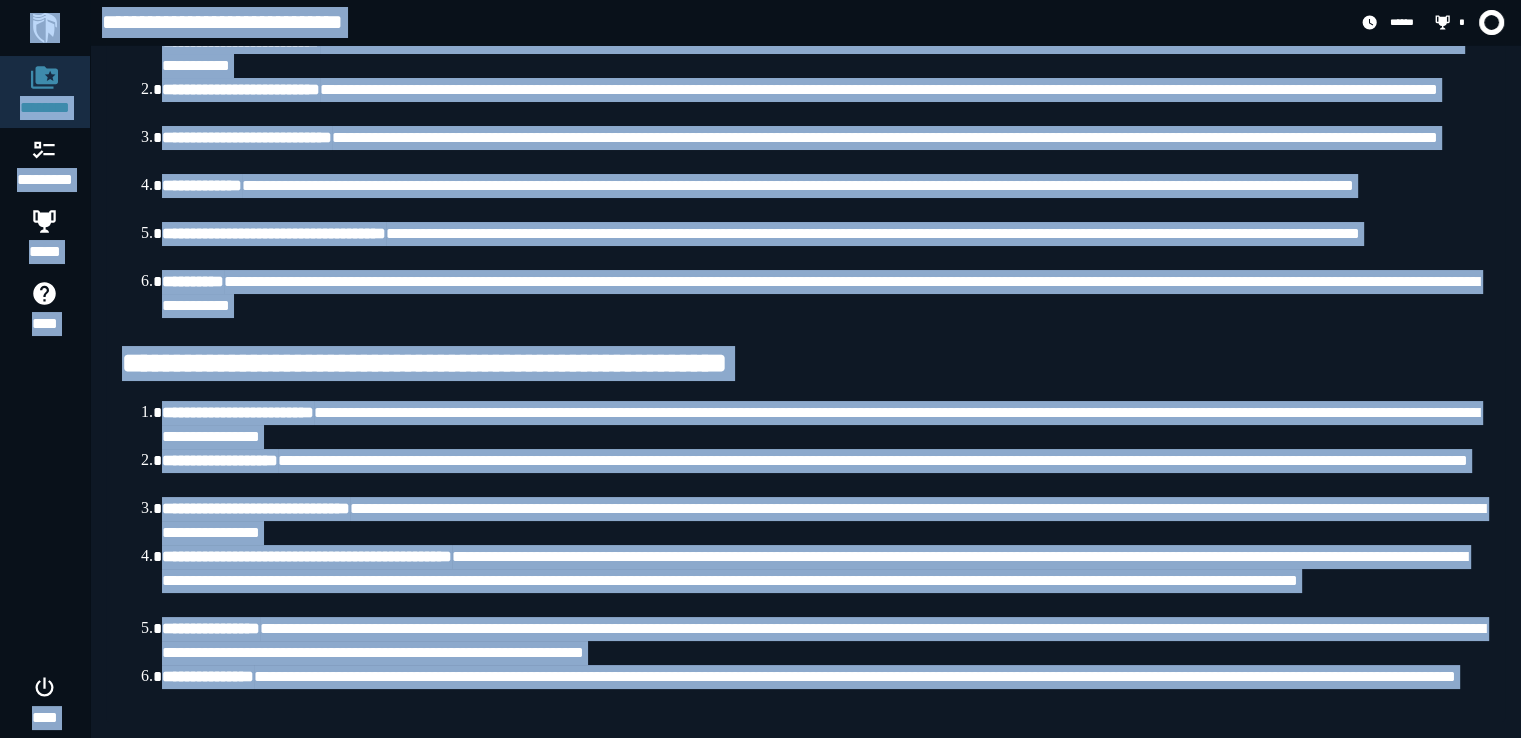 click on "**********" at bounding box center [805, -3530] 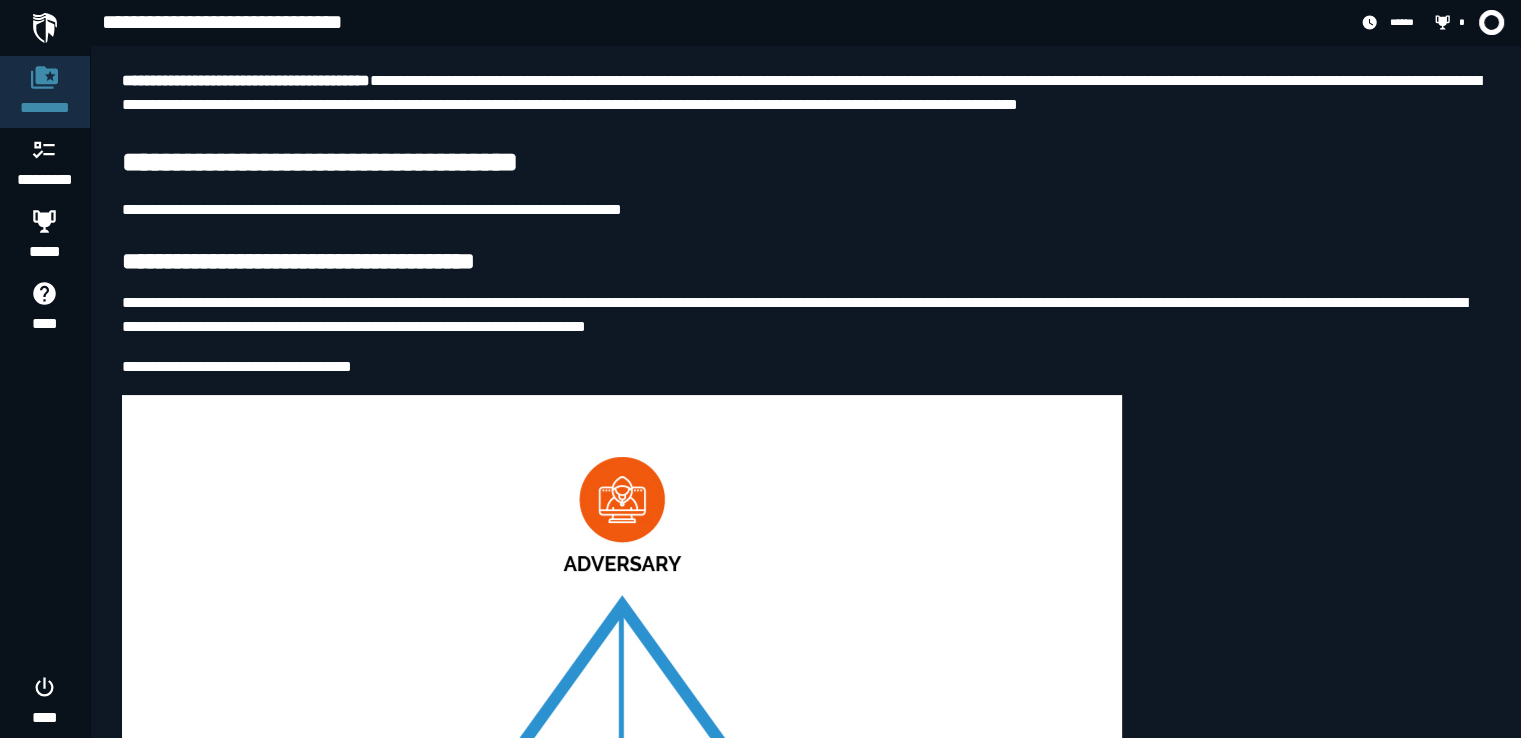scroll, scrollTop: 0, scrollLeft: 0, axis: both 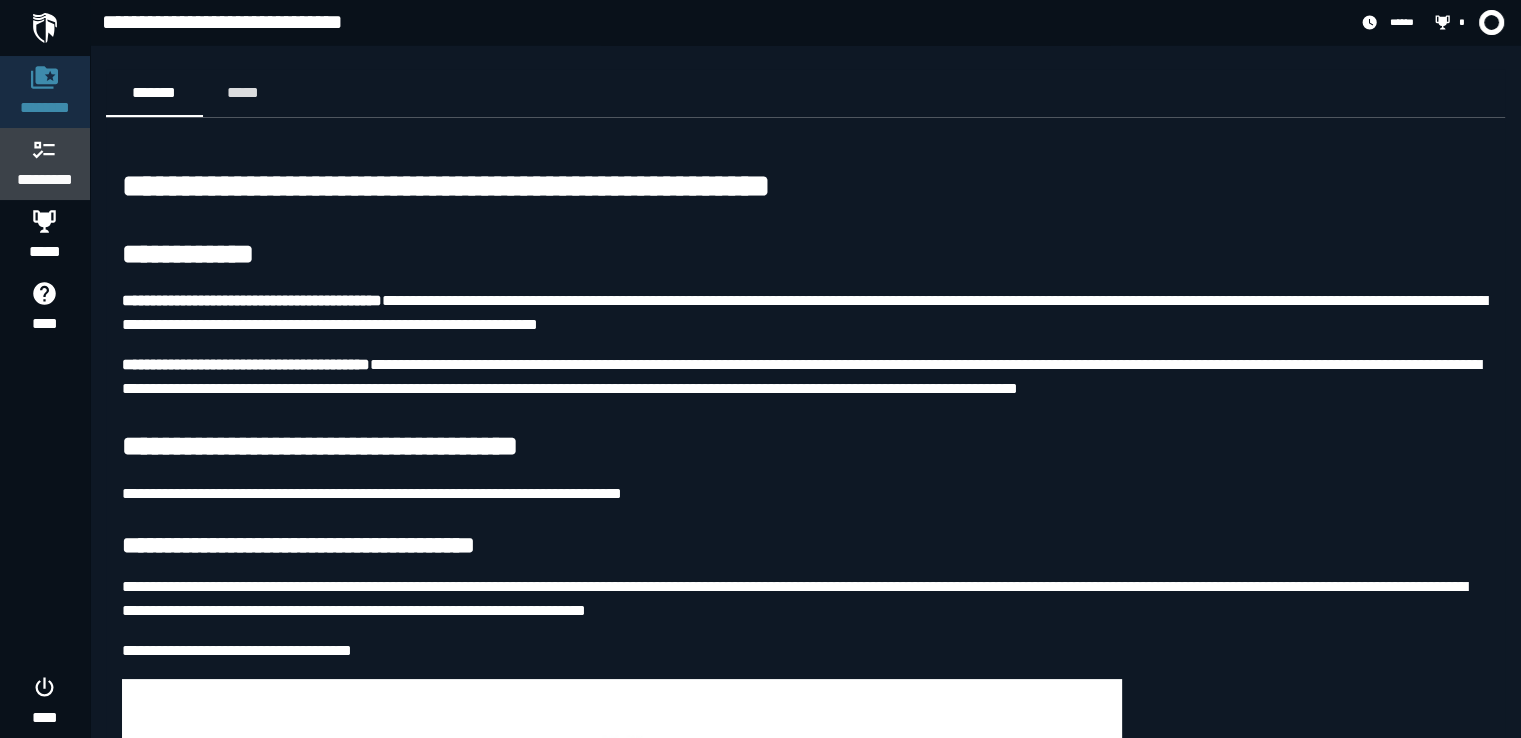 click on "*********" at bounding box center (45, 180) 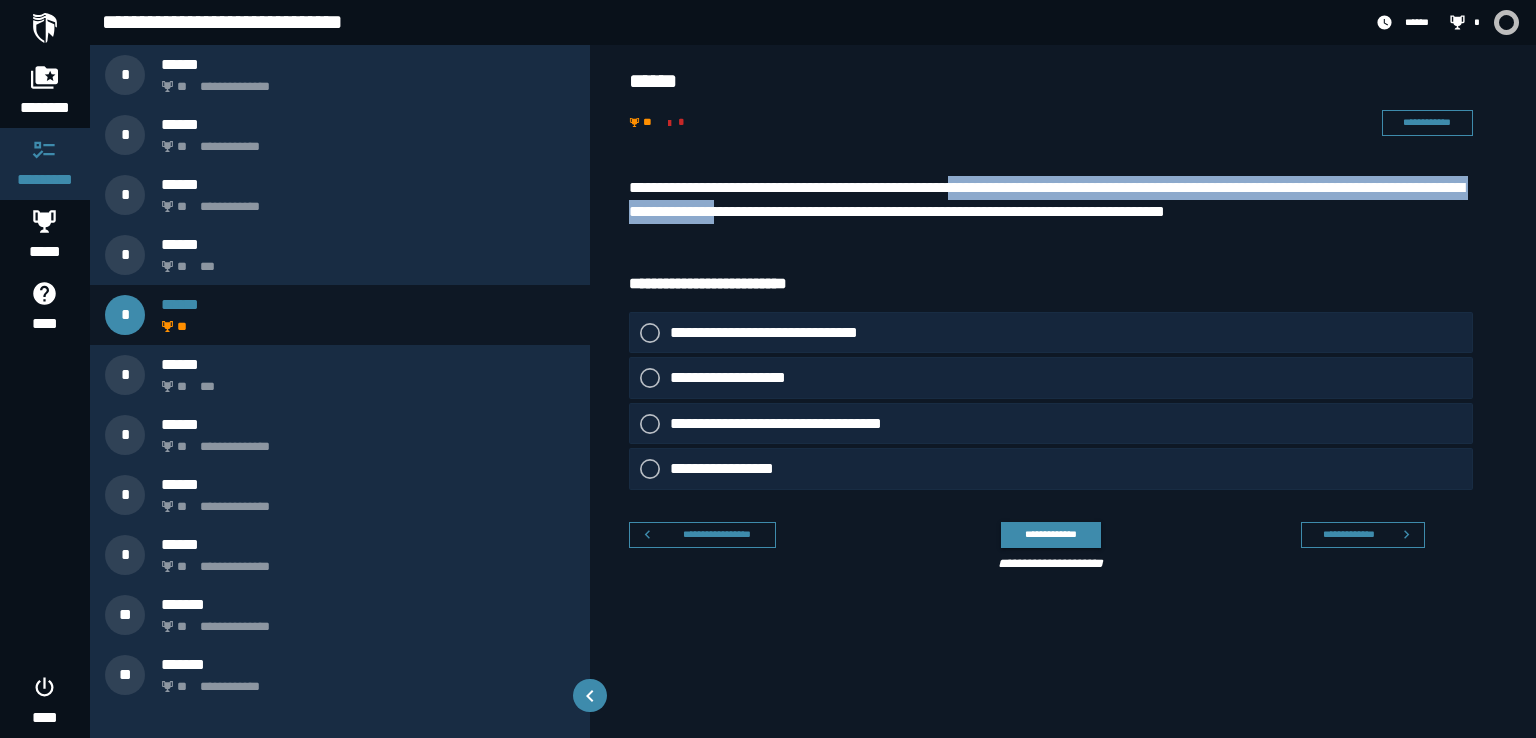 drag, startPoint x: 980, startPoint y: 189, endPoint x: 855, endPoint y: 208, distance: 126.43575 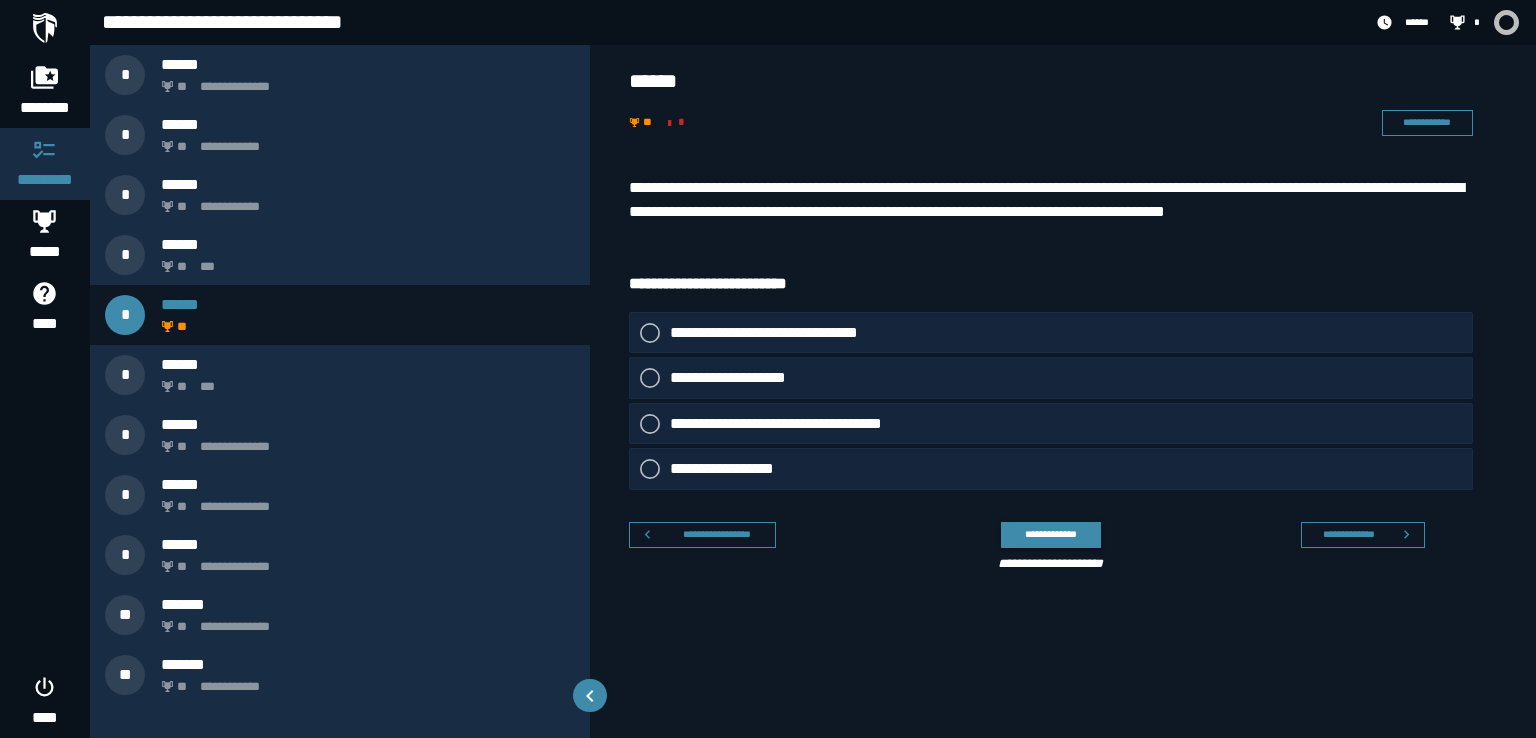 click on "**********" at bounding box center (1063, 378) 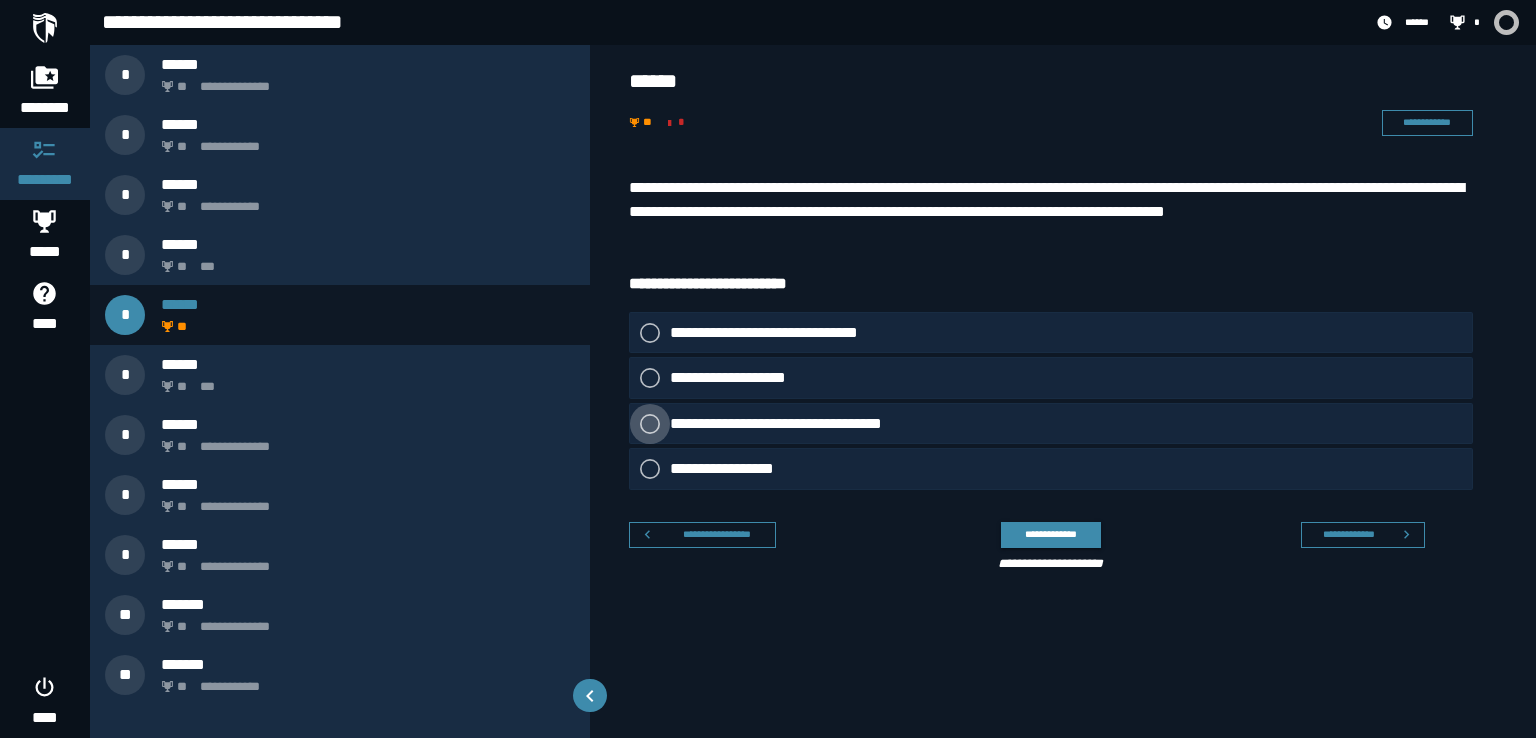click 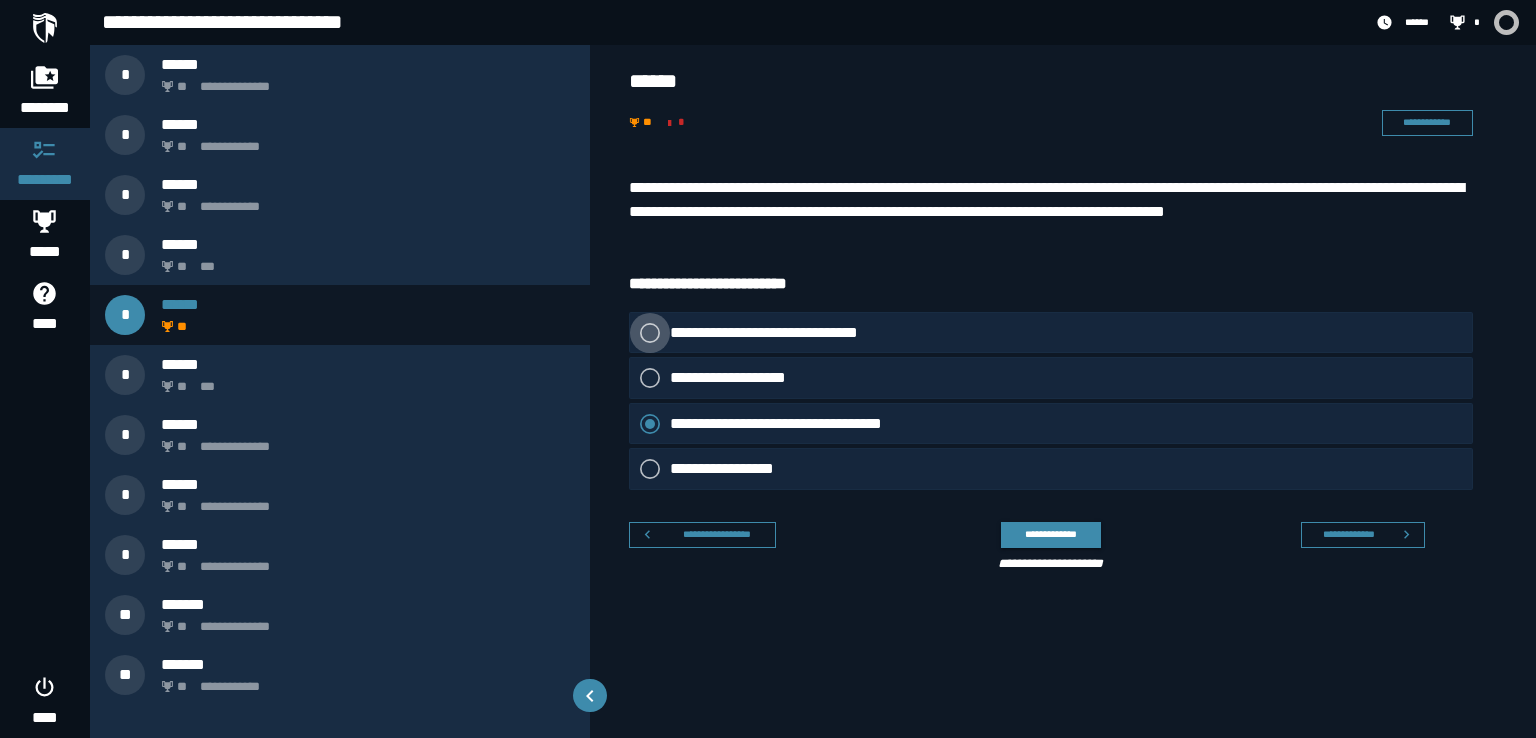 click 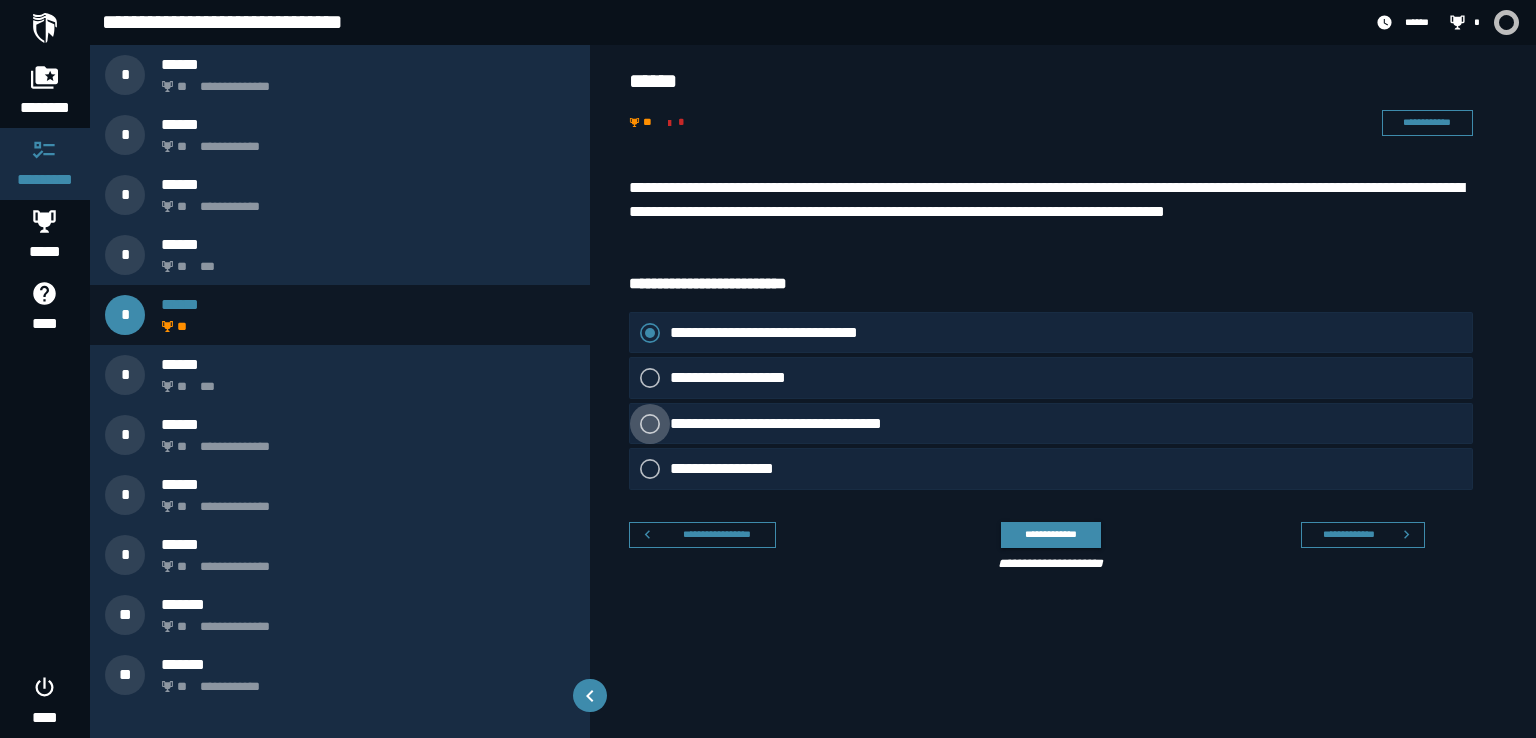 click 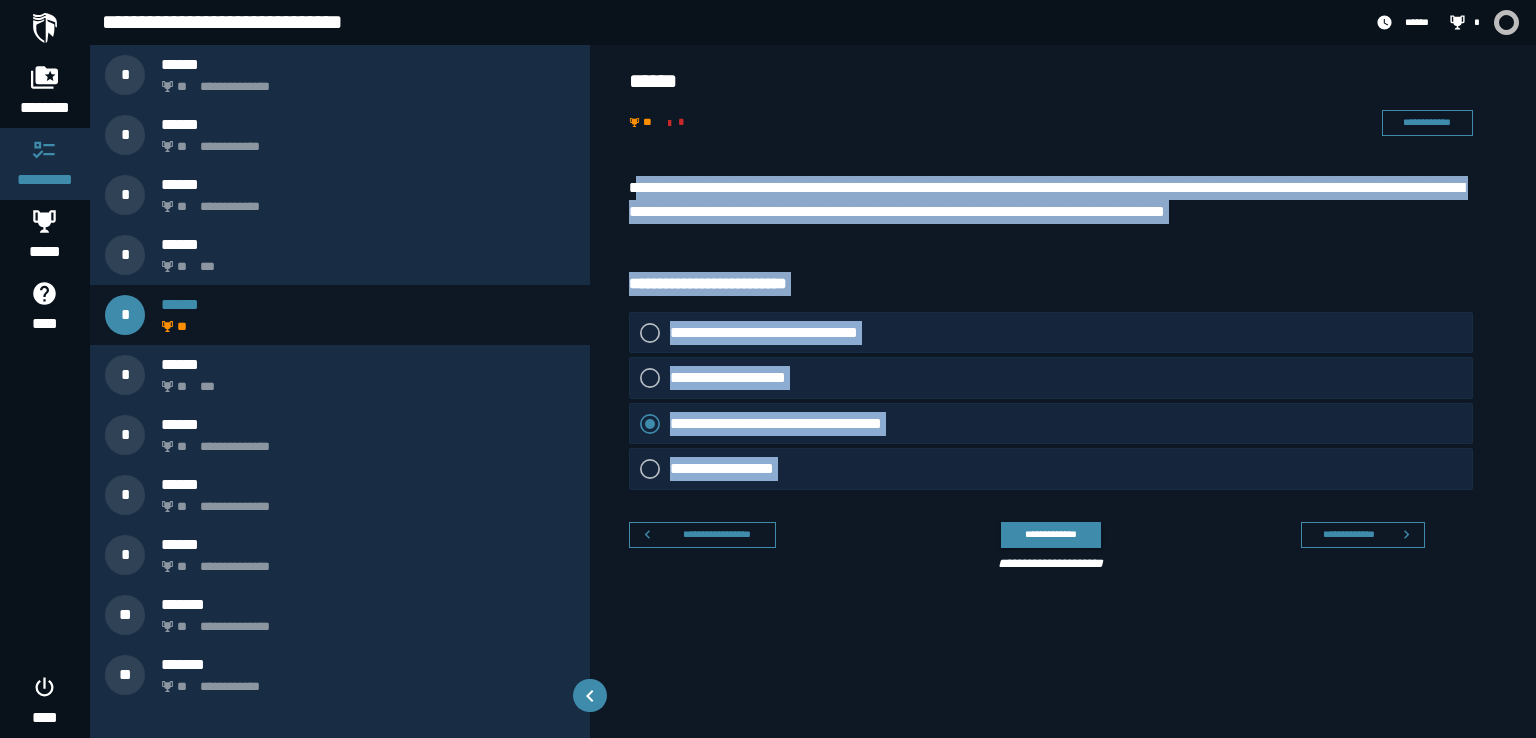 drag, startPoint x: 842, startPoint y: 513, endPoint x: 635, endPoint y: 181, distance: 391.24545 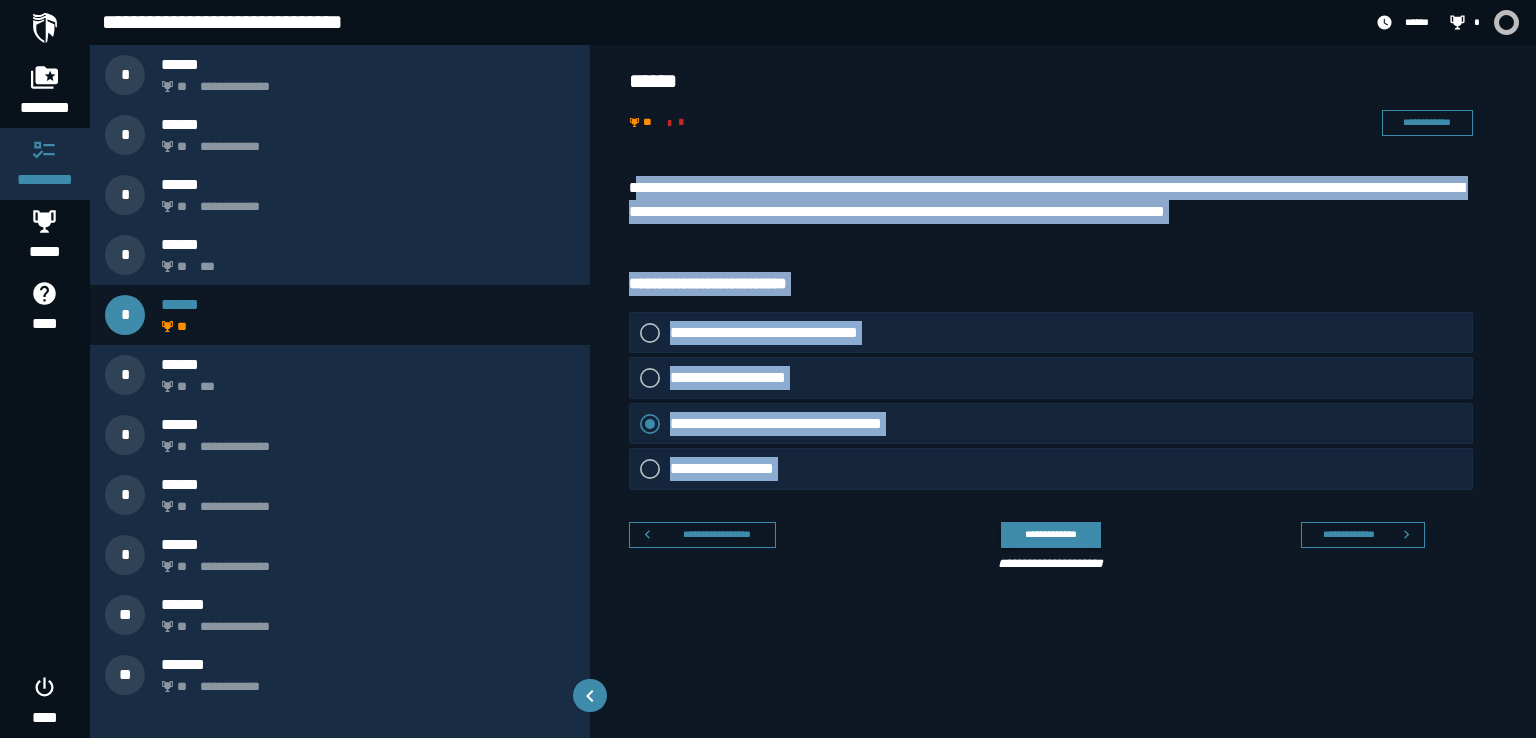 click on "**********" at bounding box center (1063, 378) 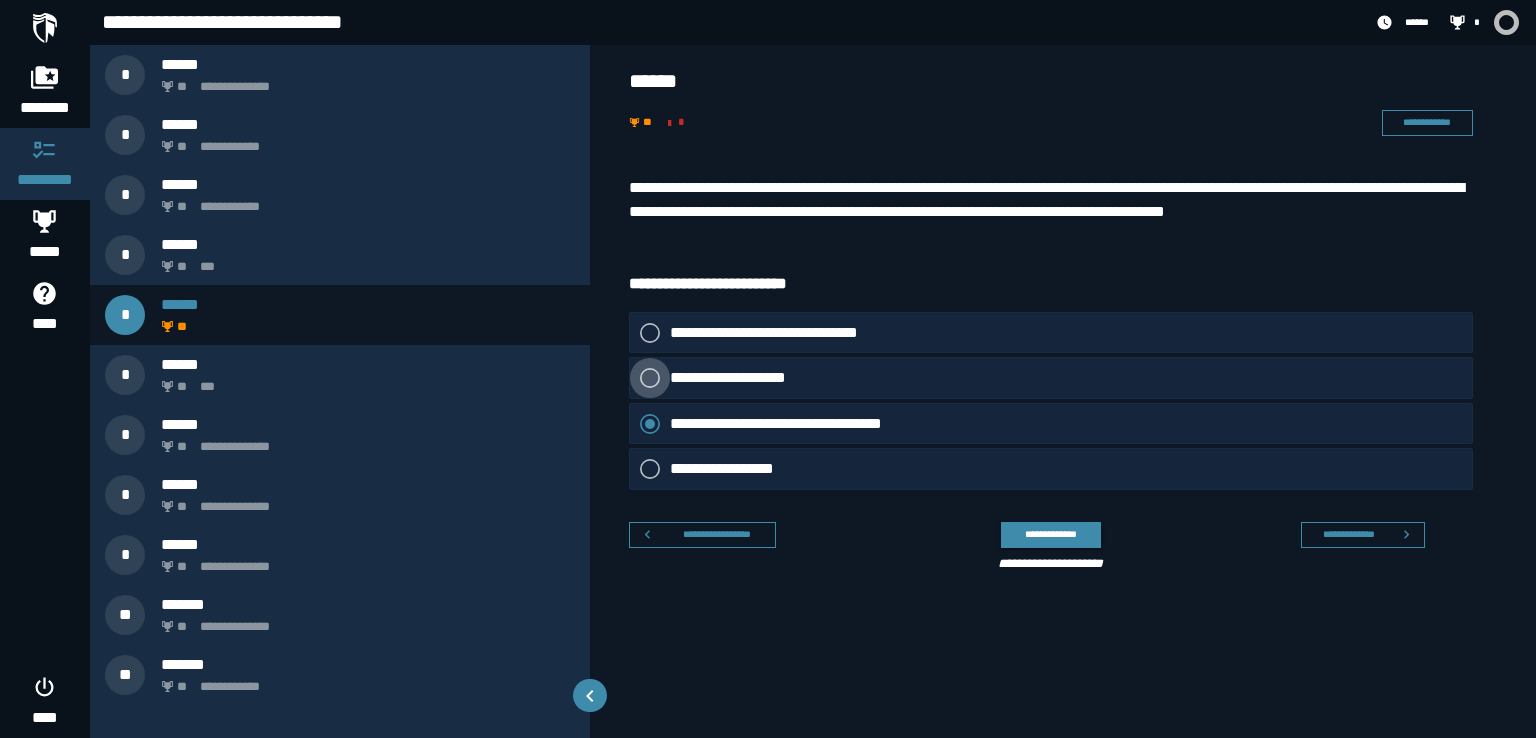 click 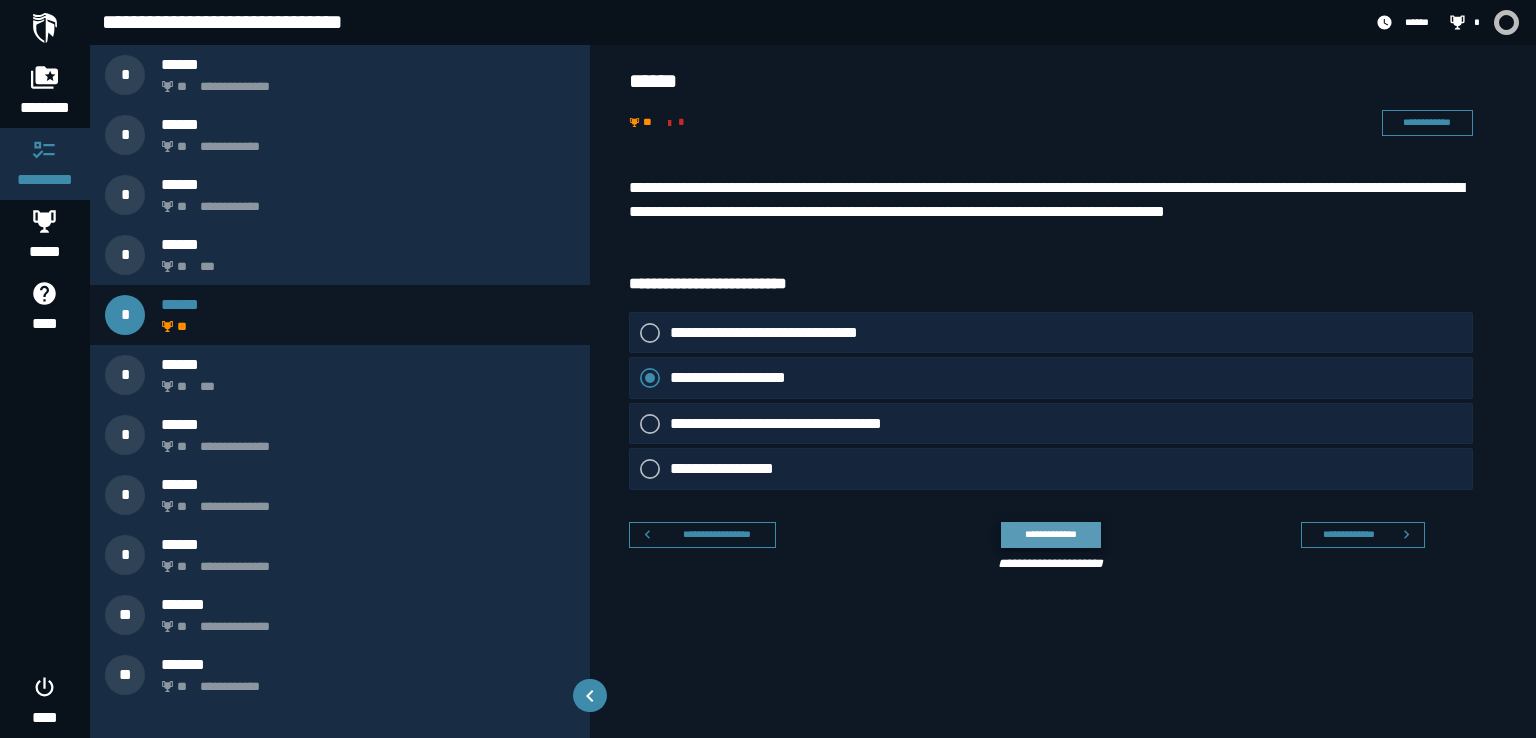 click on "**********" at bounding box center (1050, 534) 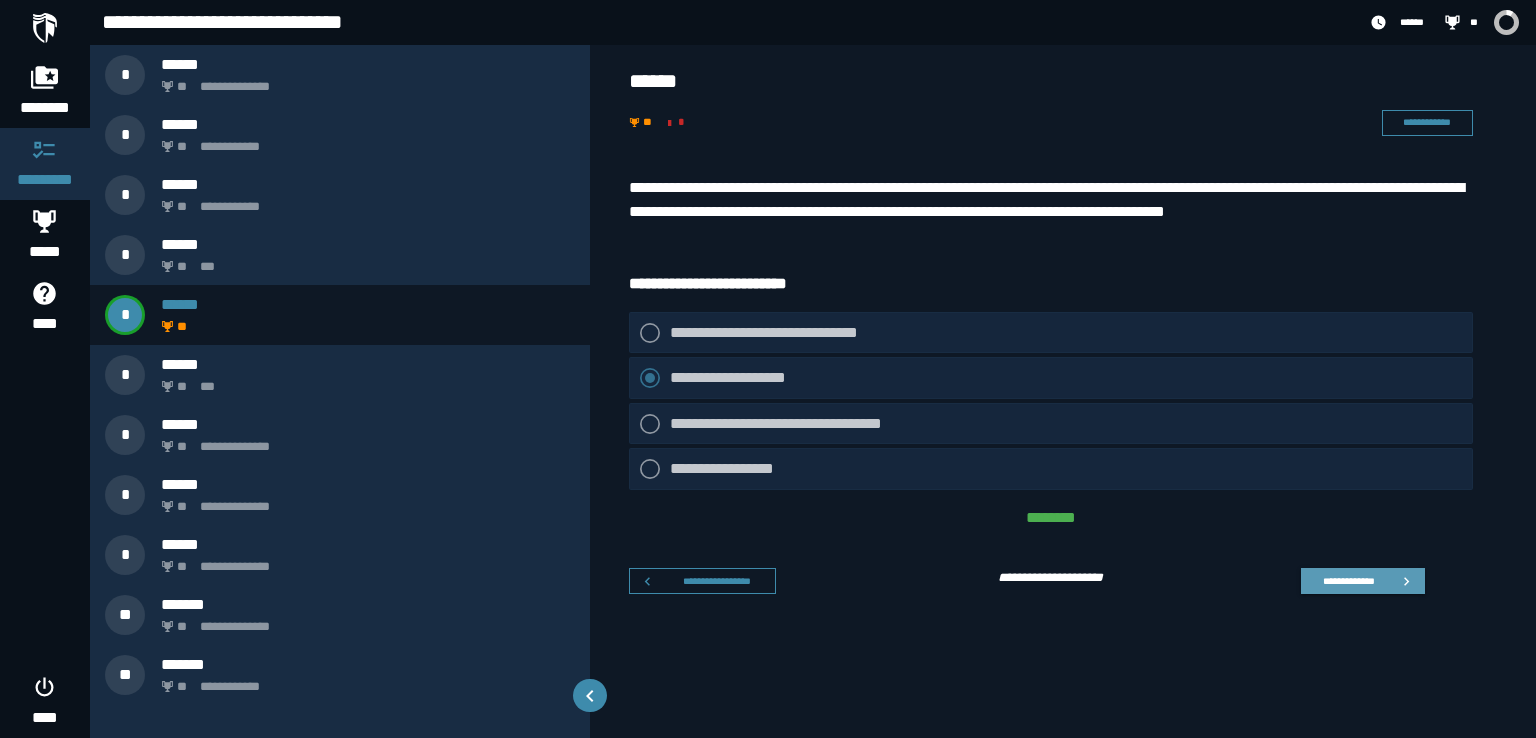 click on "**********" at bounding box center [1348, 581] 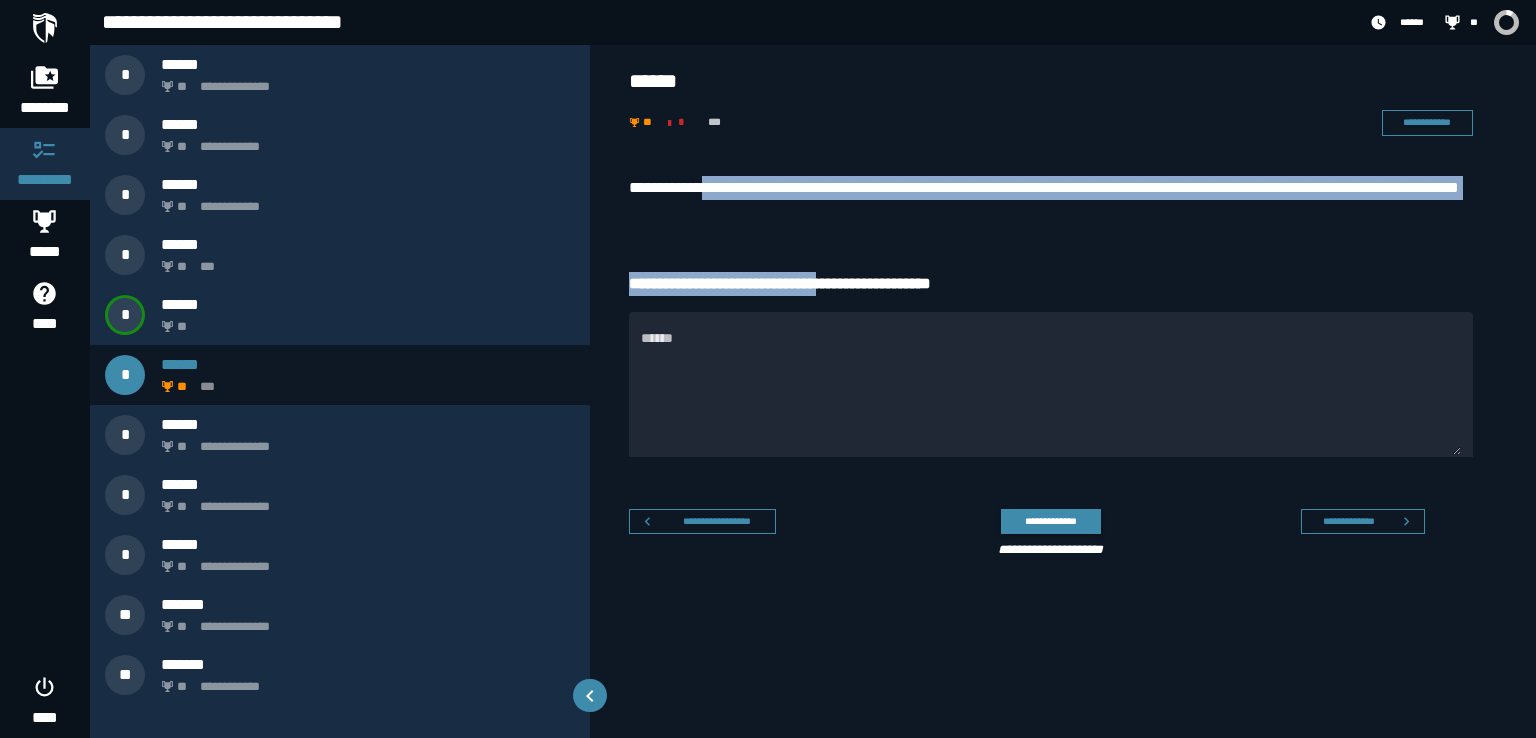 drag, startPoint x: 860, startPoint y: 229, endPoint x: 728, endPoint y: 199, distance: 135.36617 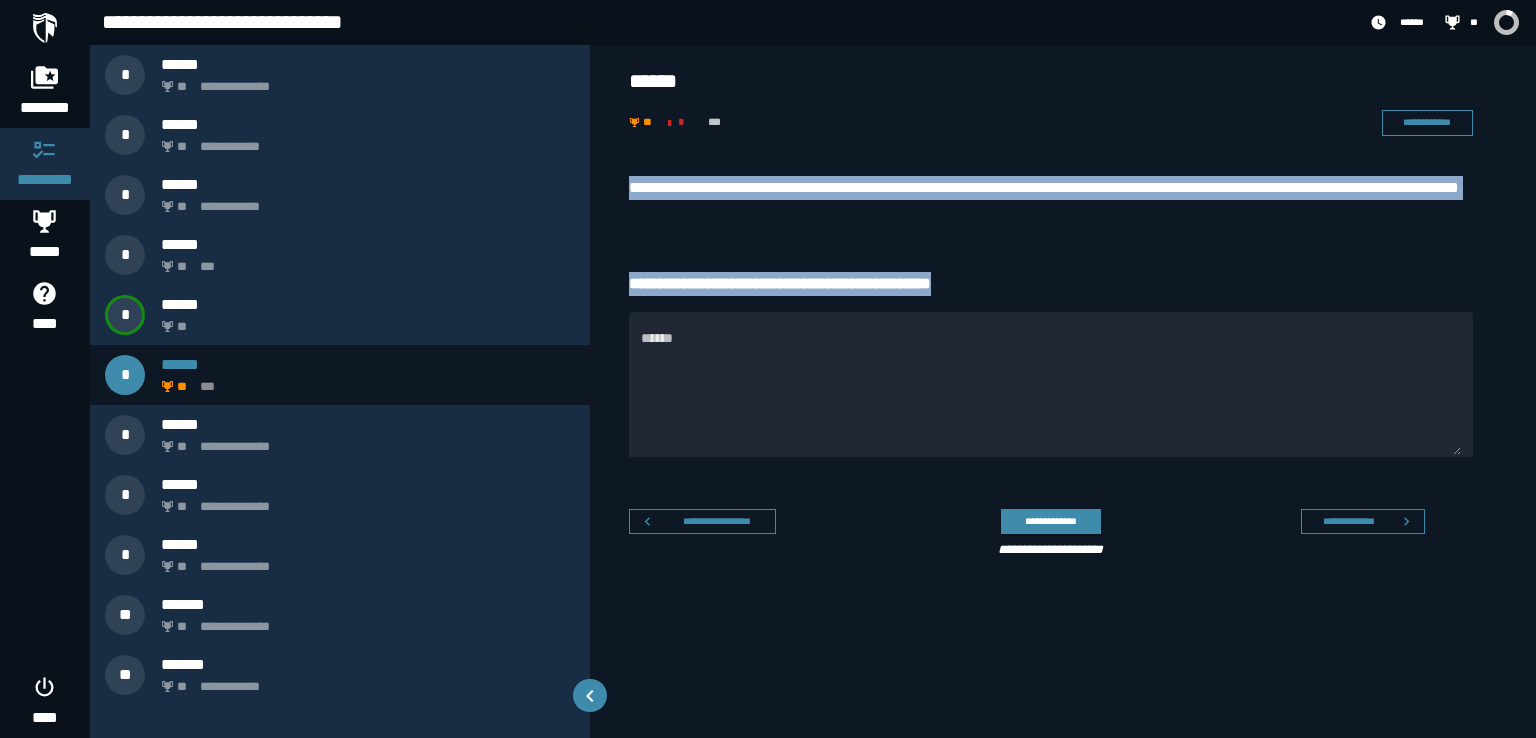 drag, startPoint x: 1019, startPoint y: 283, endPoint x: 624, endPoint y: 171, distance: 410.57156 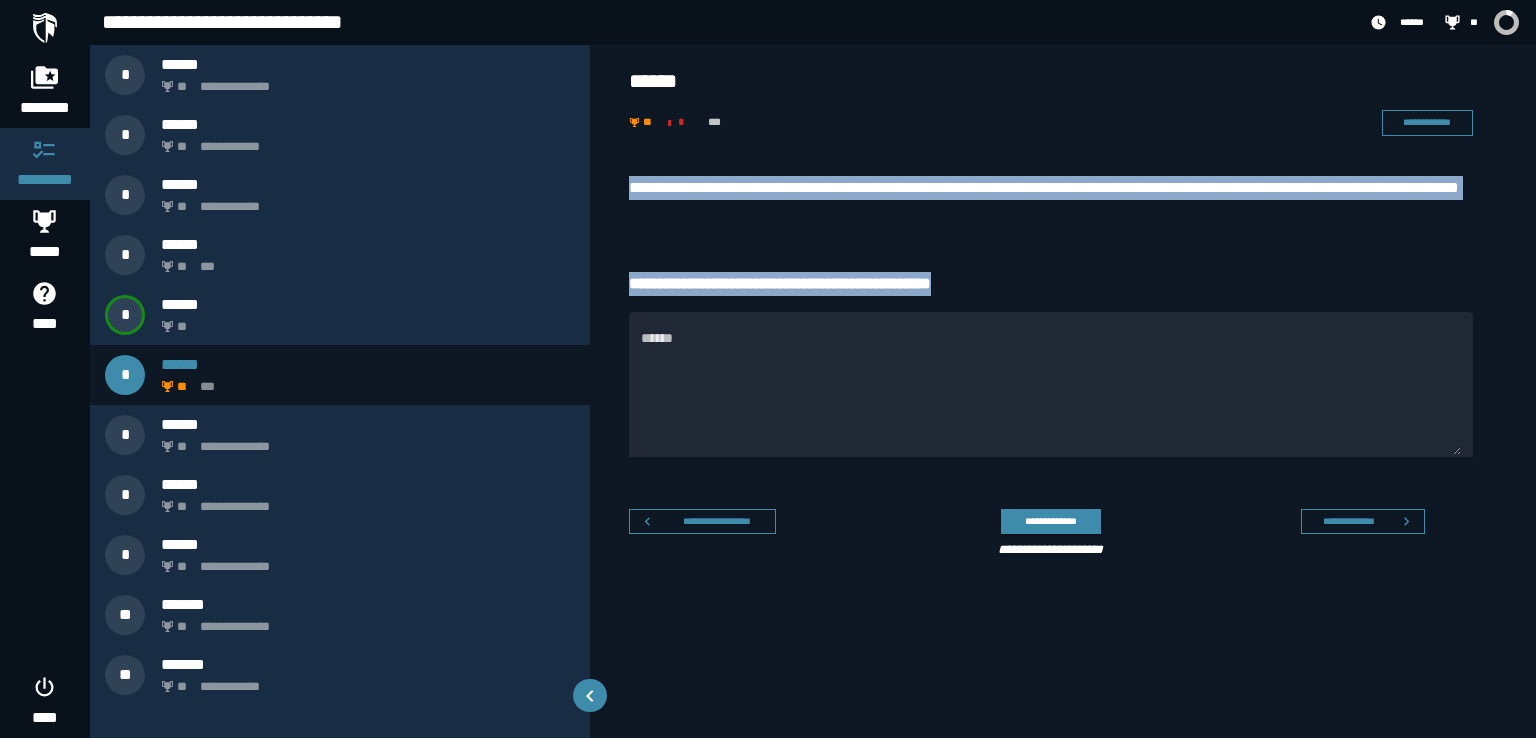 copy on "**********" 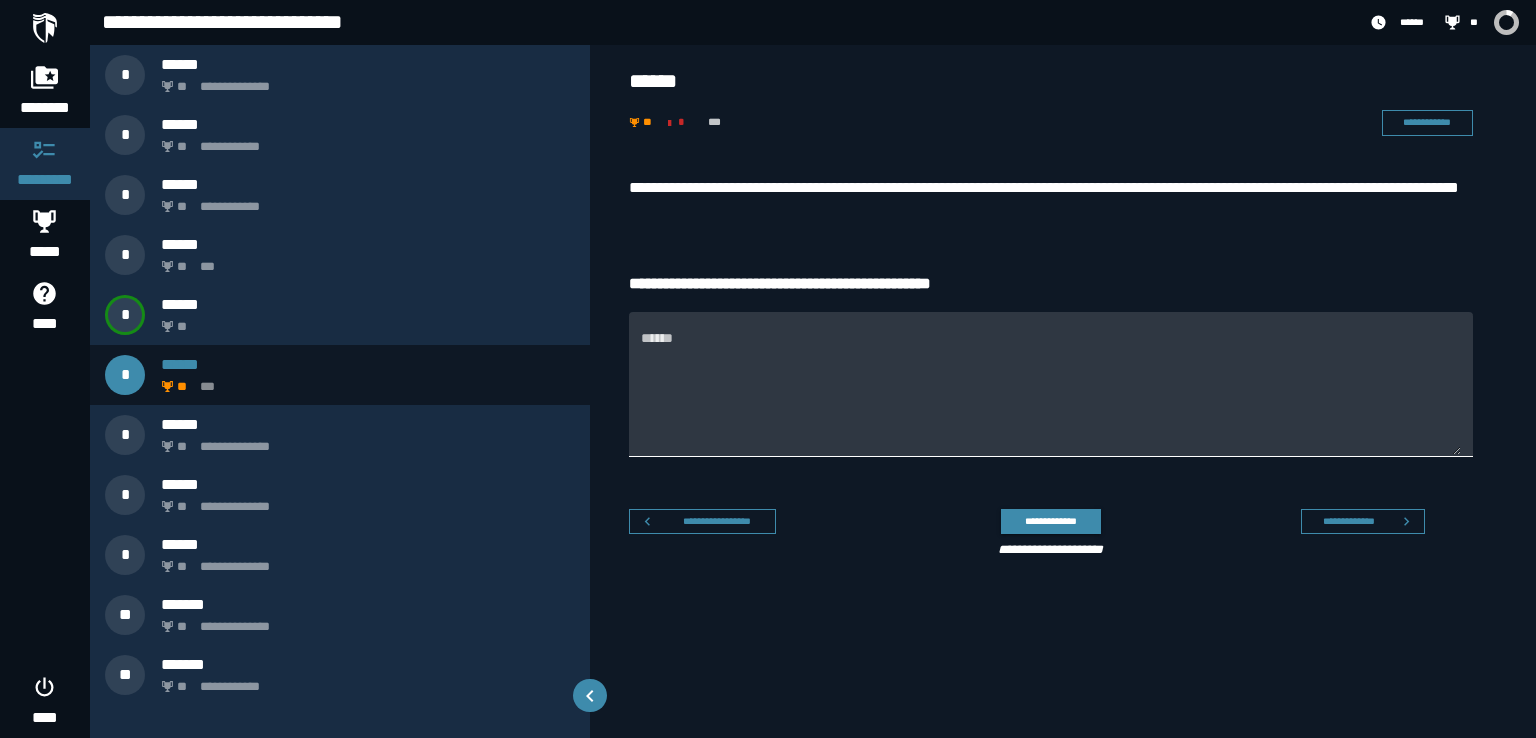 click on "******" at bounding box center (1051, 396) 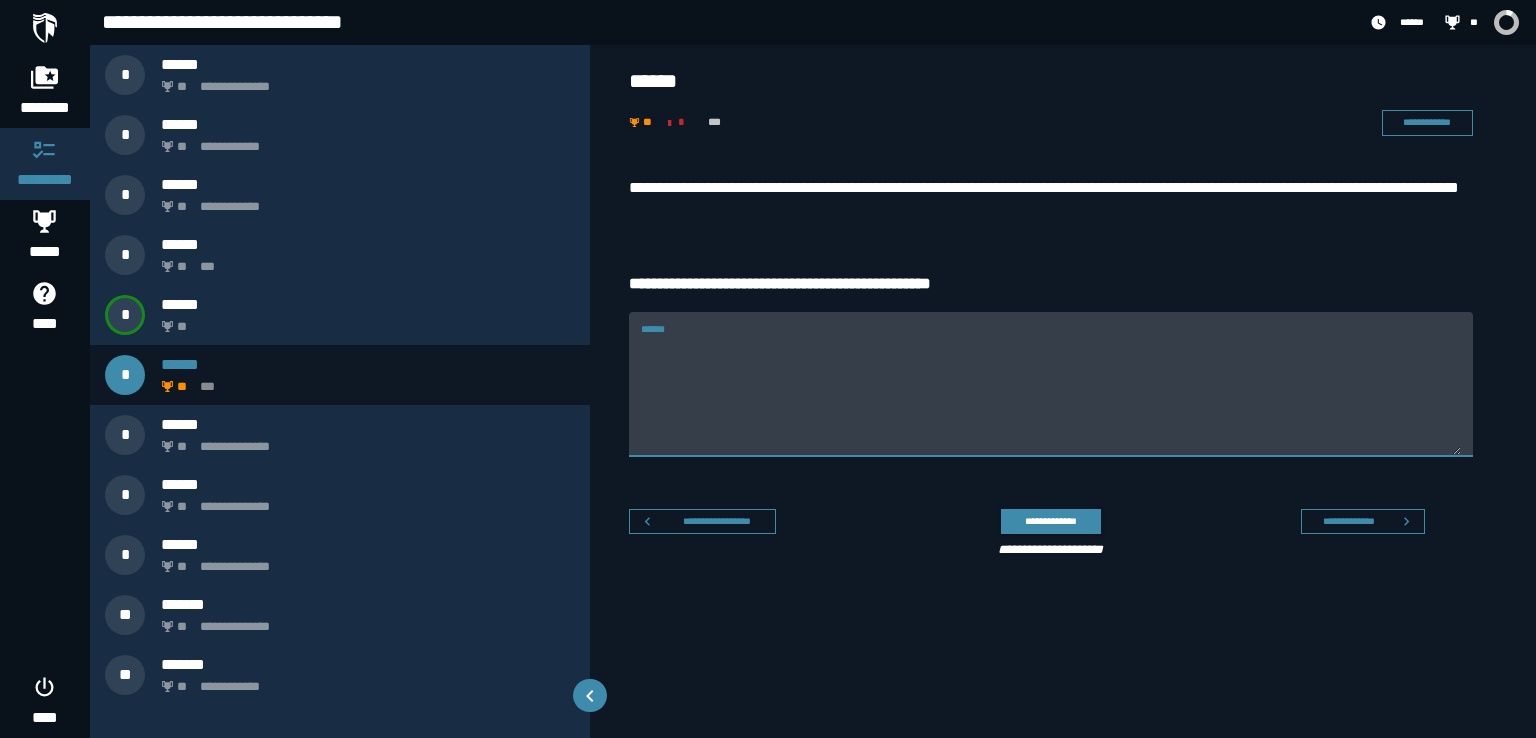 paste on "**********" 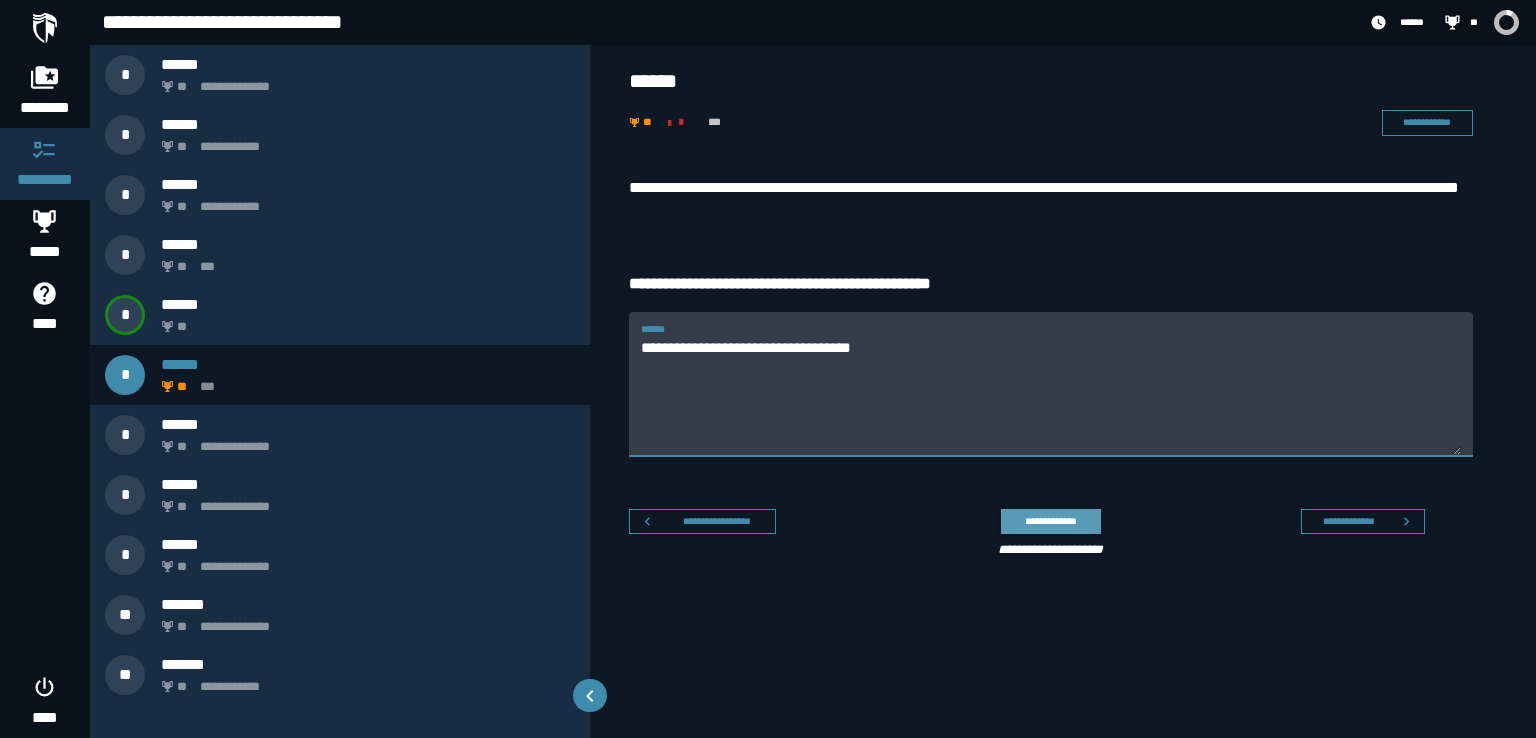 type on "**********" 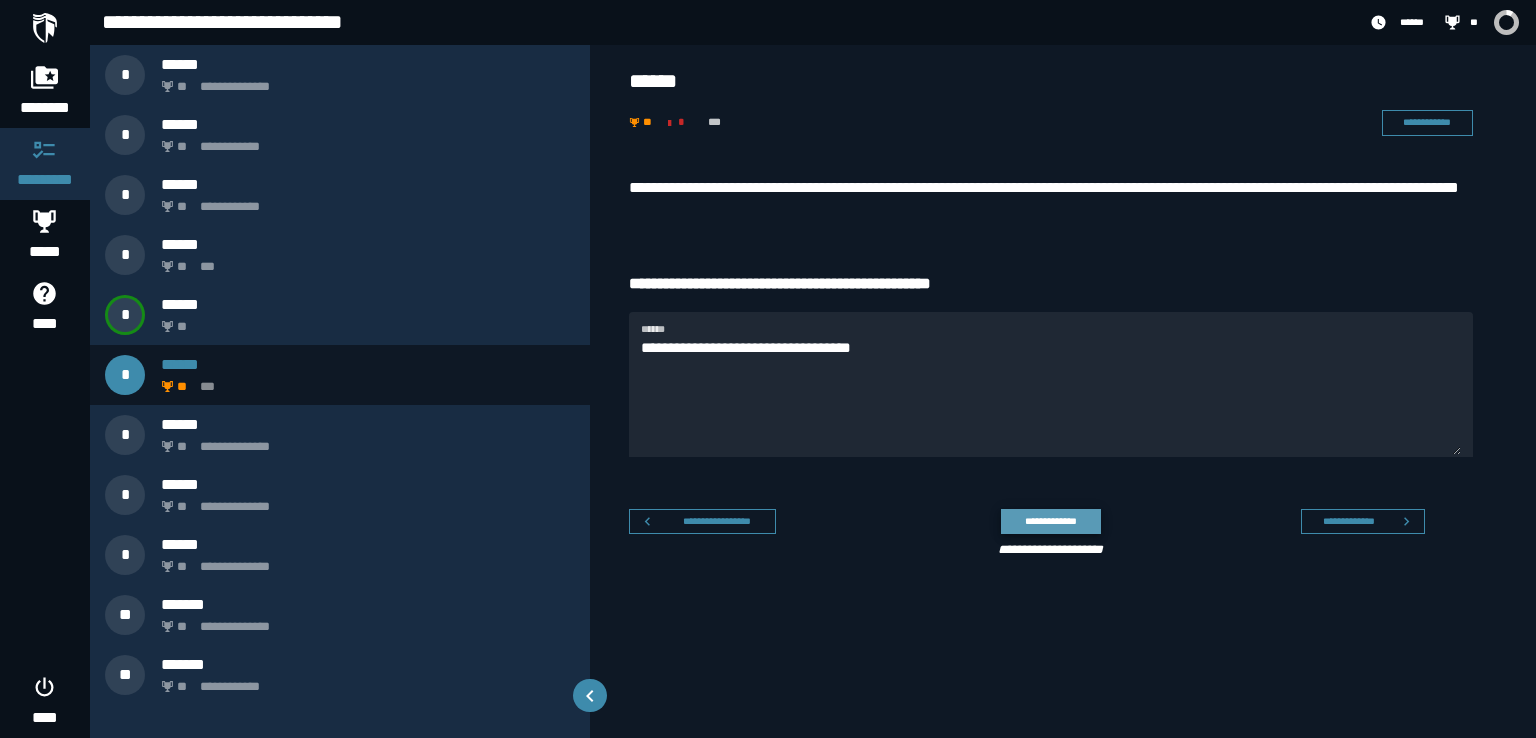 click on "**********" at bounding box center (1050, 521) 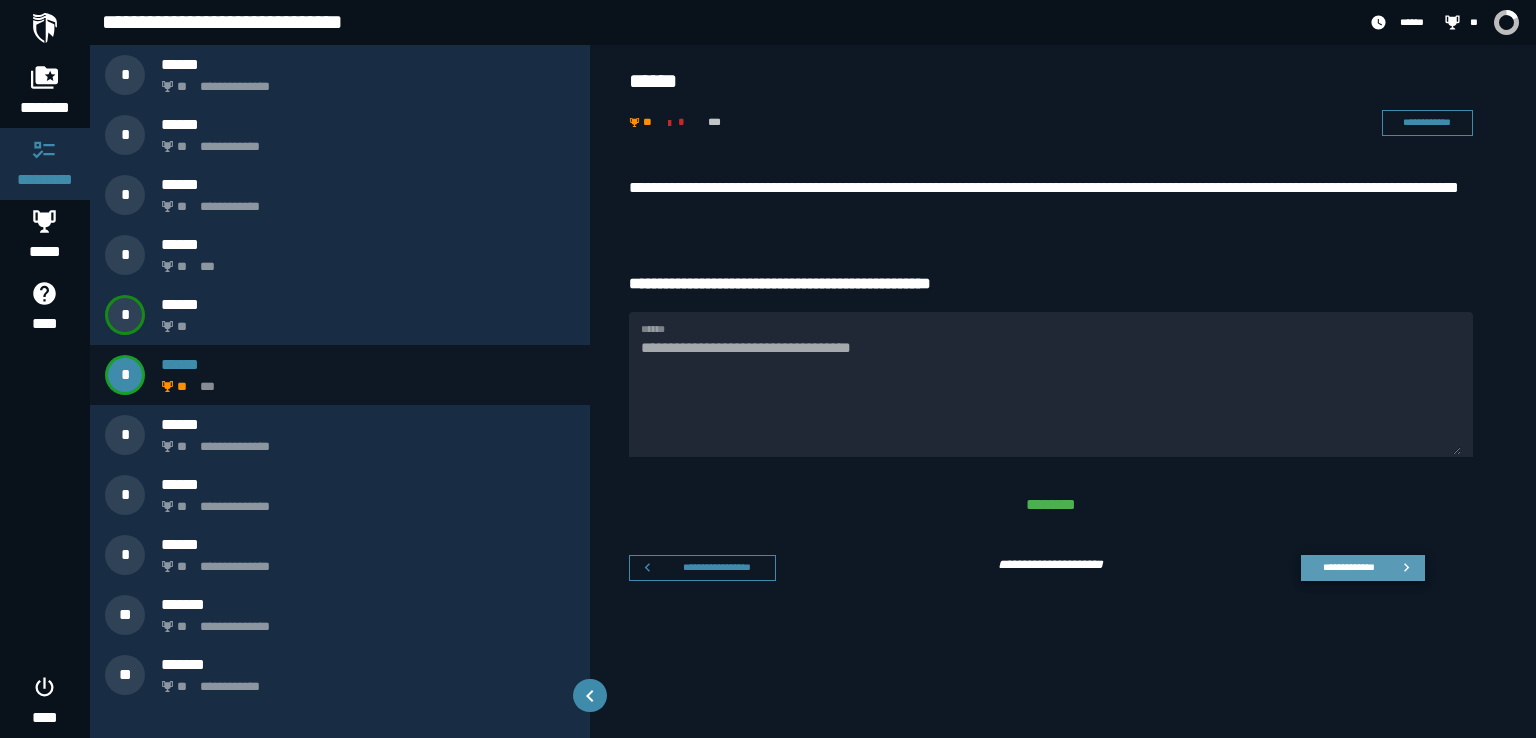 click on "**********" at bounding box center [1363, 568] 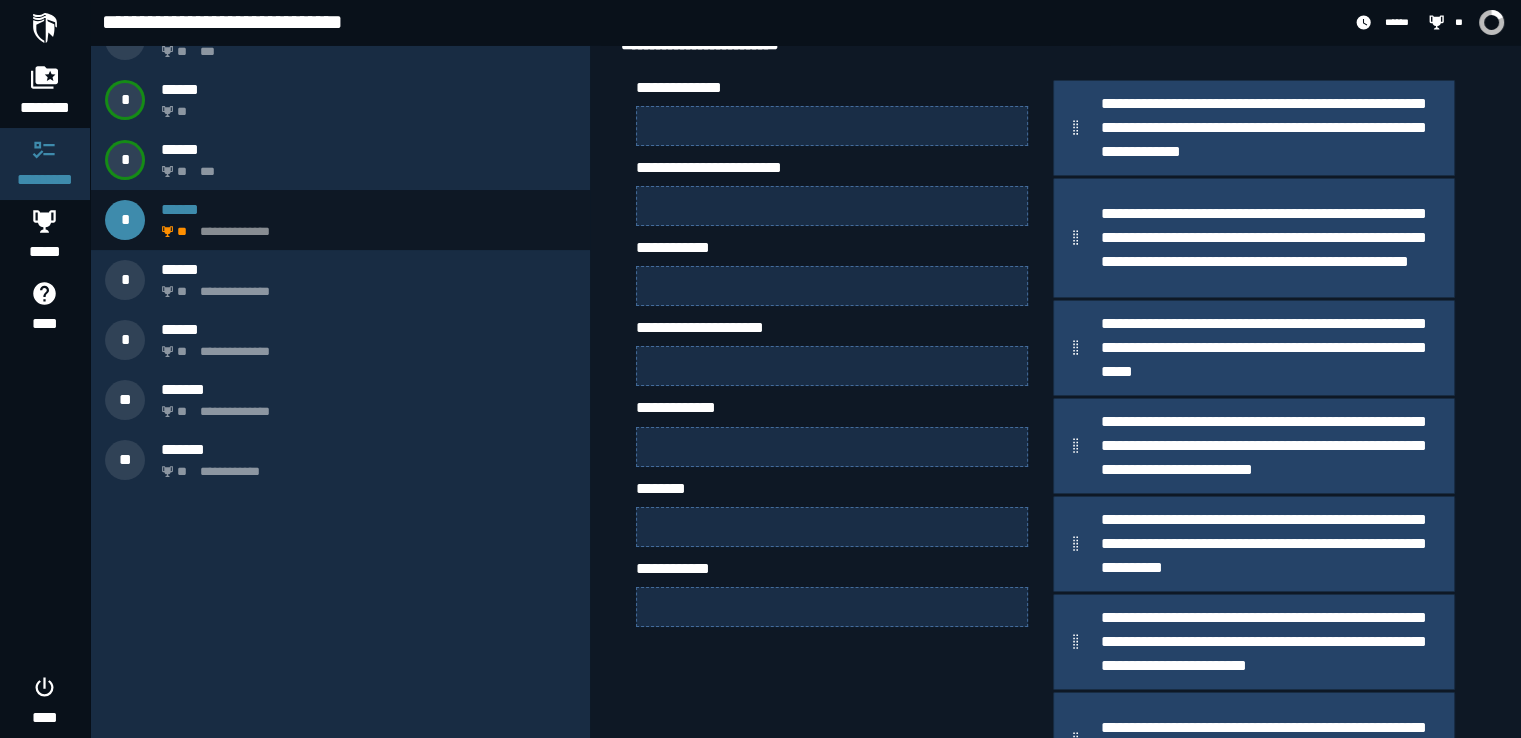 scroll, scrollTop: 346, scrollLeft: 0, axis: vertical 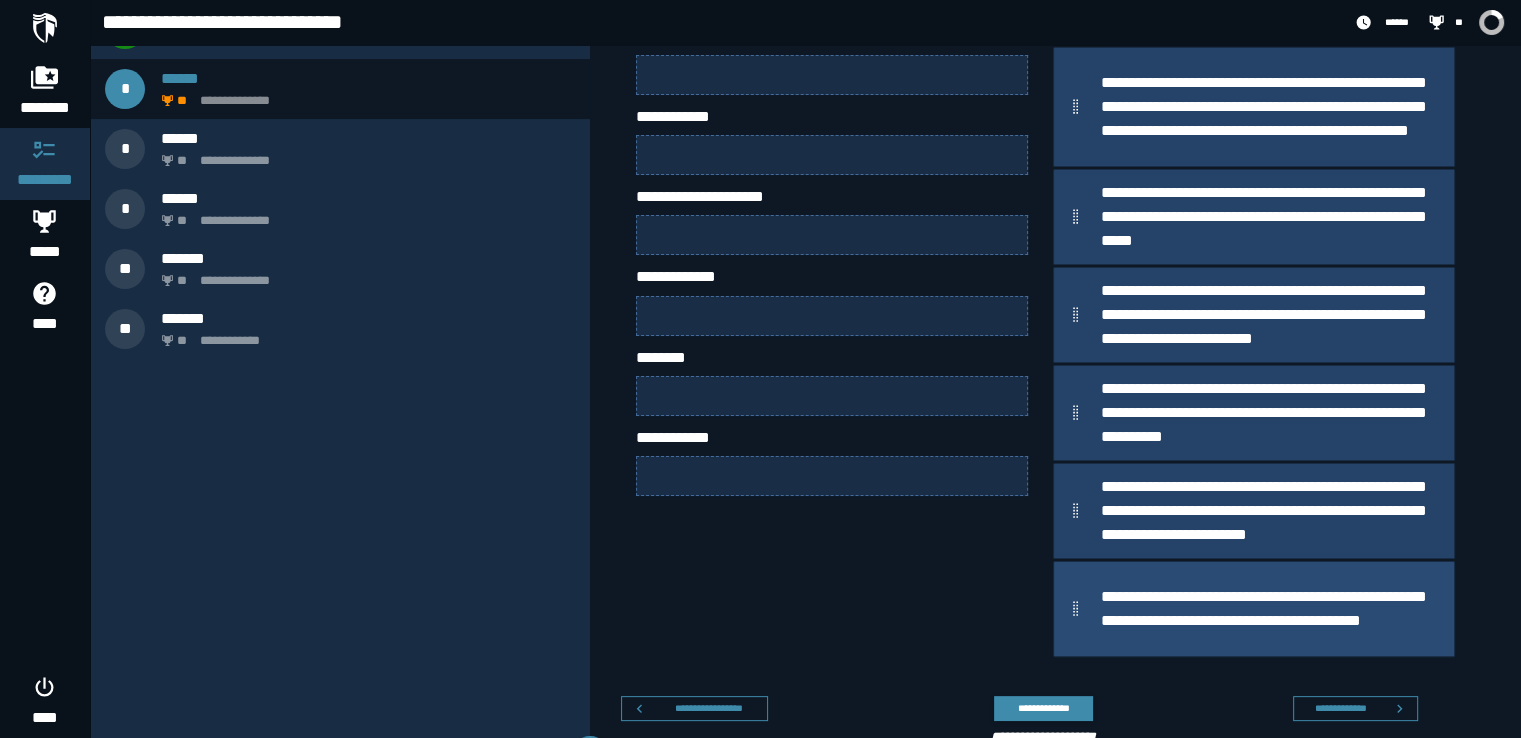 type 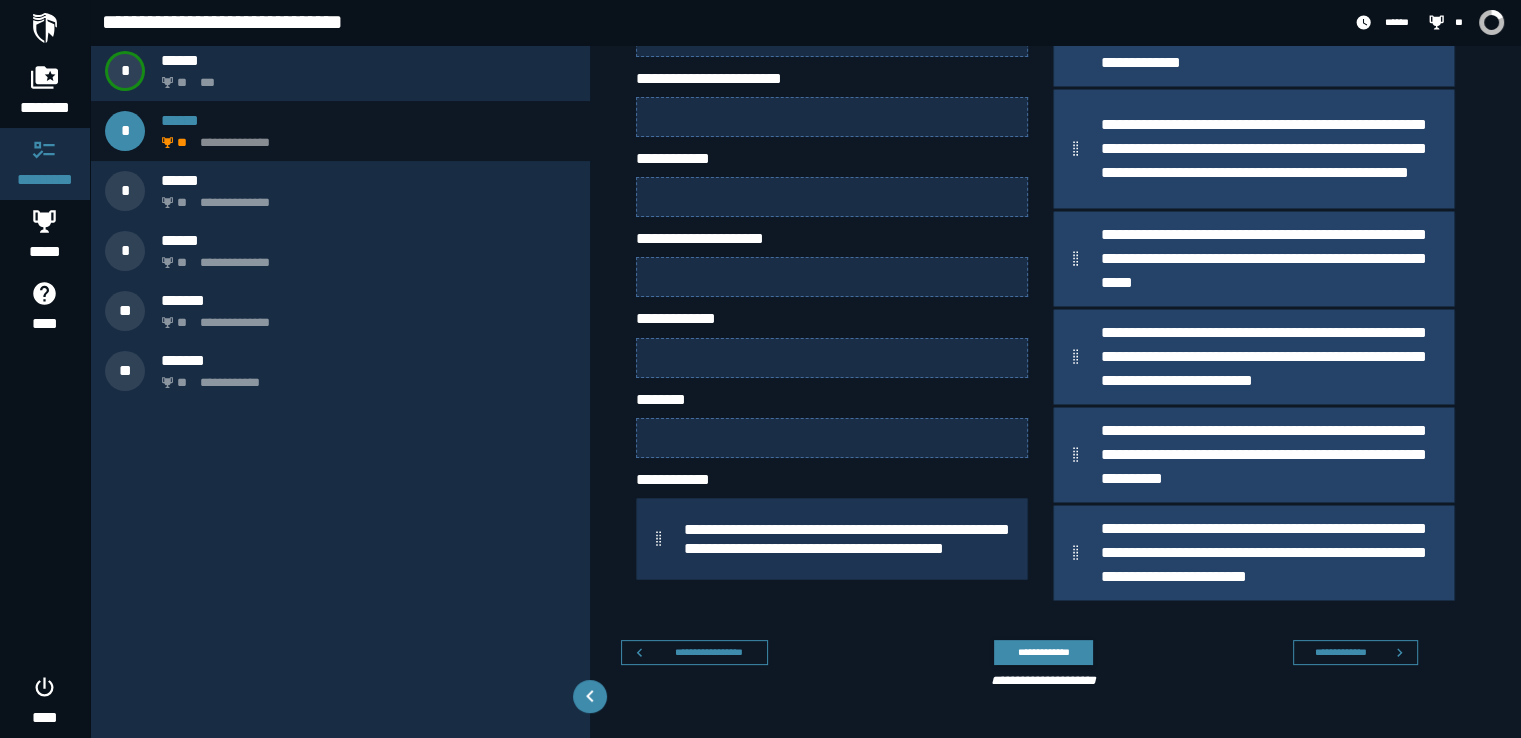 type 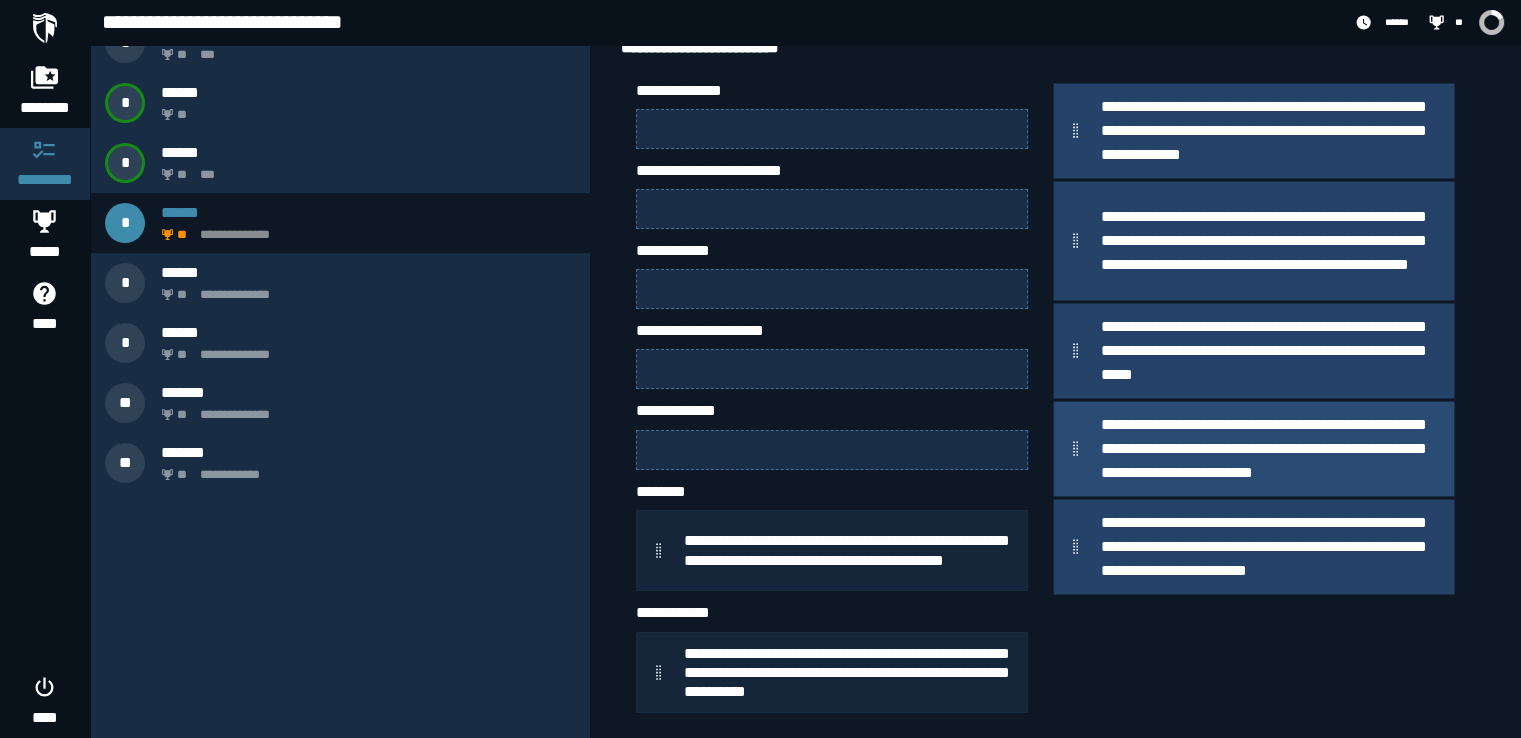 scroll, scrollTop: 163, scrollLeft: 0, axis: vertical 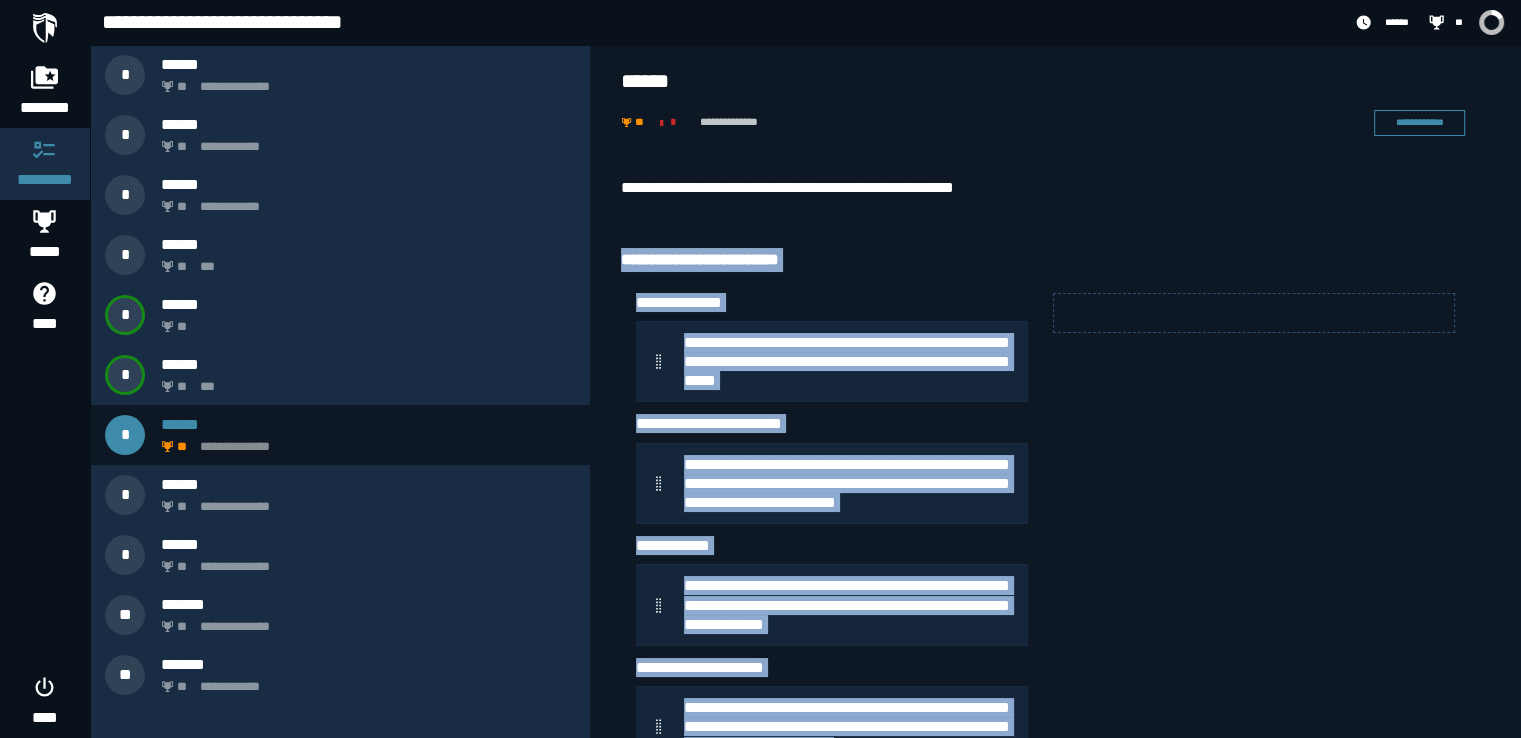 drag, startPoint x: 1076, startPoint y: 578, endPoint x: 614, endPoint y: 253, distance: 564.86194 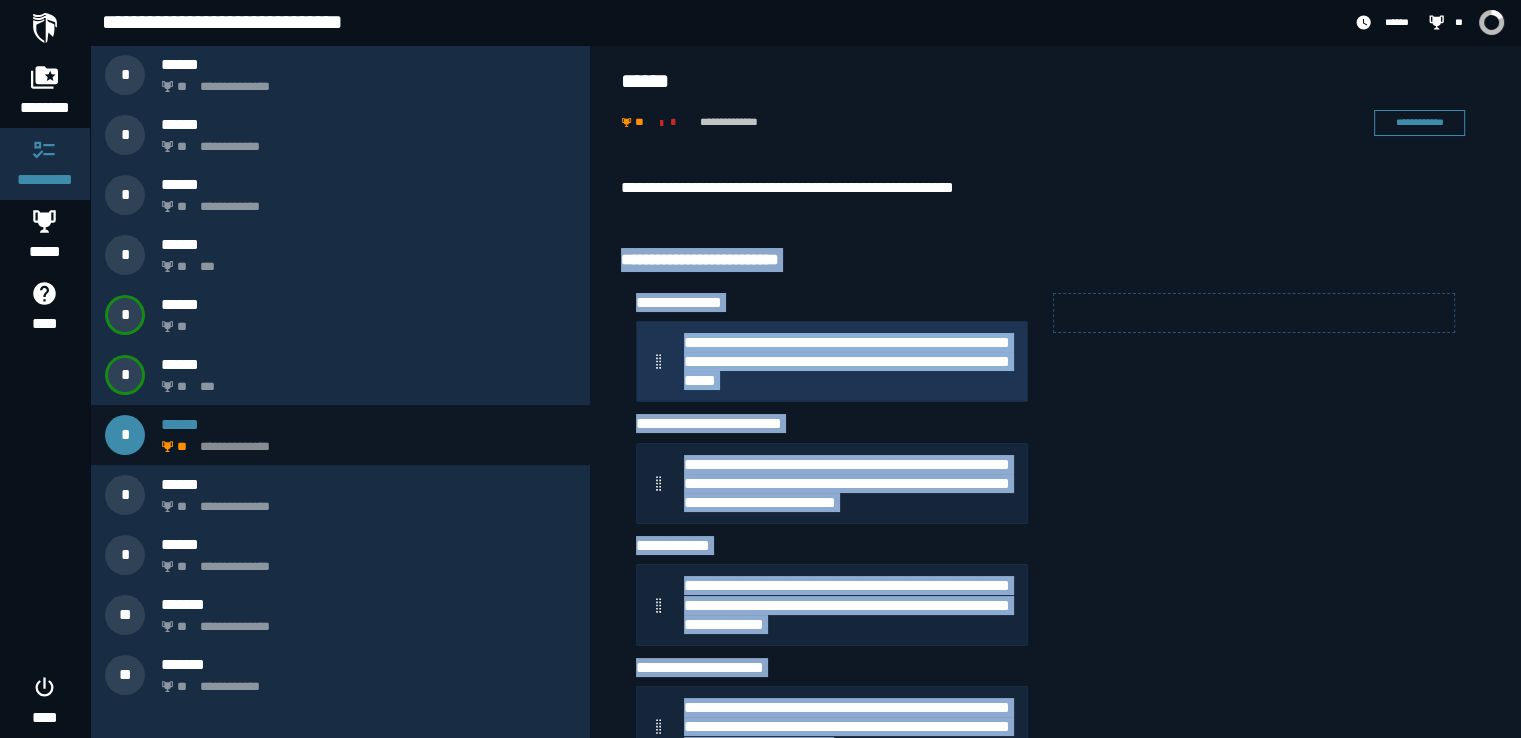 copy on "**********" 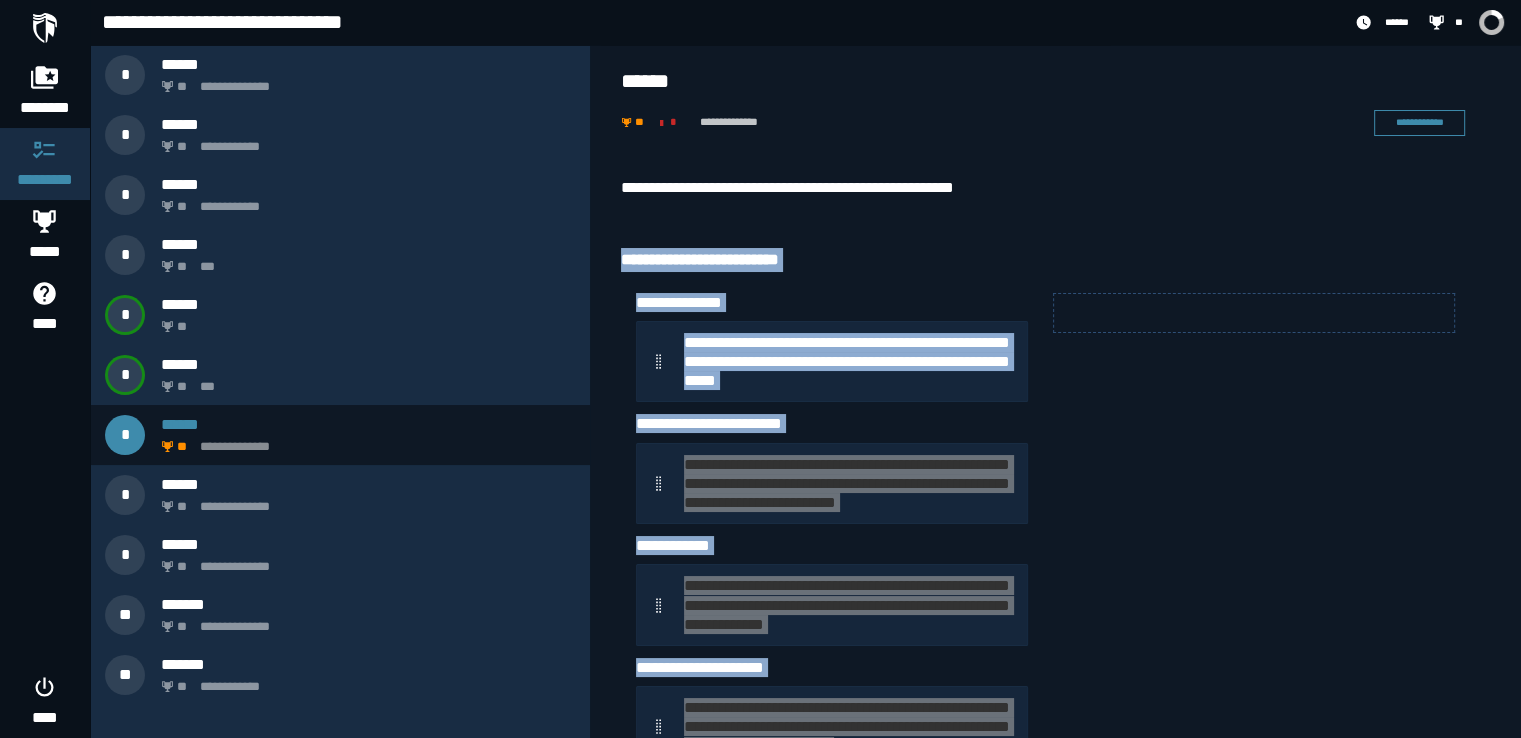 click on "**********" at bounding box center (1043, 260) 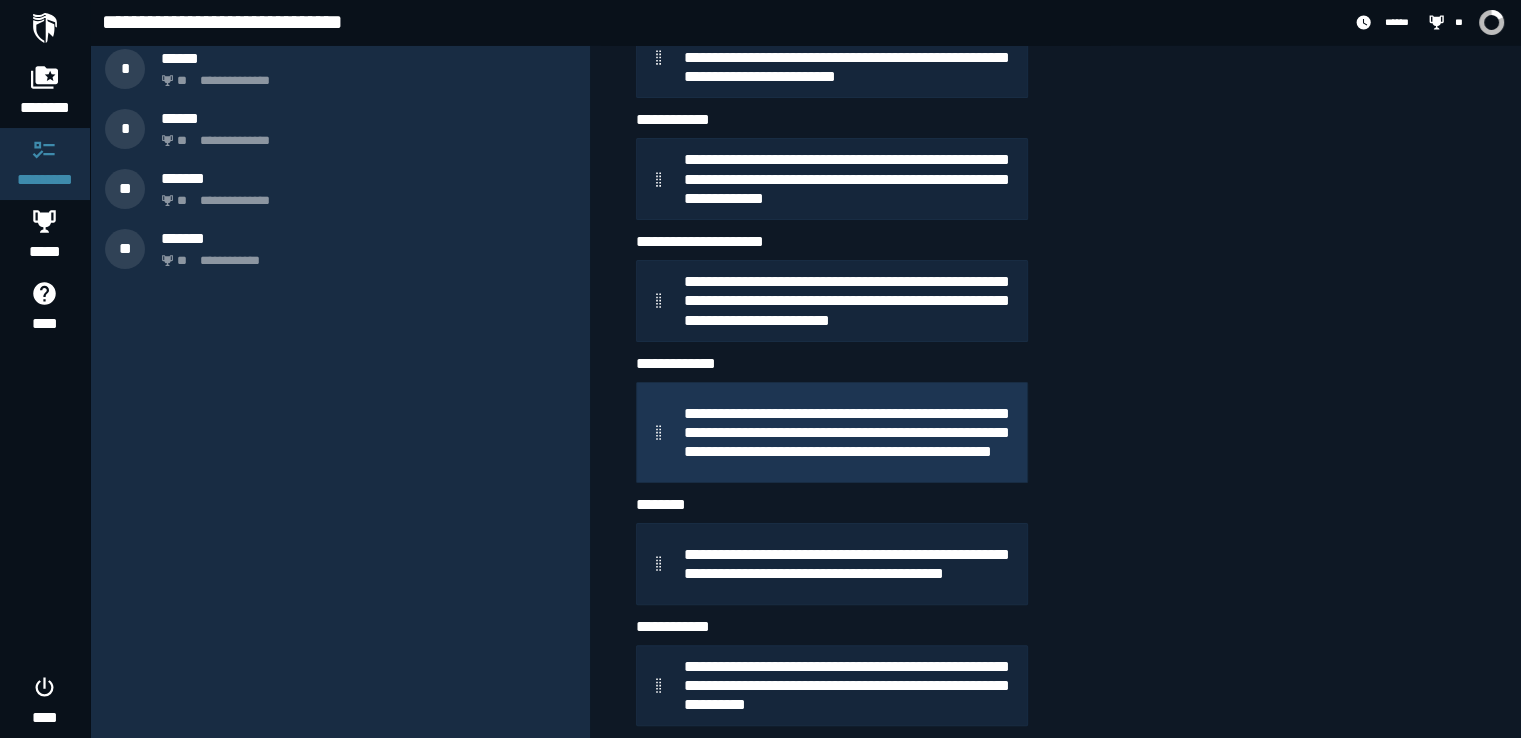 scroll, scrollTop: 424, scrollLeft: 0, axis: vertical 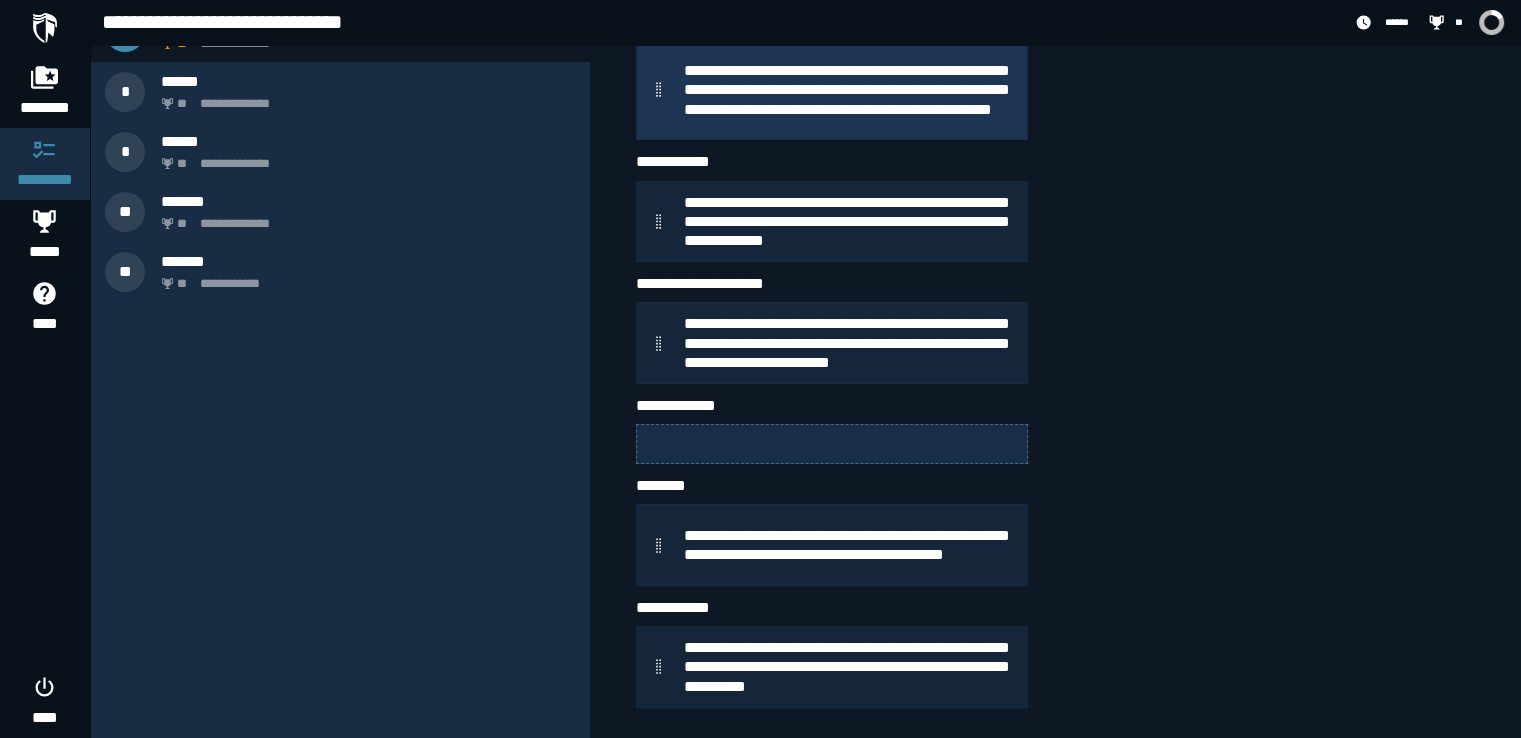 type 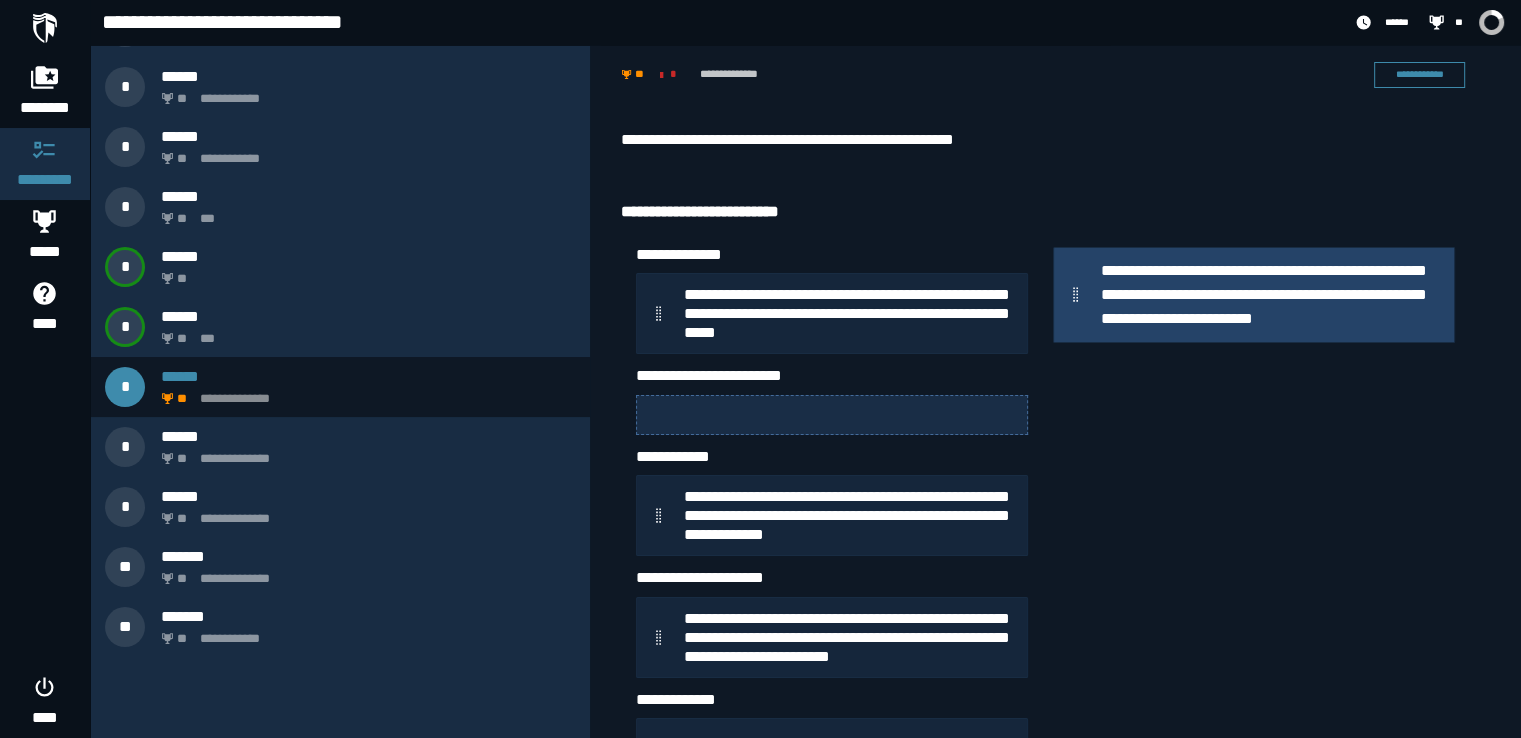 scroll, scrollTop: 0, scrollLeft: 0, axis: both 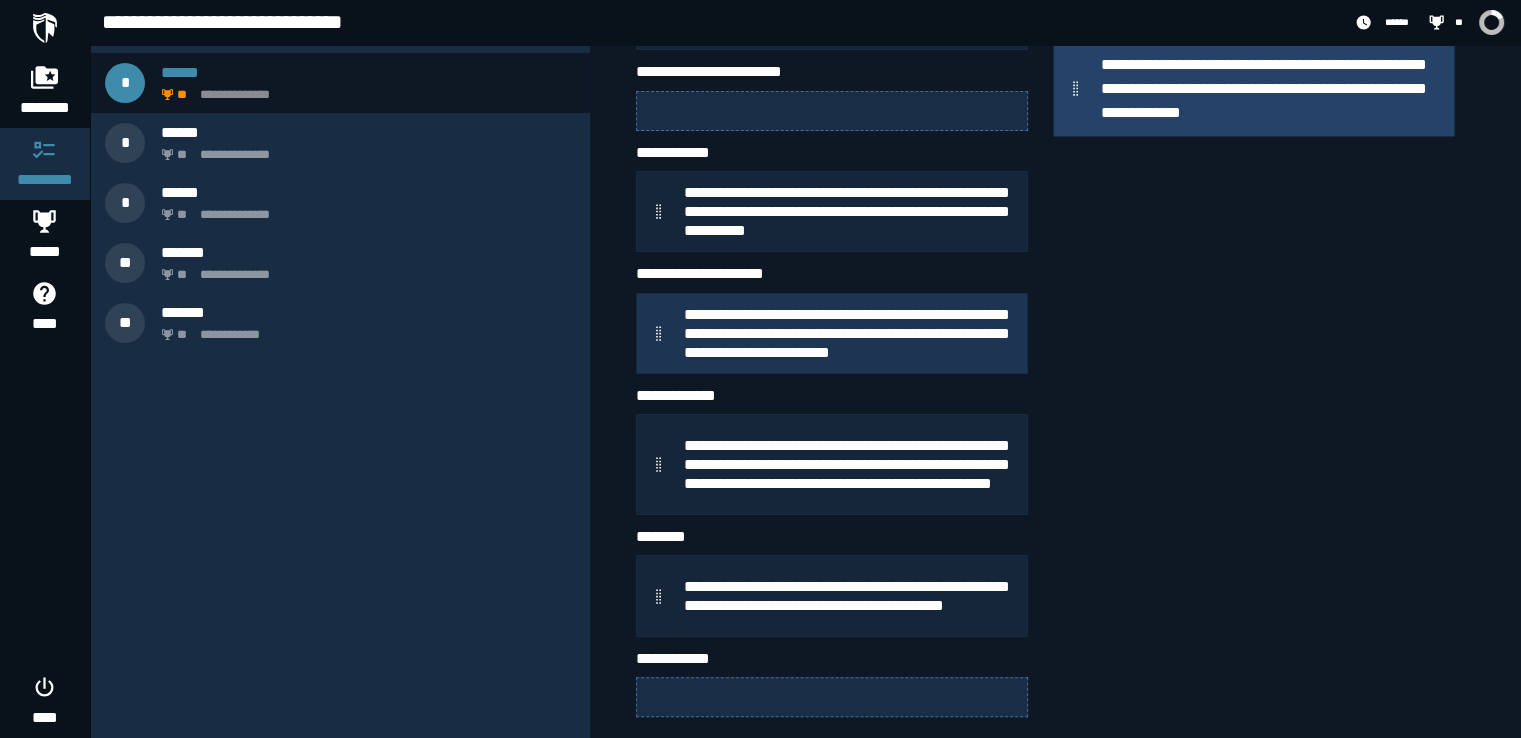 type 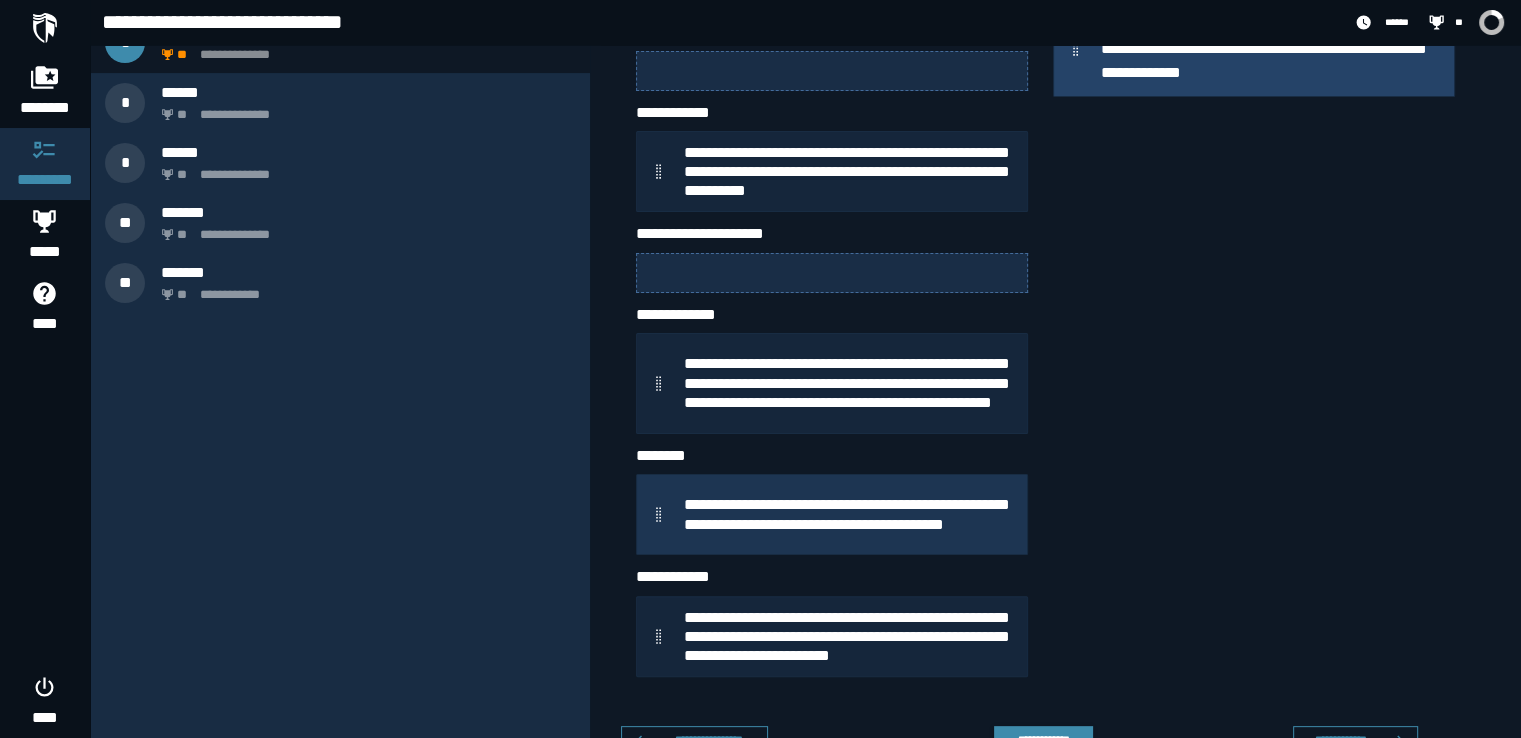 scroll, scrollTop: 403, scrollLeft: 0, axis: vertical 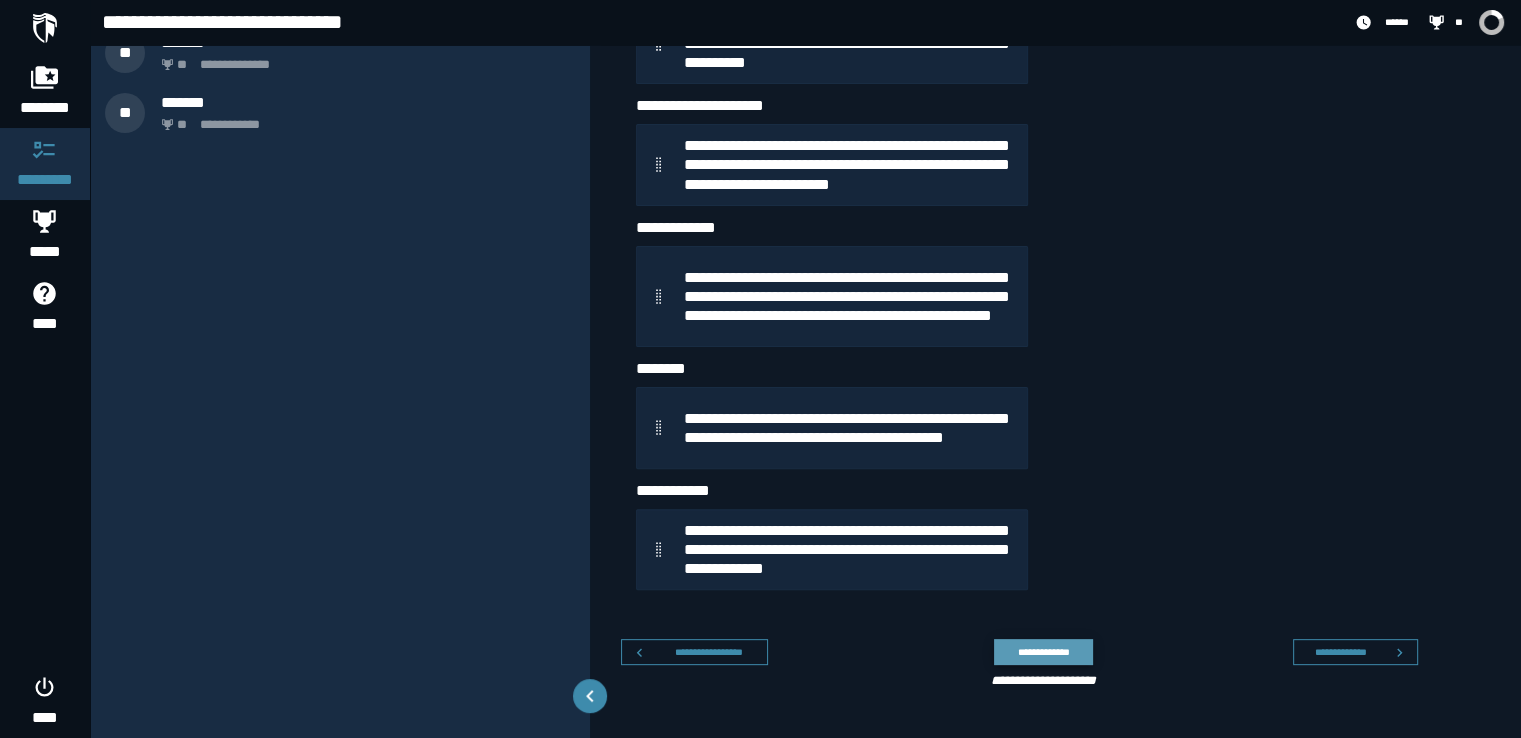 click on "**********" at bounding box center [1043, 652] 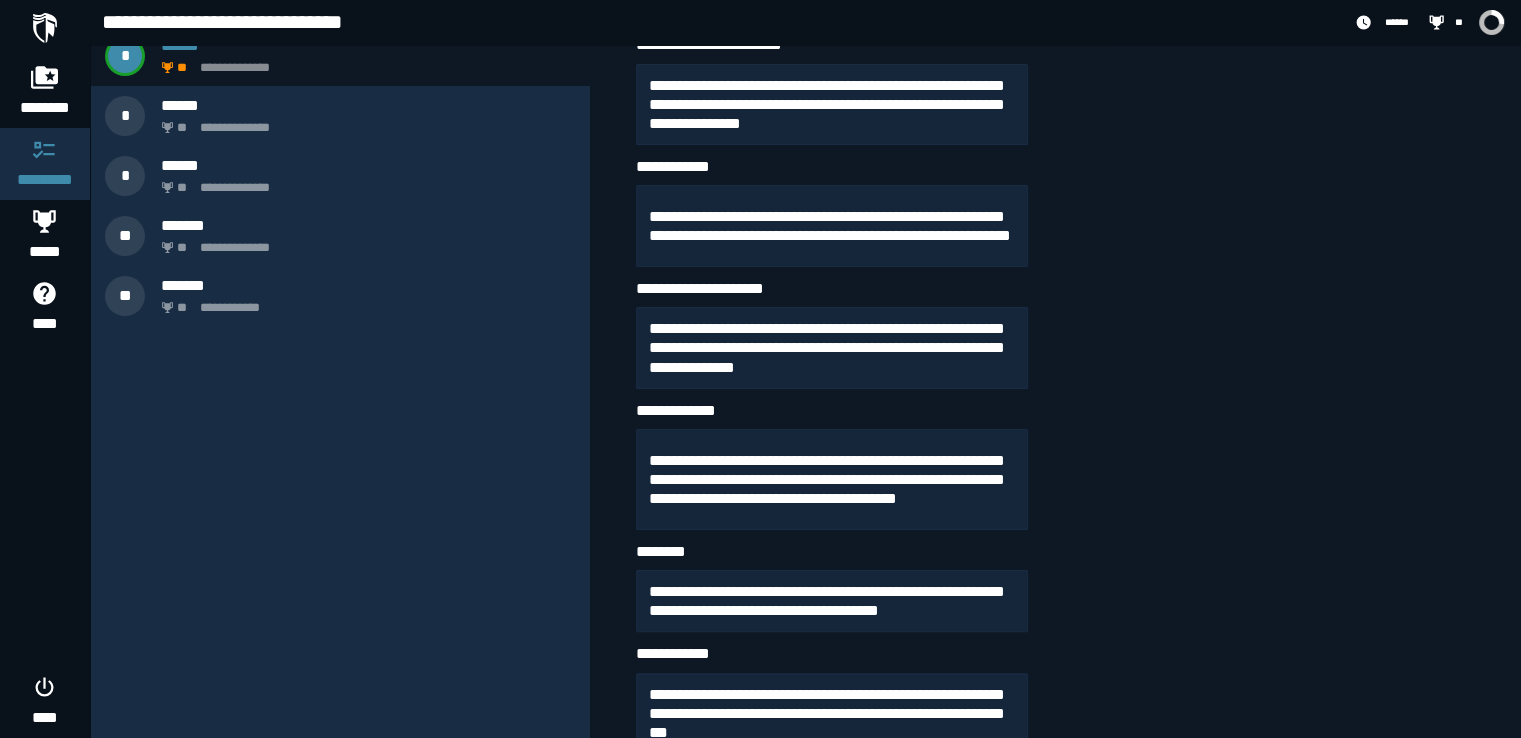 scroll, scrollTop: 556, scrollLeft: 0, axis: vertical 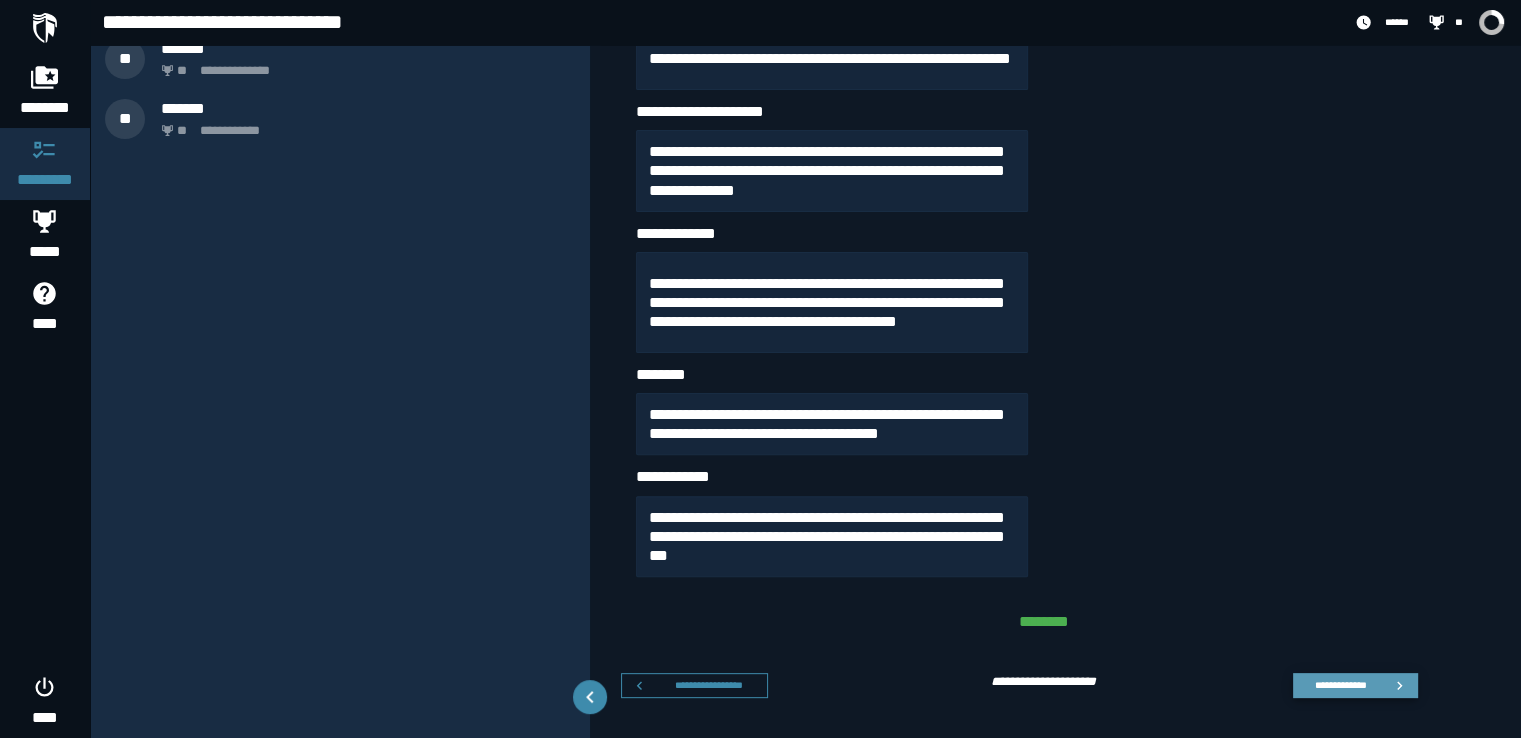 click on "**********" at bounding box center (1340, 685) 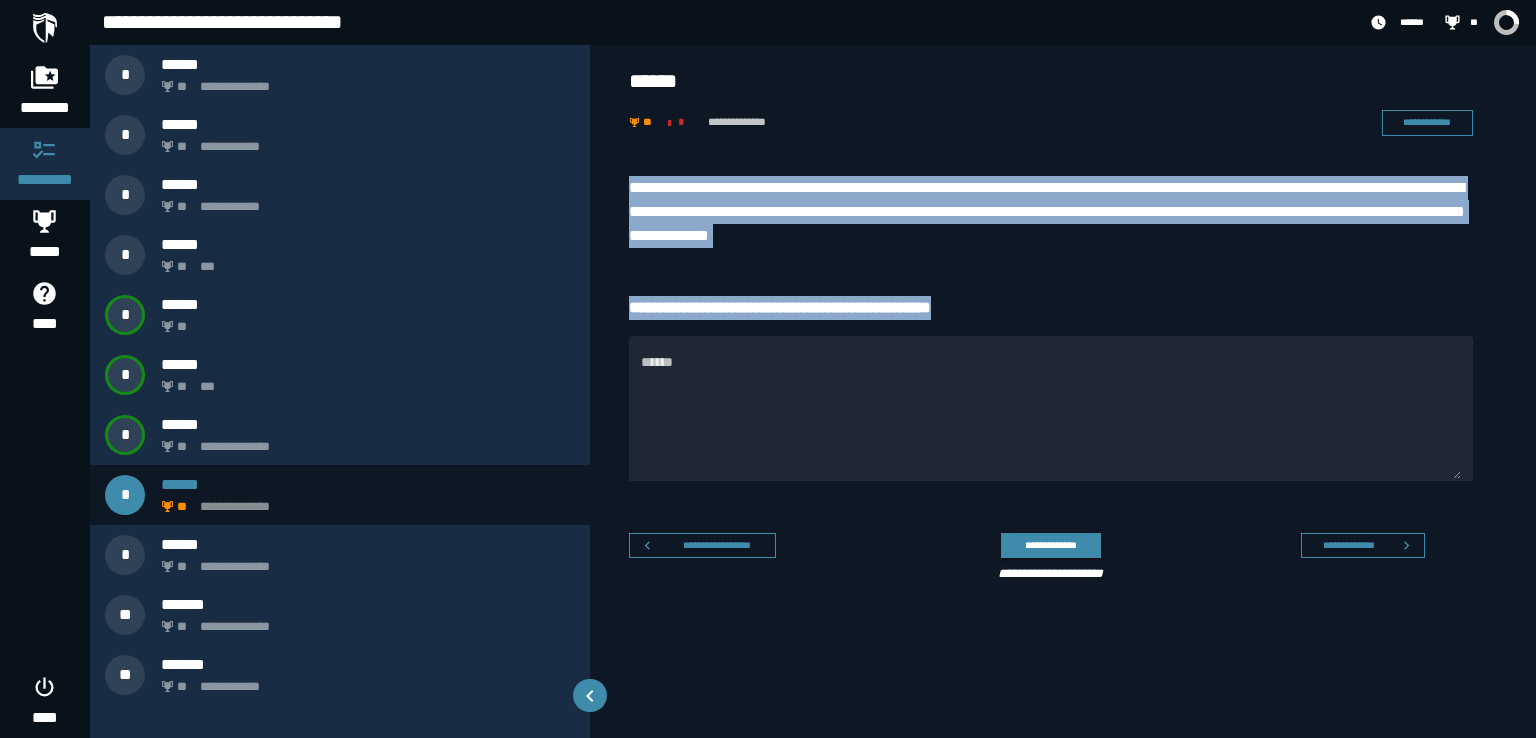 drag, startPoint x: 1012, startPoint y: 294, endPoint x: 626, endPoint y: 177, distance: 403.3423 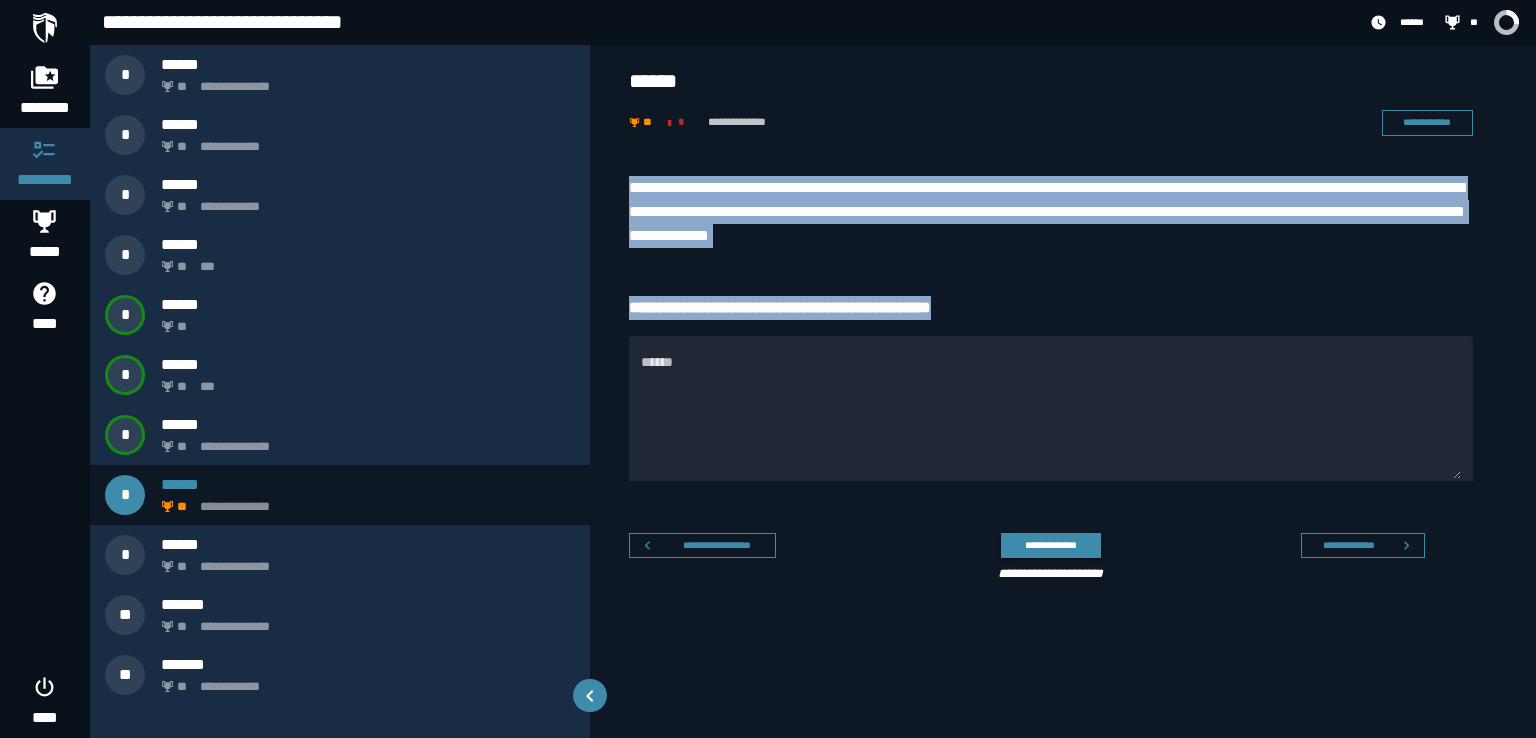 copy on "**********" 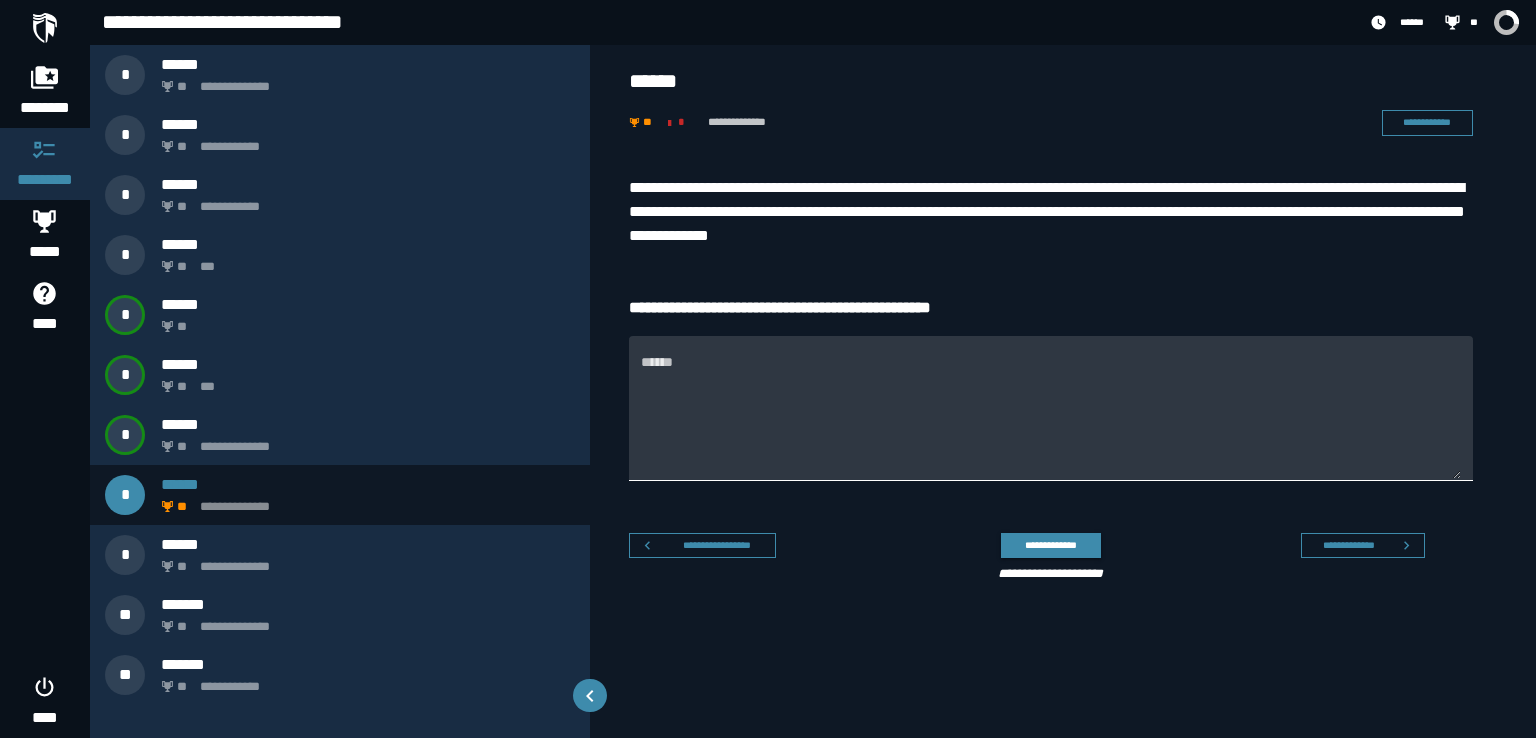click on "******" at bounding box center (1051, 408) 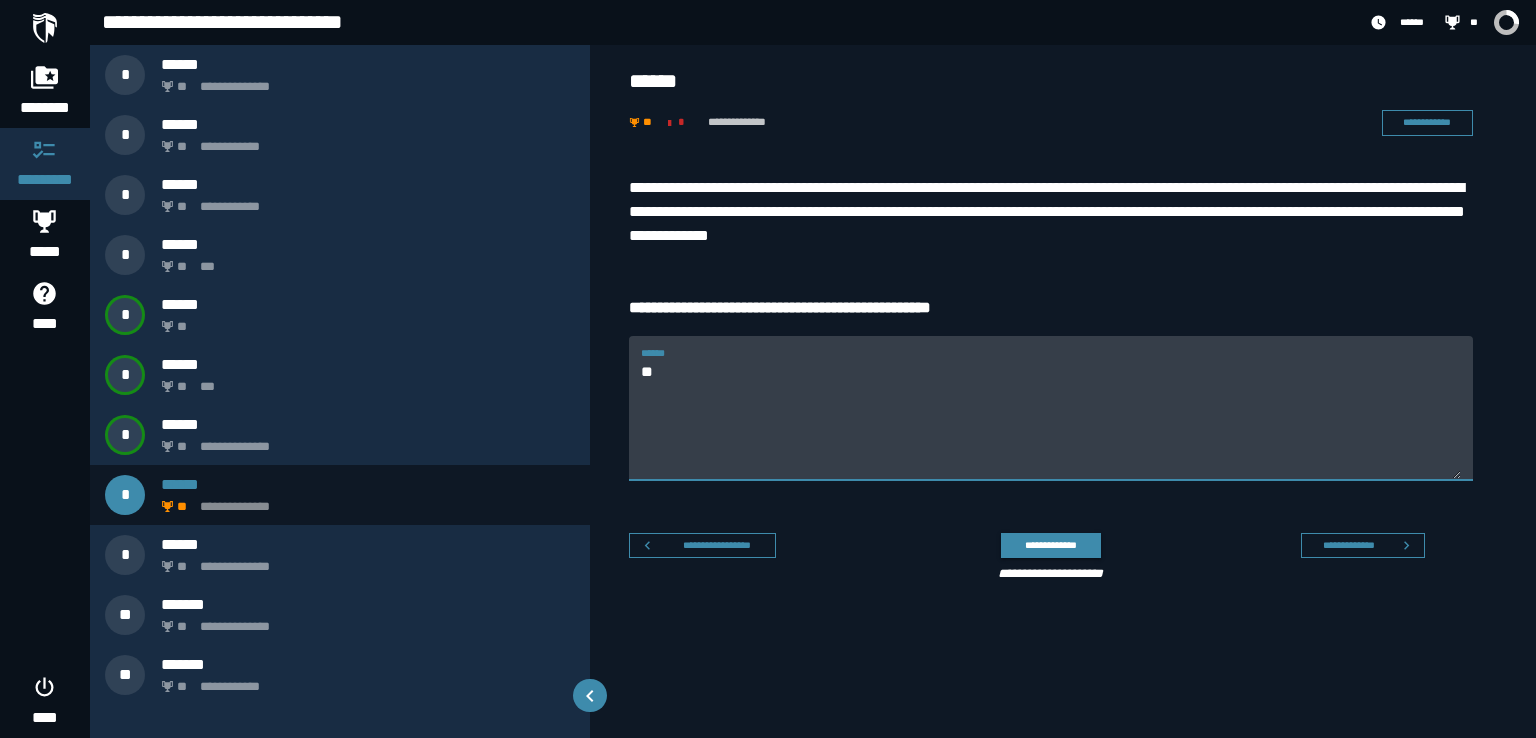 type on "*" 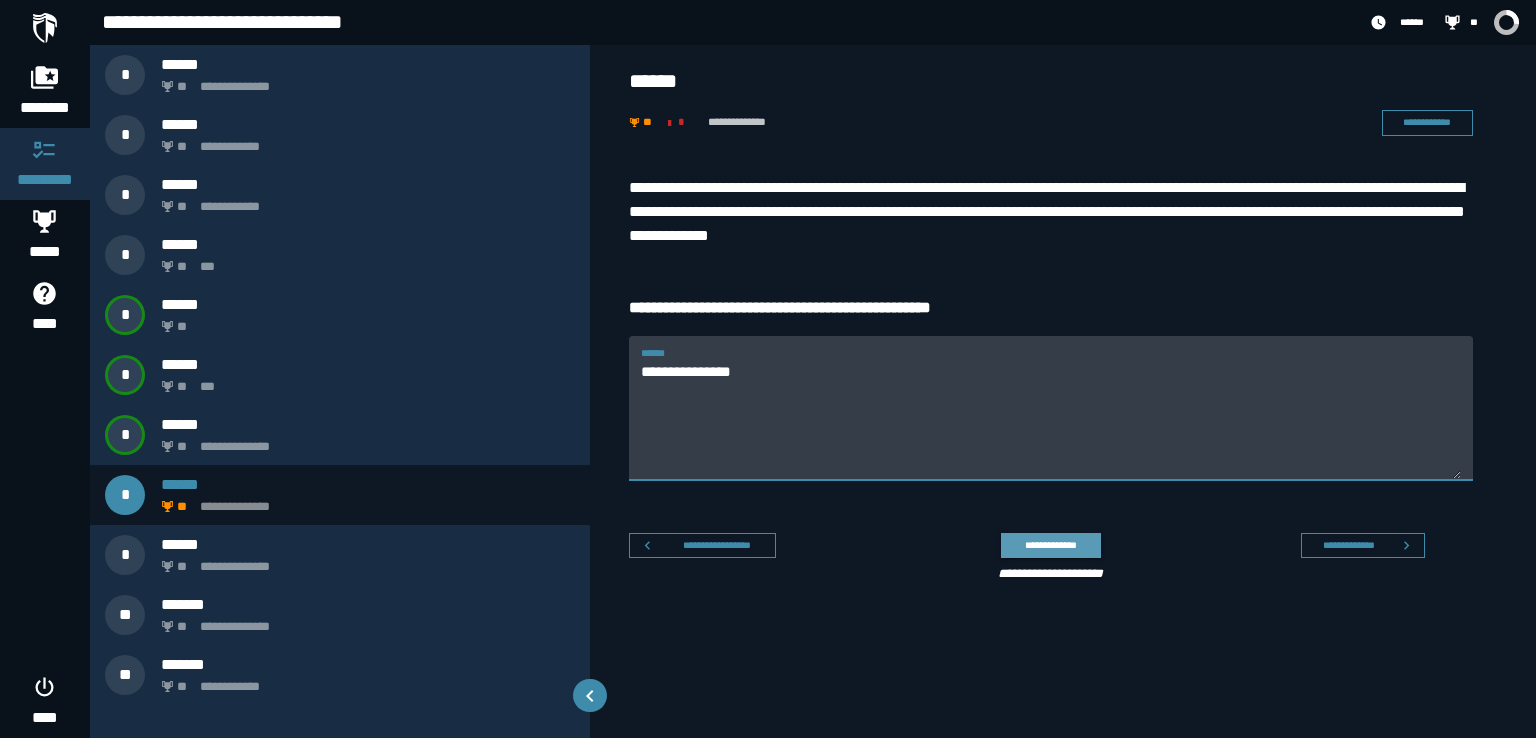 type on "**********" 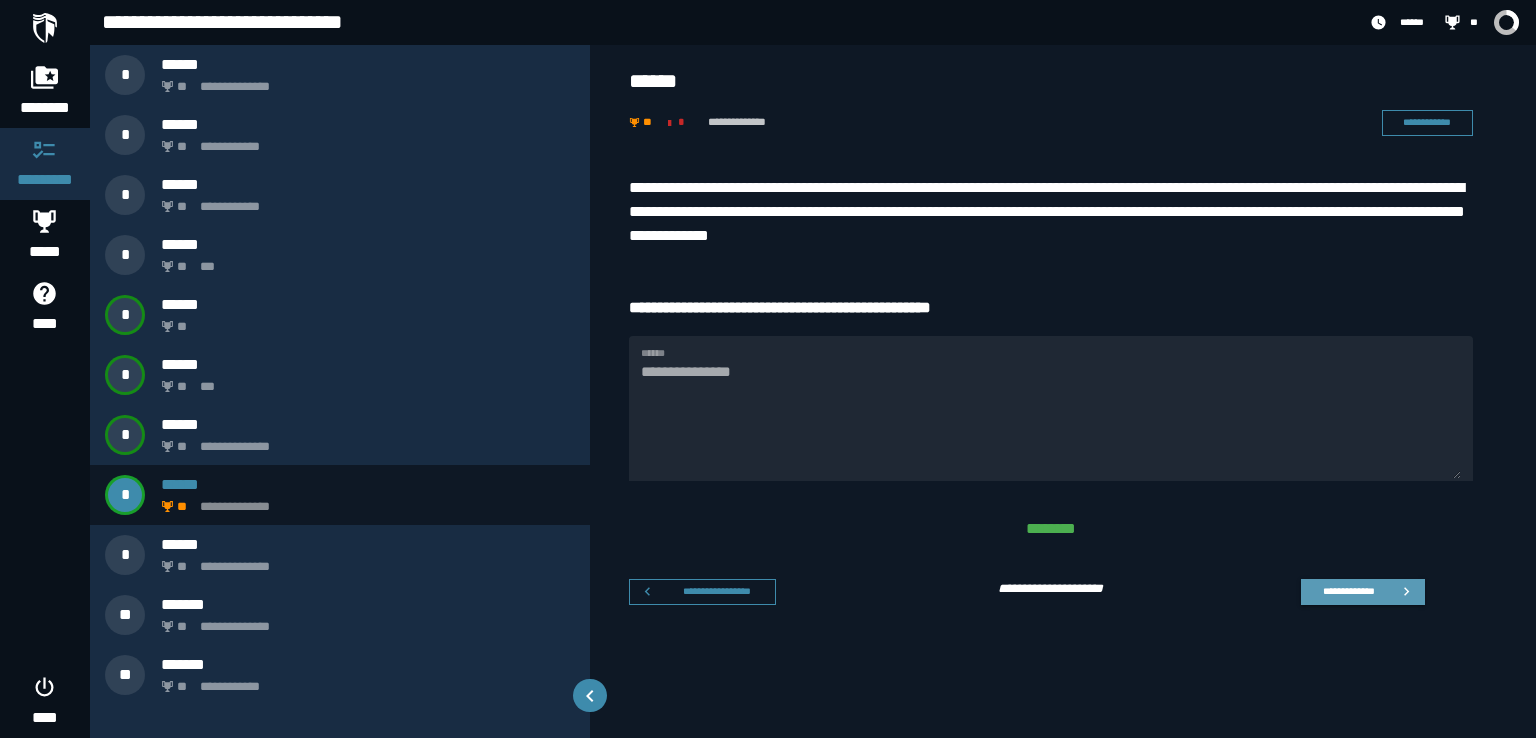 click on "**********" at bounding box center [1363, 592] 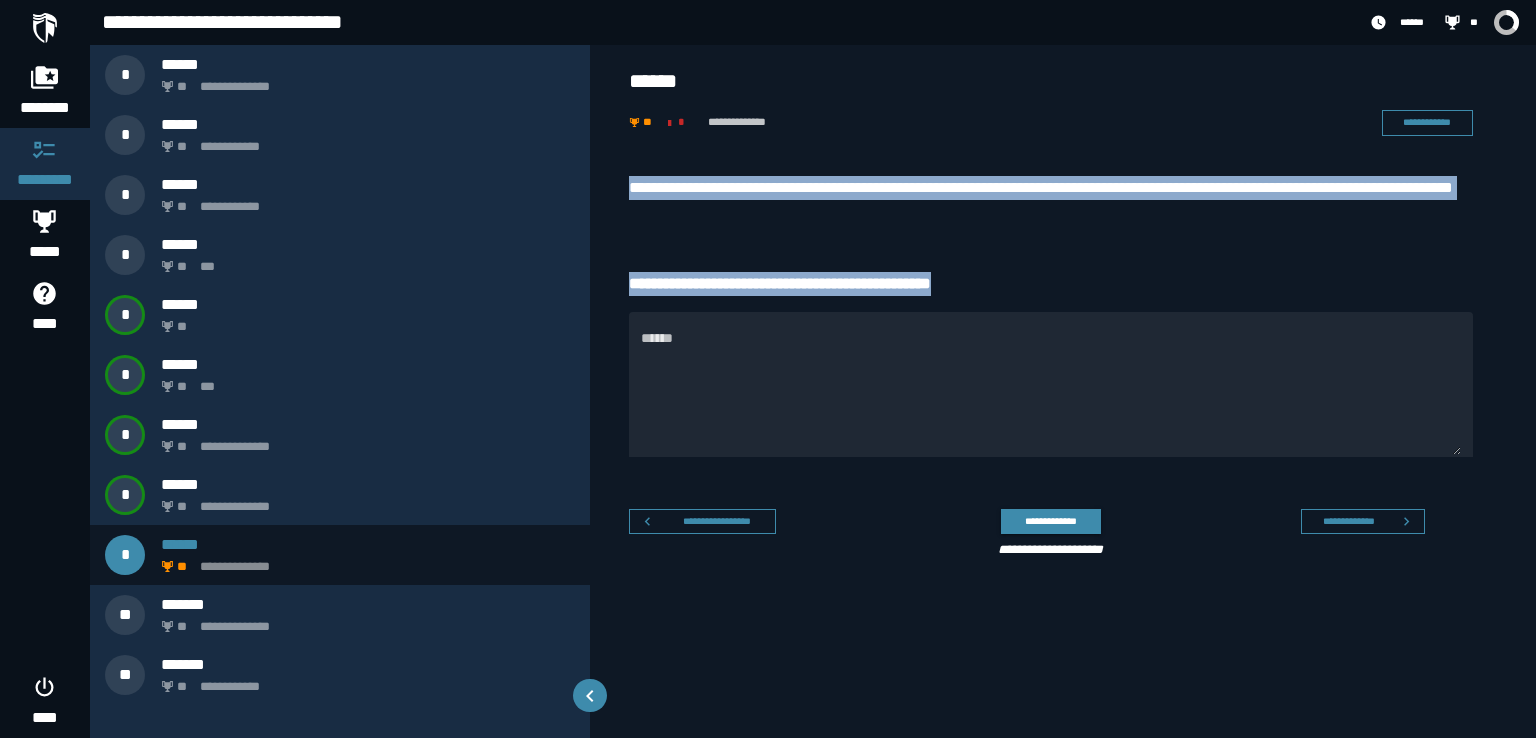 drag, startPoint x: 993, startPoint y: 269, endPoint x: 631, endPoint y: 180, distance: 372.7801 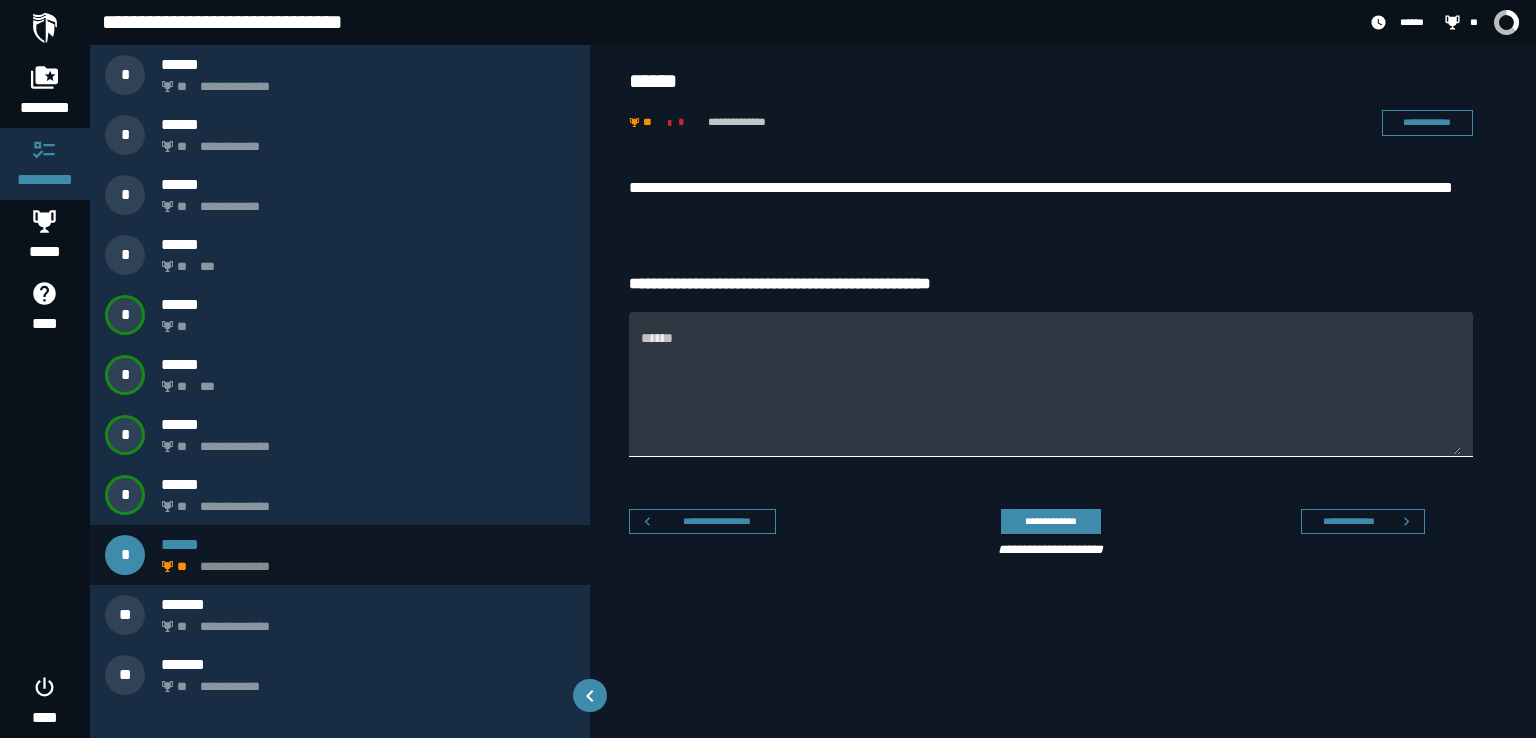 click on "******" at bounding box center (1051, 396) 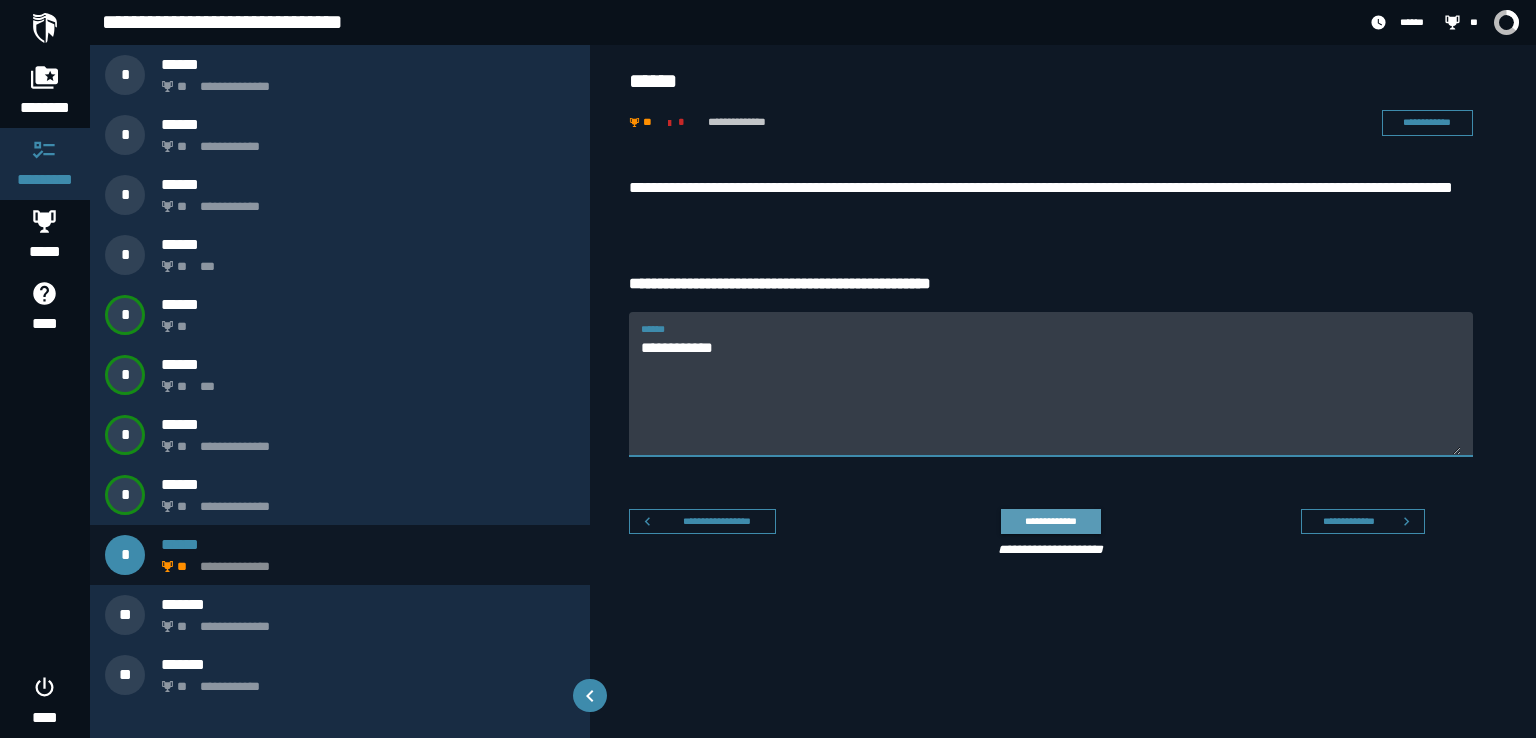 type on "**********" 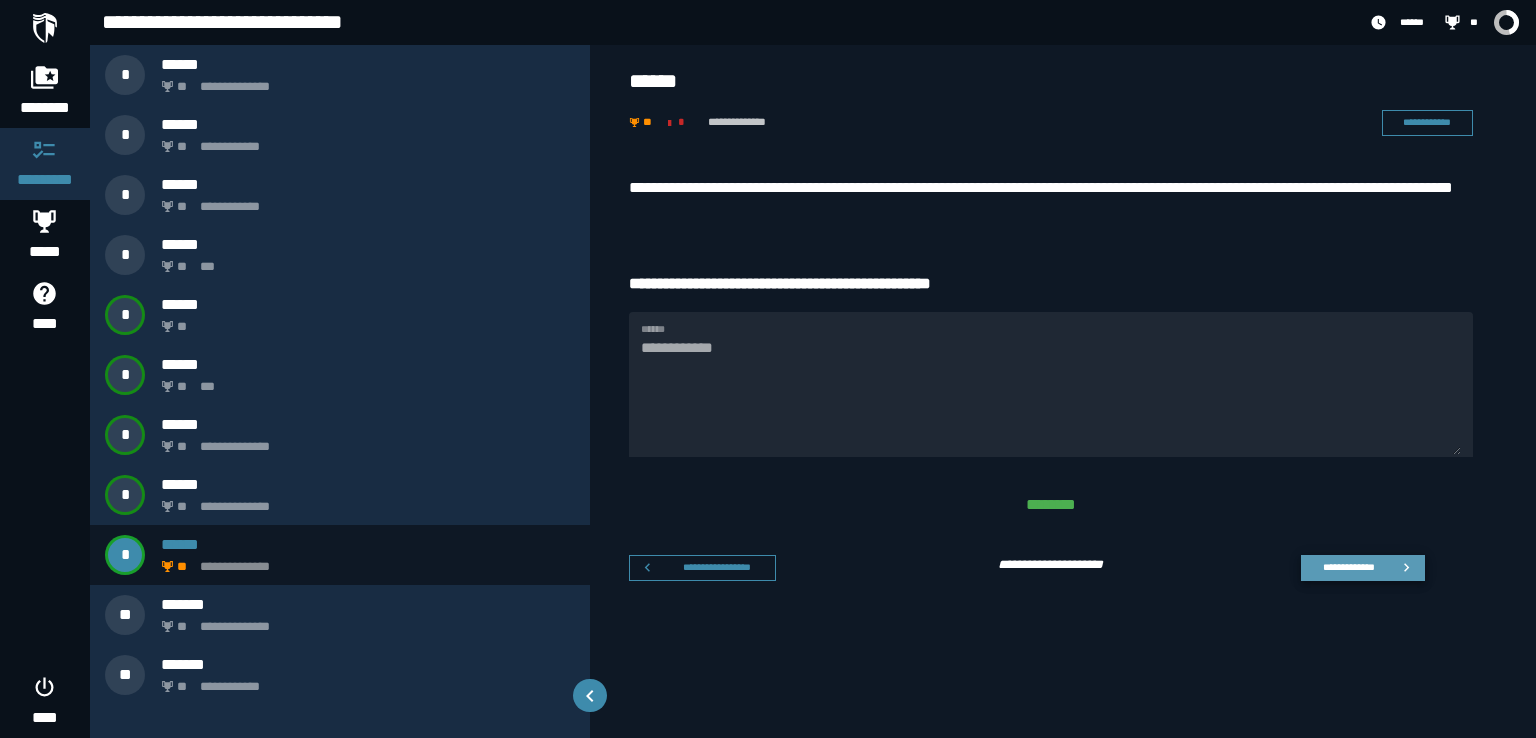 click on "**********" at bounding box center [1348, 567] 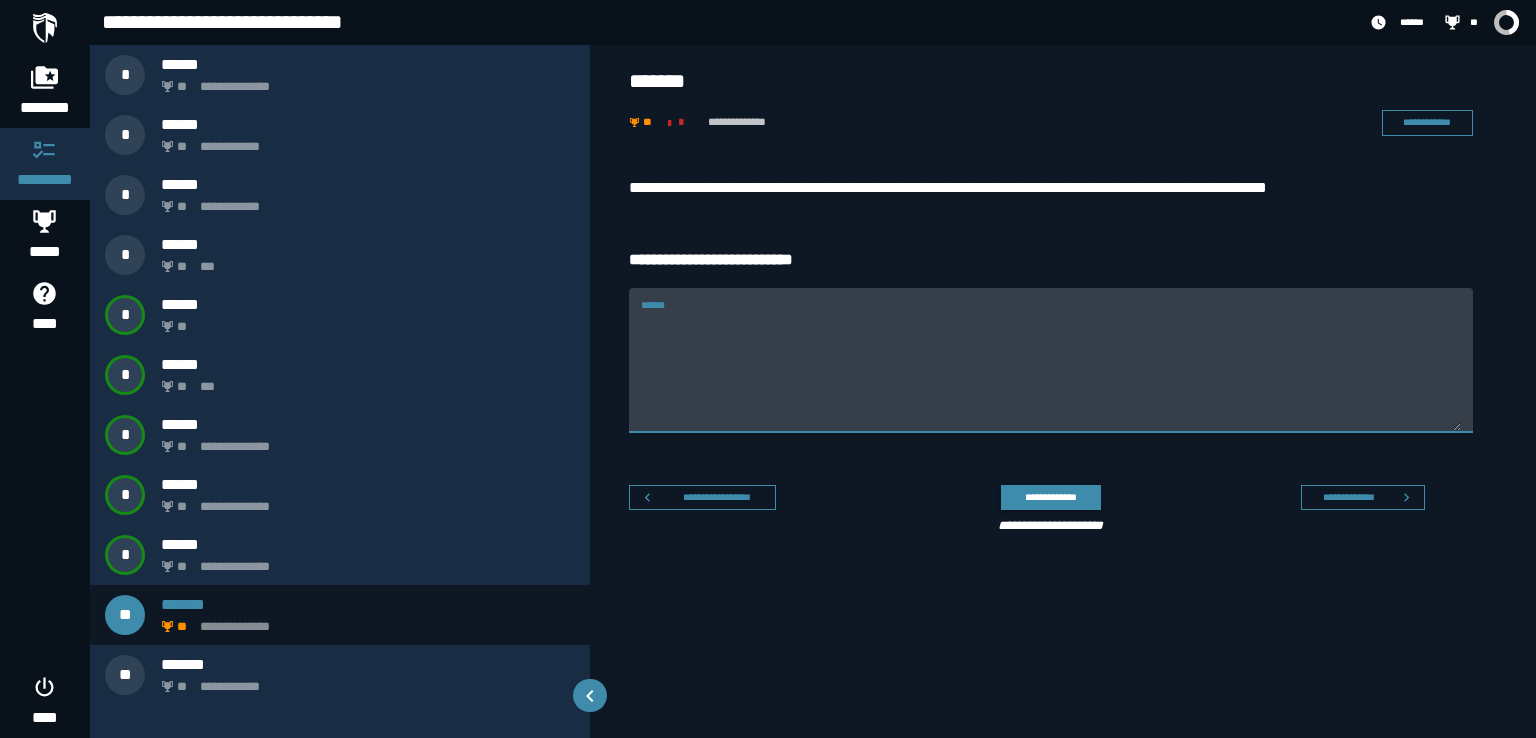 click on "******" at bounding box center [1051, 372] 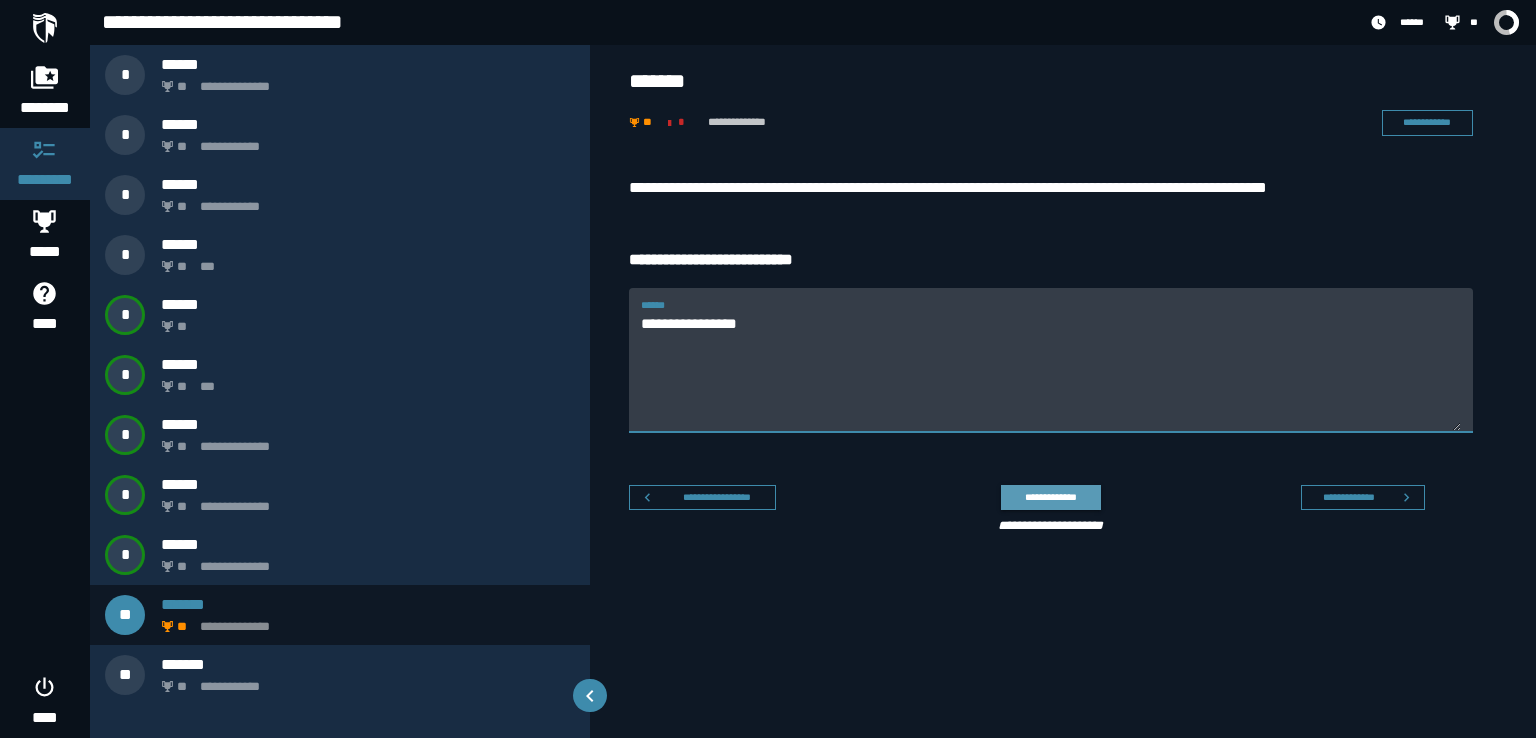 type on "**********" 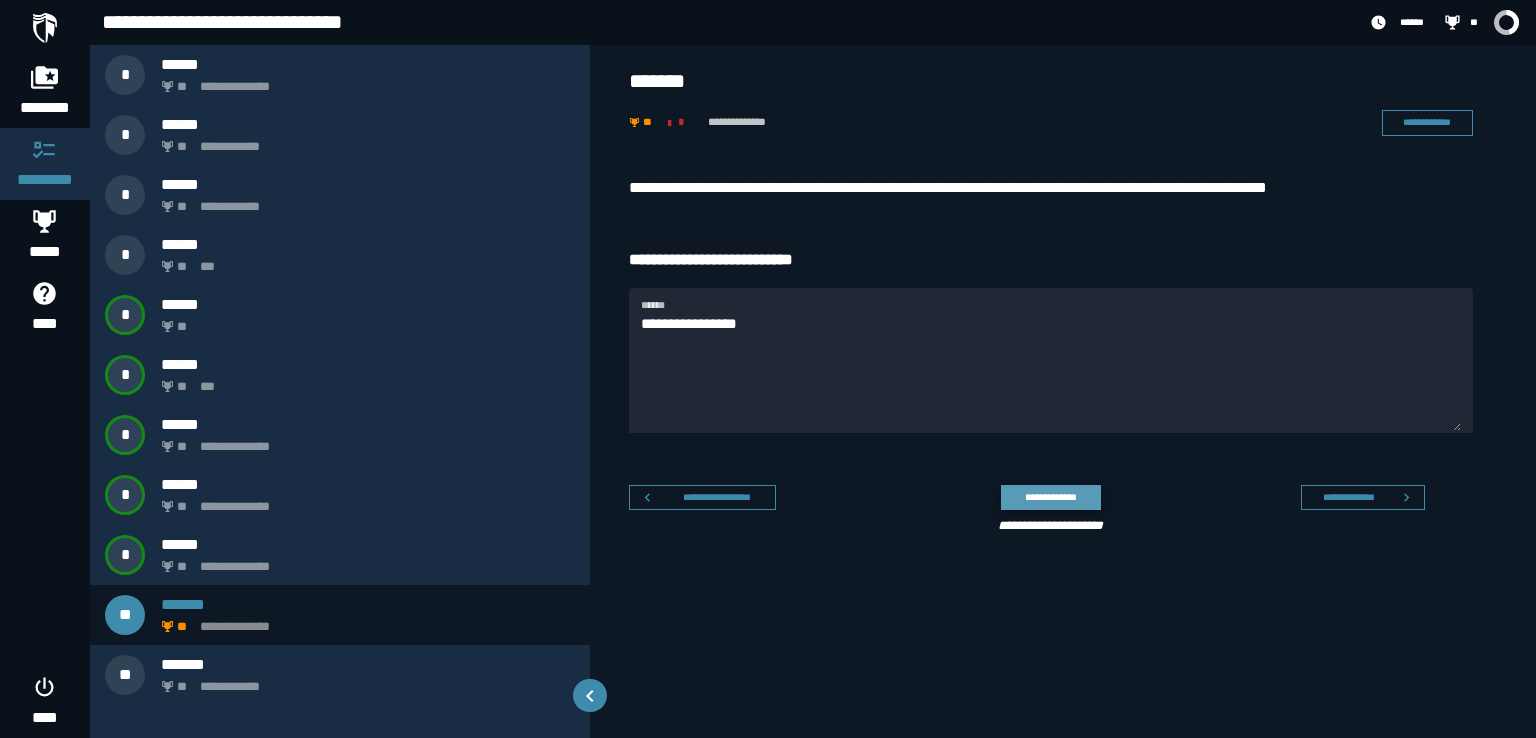 click on "**********" 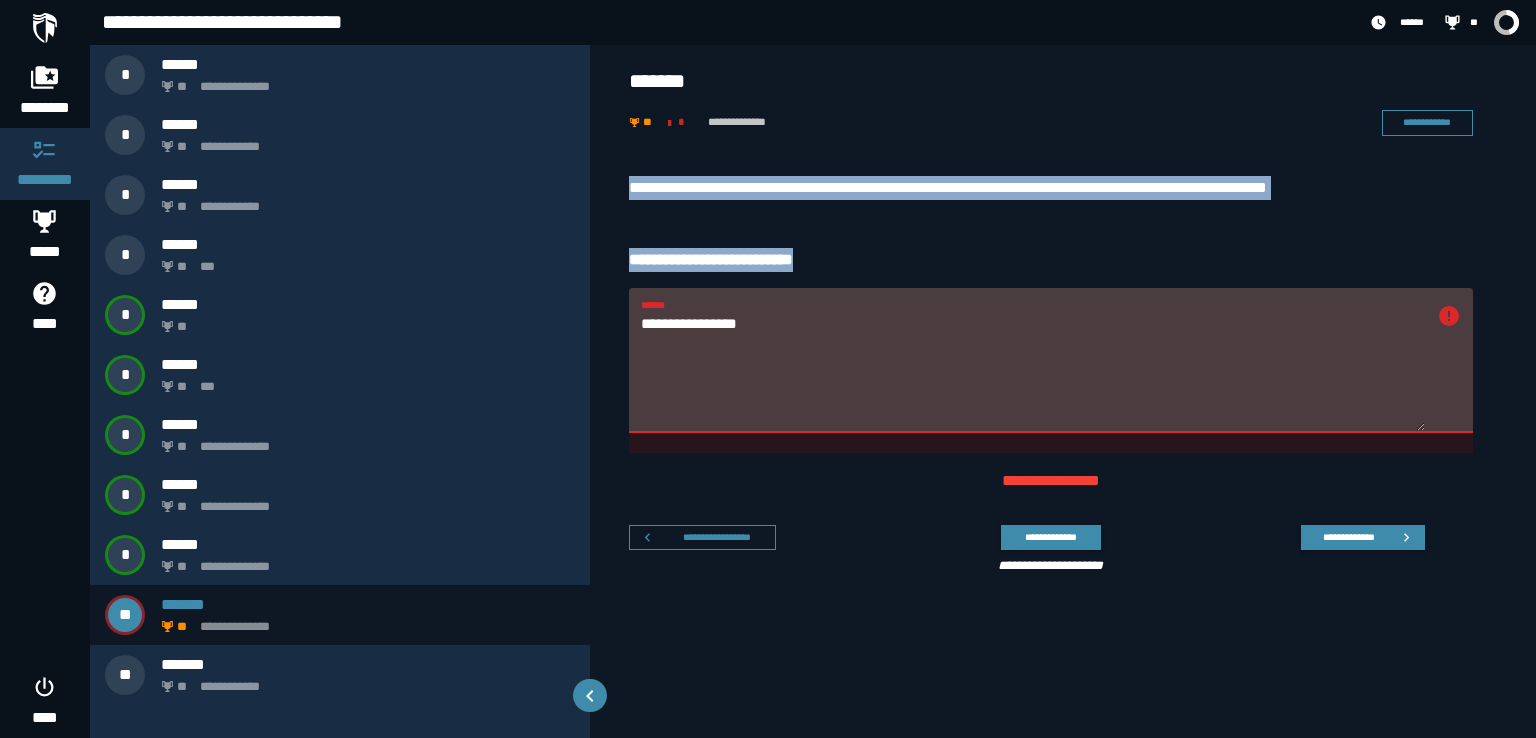drag, startPoint x: 848, startPoint y: 256, endPoint x: 627, endPoint y: 162, distance: 240.16037 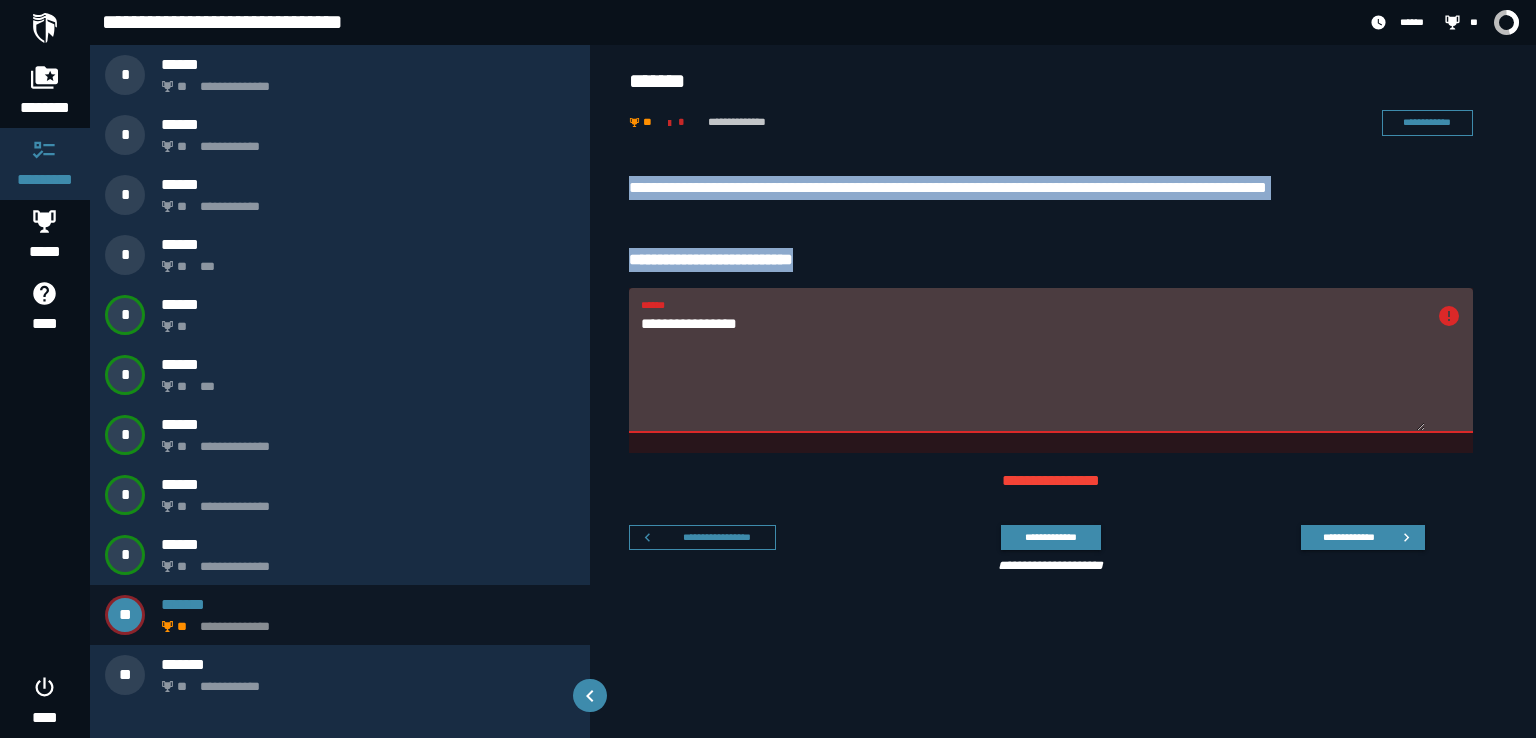 copy on "**********" 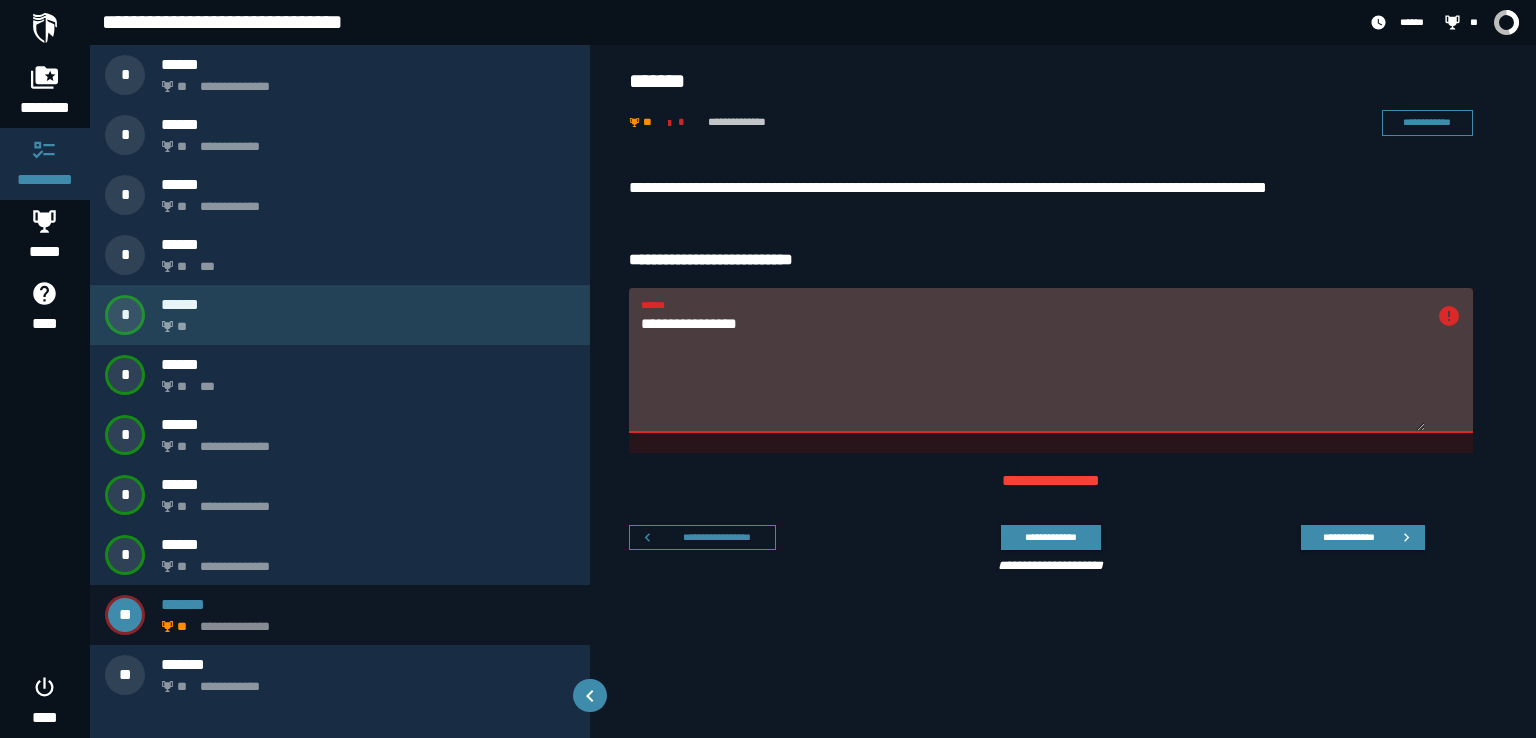 drag, startPoint x: 768, startPoint y: 327, endPoint x: 574, endPoint y: 324, distance: 194.0232 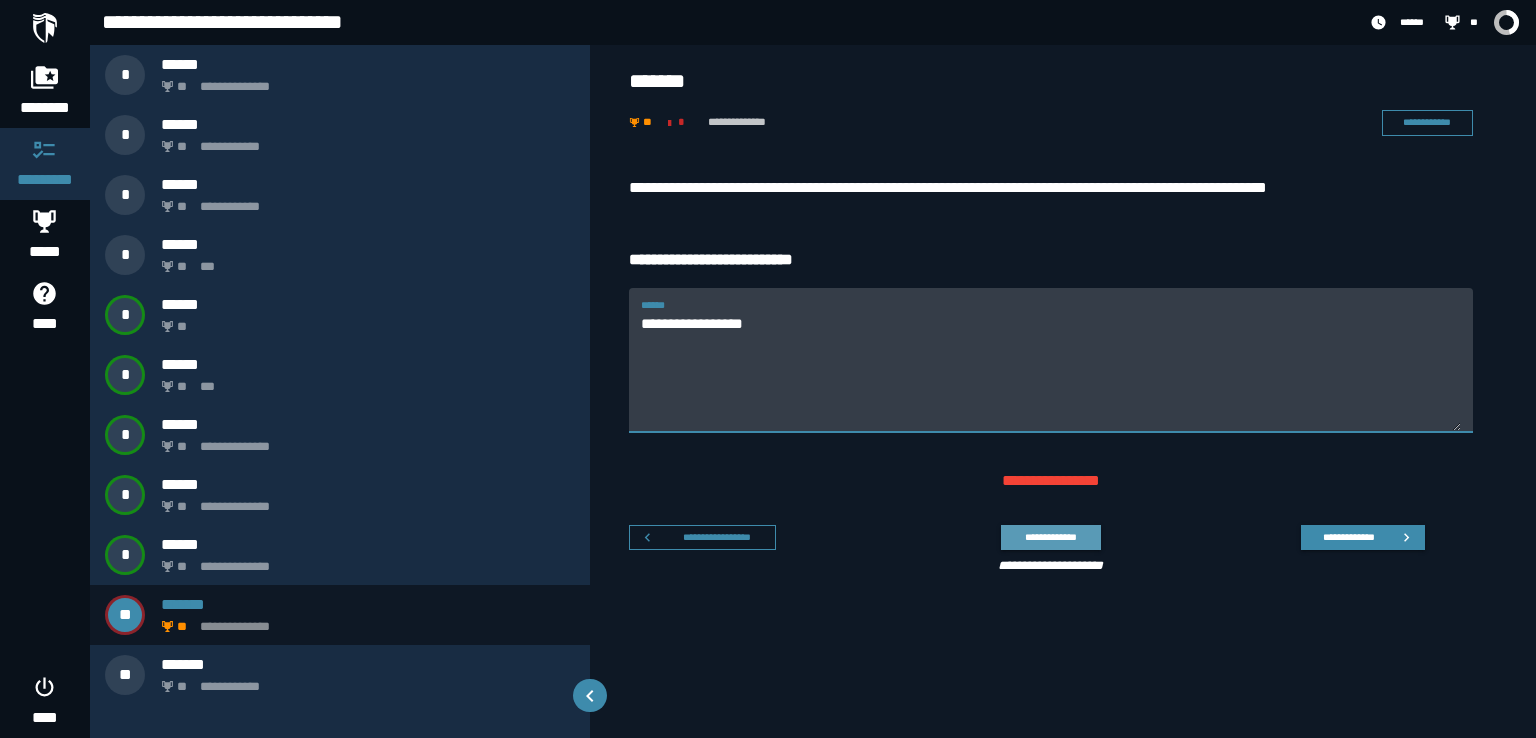 type on "**********" 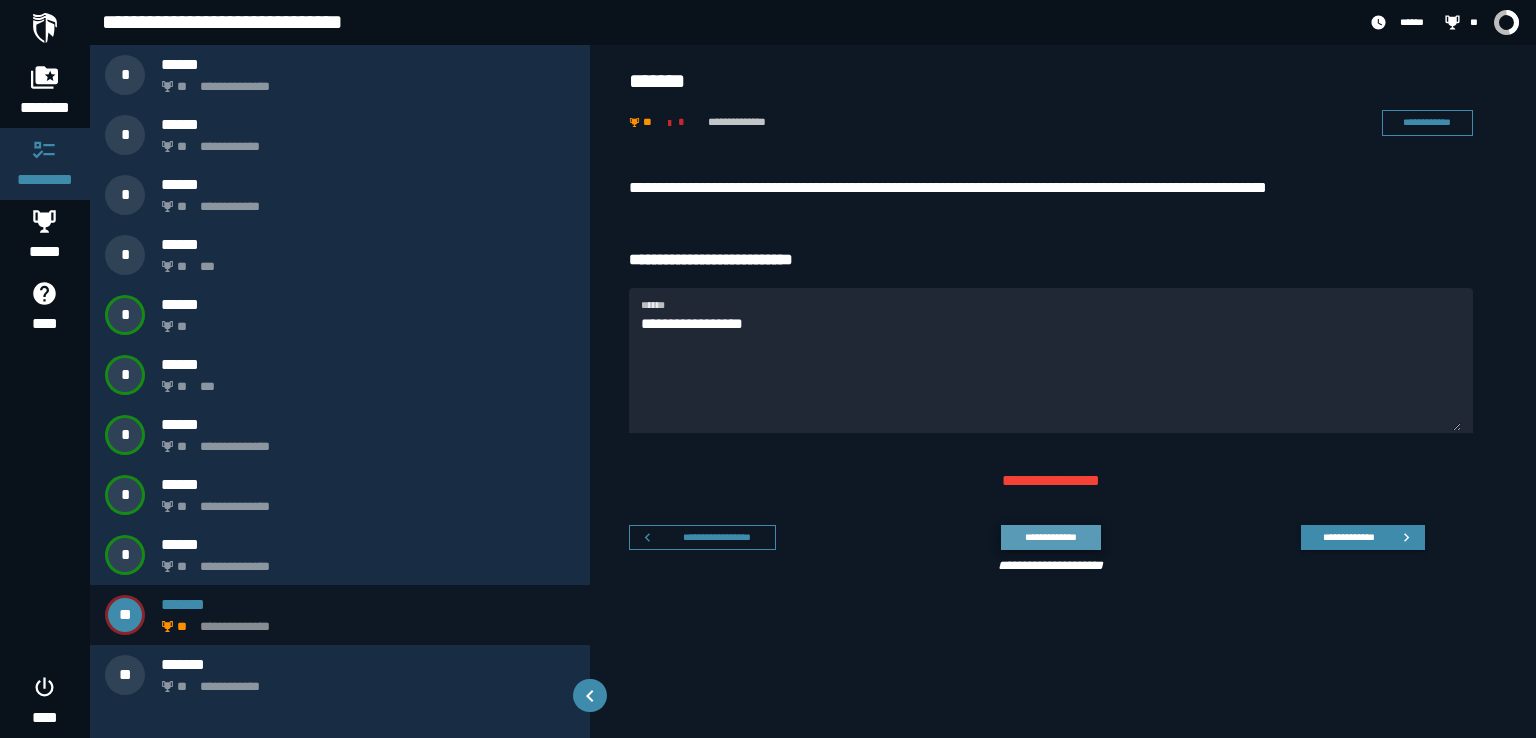click on "**********" at bounding box center [1050, 537] 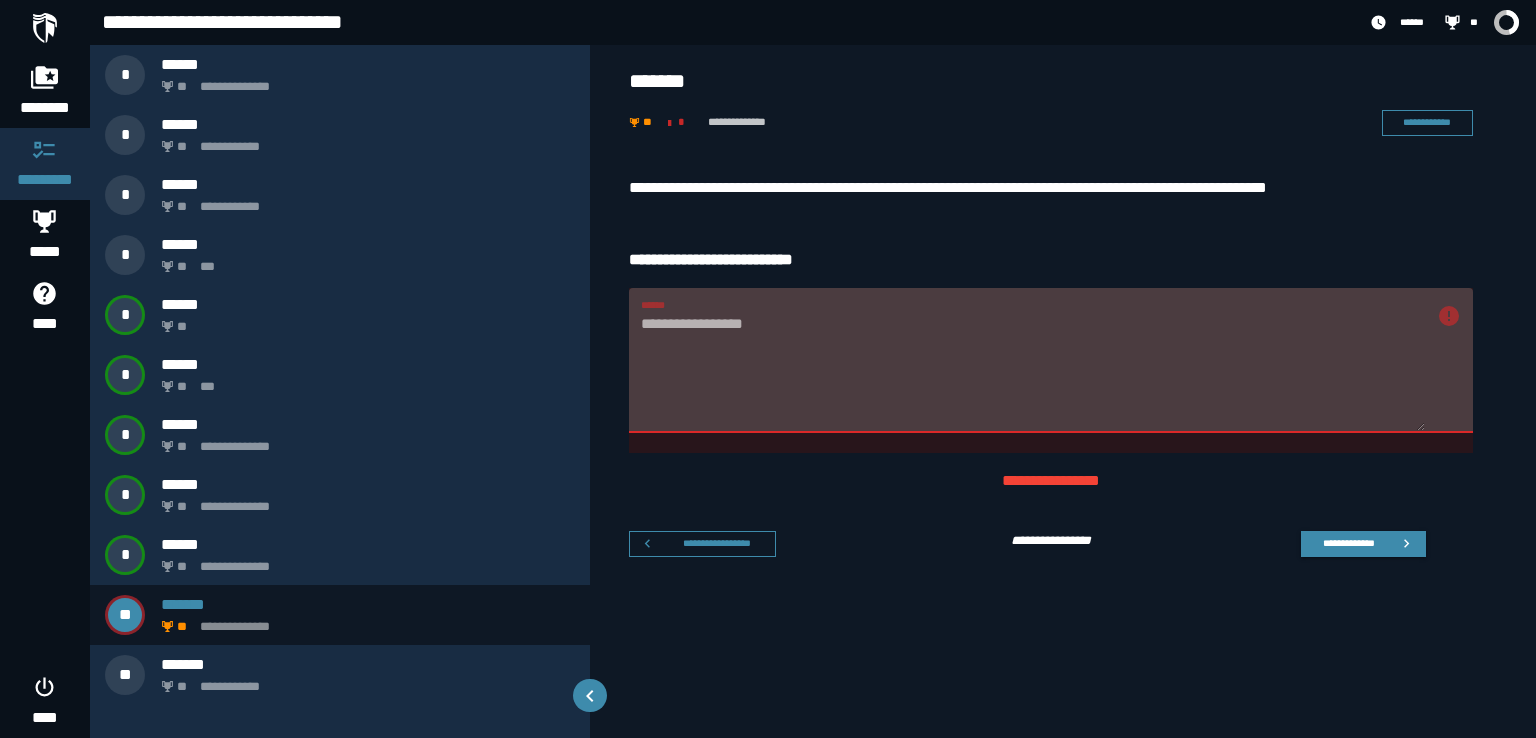 click on "**********" at bounding box center [1051, 360] 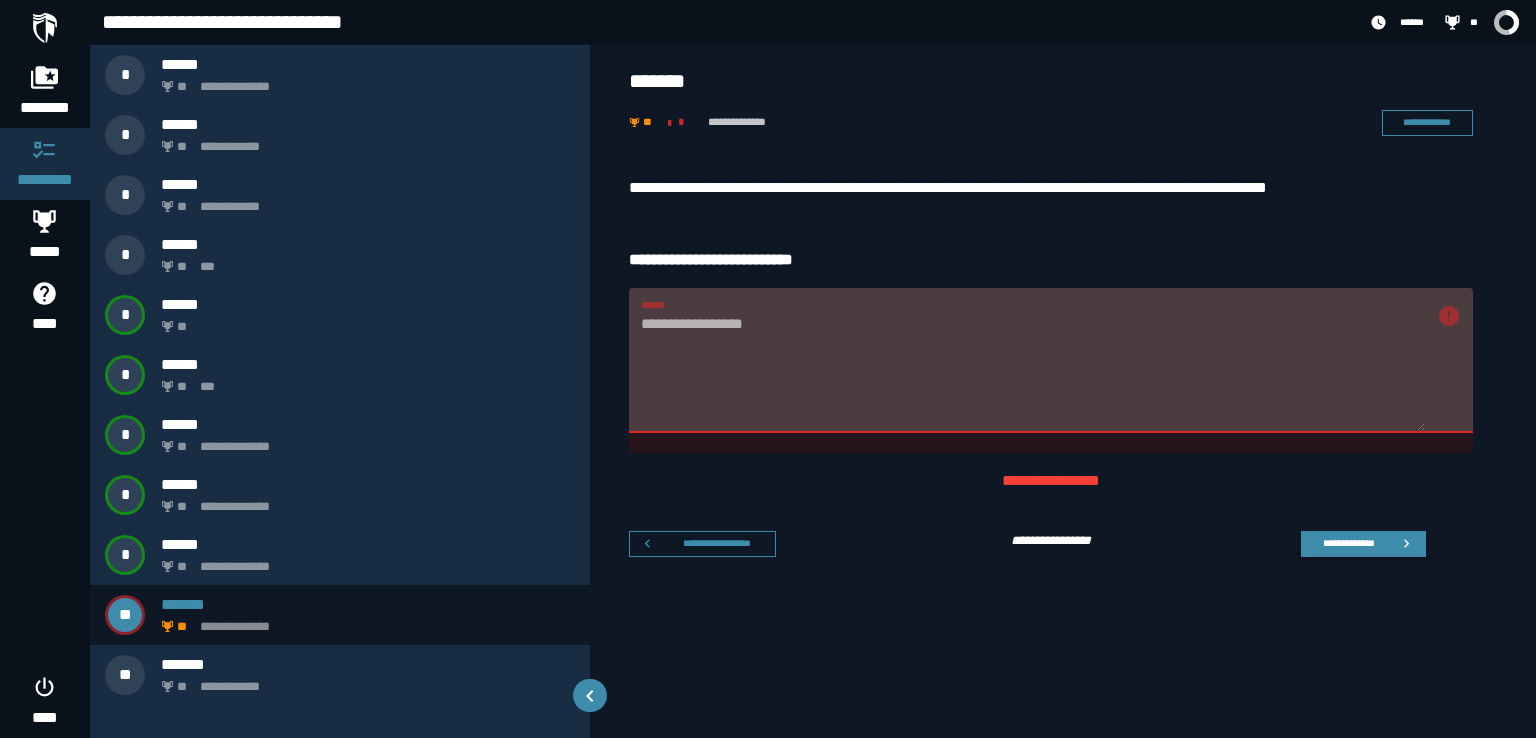 click on "**********" at bounding box center (1051, 360) 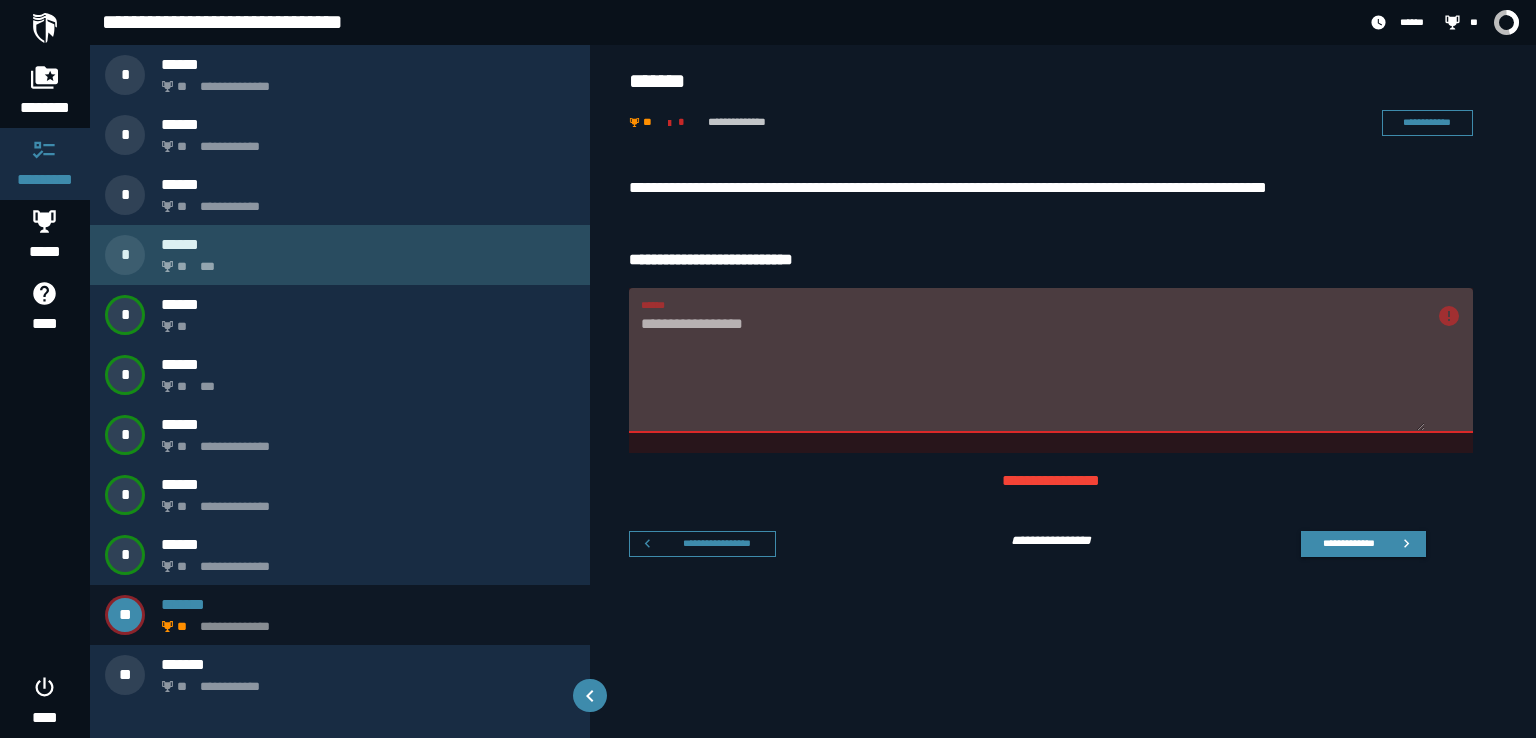 click on "******" at bounding box center [368, 244] 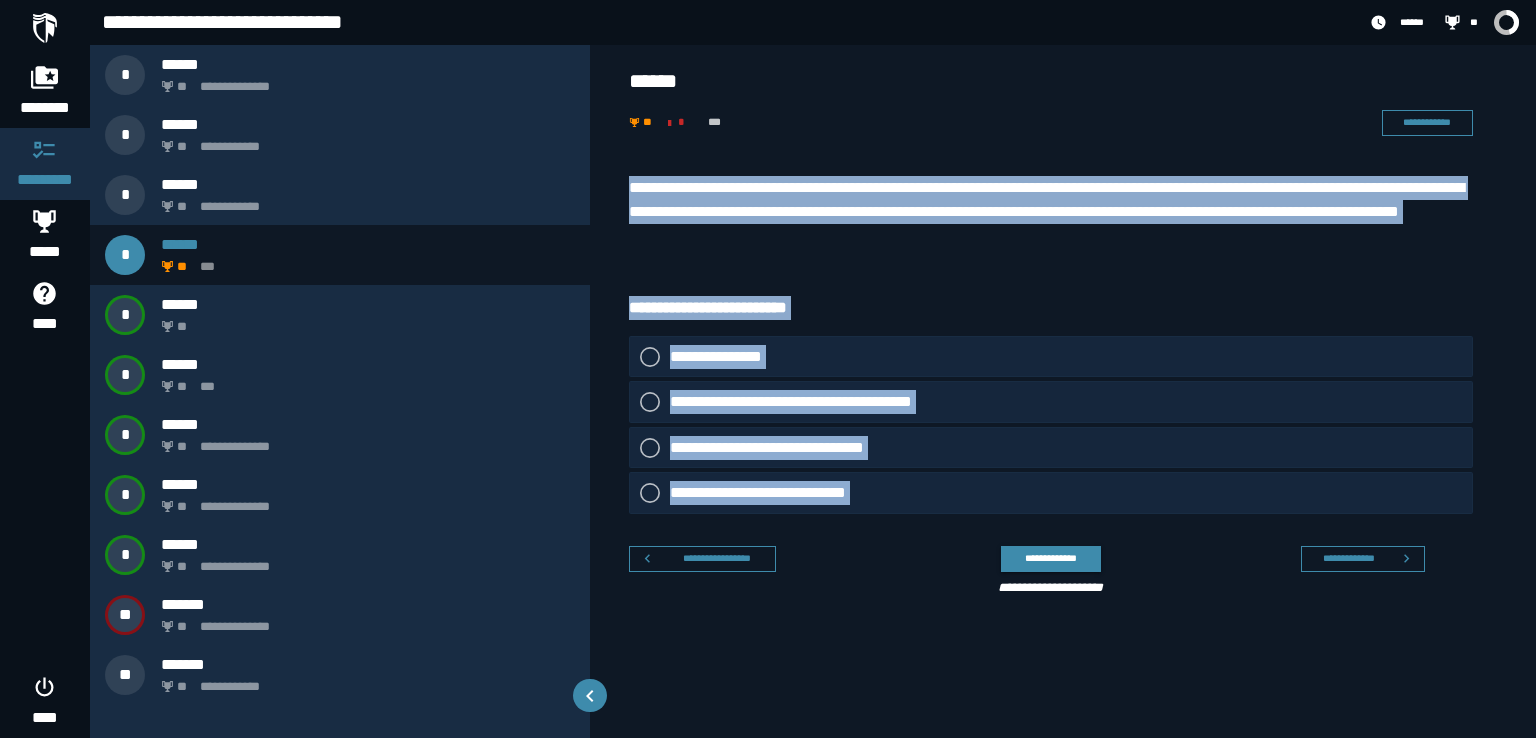 drag, startPoint x: 956, startPoint y: 517, endPoint x: 632, endPoint y: 179, distance: 468.20935 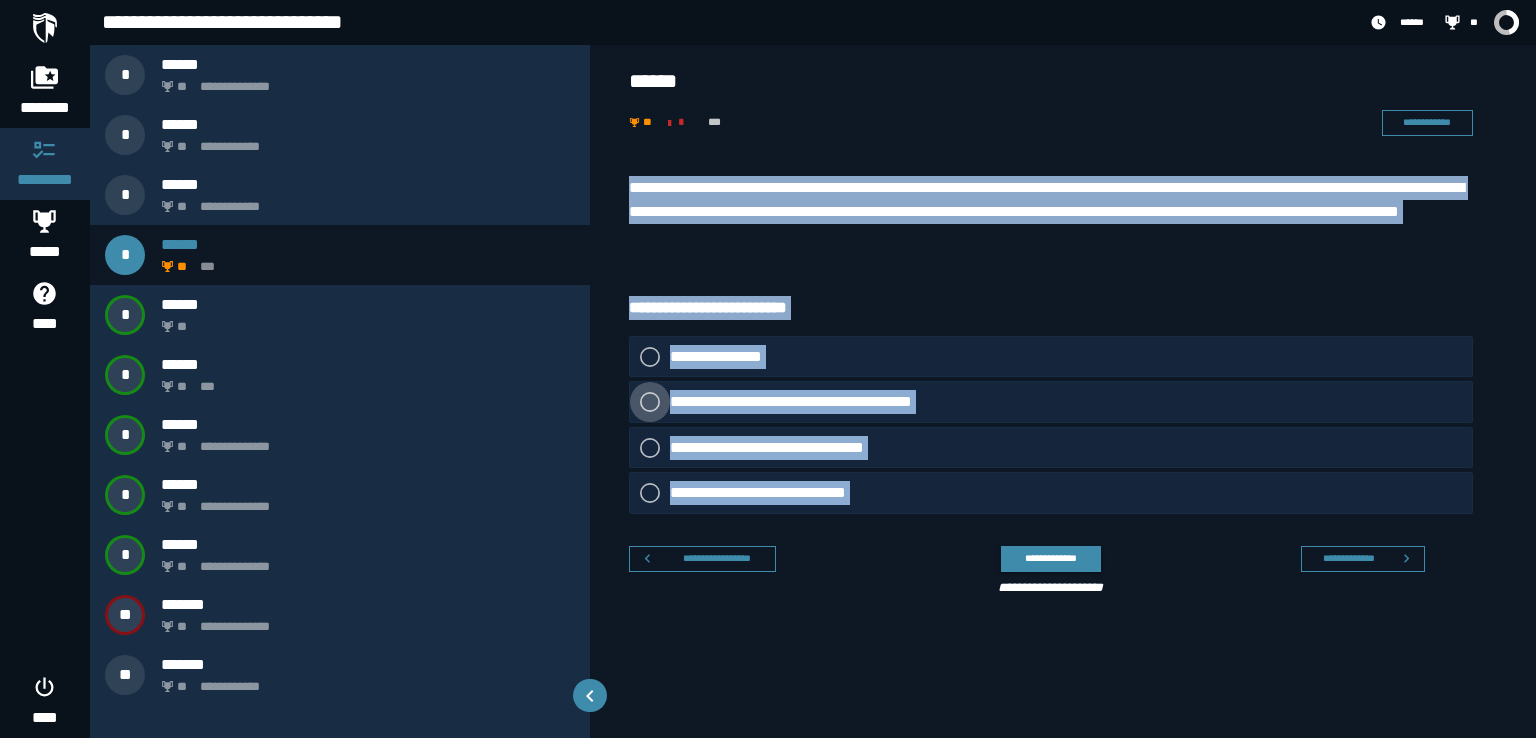 click 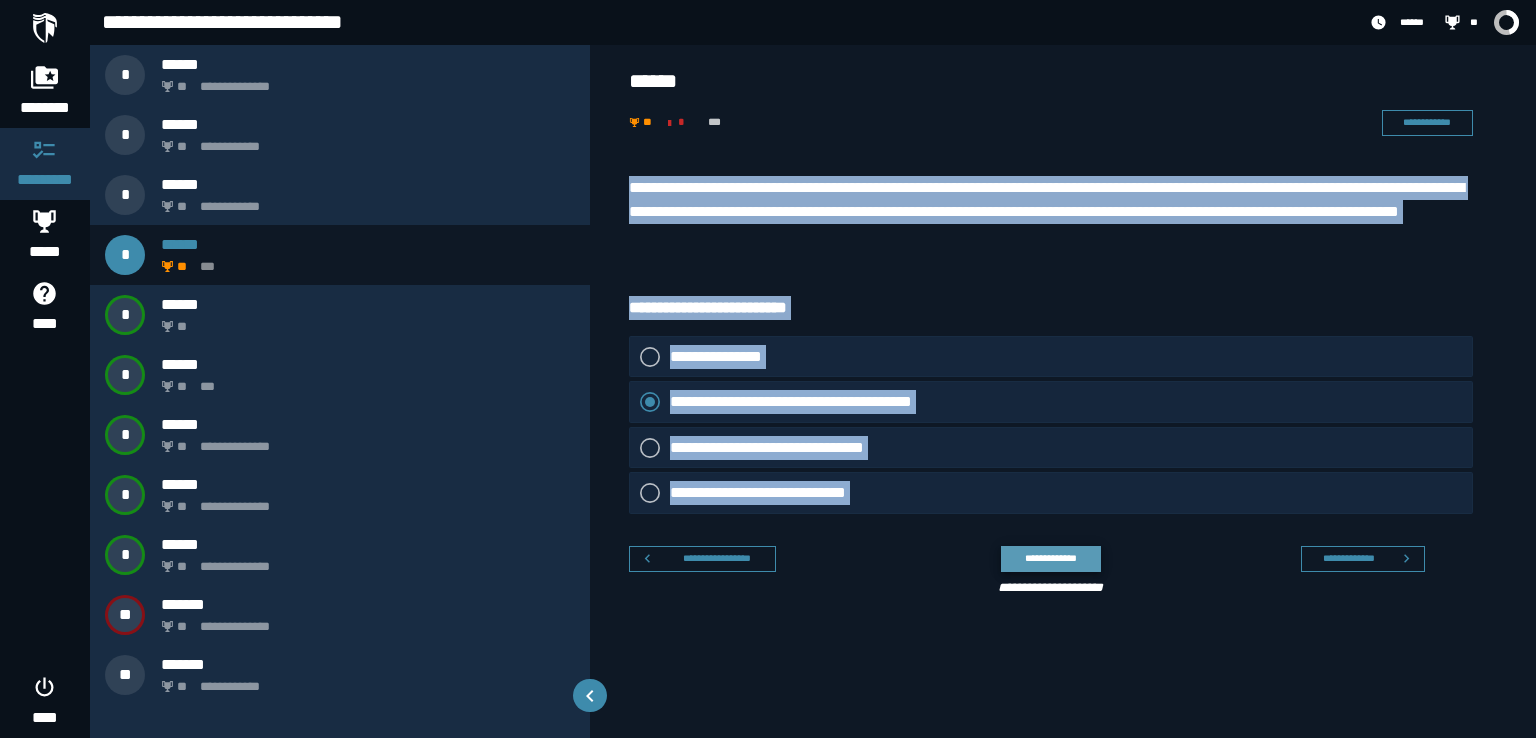 click on "**********" at bounding box center [1050, 558] 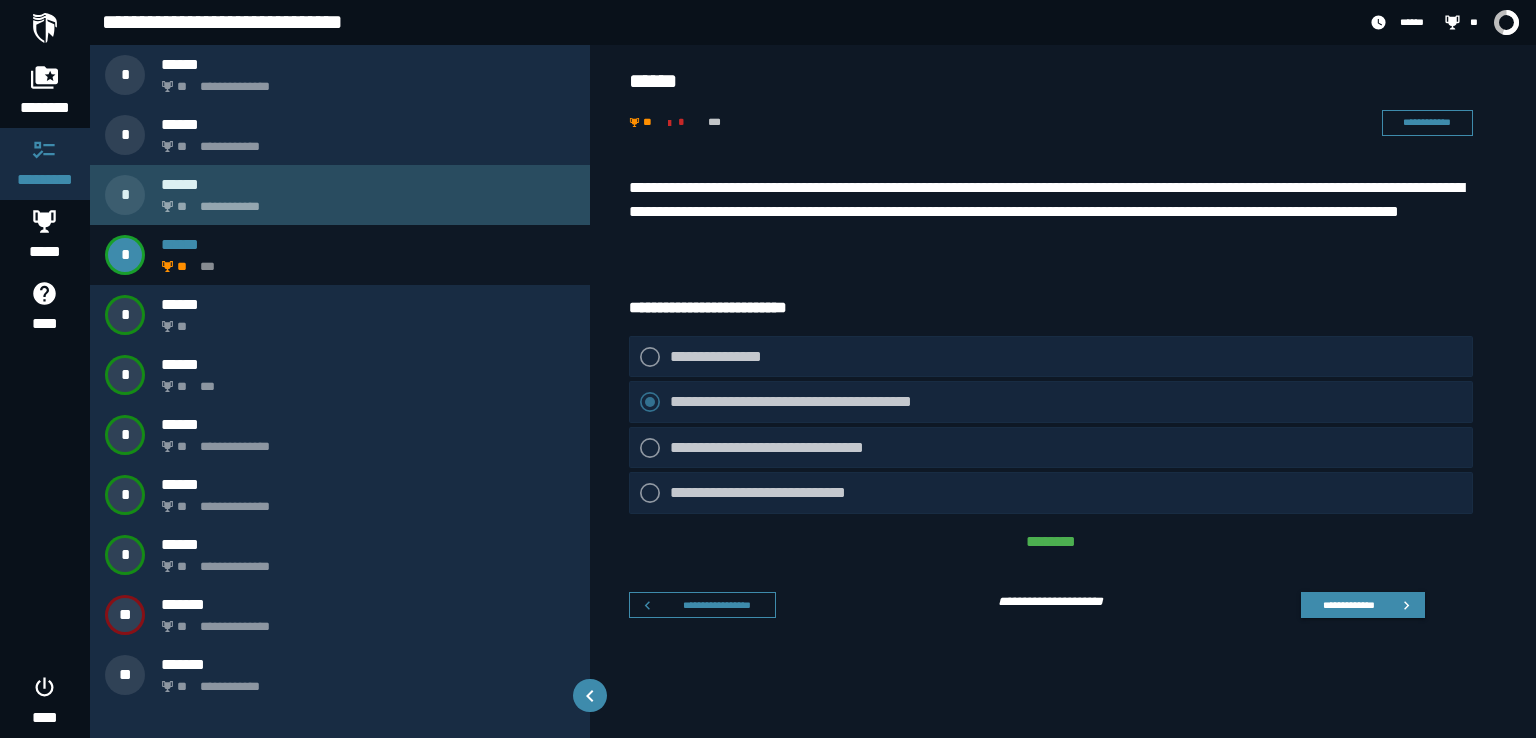 click on "**********" at bounding box center (364, 201) 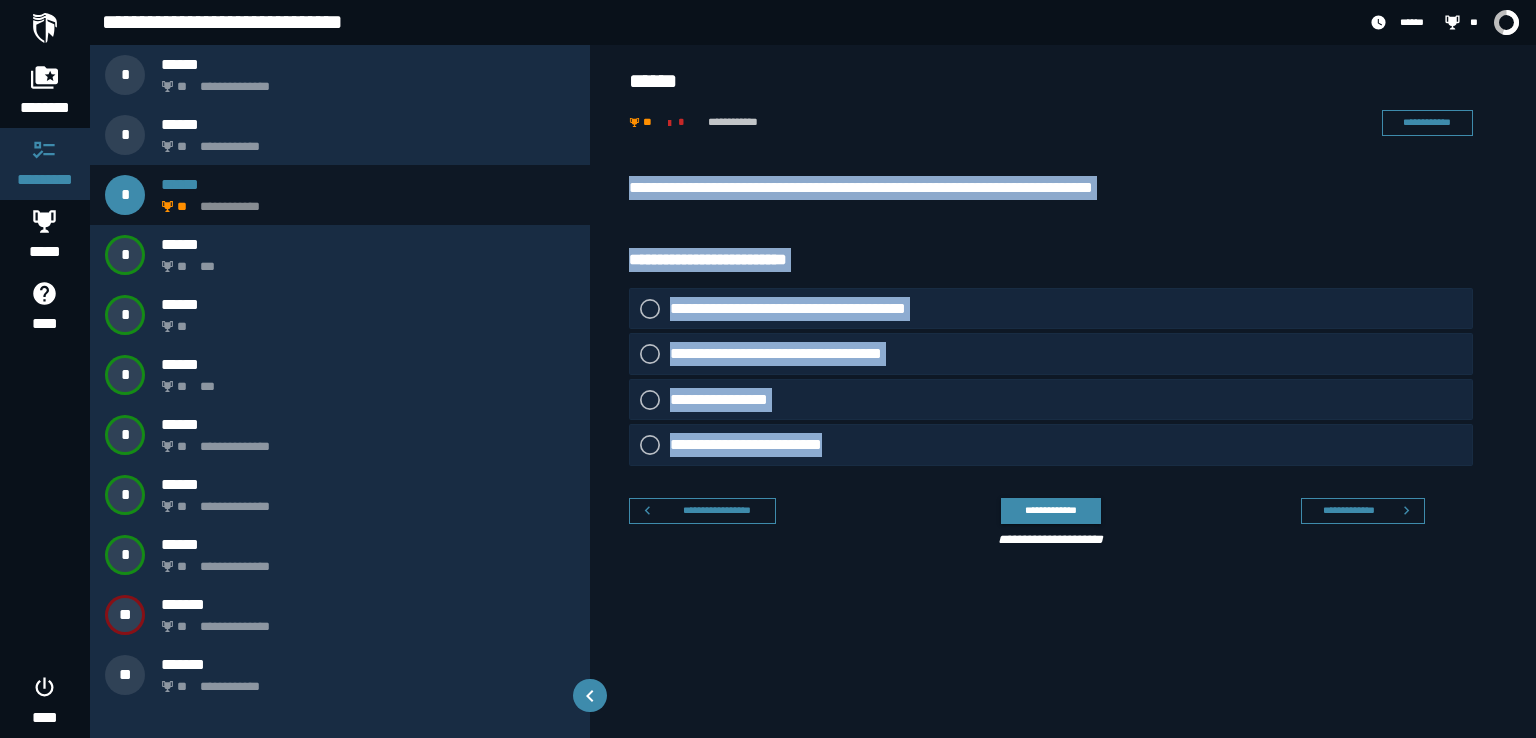 drag, startPoint x: 905, startPoint y: 442, endPoint x: 628, endPoint y: 189, distance: 375.15063 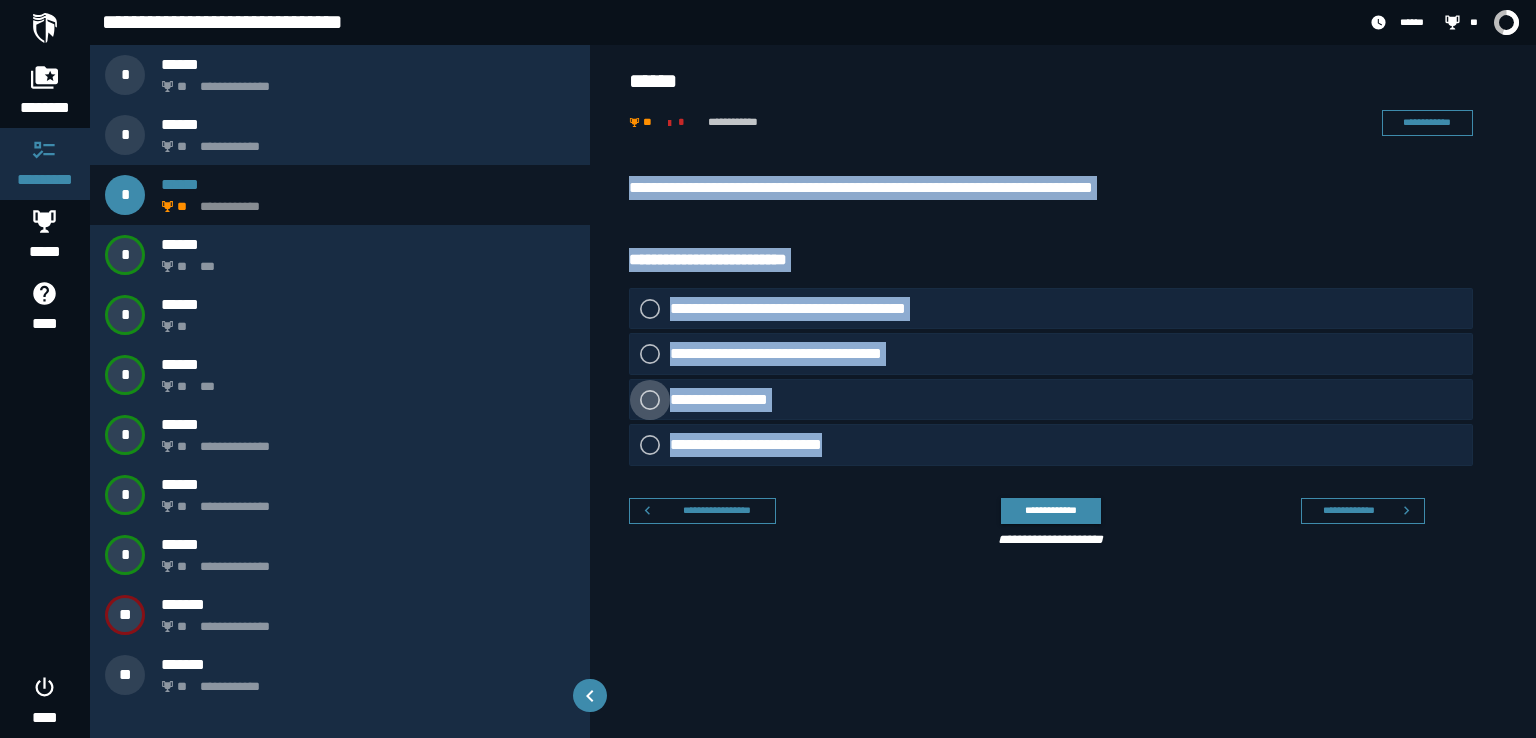click 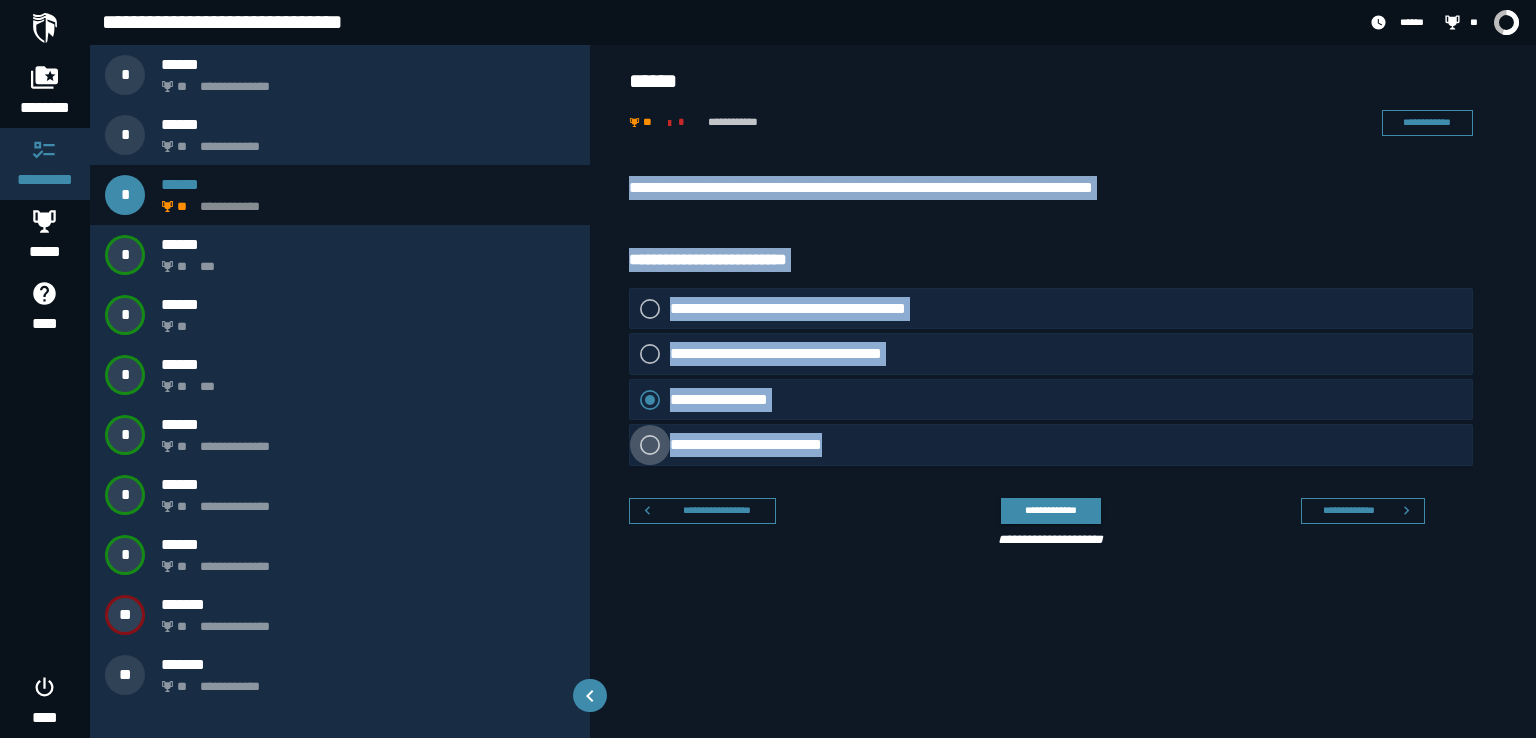 click 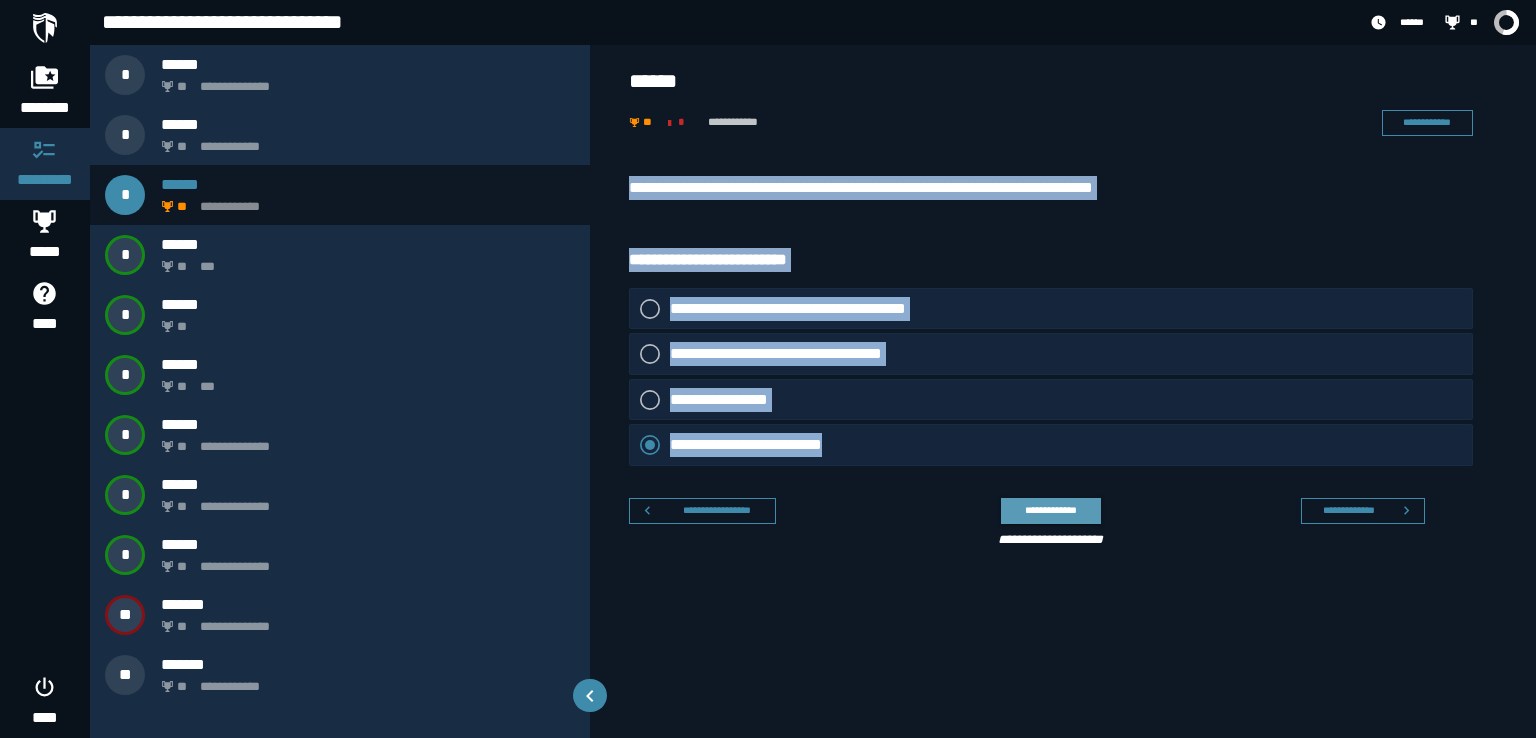 click on "**********" 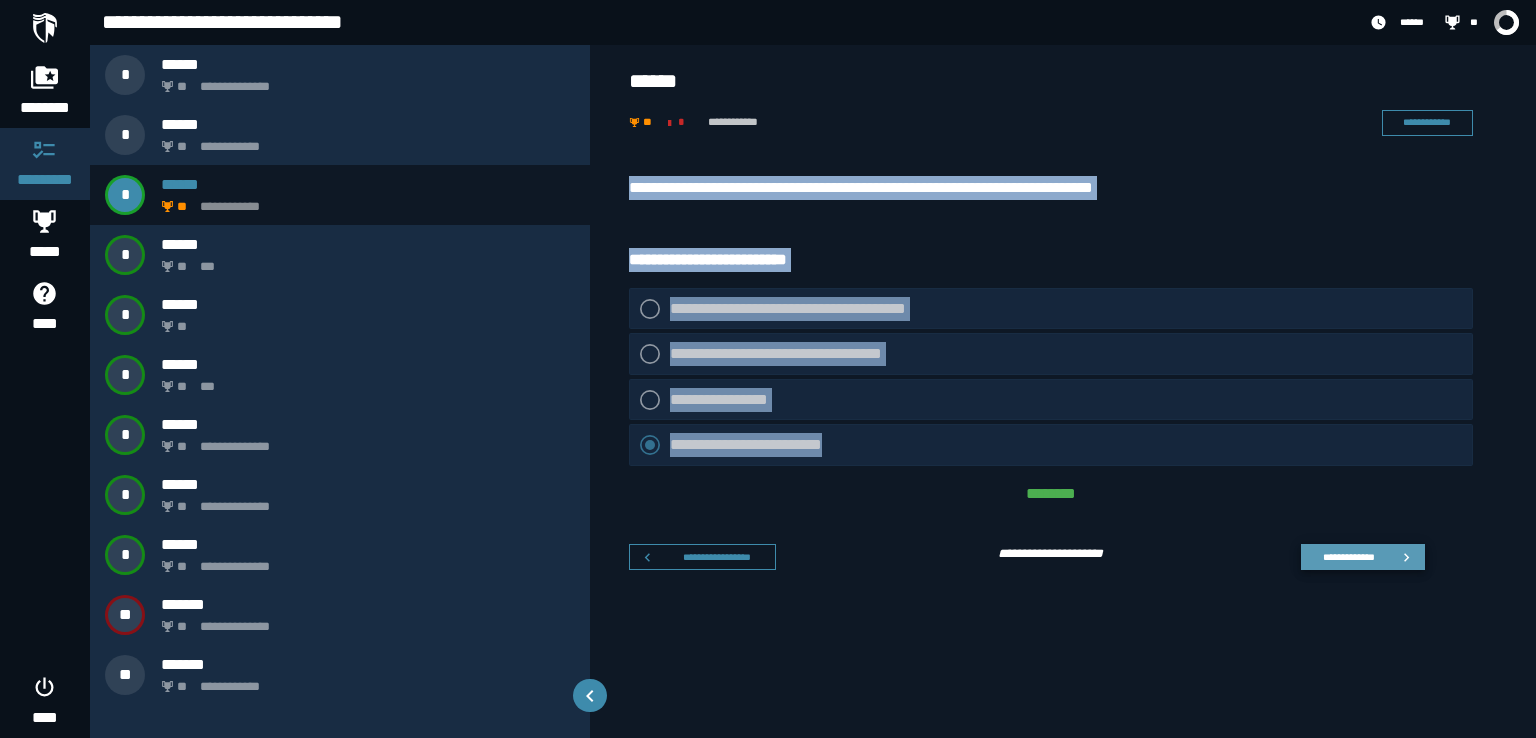 click on "**********" at bounding box center [1348, 557] 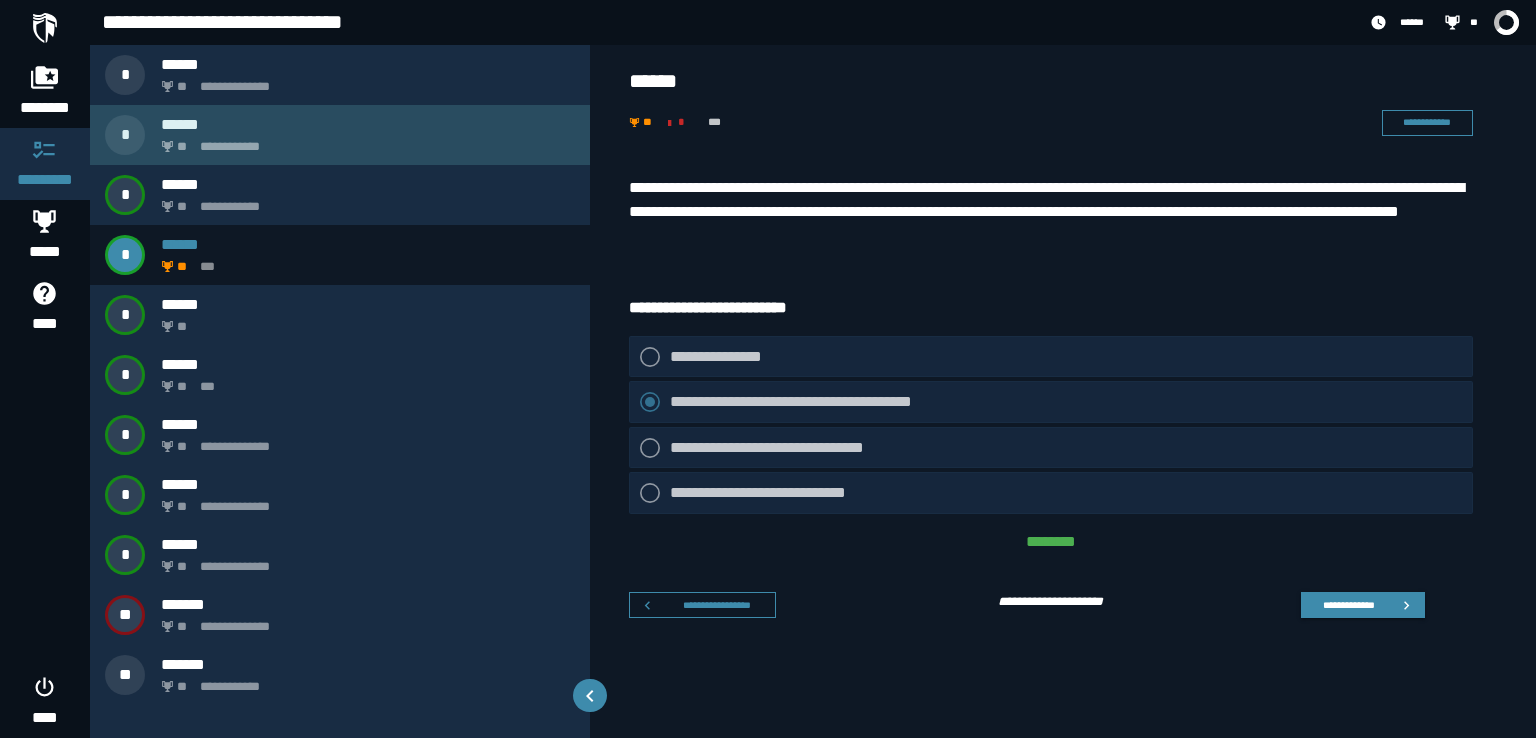 click on "******" at bounding box center [368, 124] 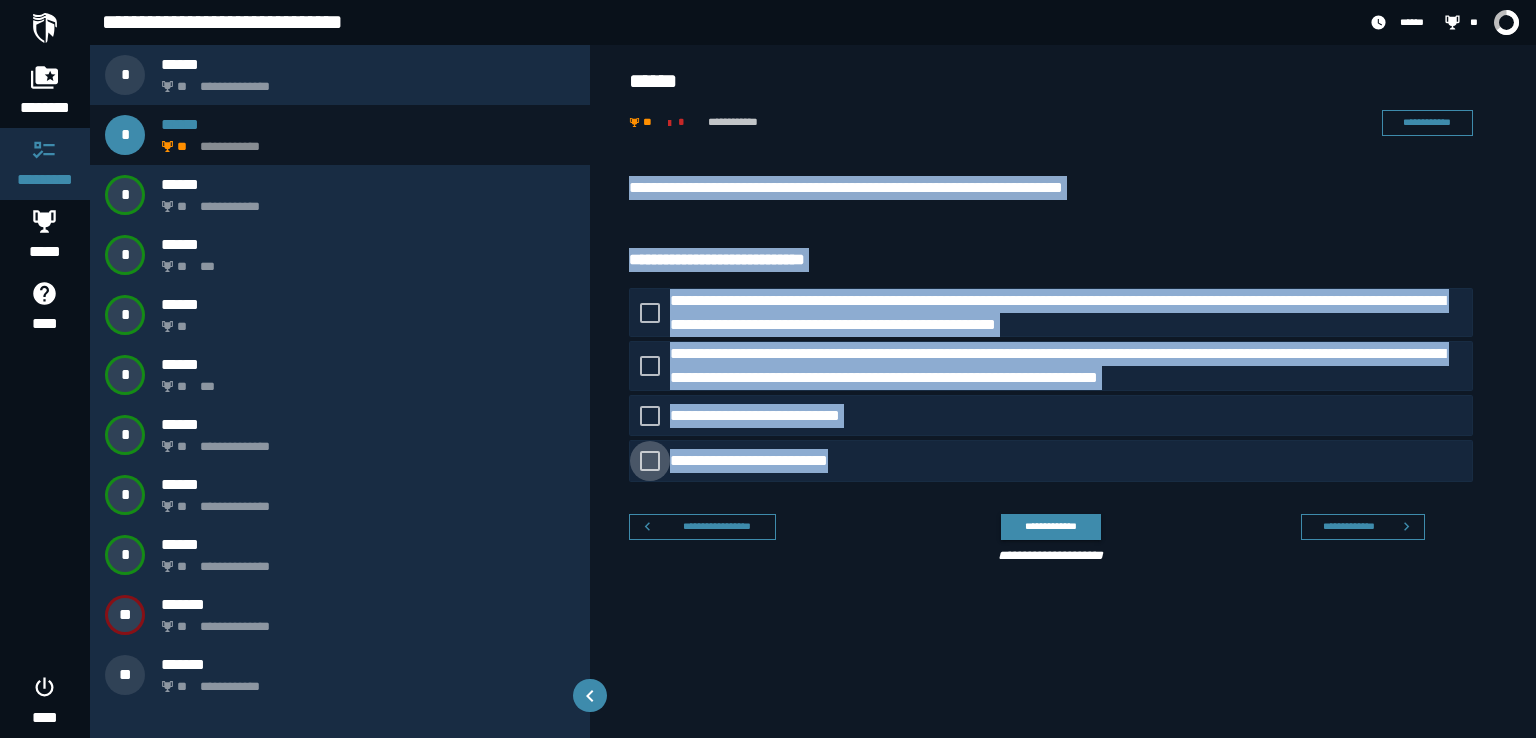 drag, startPoint x: 888, startPoint y: 464, endPoint x: 618, endPoint y: 170, distance: 399.16913 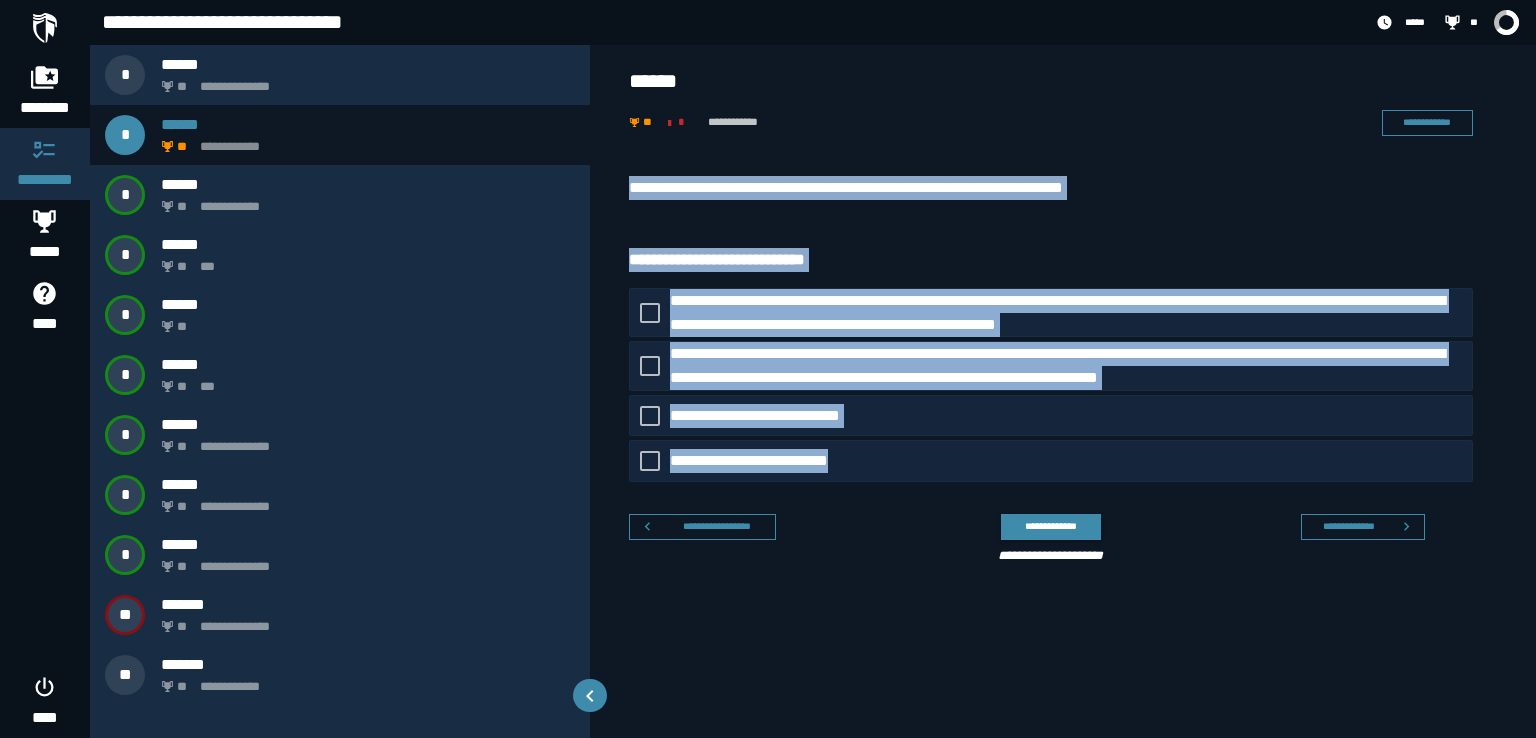 click on "**********" at bounding box center [1063, 374] 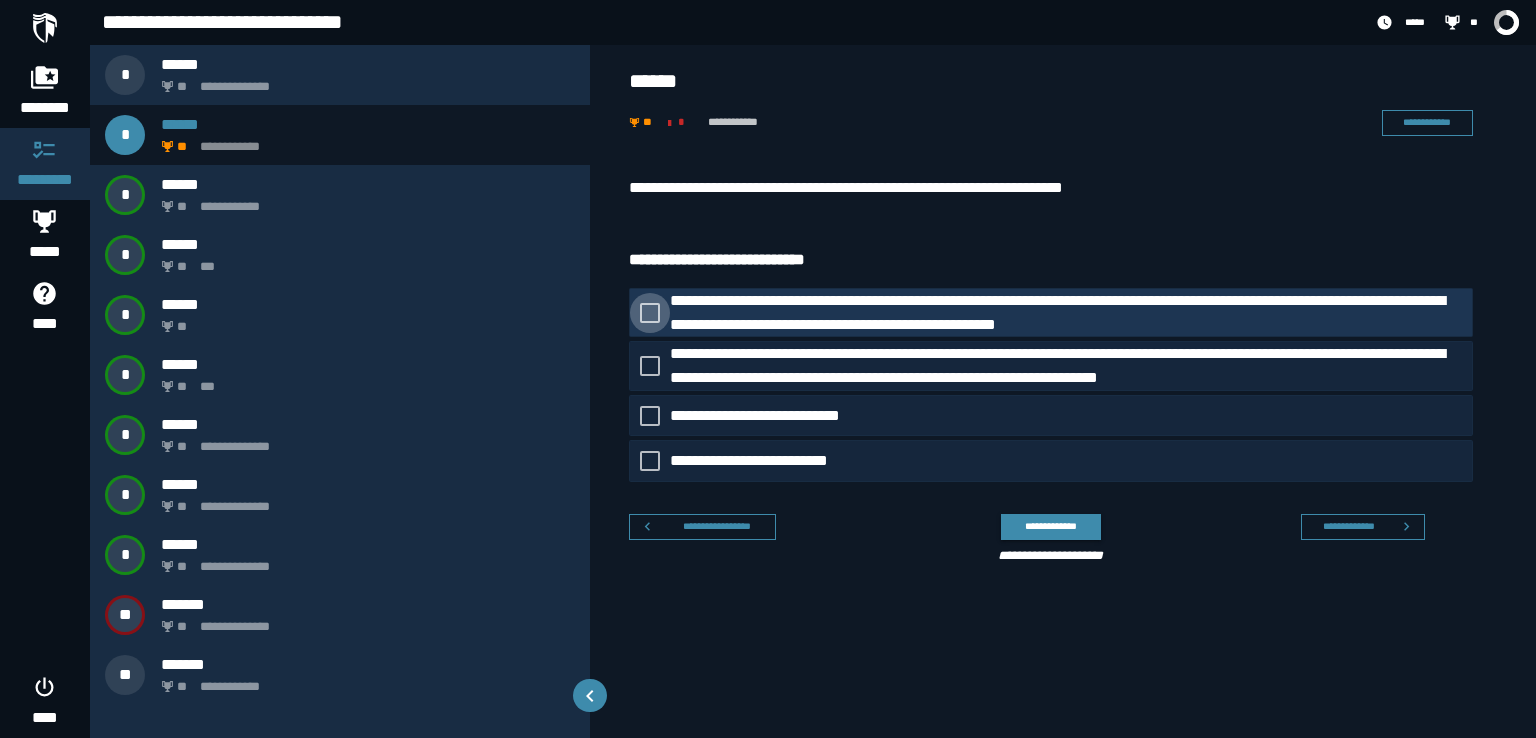 click at bounding box center [650, 313] 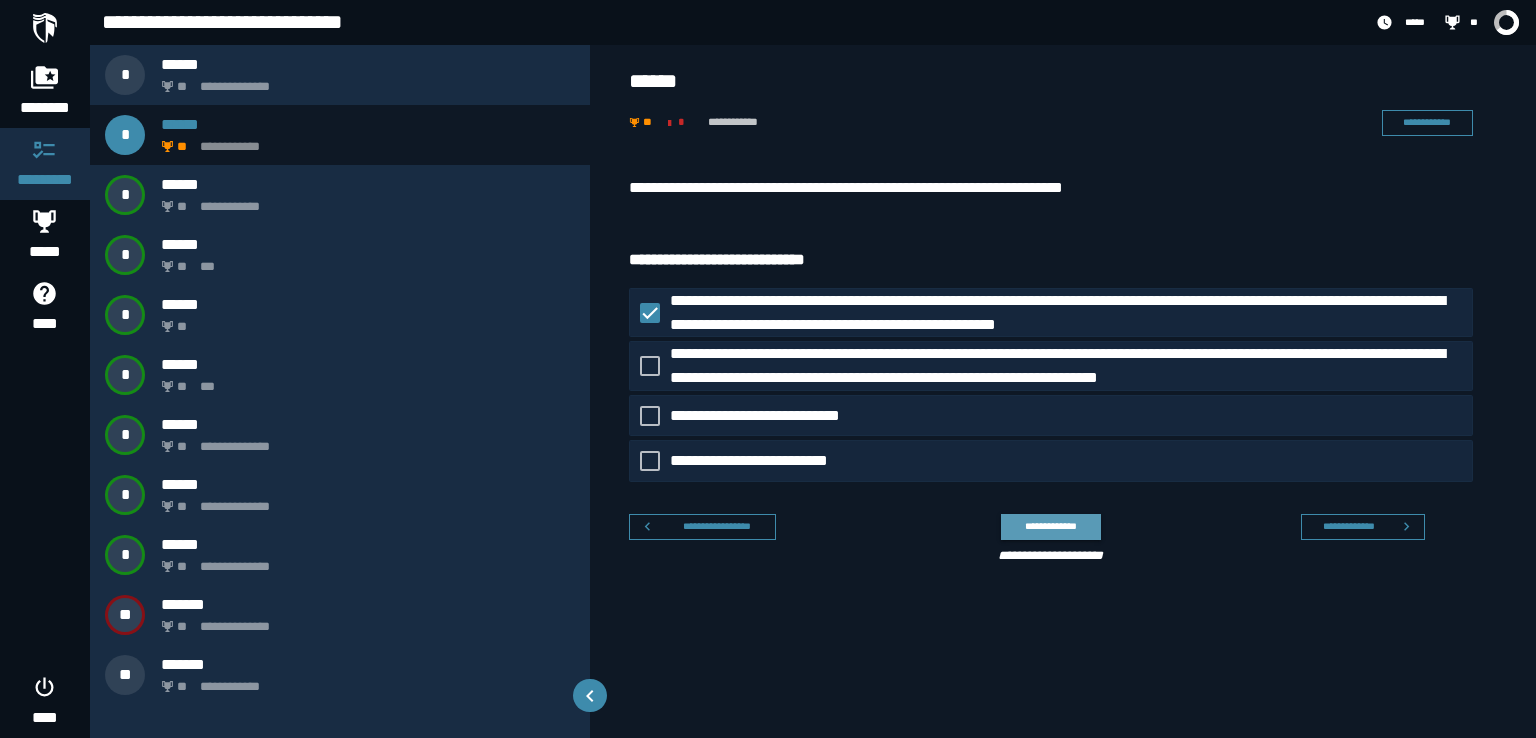 click on "**********" at bounding box center [1050, 526] 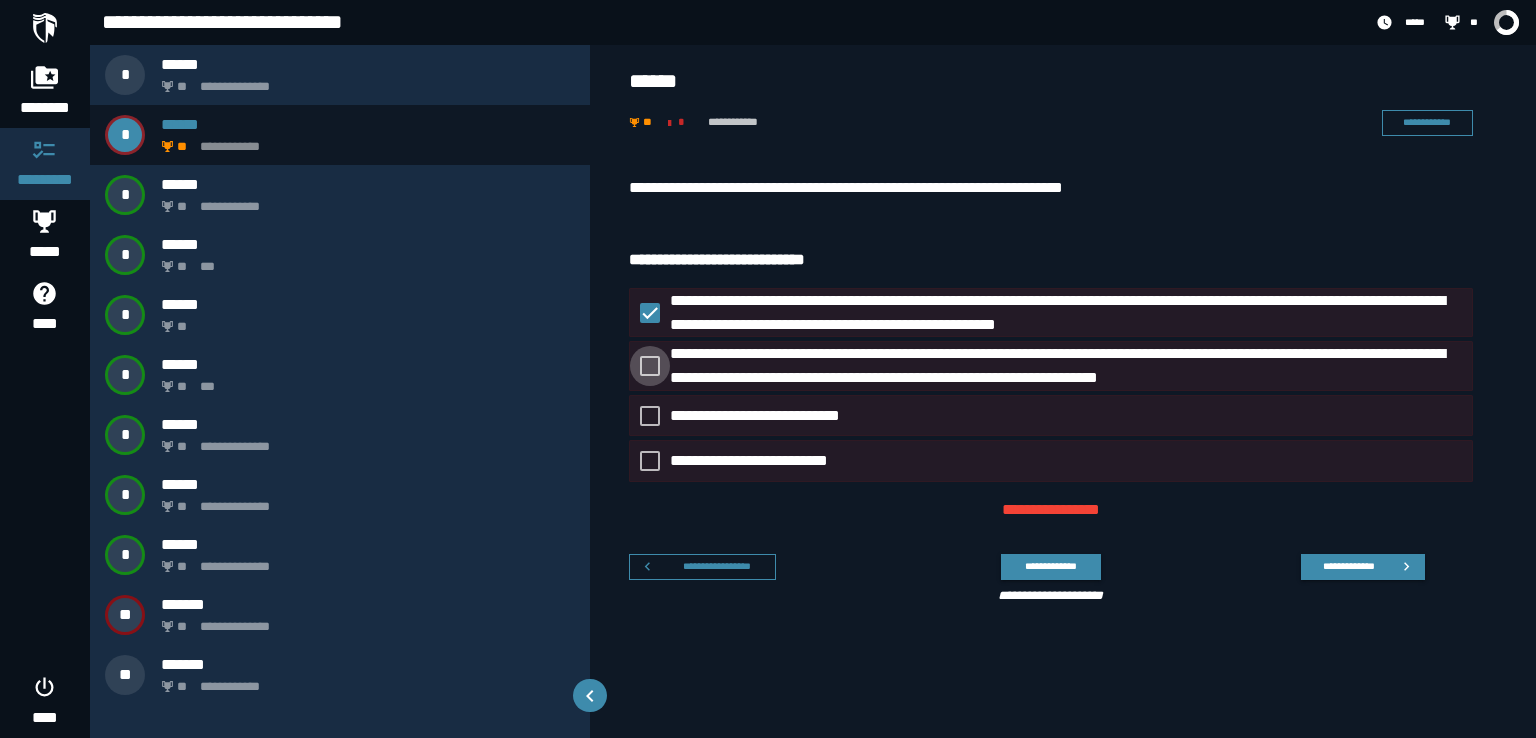 click 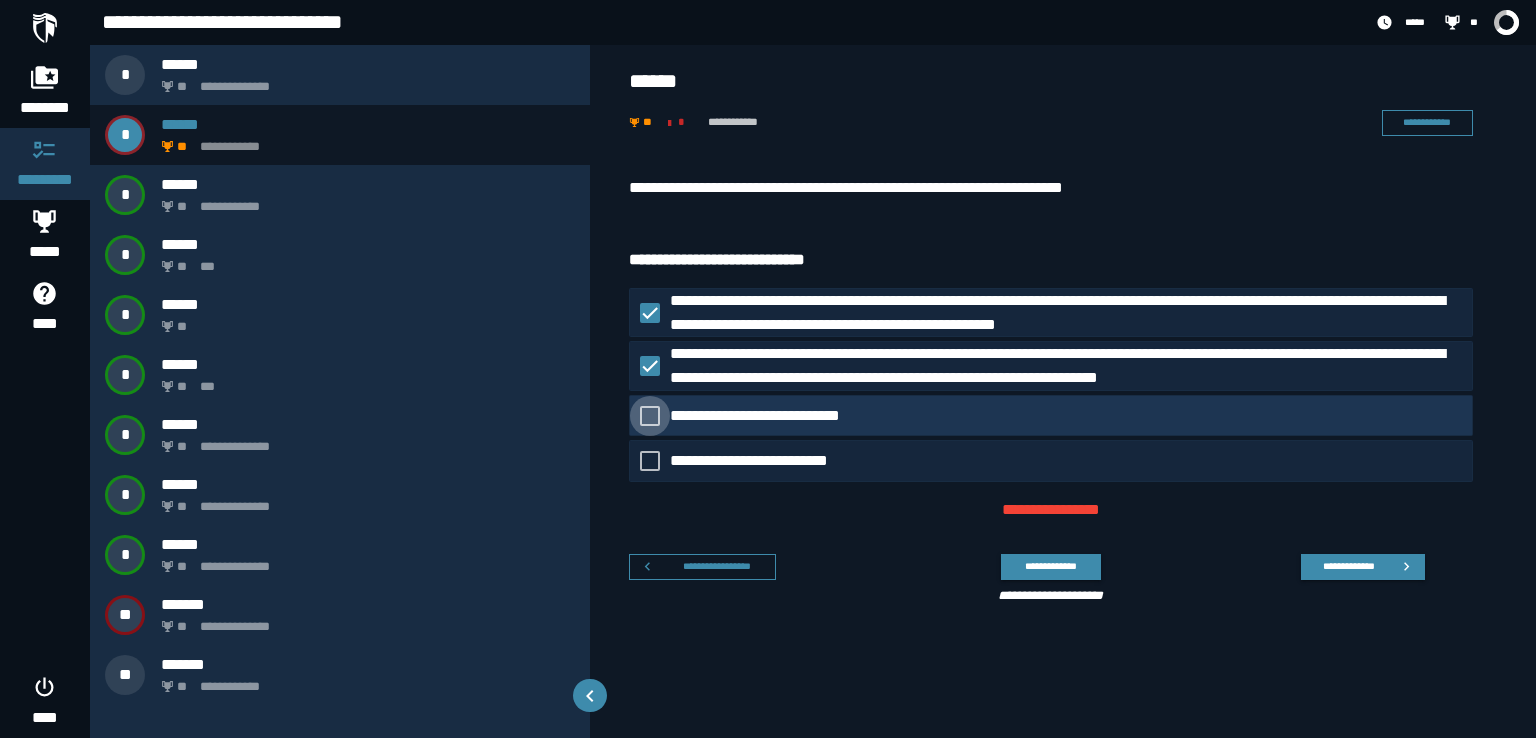 click at bounding box center (650, 416) 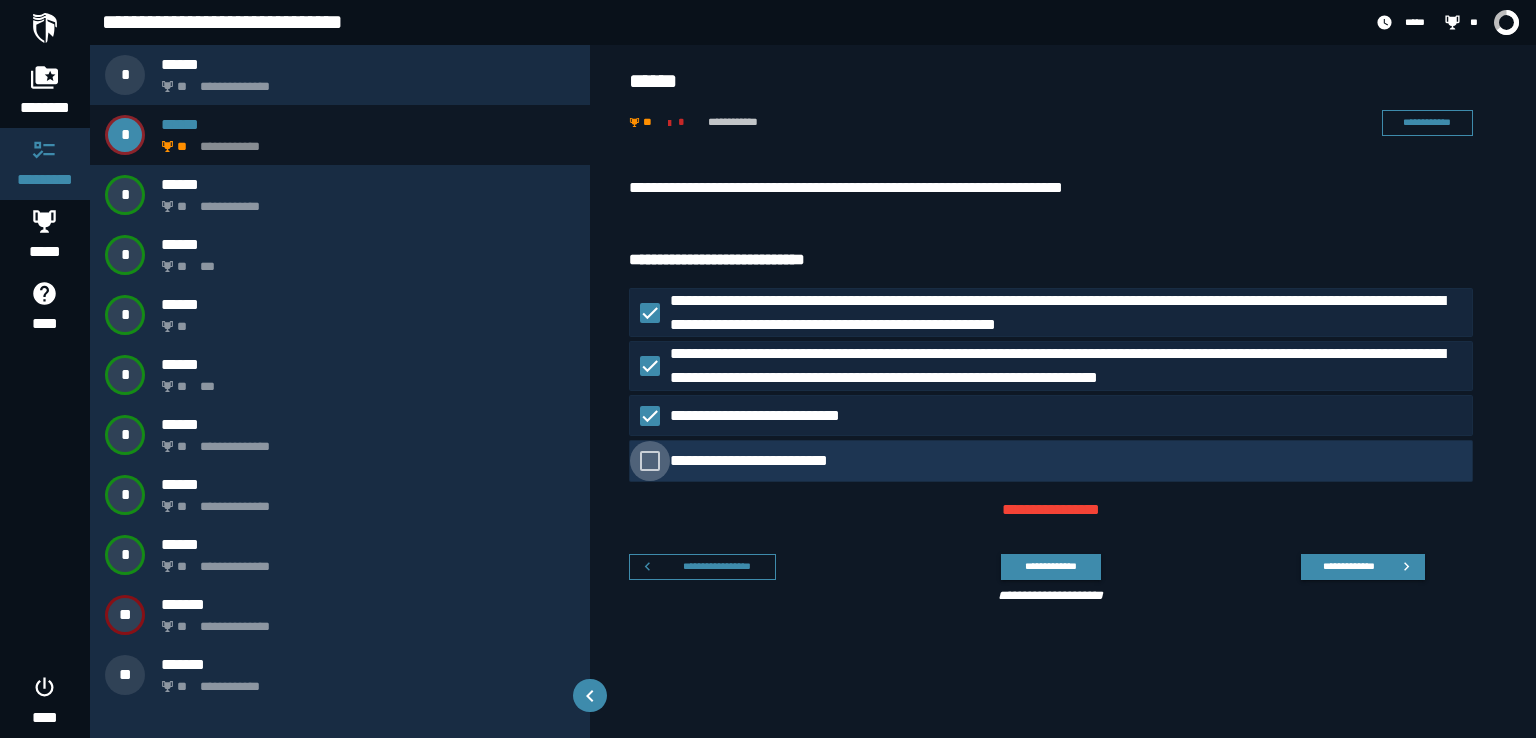 click at bounding box center (650, 461) 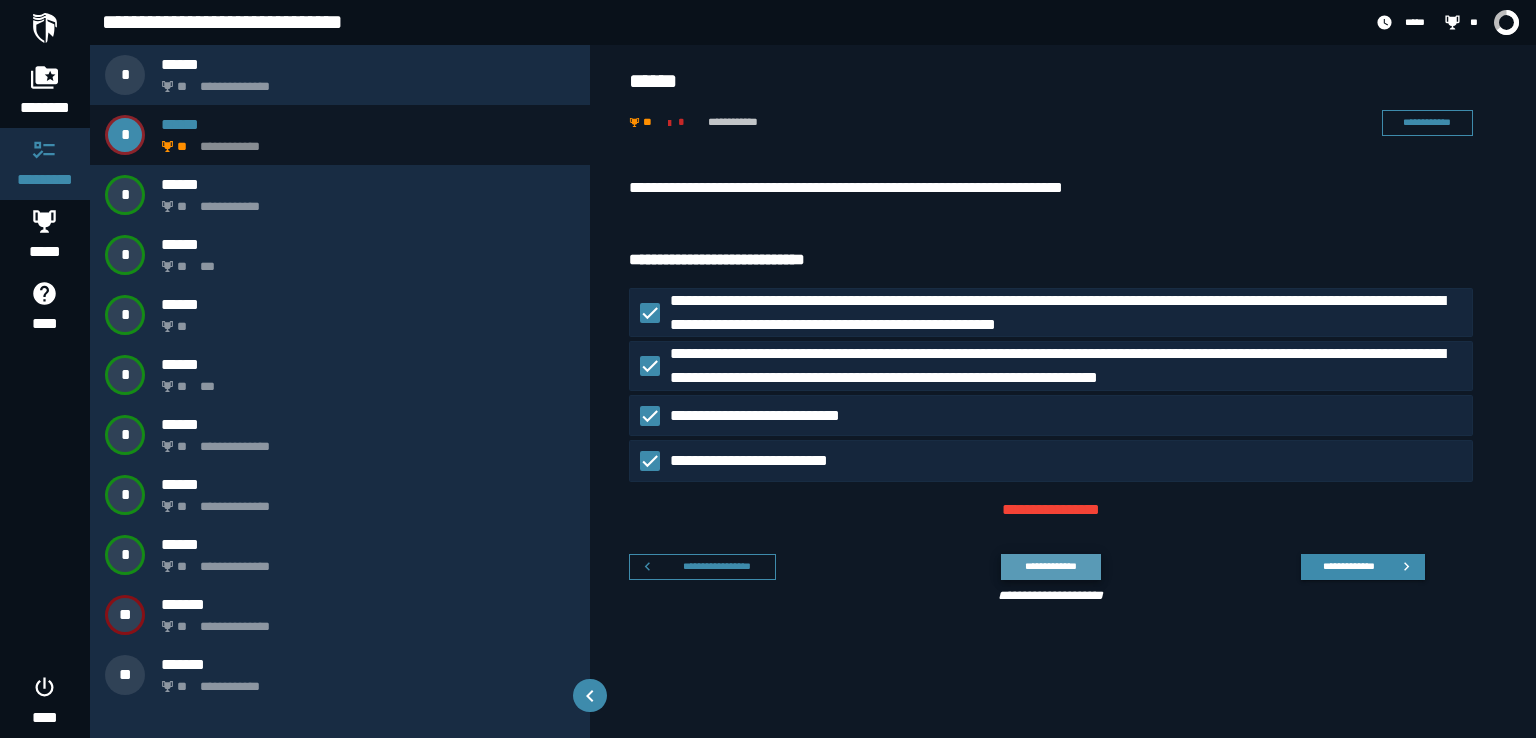 click on "**********" 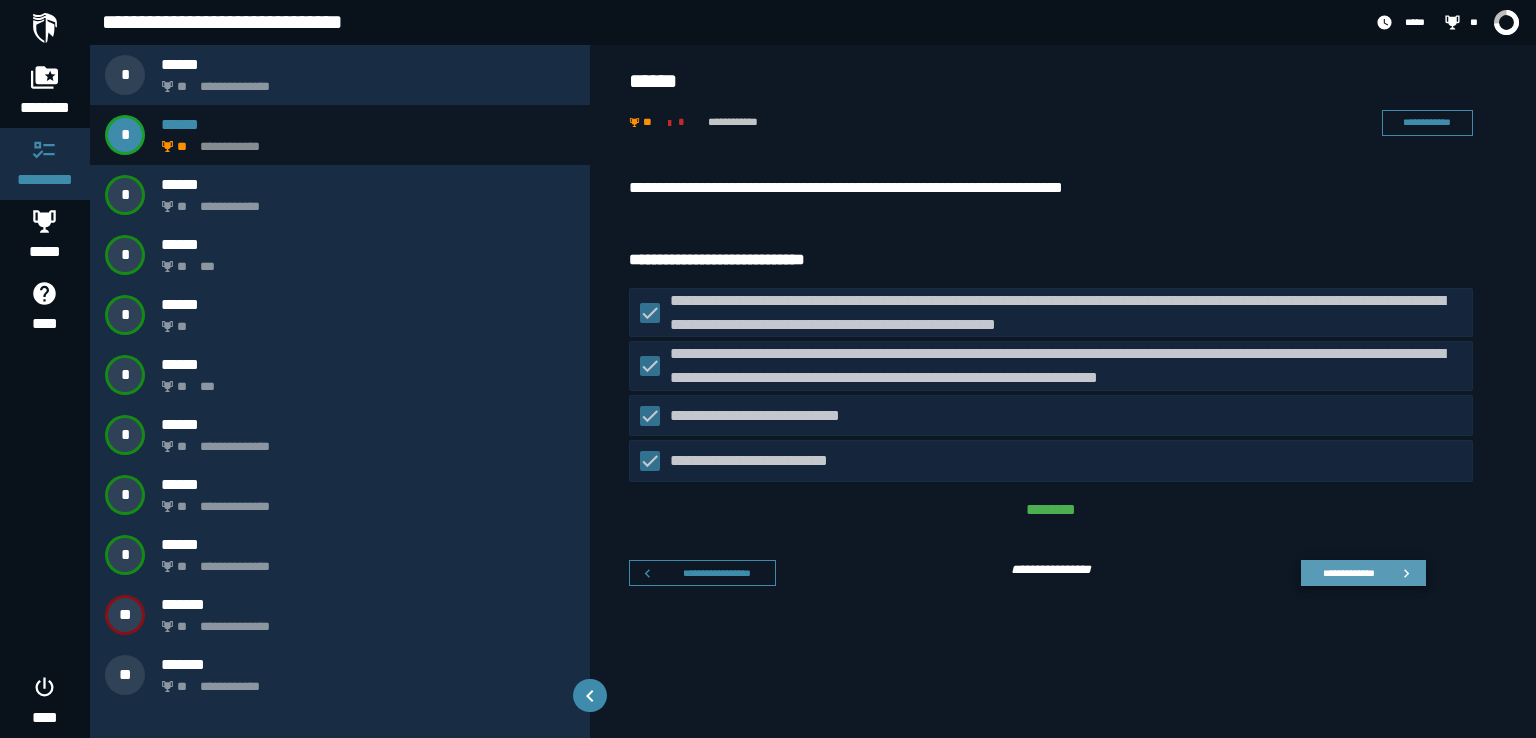 click on "**********" at bounding box center [1363, 573] 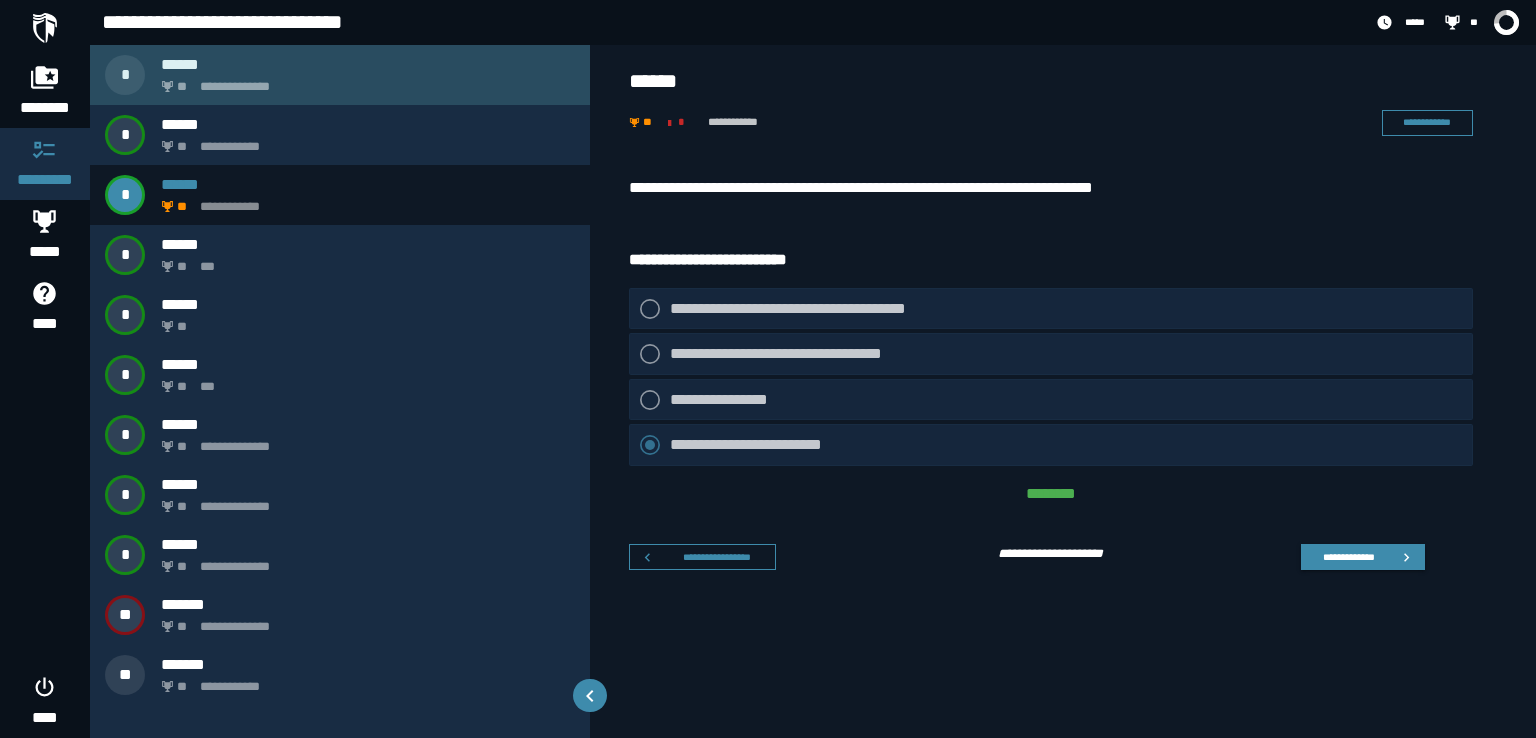 click on "******" at bounding box center (368, 64) 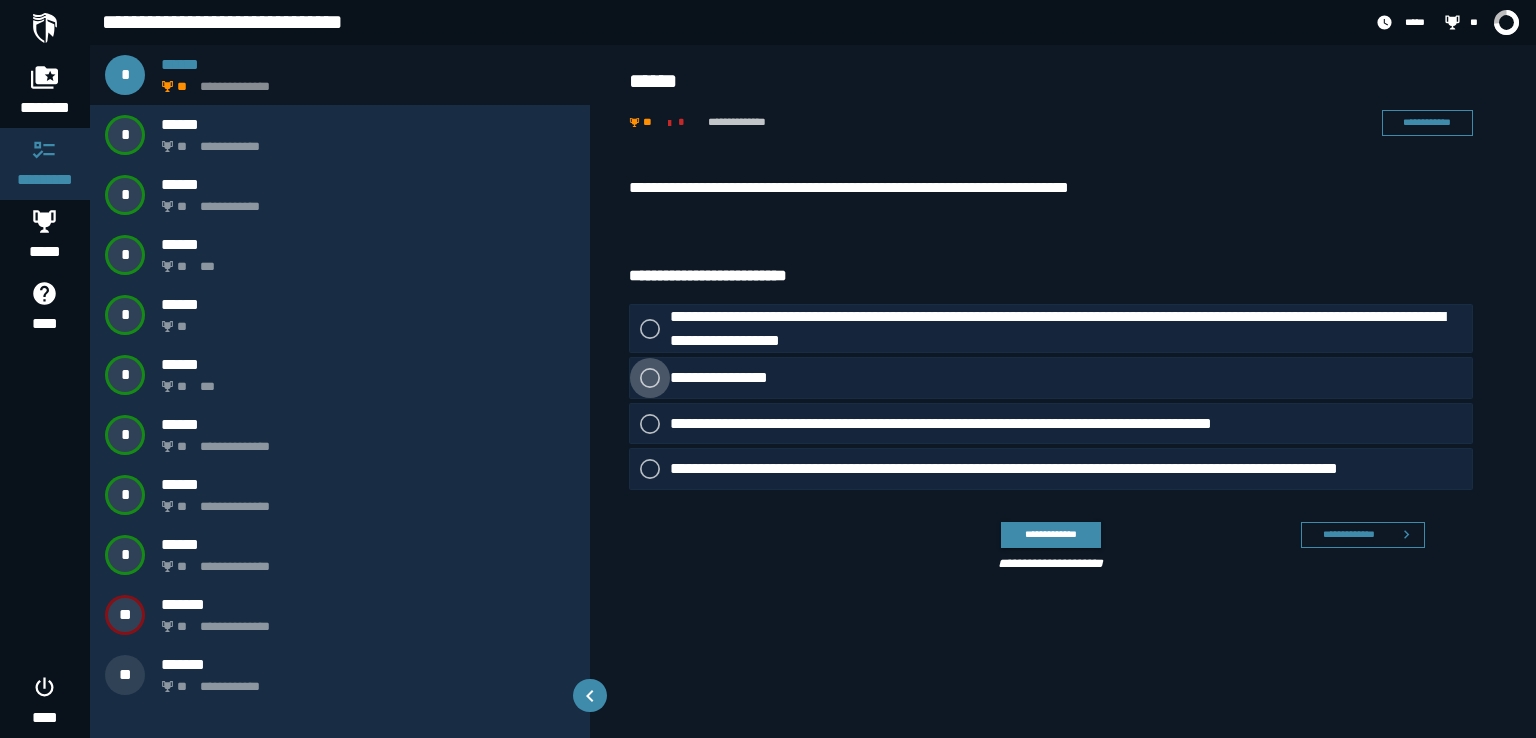 click at bounding box center (650, 378) 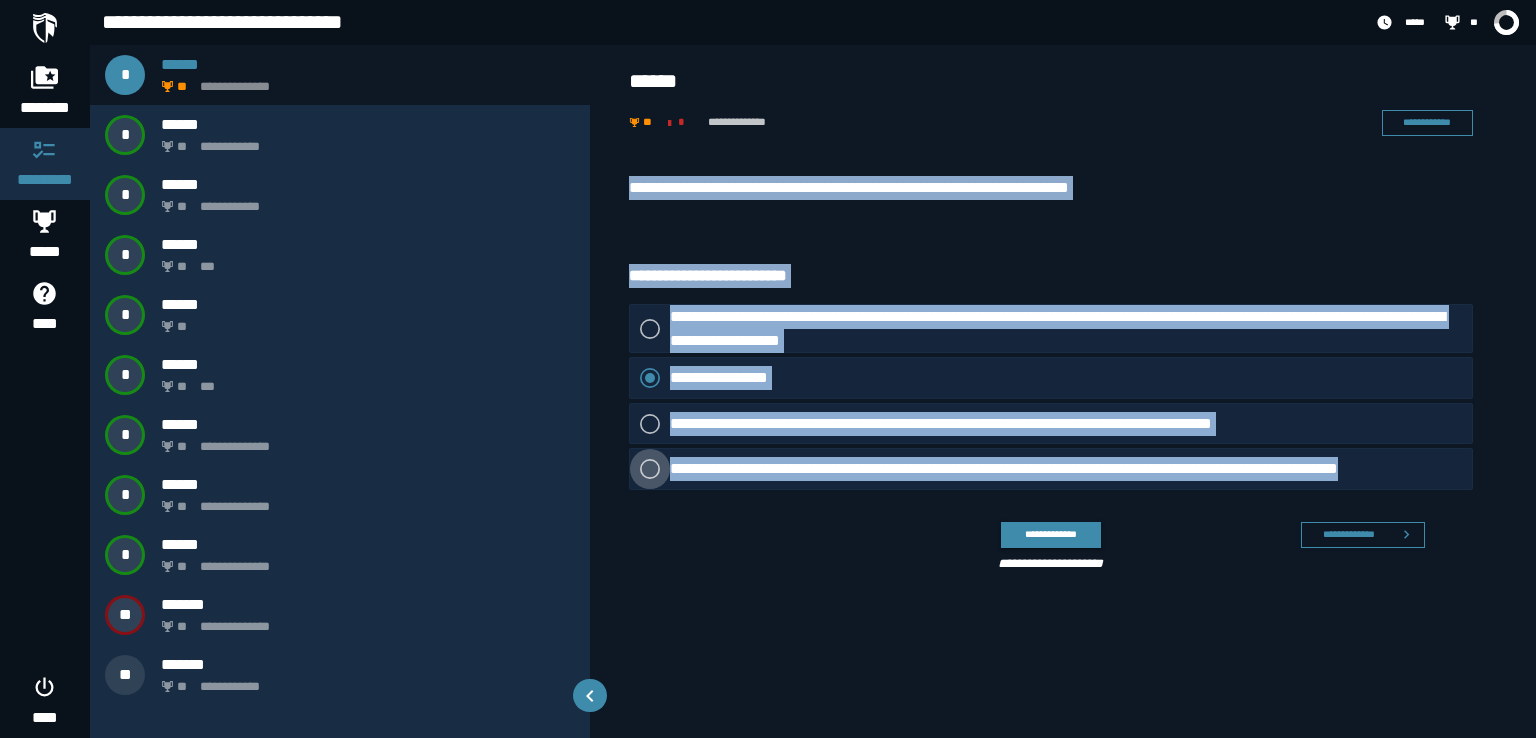 drag, startPoint x: 1456, startPoint y: 470, endPoint x: 627, endPoint y: 185, distance: 876.62195 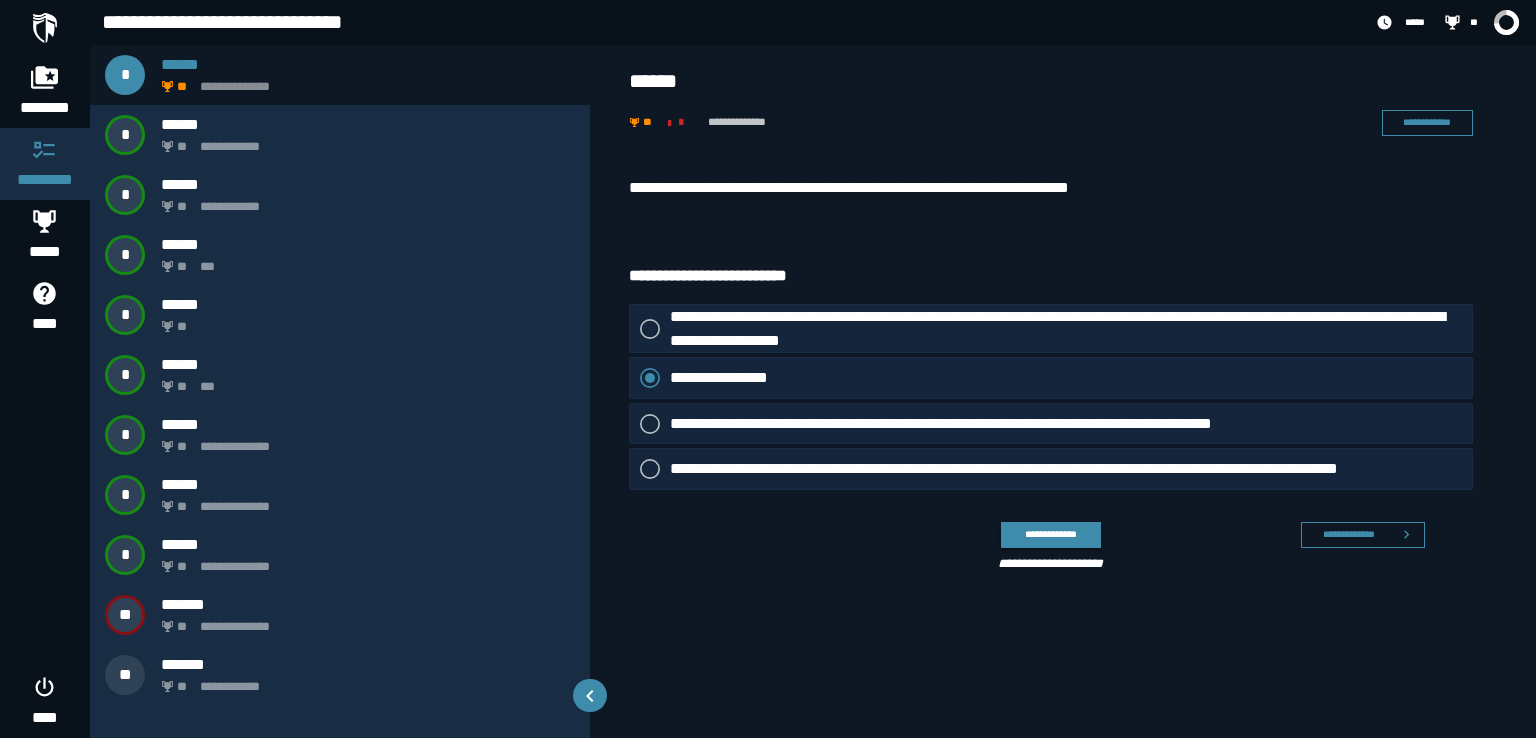 click on "**********" at bounding box center (1043, 543) 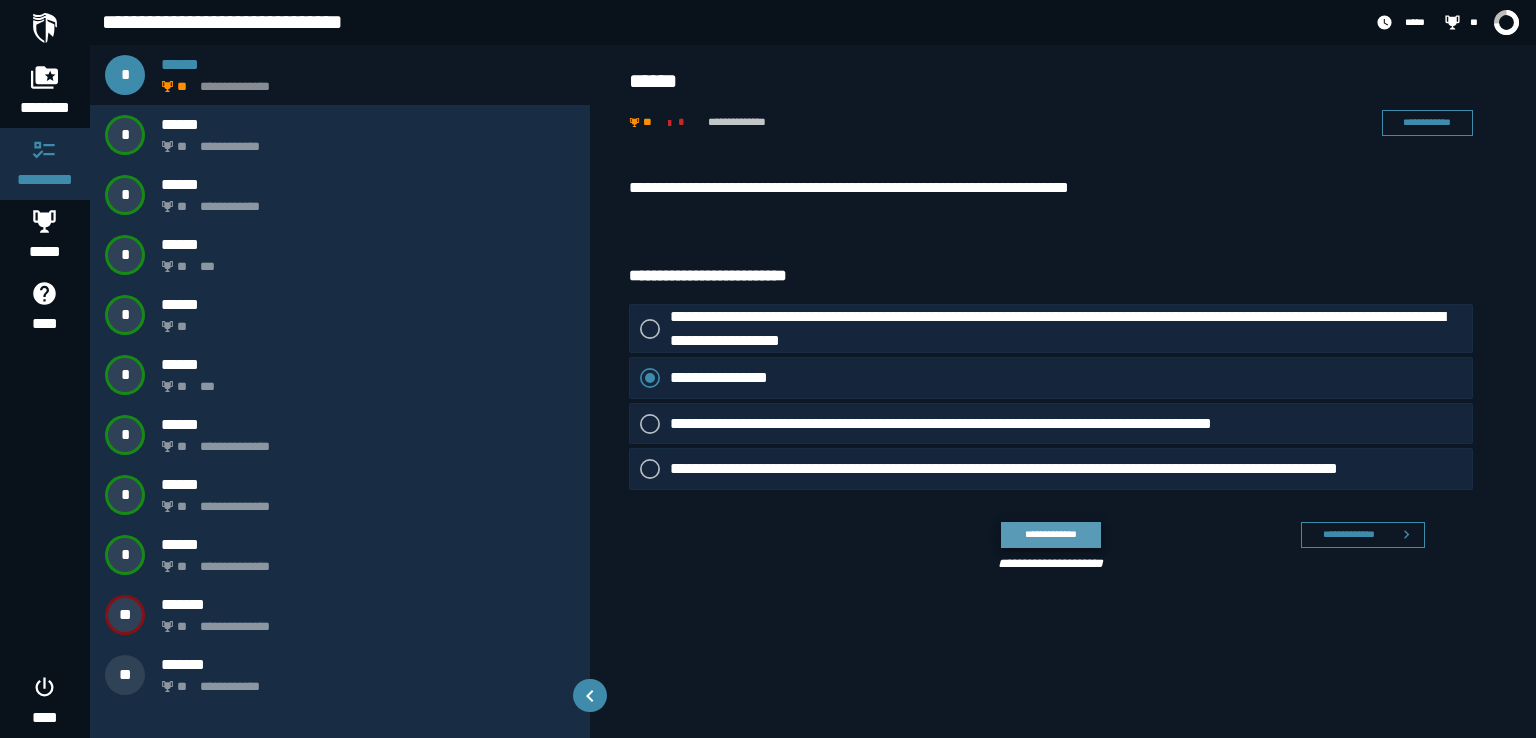 click on "**********" at bounding box center [1050, 534] 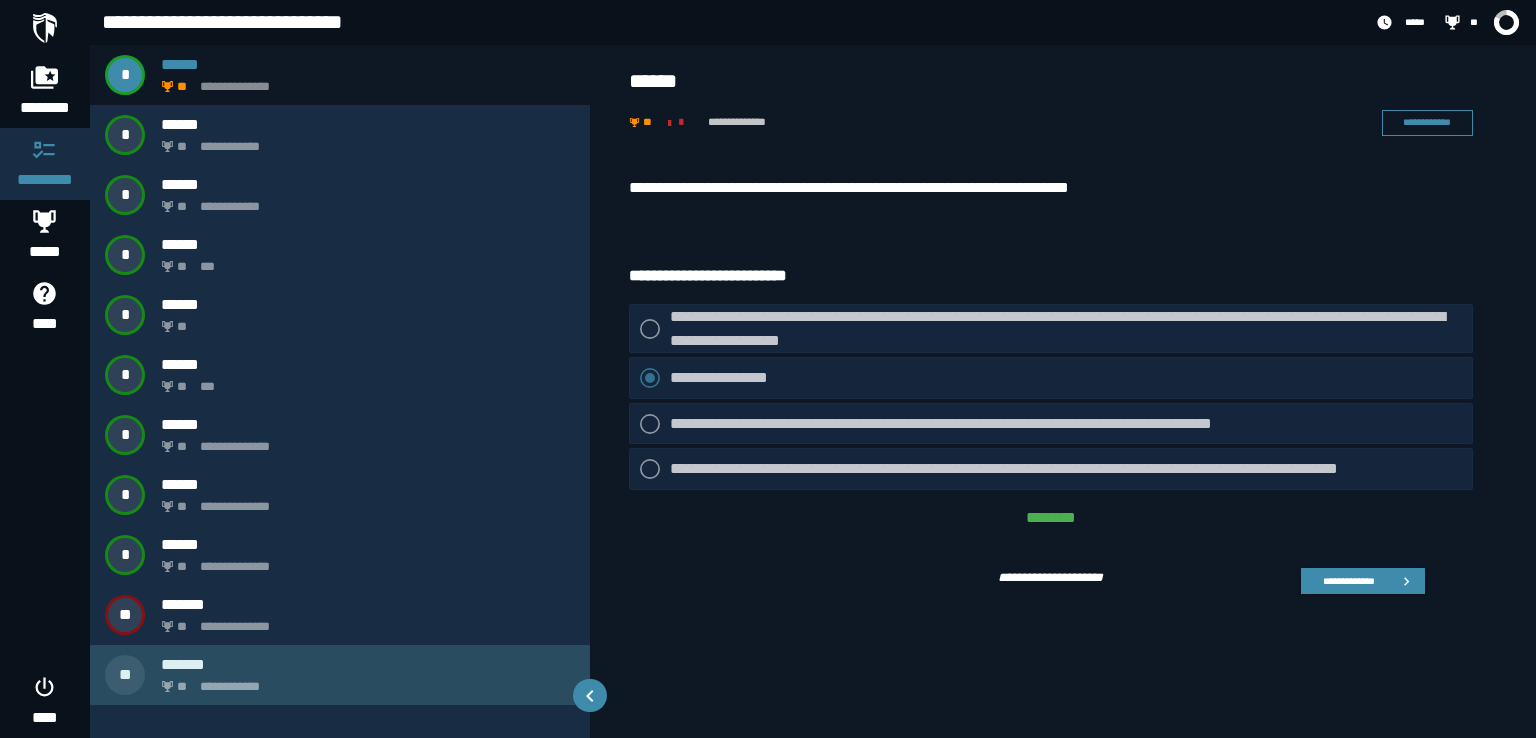 click on "**********" at bounding box center [364, 681] 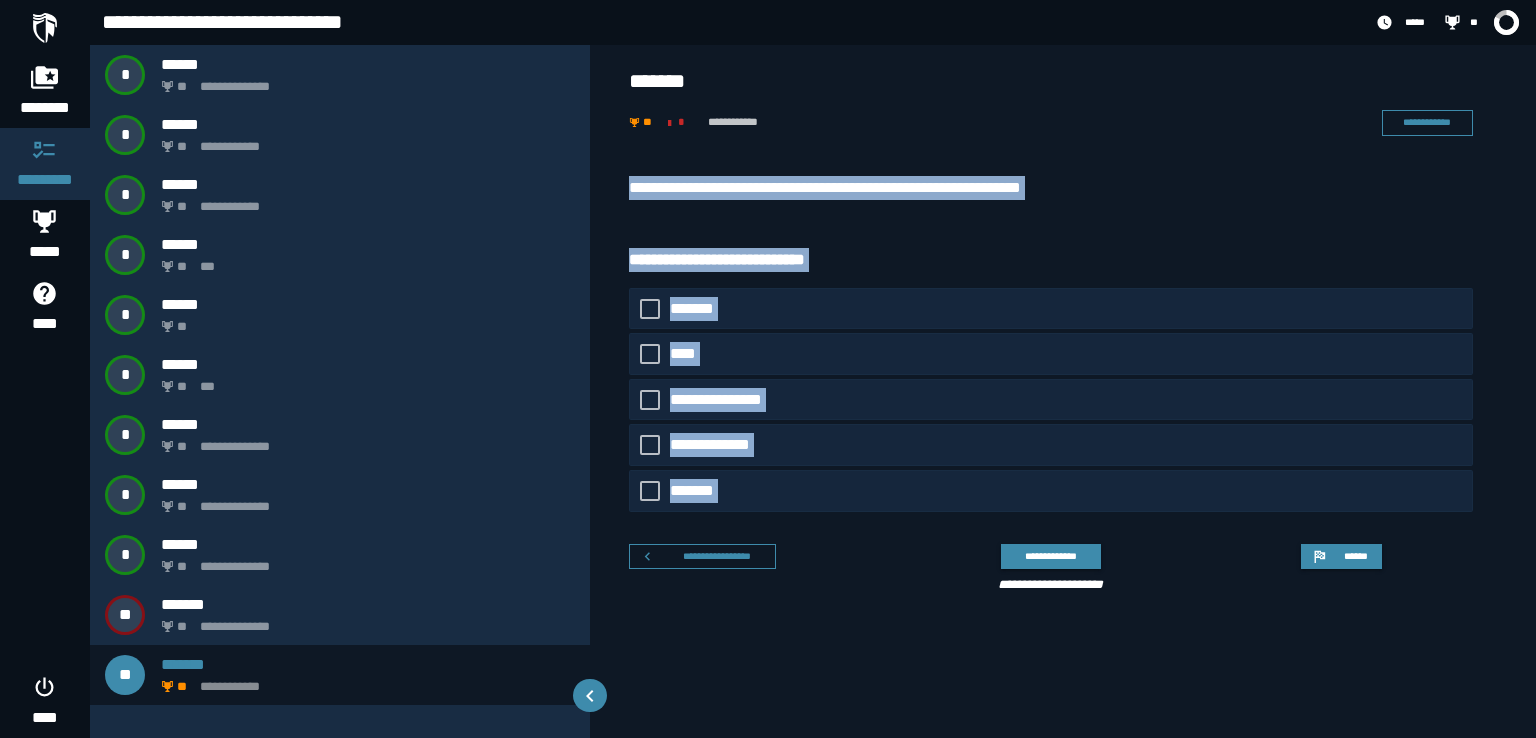 drag, startPoint x: 800, startPoint y: 525, endPoint x: 624, endPoint y: 186, distance: 381.96466 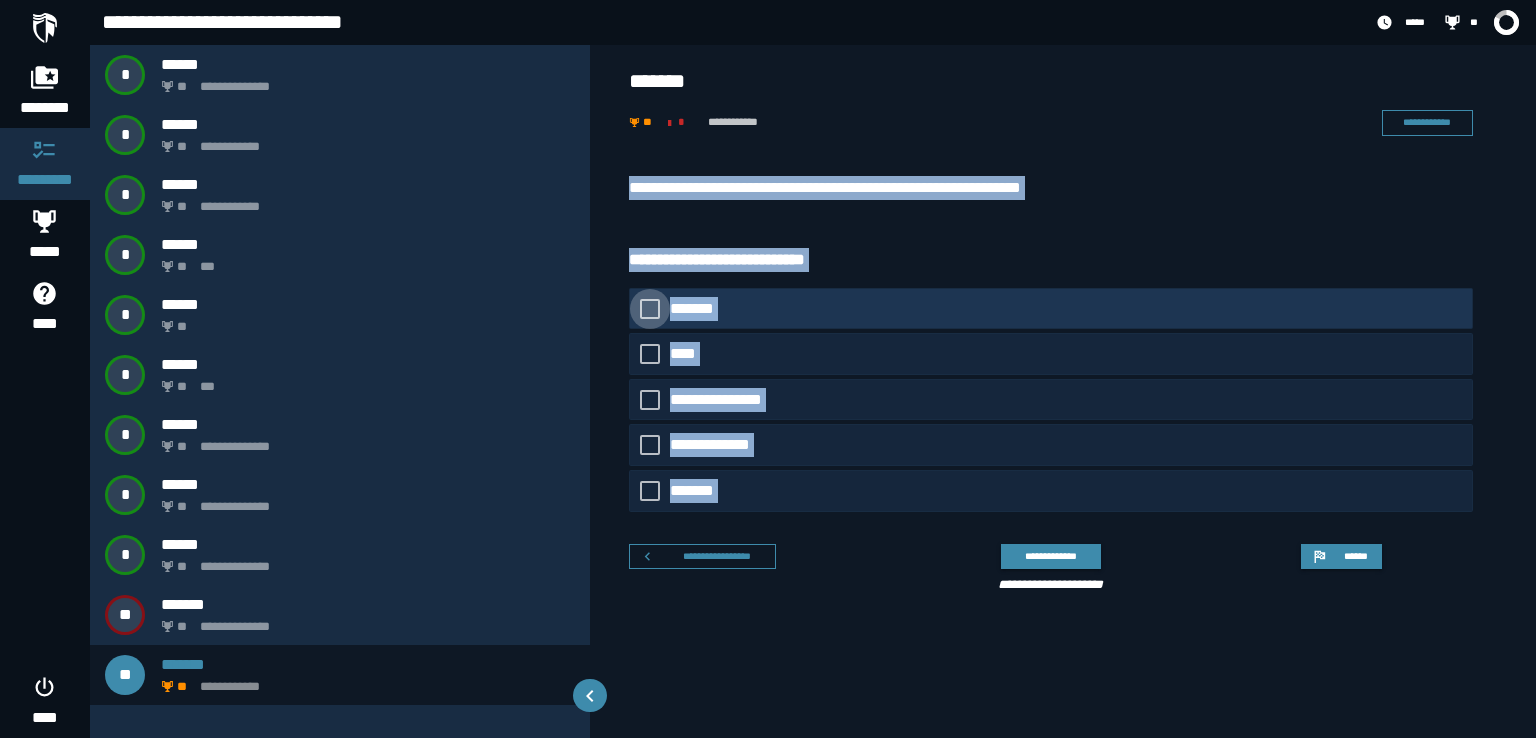 click 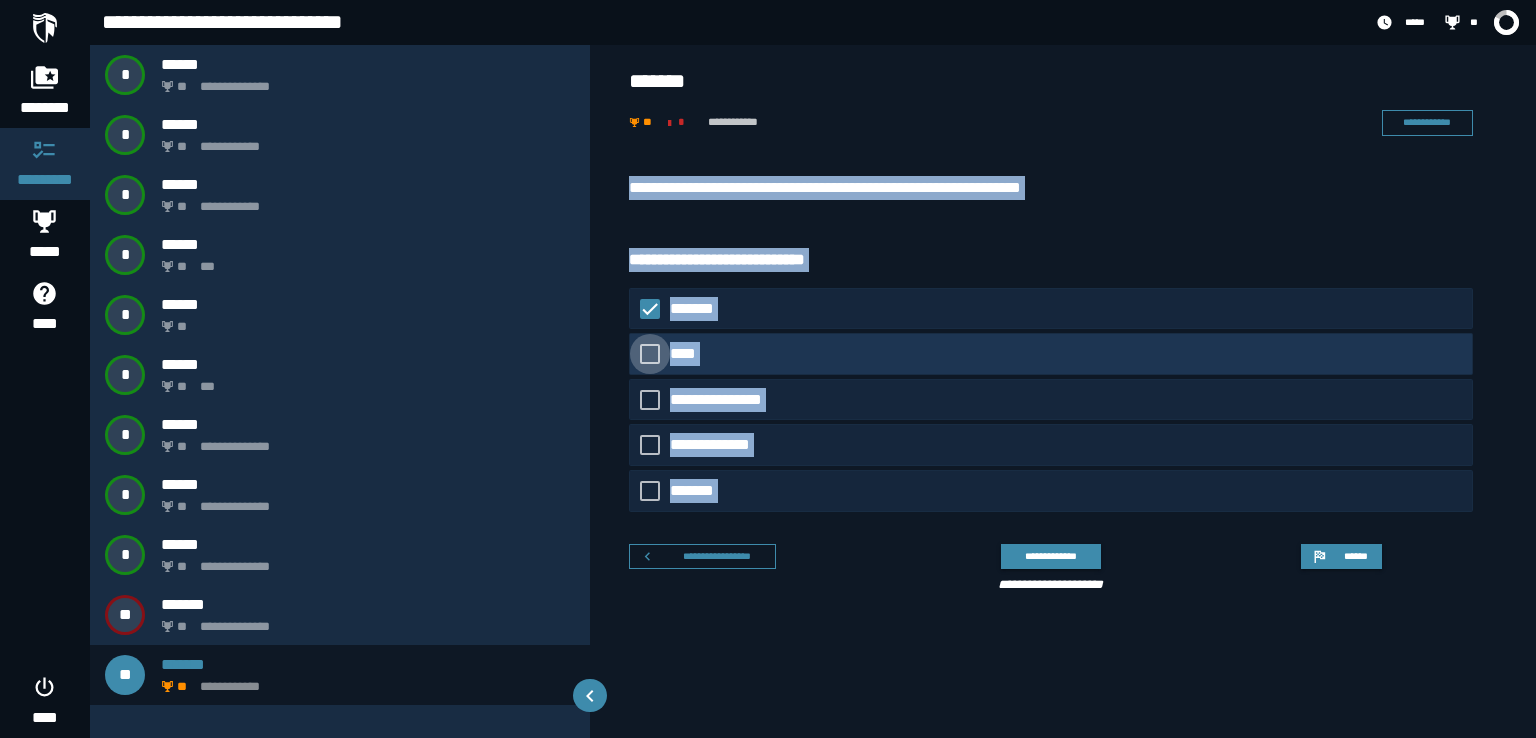 click at bounding box center [650, 354] 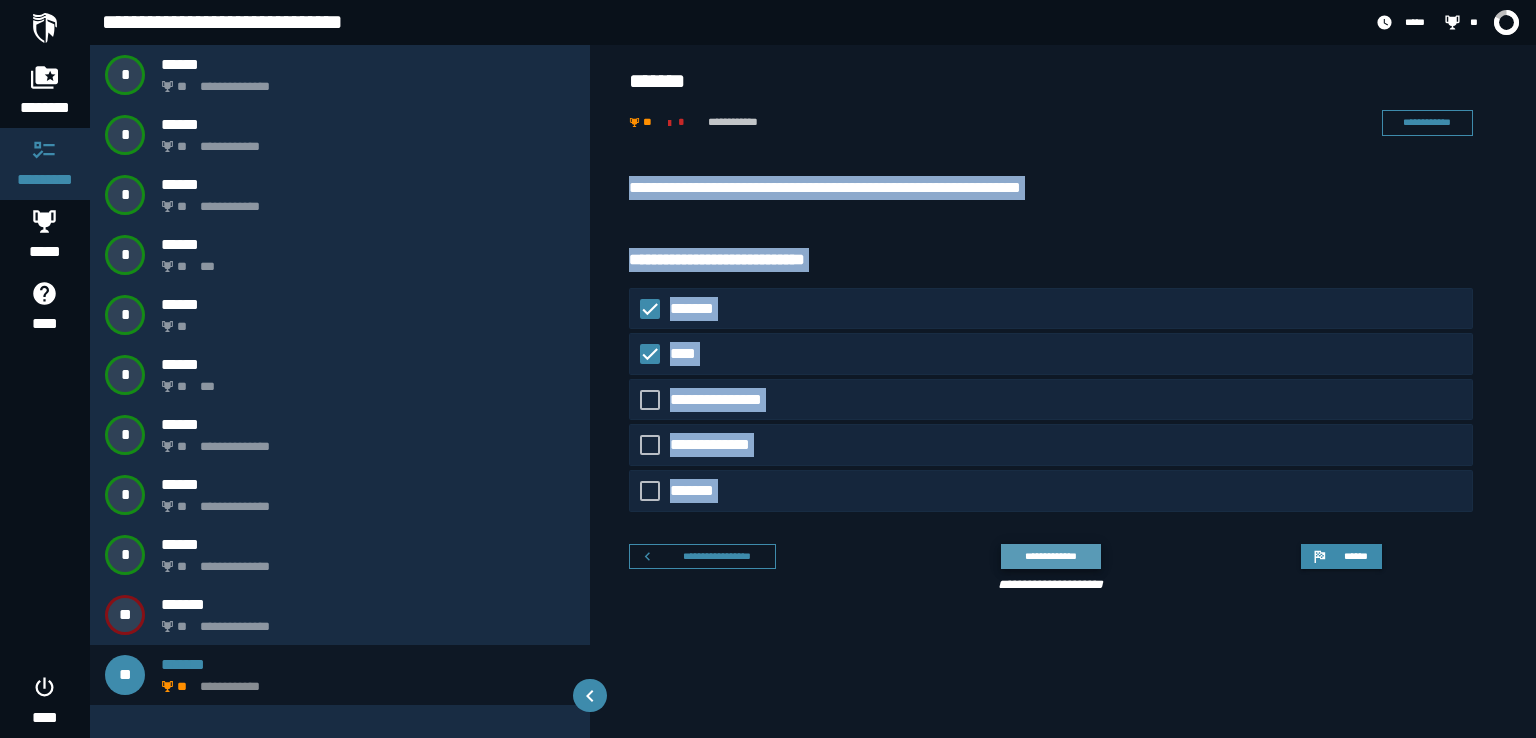 click on "**********" at bounding box center (1050, 556) 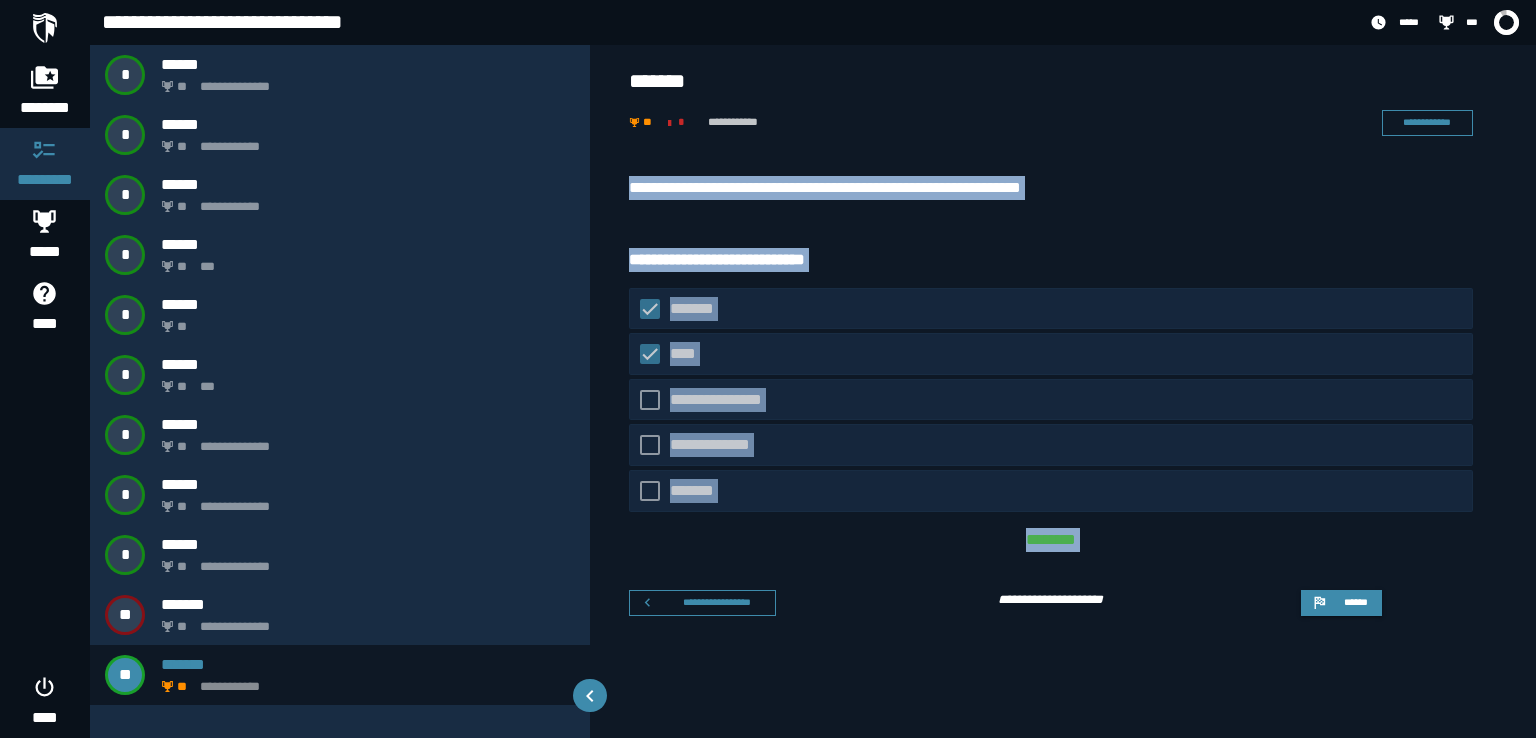 click on "**********" at bounding box center (1063, 437) 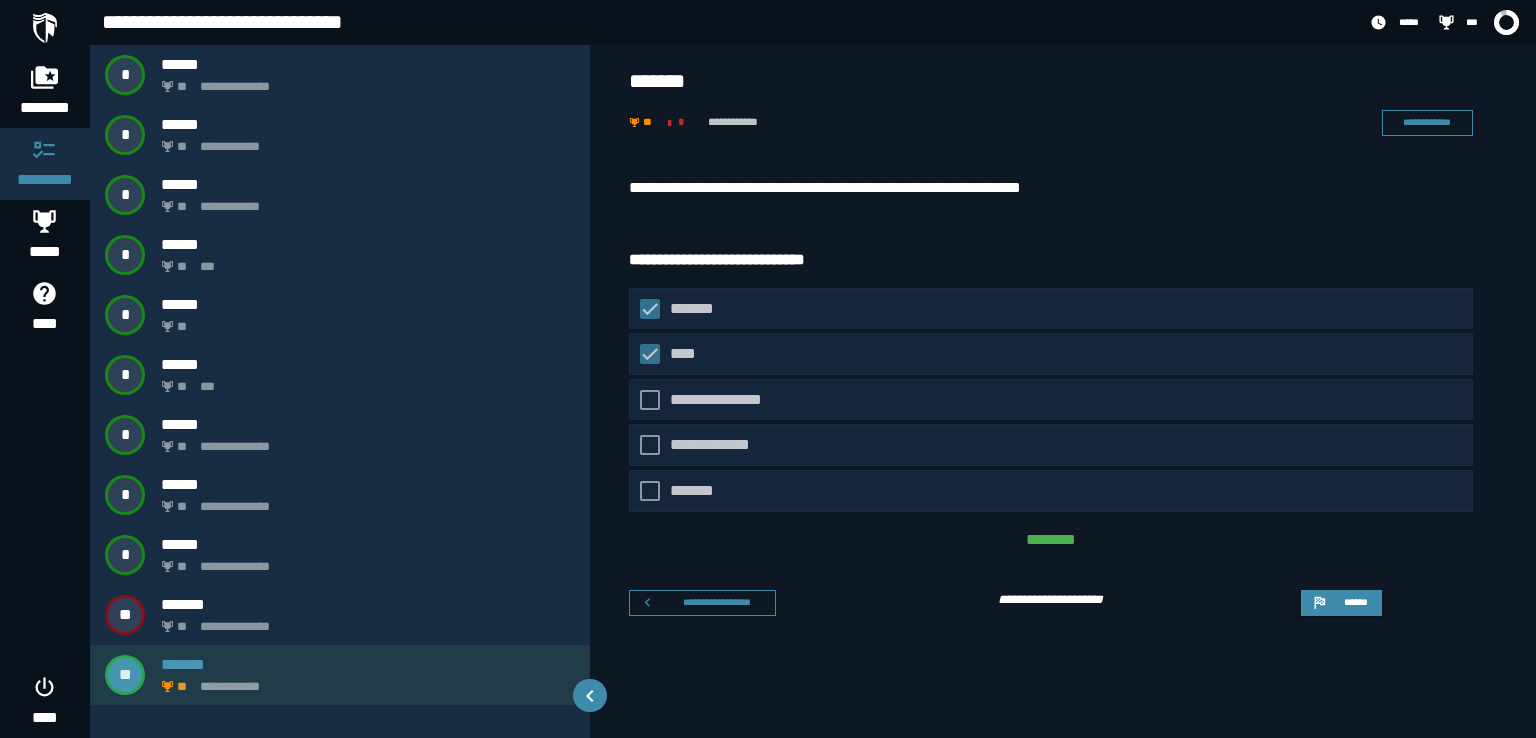click on "**********" 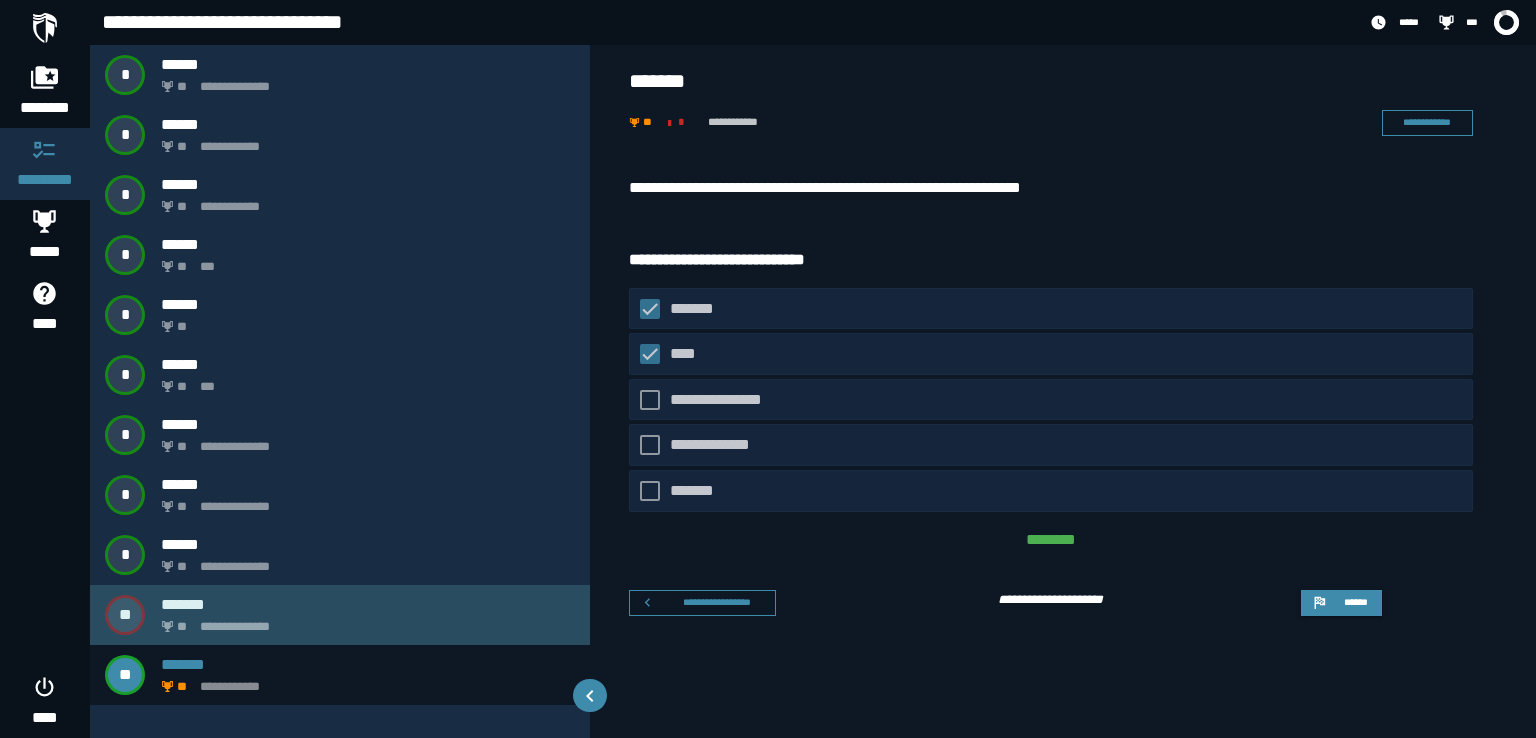 click on "*******" at bounding box center [368, 604] 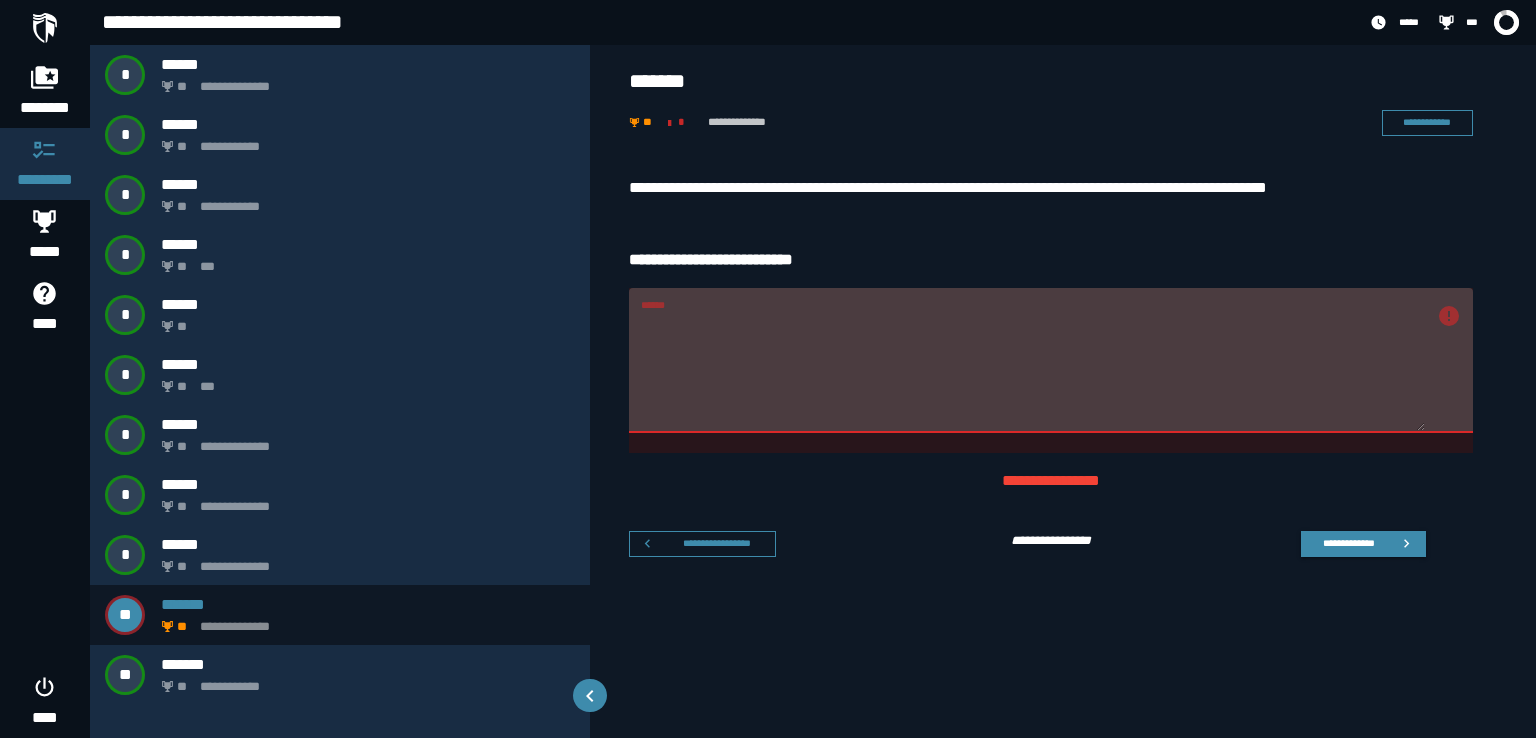 click on "******" at bounding box center [1051, 360] 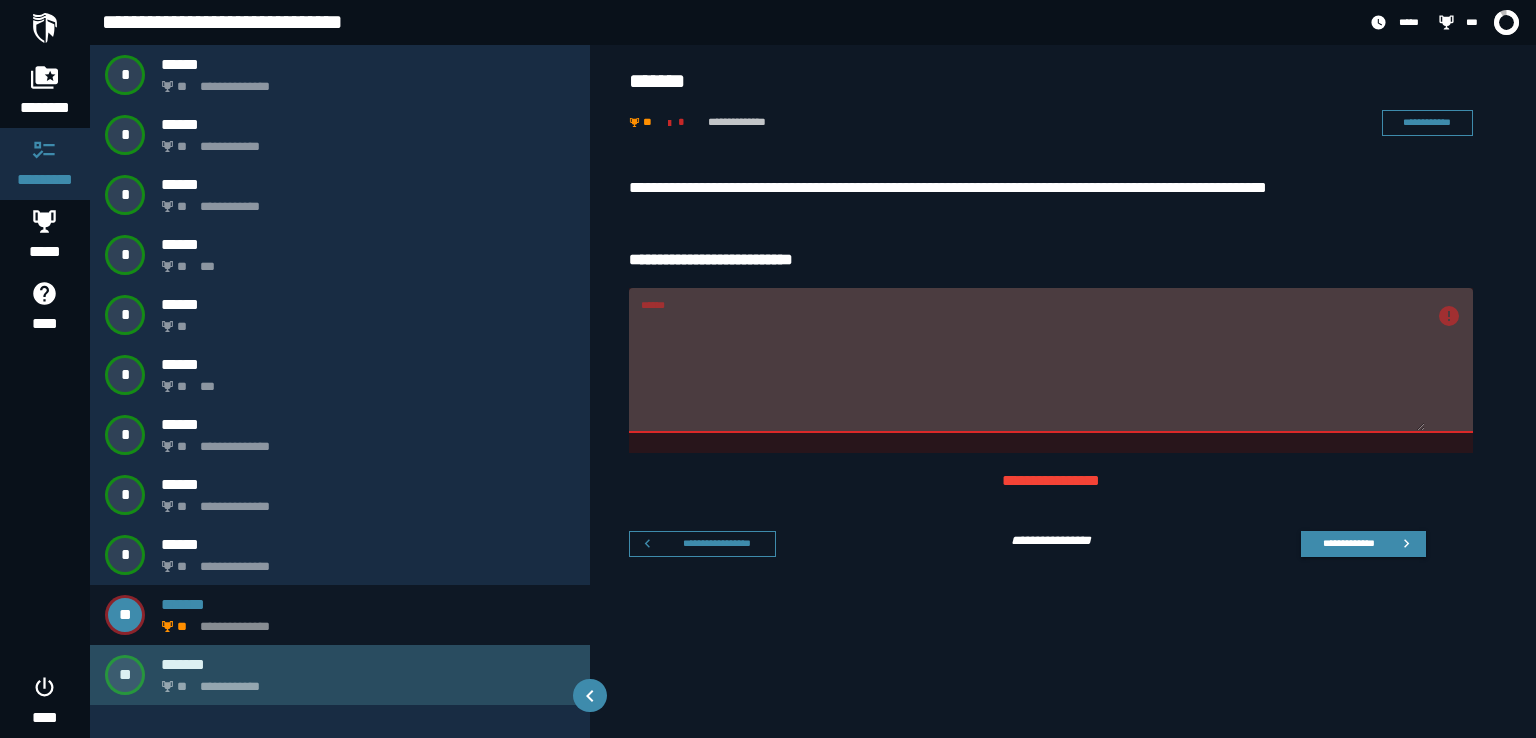 click on "**********" at bounding box center [340, 675] 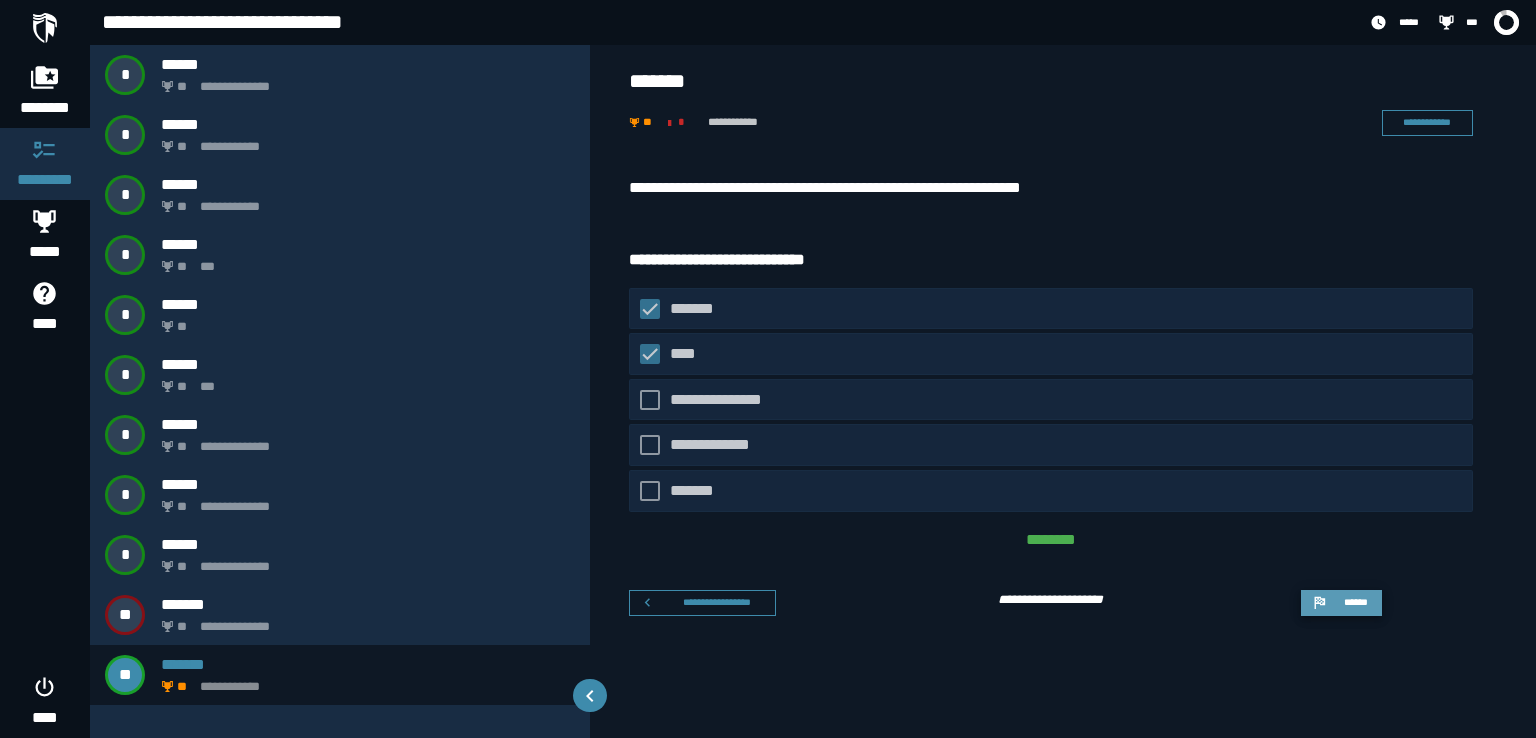 click on "******" at bounding box center [1341, 603] 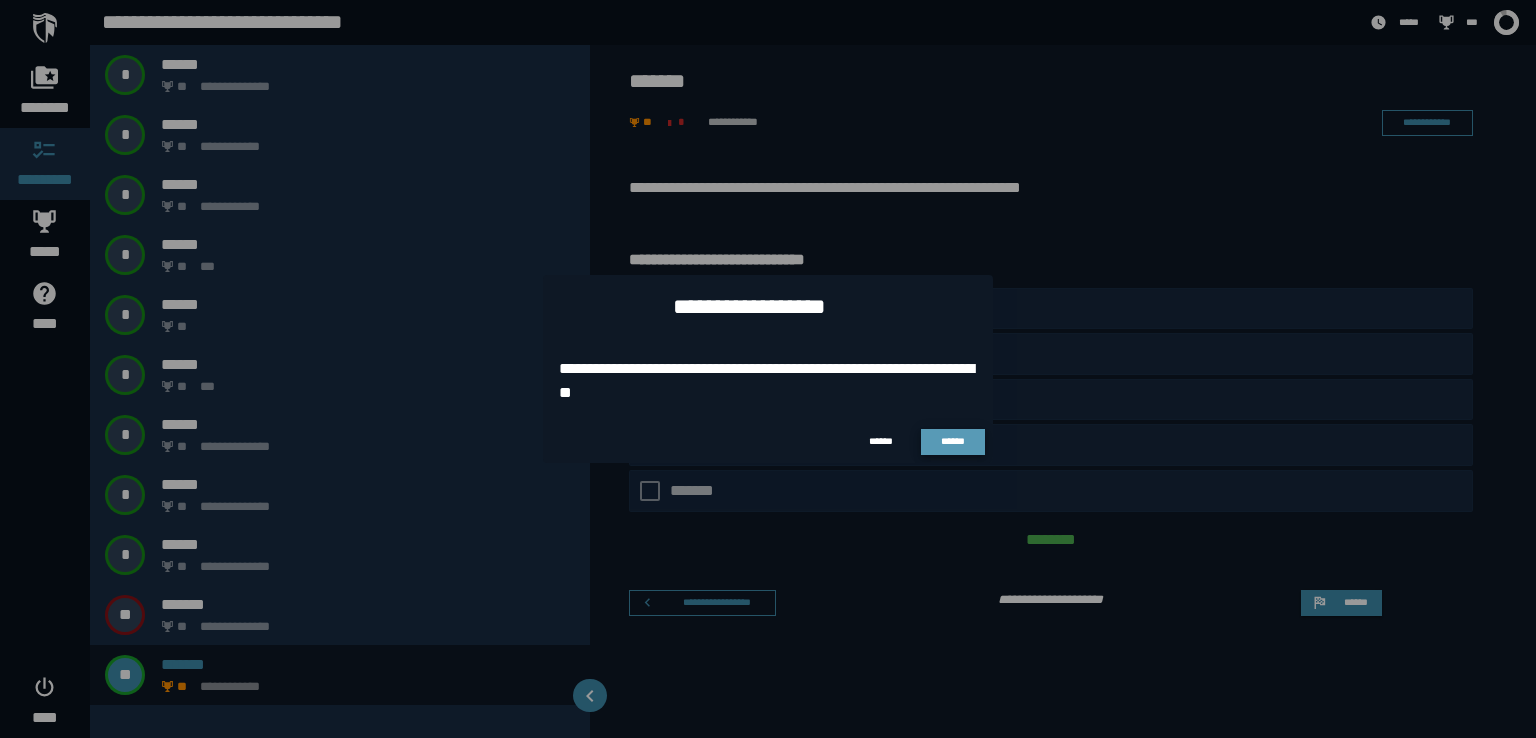 click on "******" at bounding box center [953, 441] 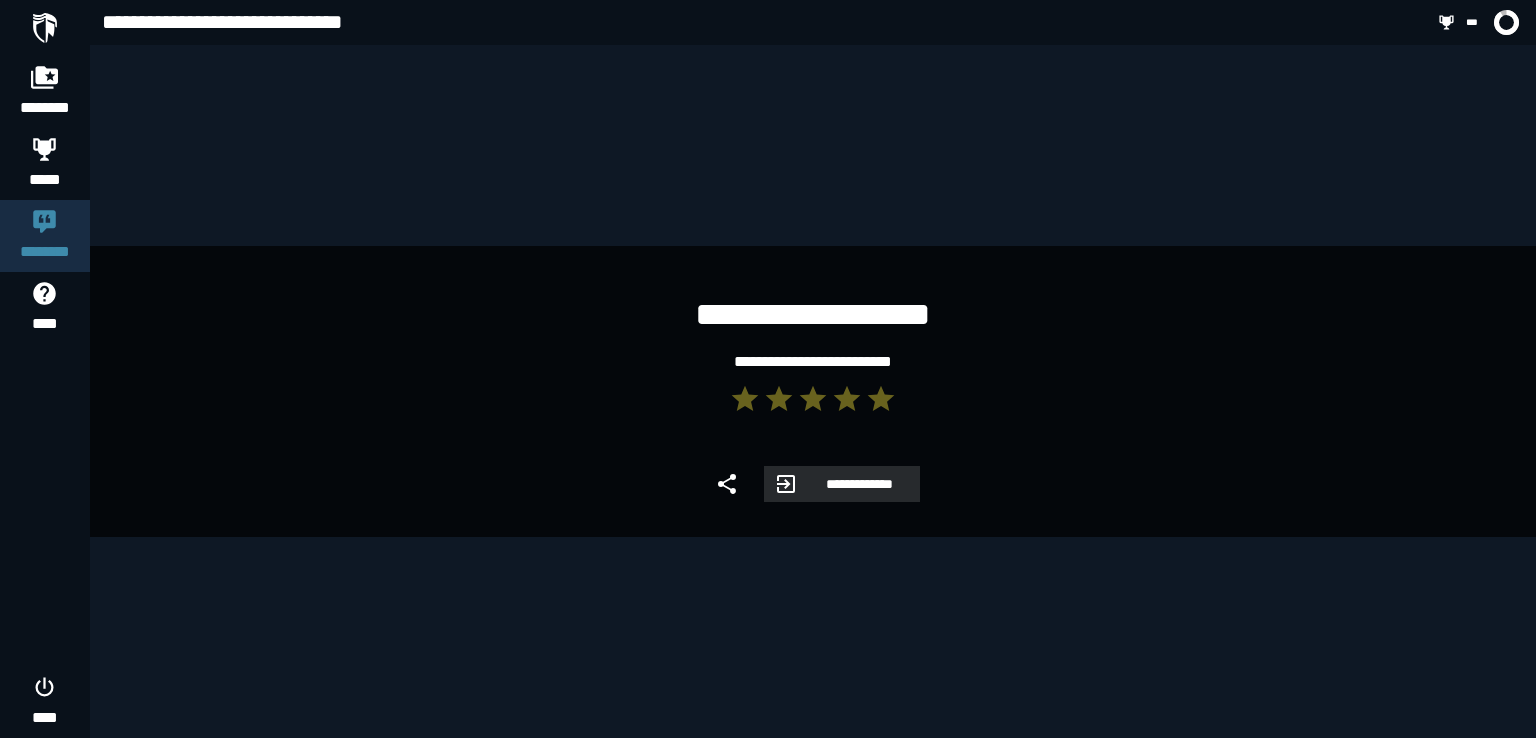click on "**********" at bounding box center [841, 484] 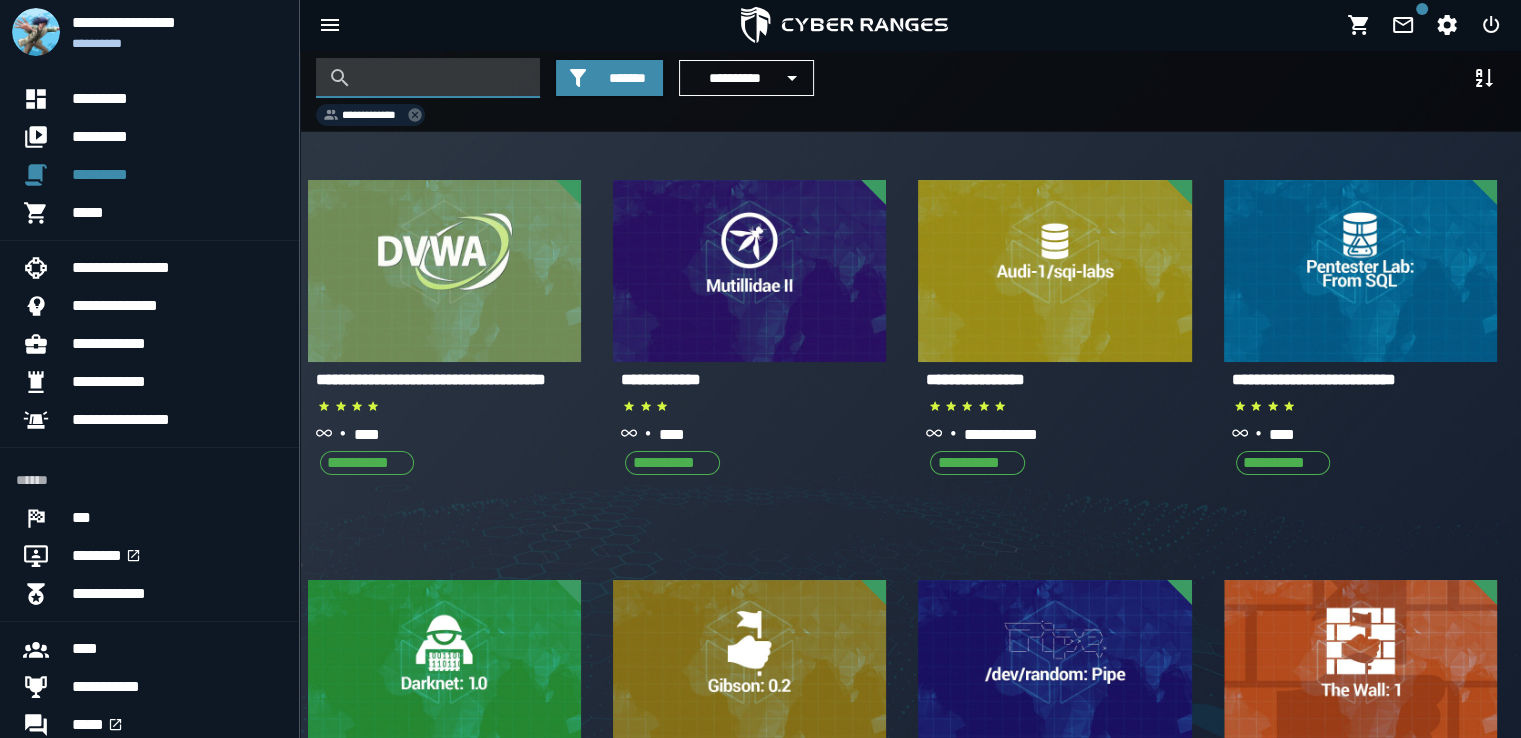 click at bounding box center (443, 78) 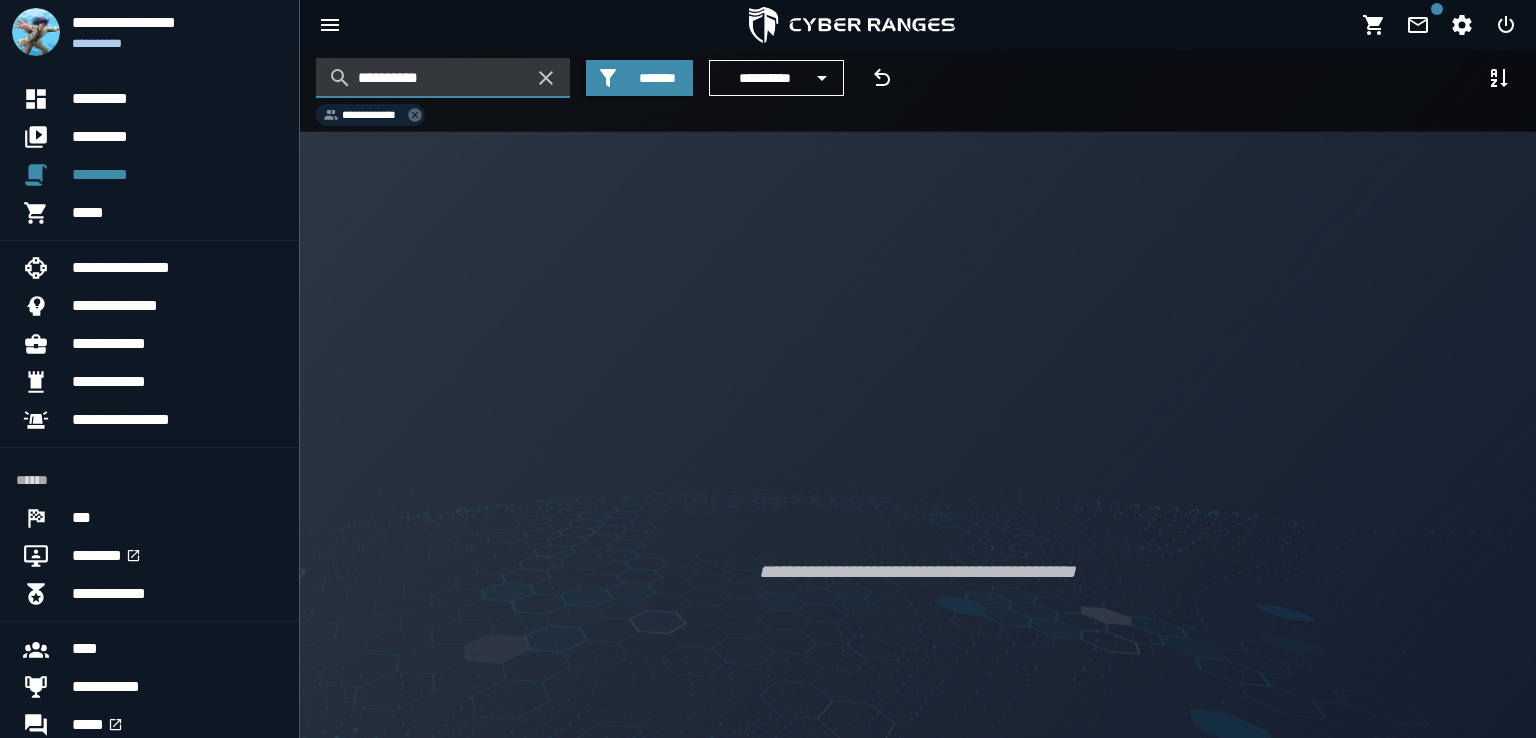 click on "**********" at bounding box center [443, 78] 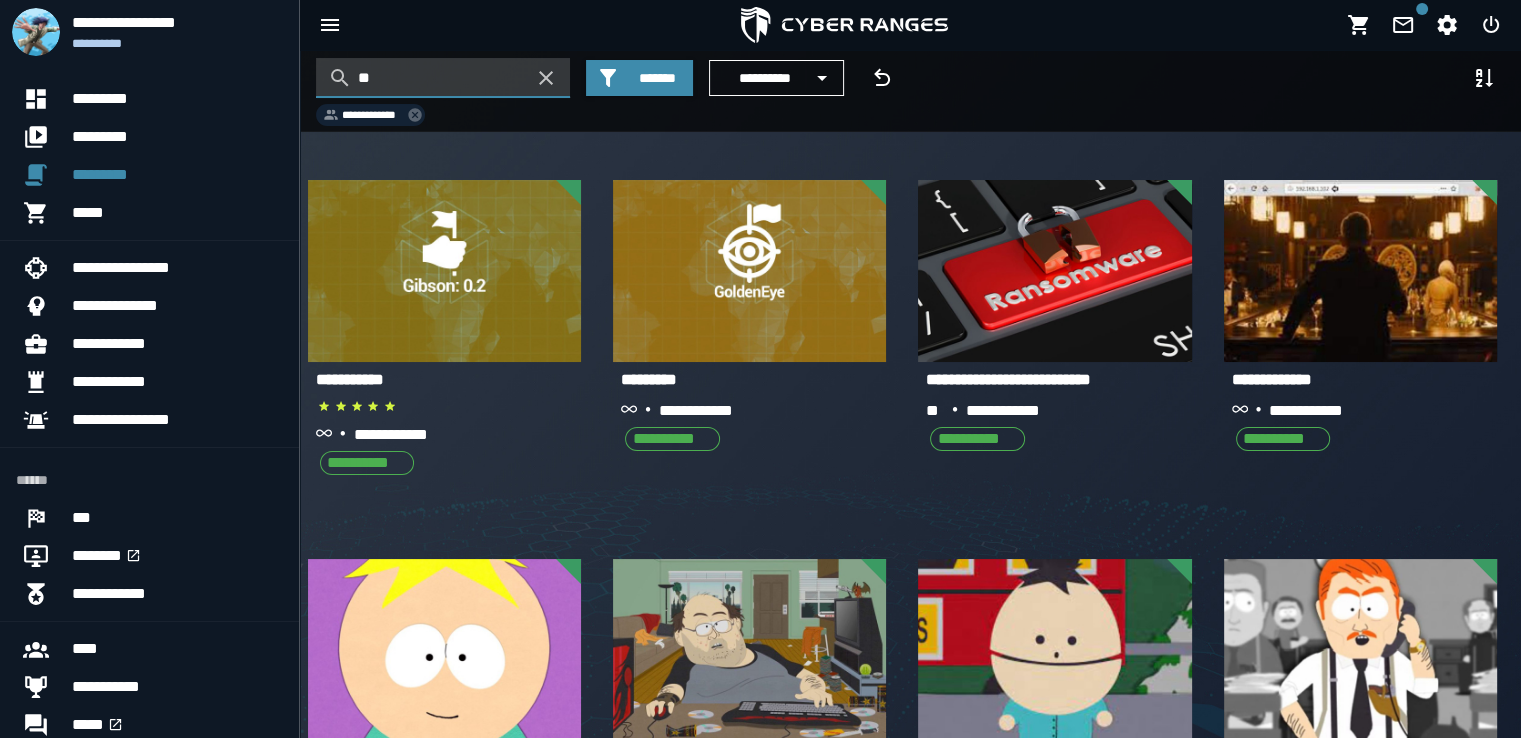 type on "*" 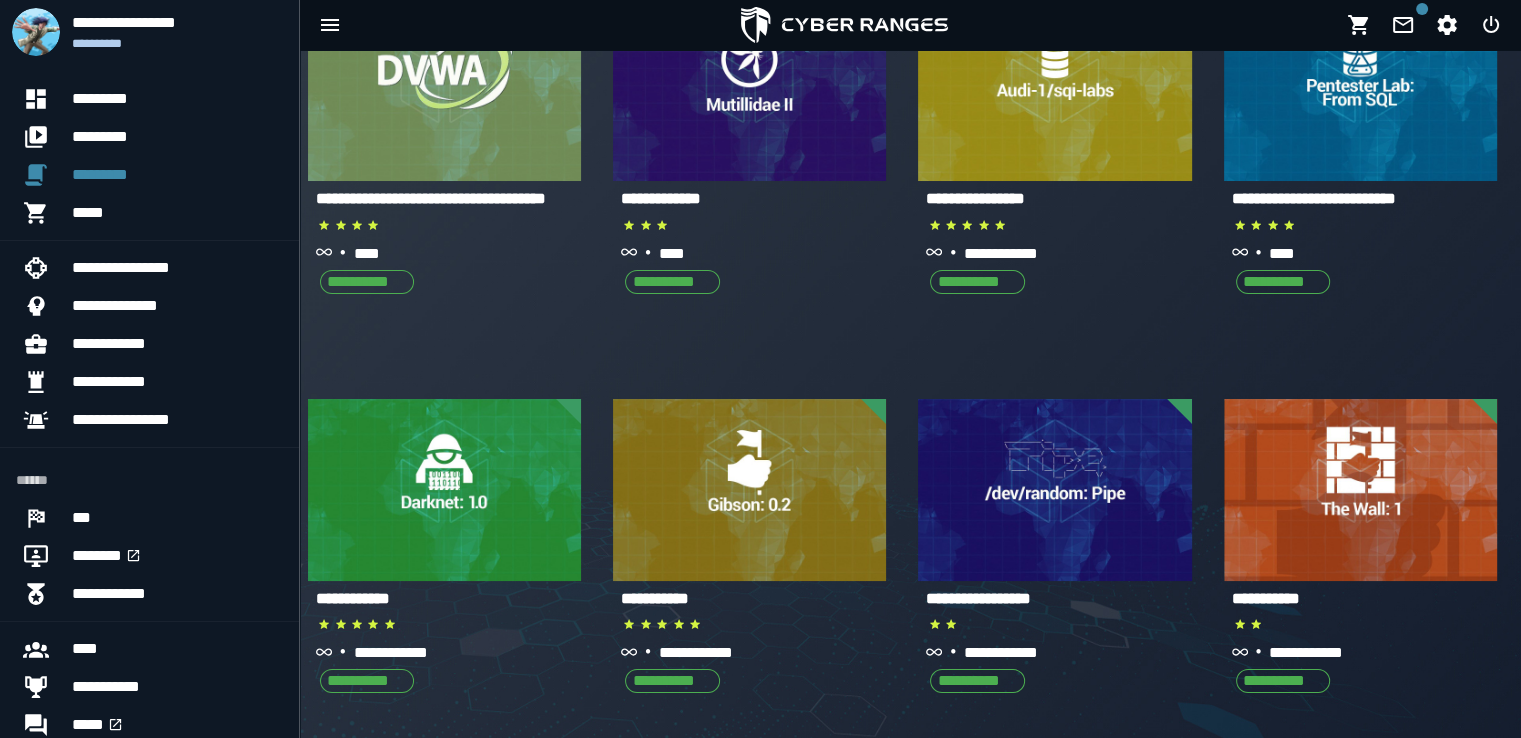 scroll, scrollTop: 0, scrollLeft: 0, axis: both 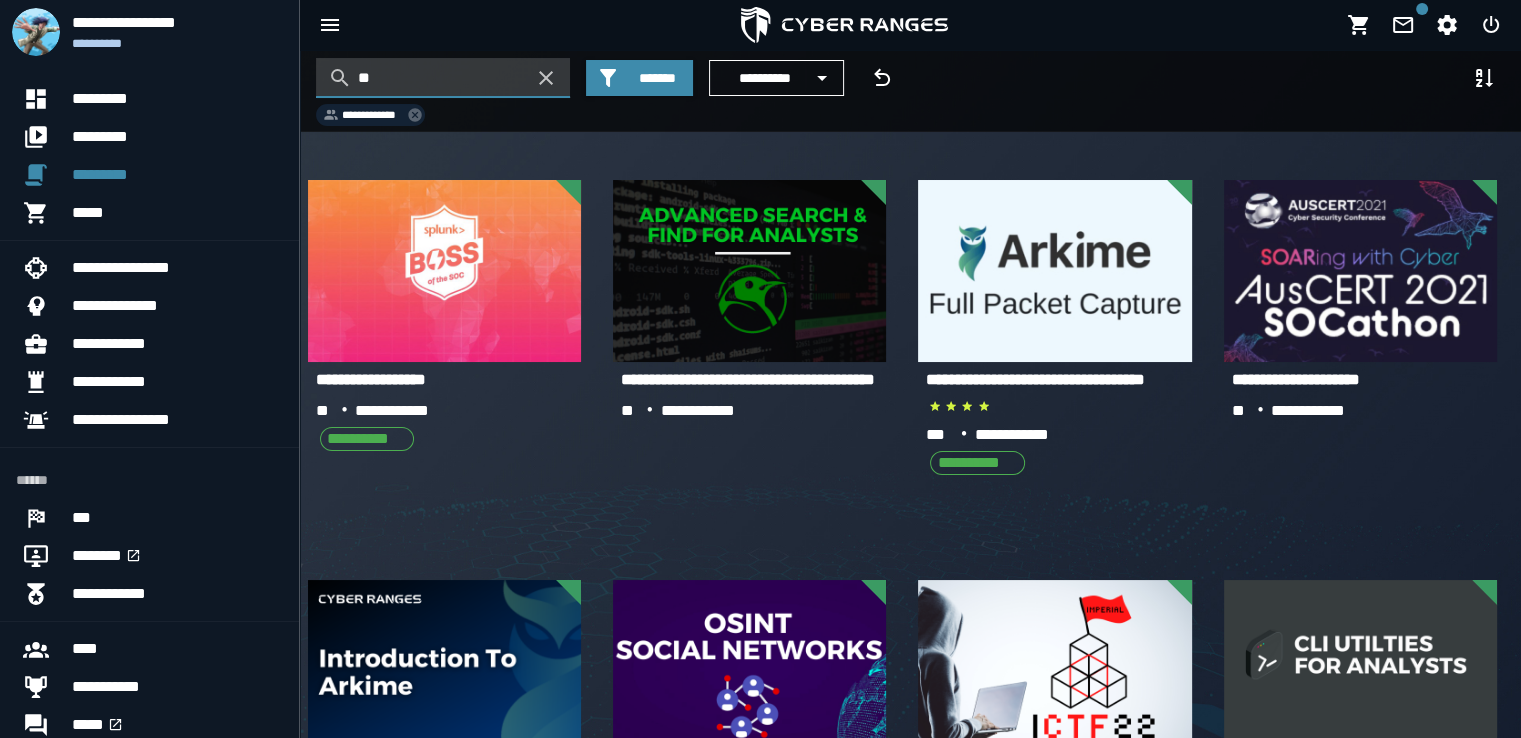 type on "*" 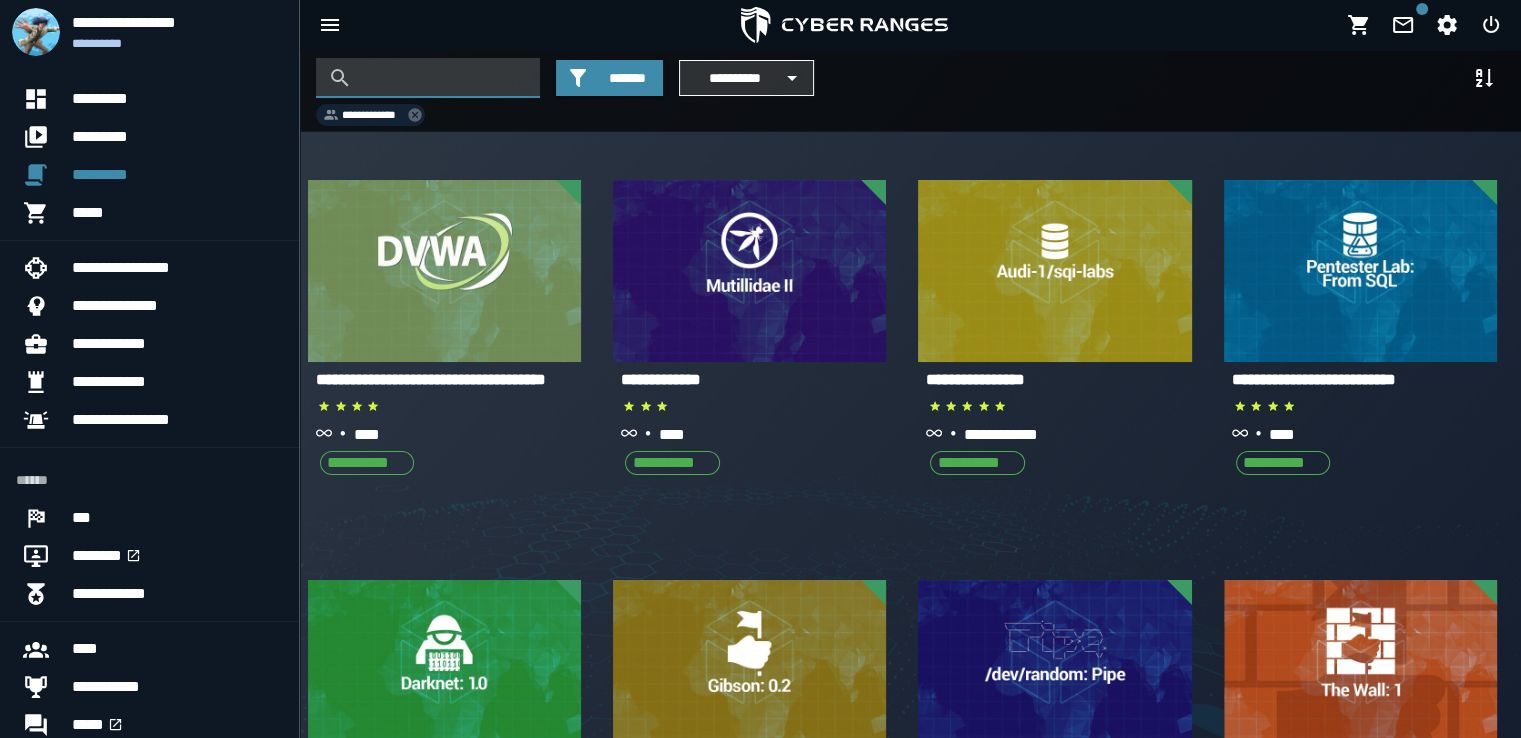 type 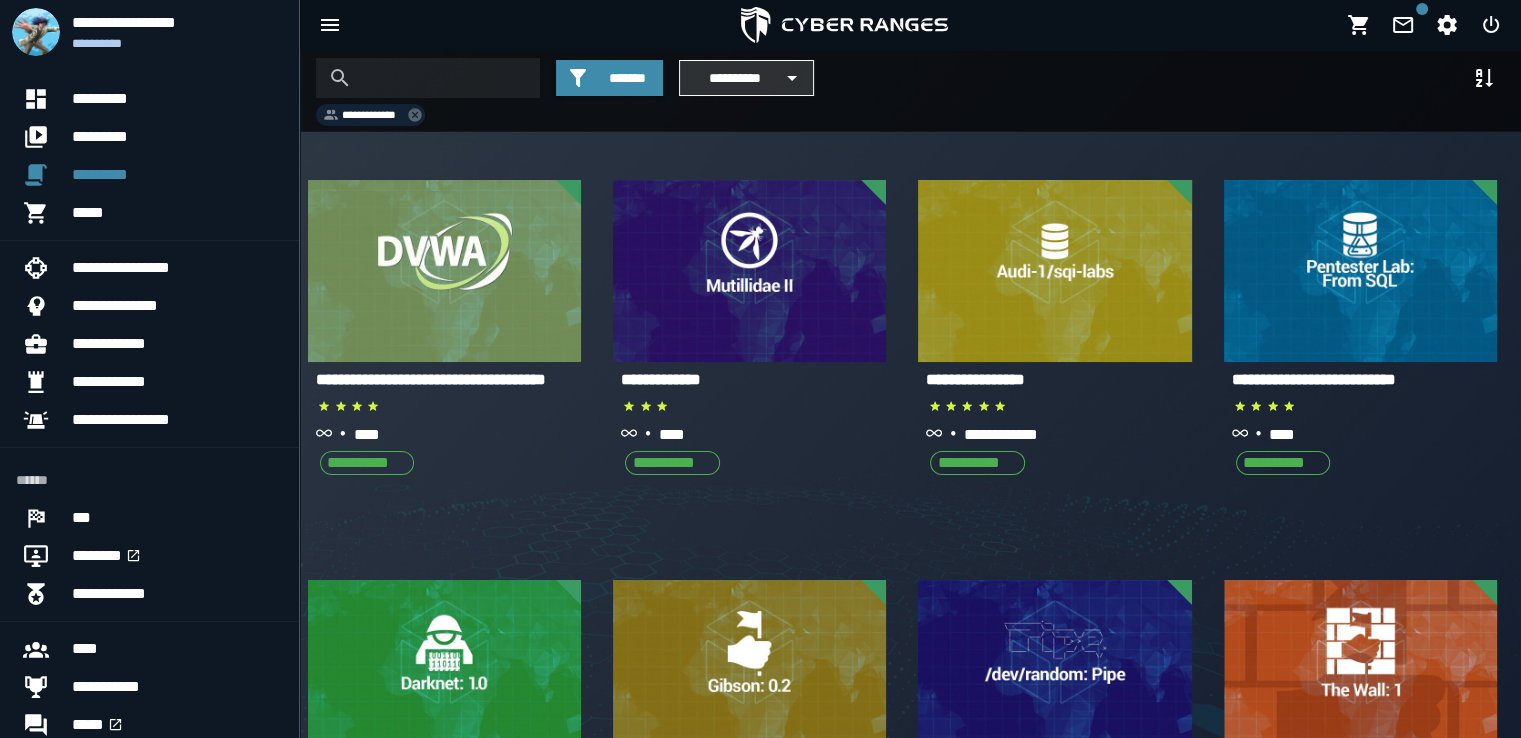 click 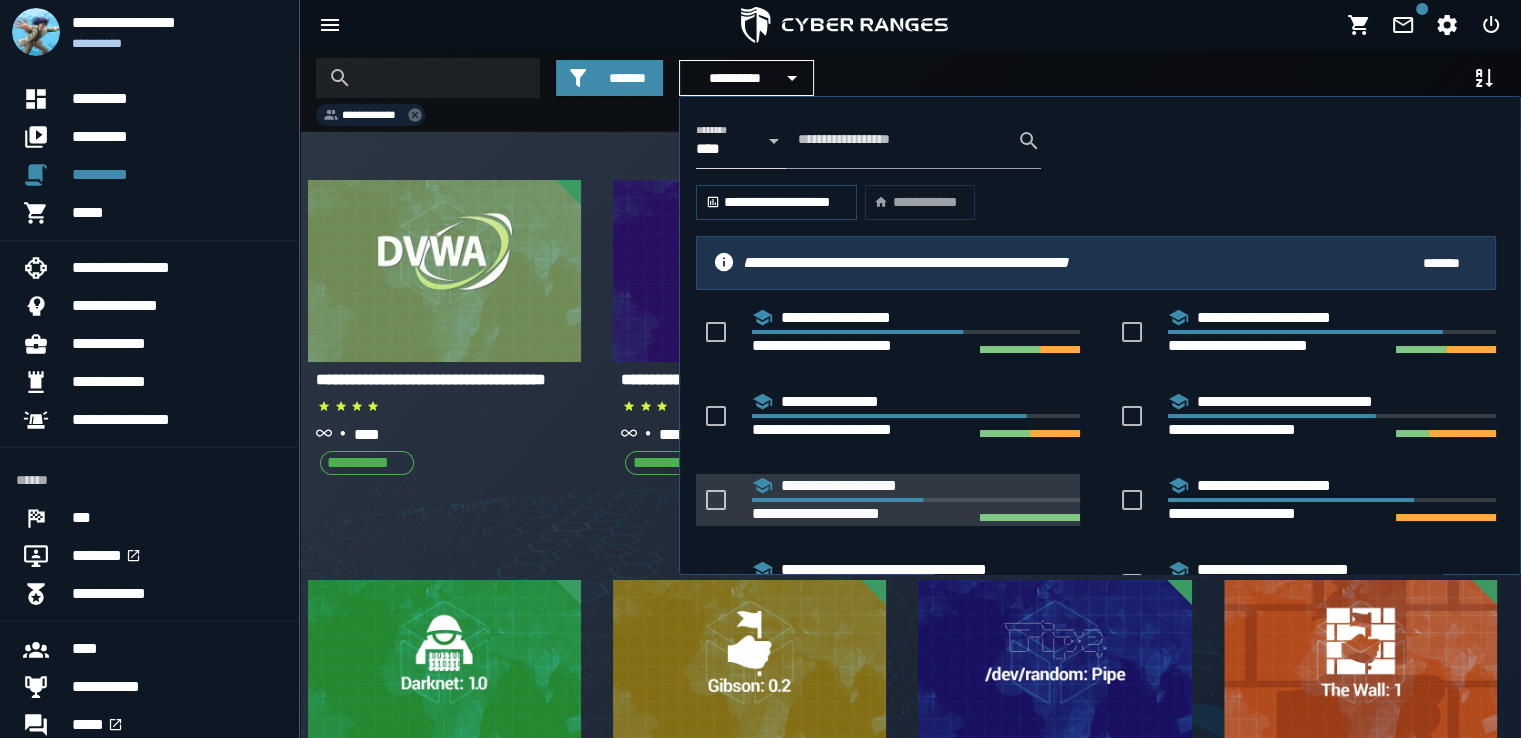 scroll, scrollTop: 217, scrollLeft: 0, axis: vertical 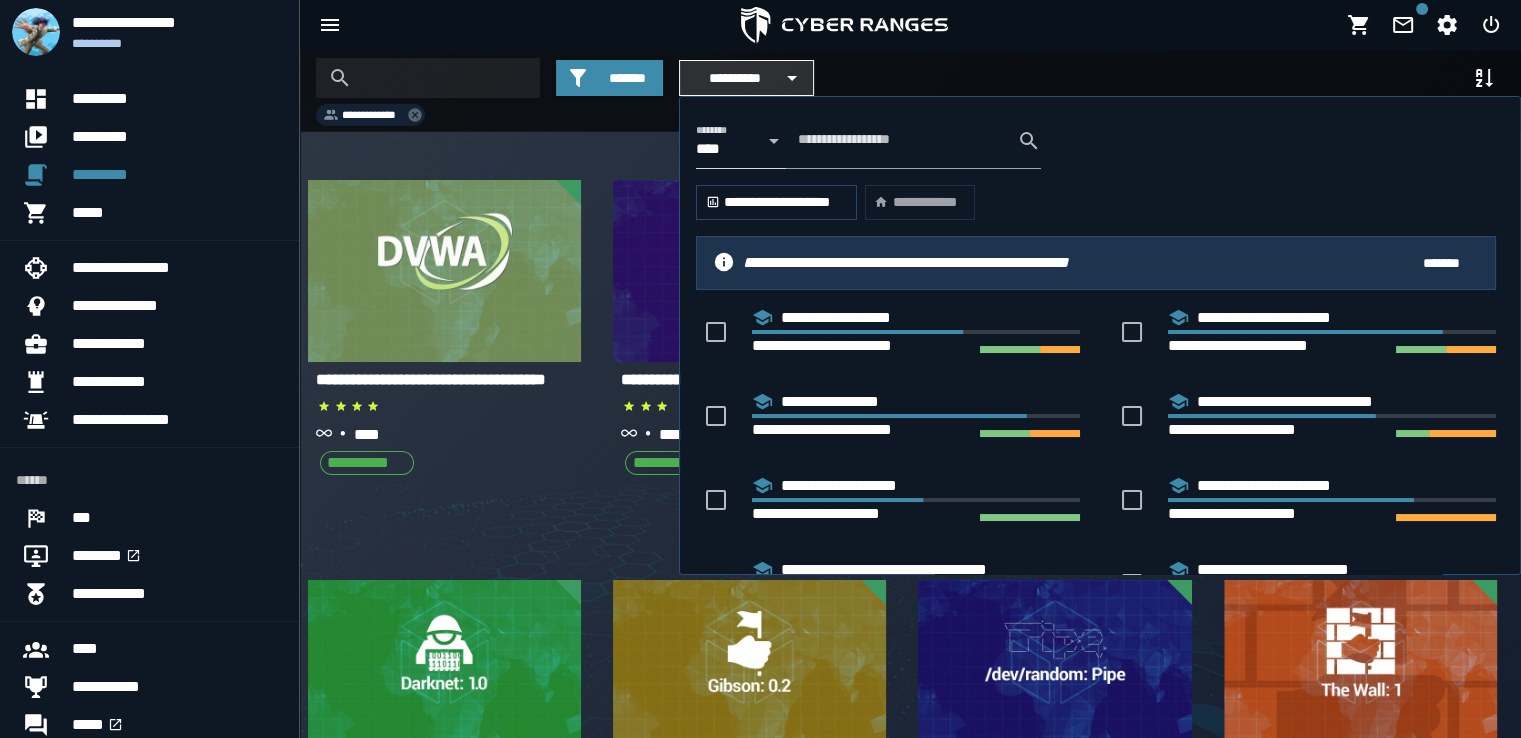 click 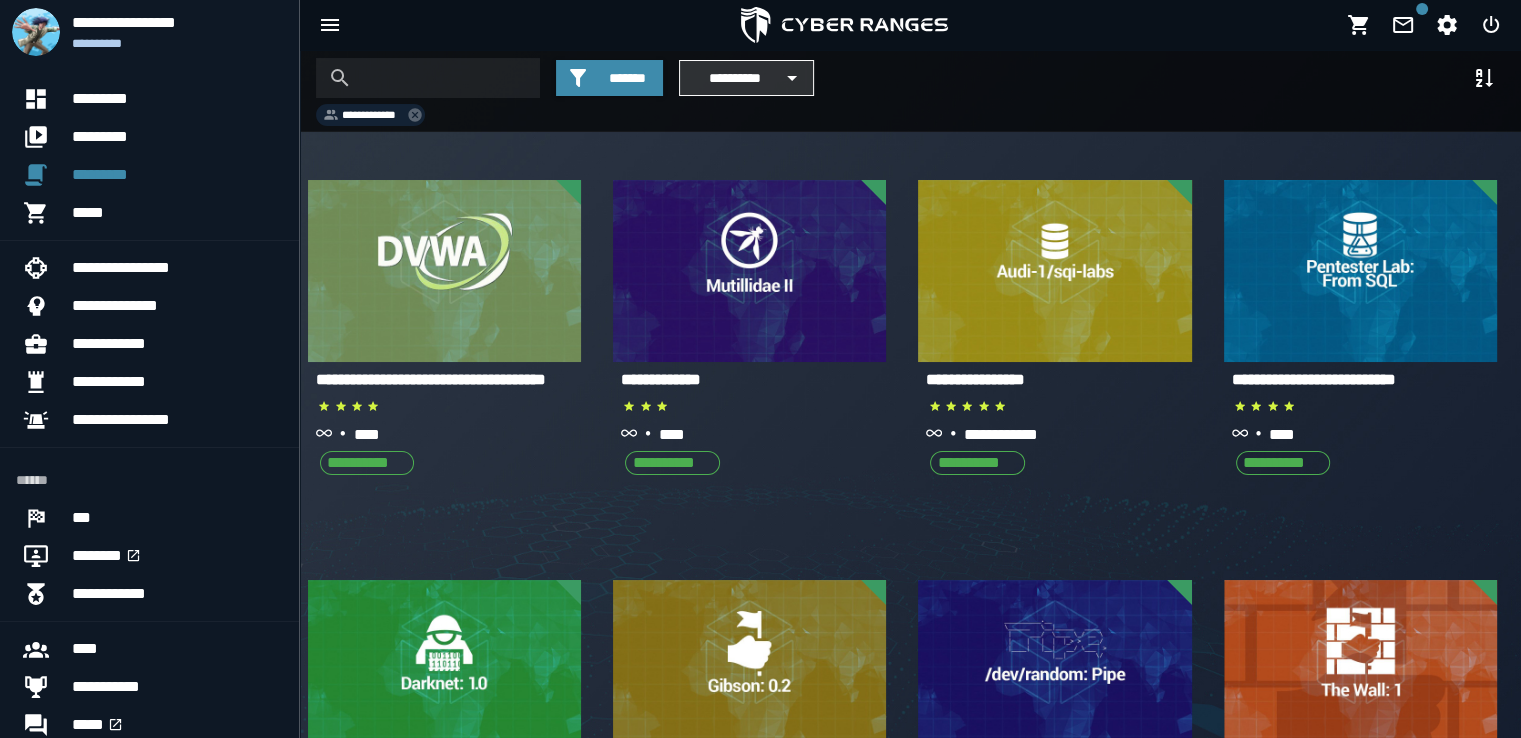 click 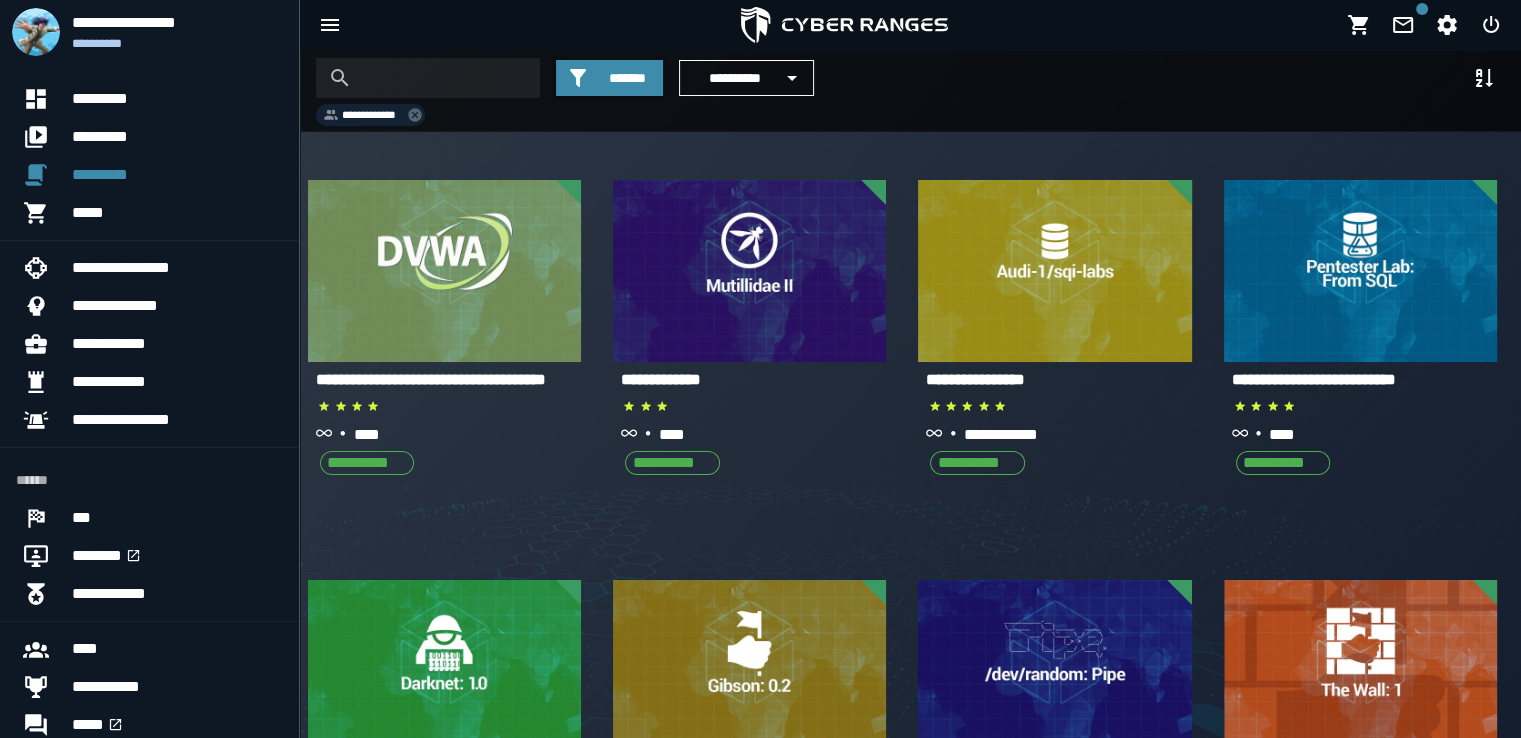 click on "**********" at bounding box center (373, 115) 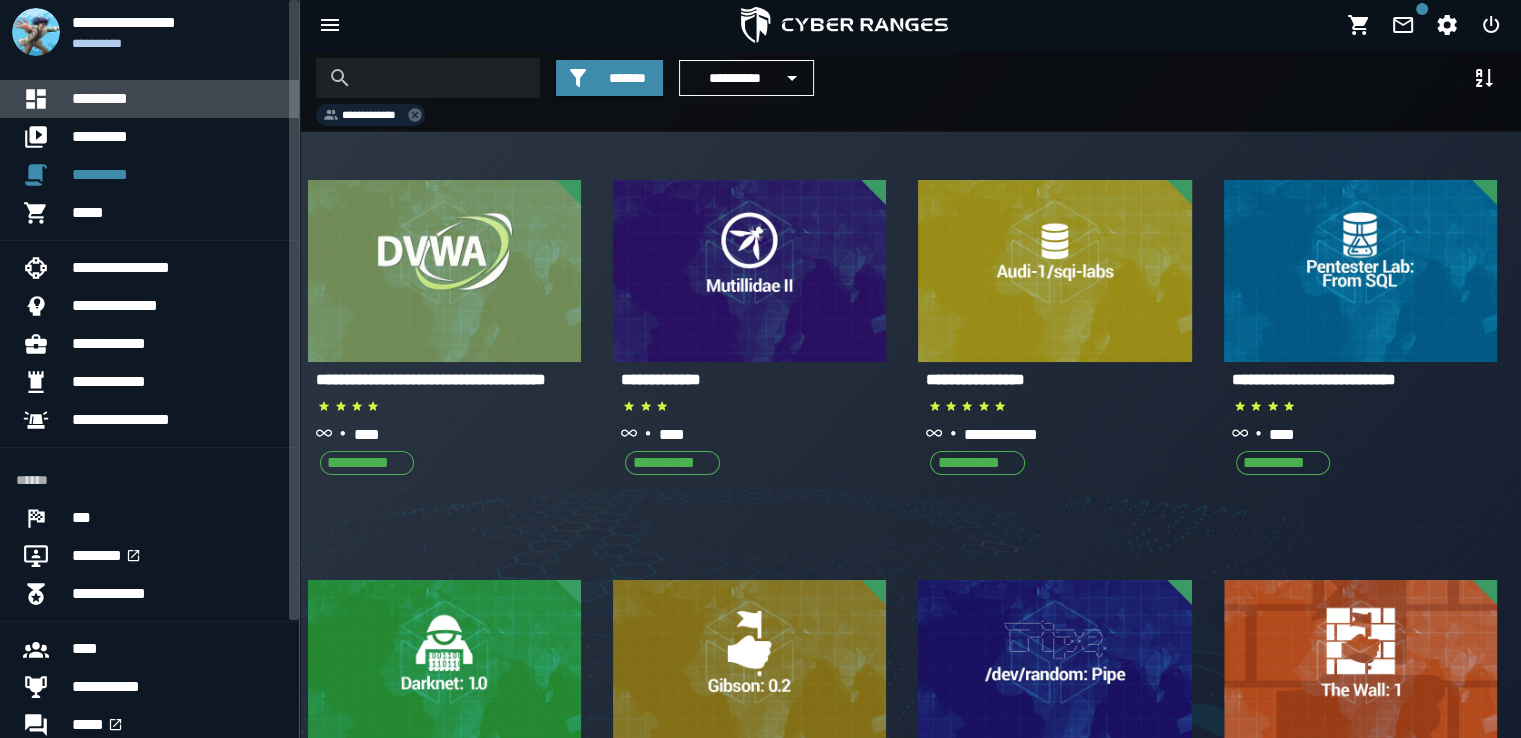click on "*********" at bounding box center [177, 99] 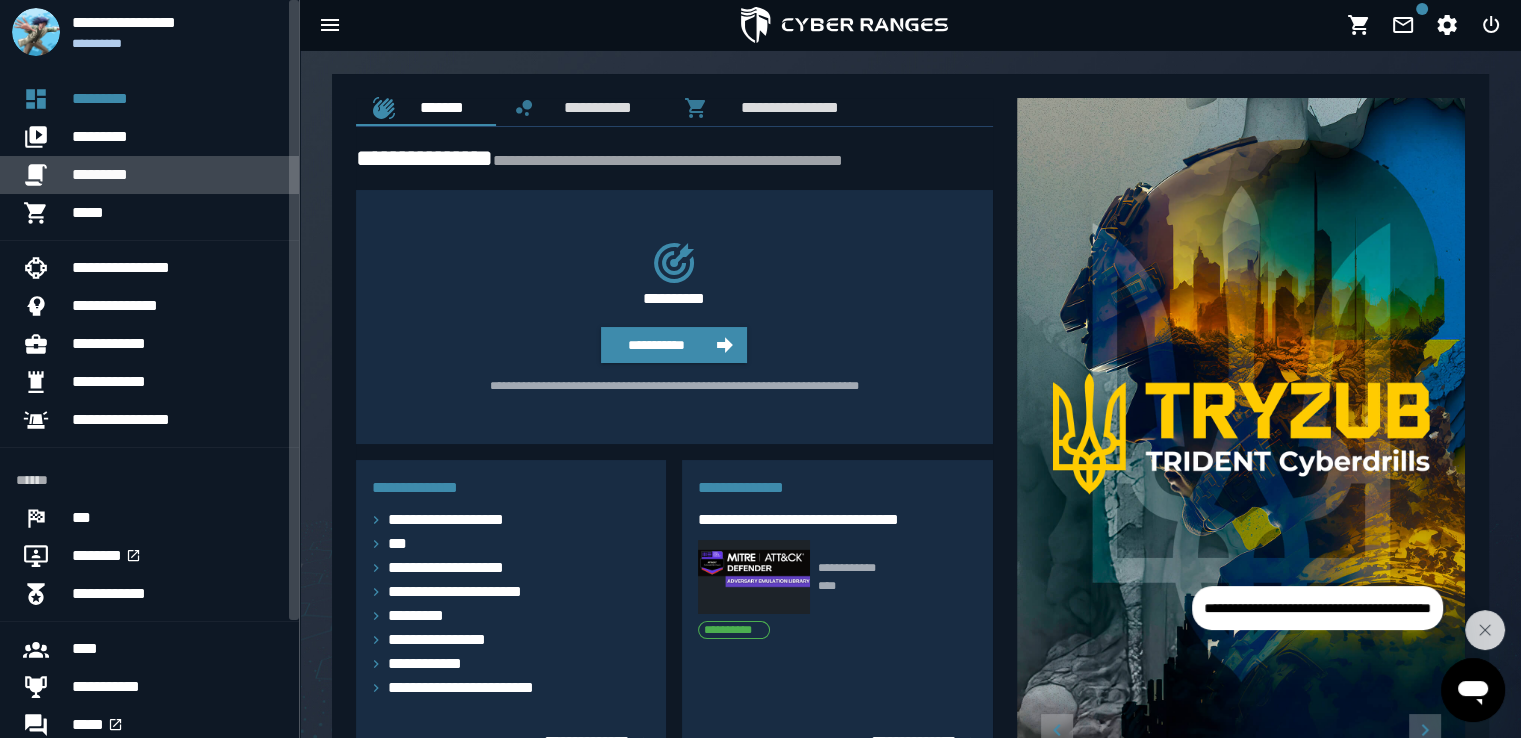 click on "*********" at bounding box center [177, 175] 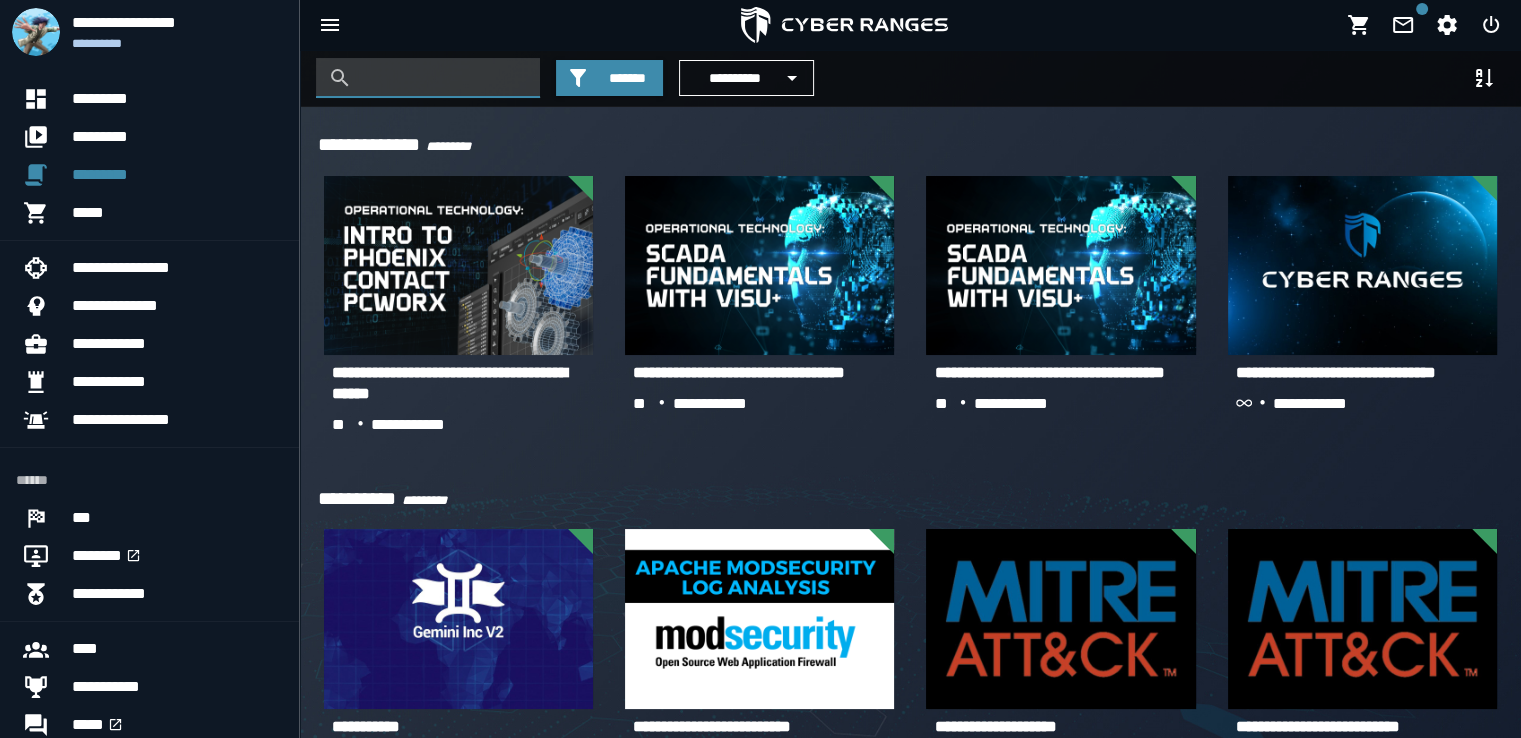 click at bounding box center (443, 78) 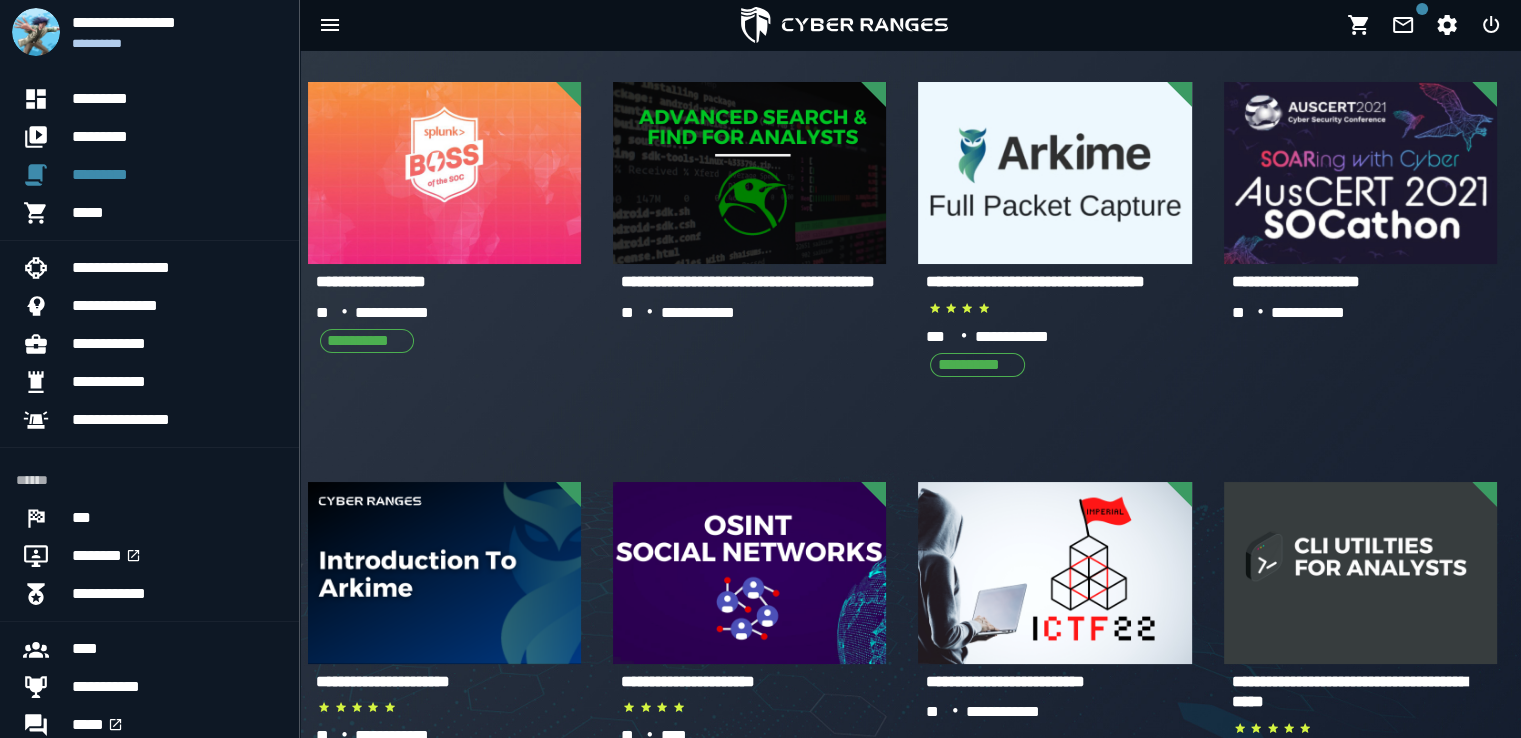 scroll, scrollTop: 0, scrollLeft: 0, axis: both 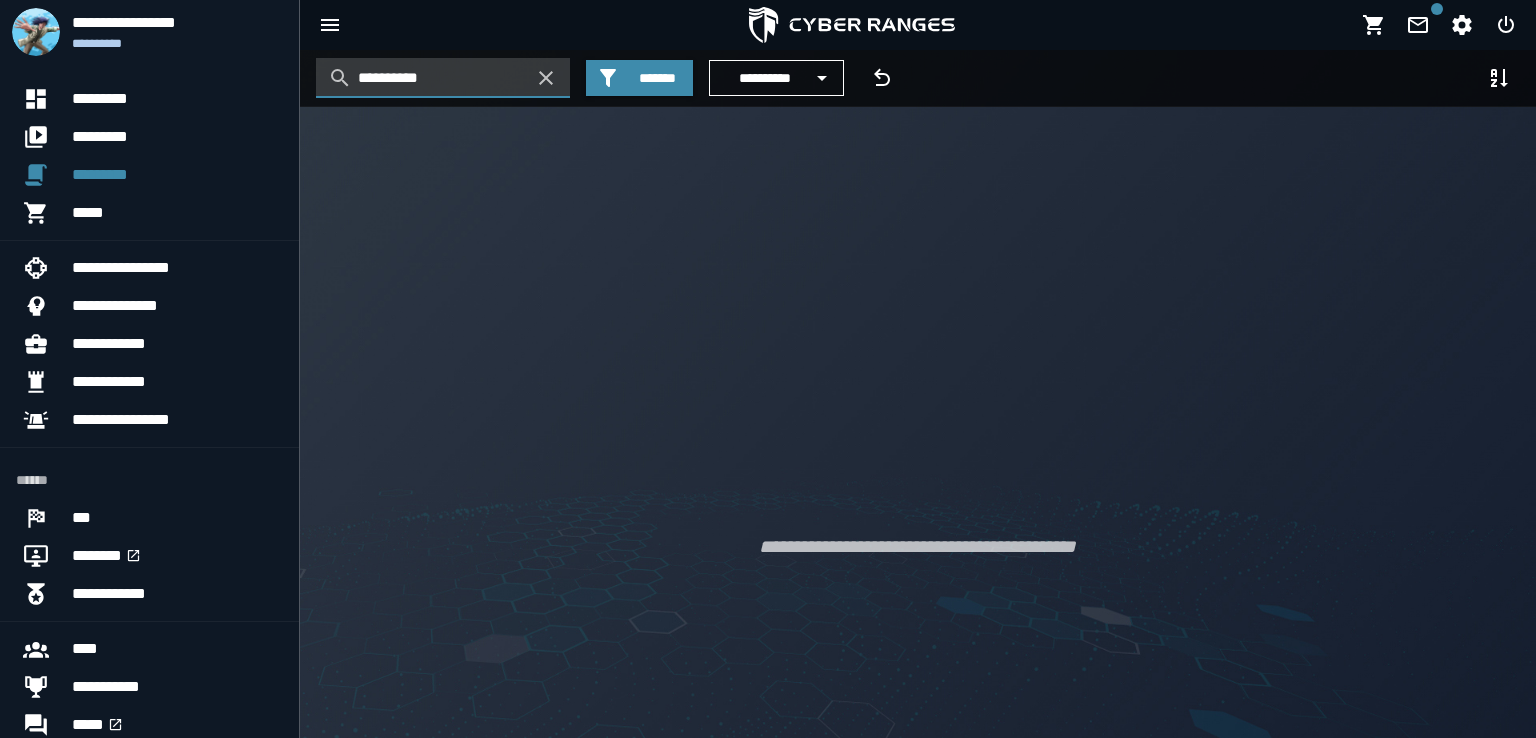 type on "**********" 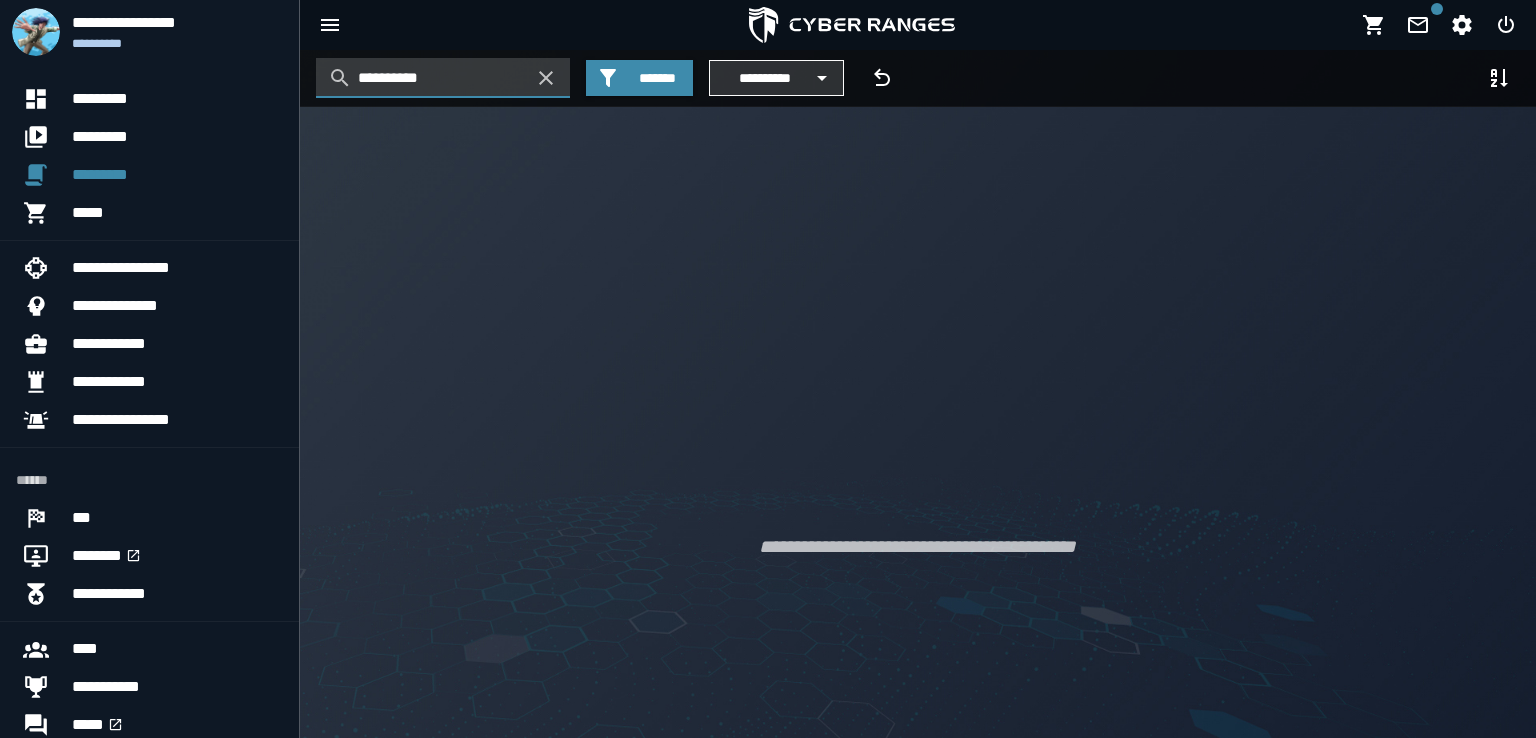 click 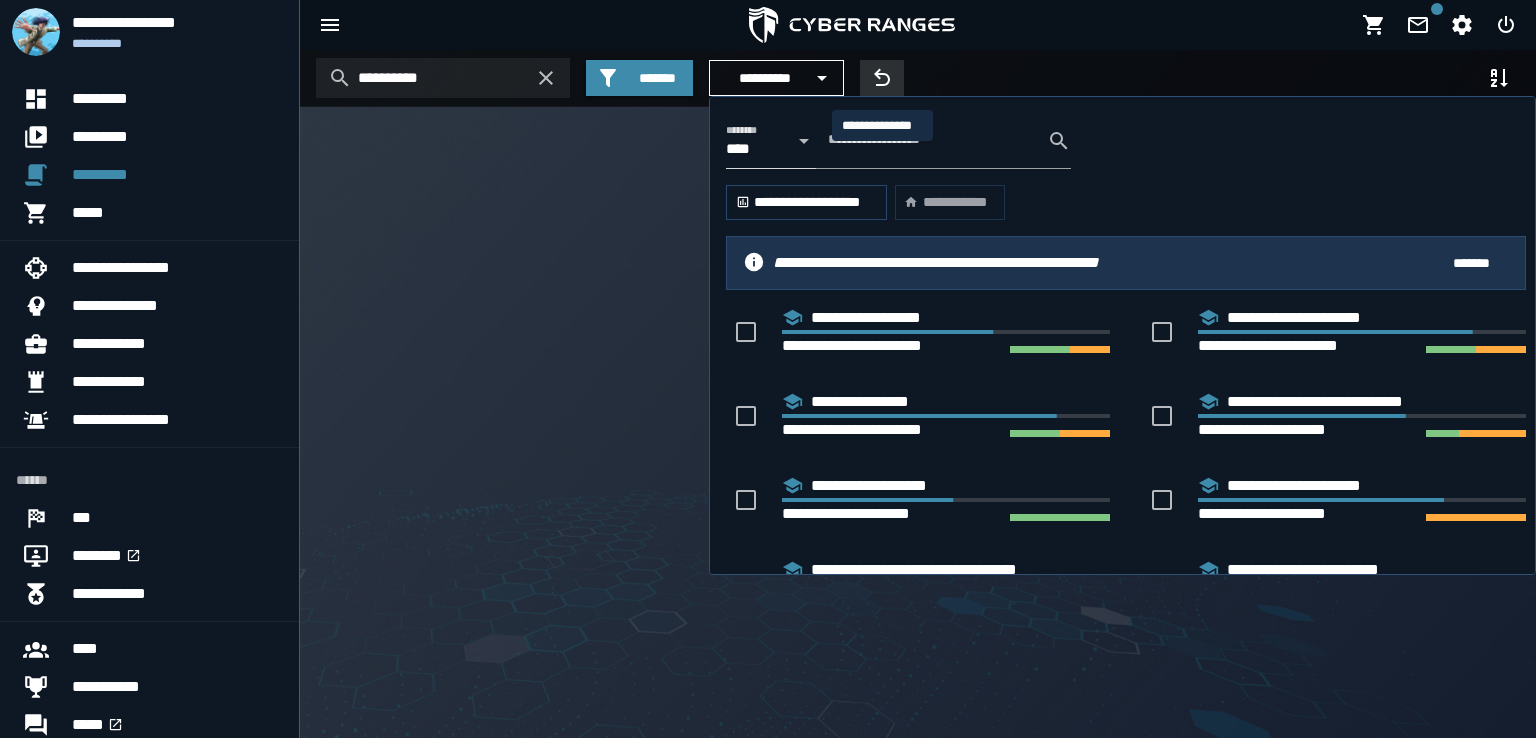 click 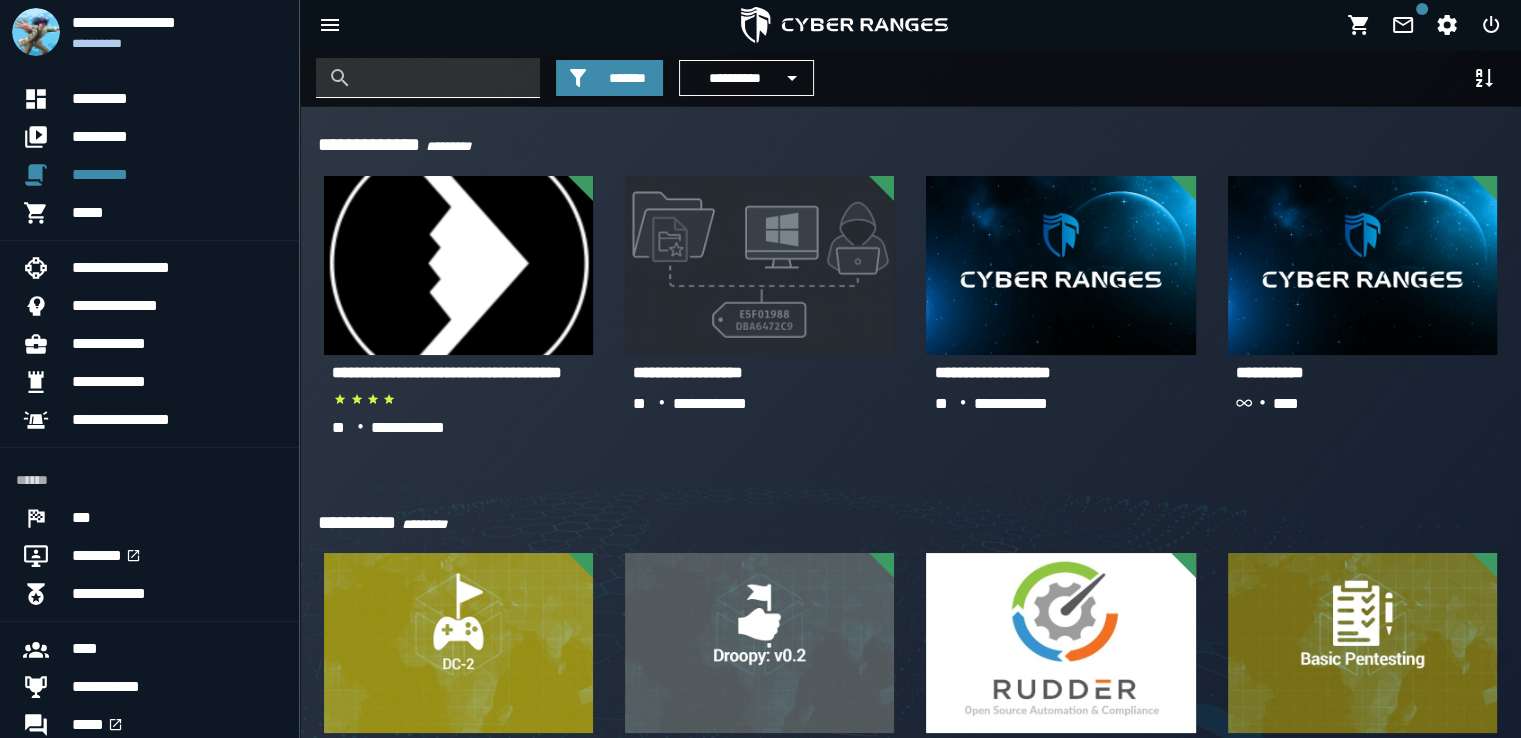 click at bounding box center [443, 78] 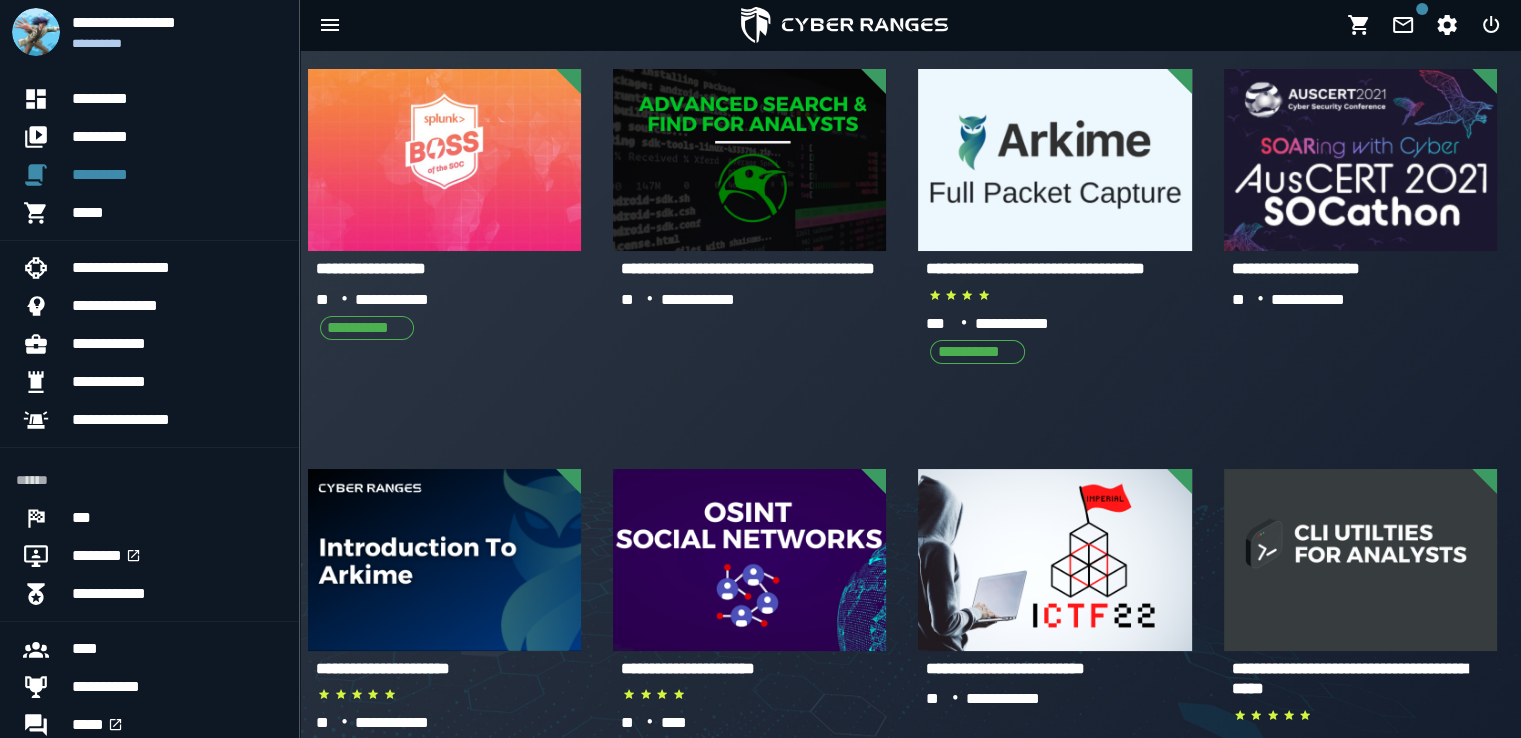 scroll, scrollTop: 0, scrollLeft: 0, axis: both 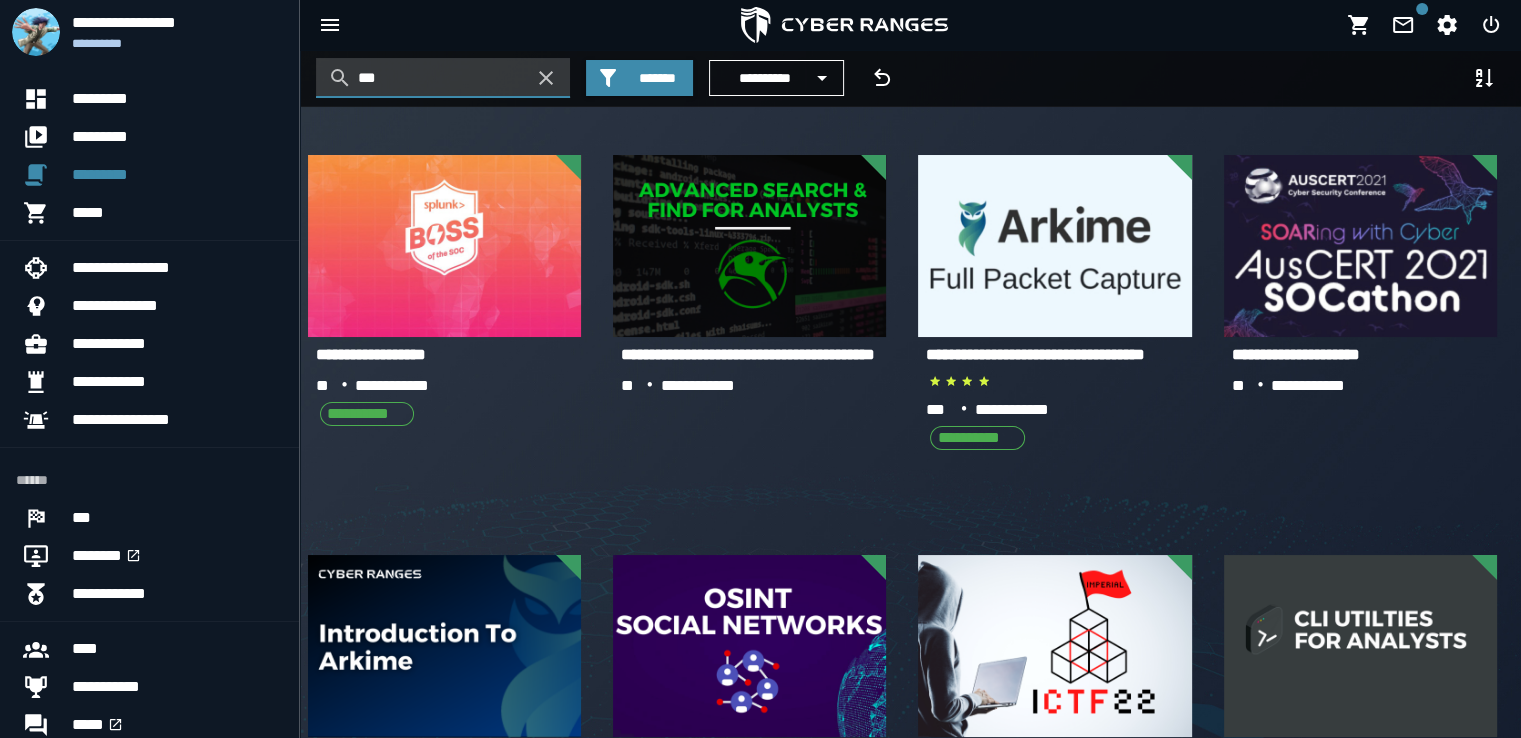 type on "***" 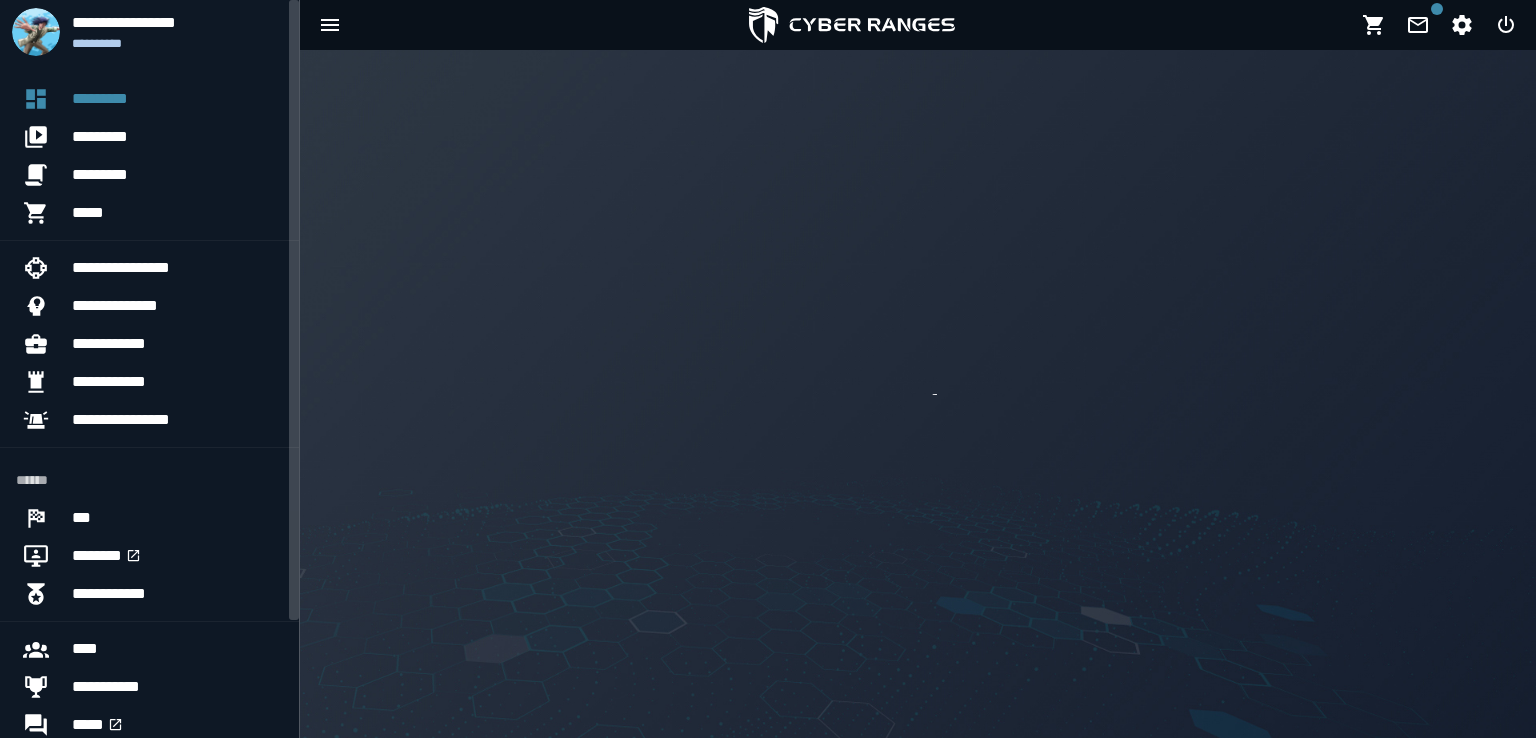 scroll, scrollTop: 0, scrollLeft: 0, axis: both 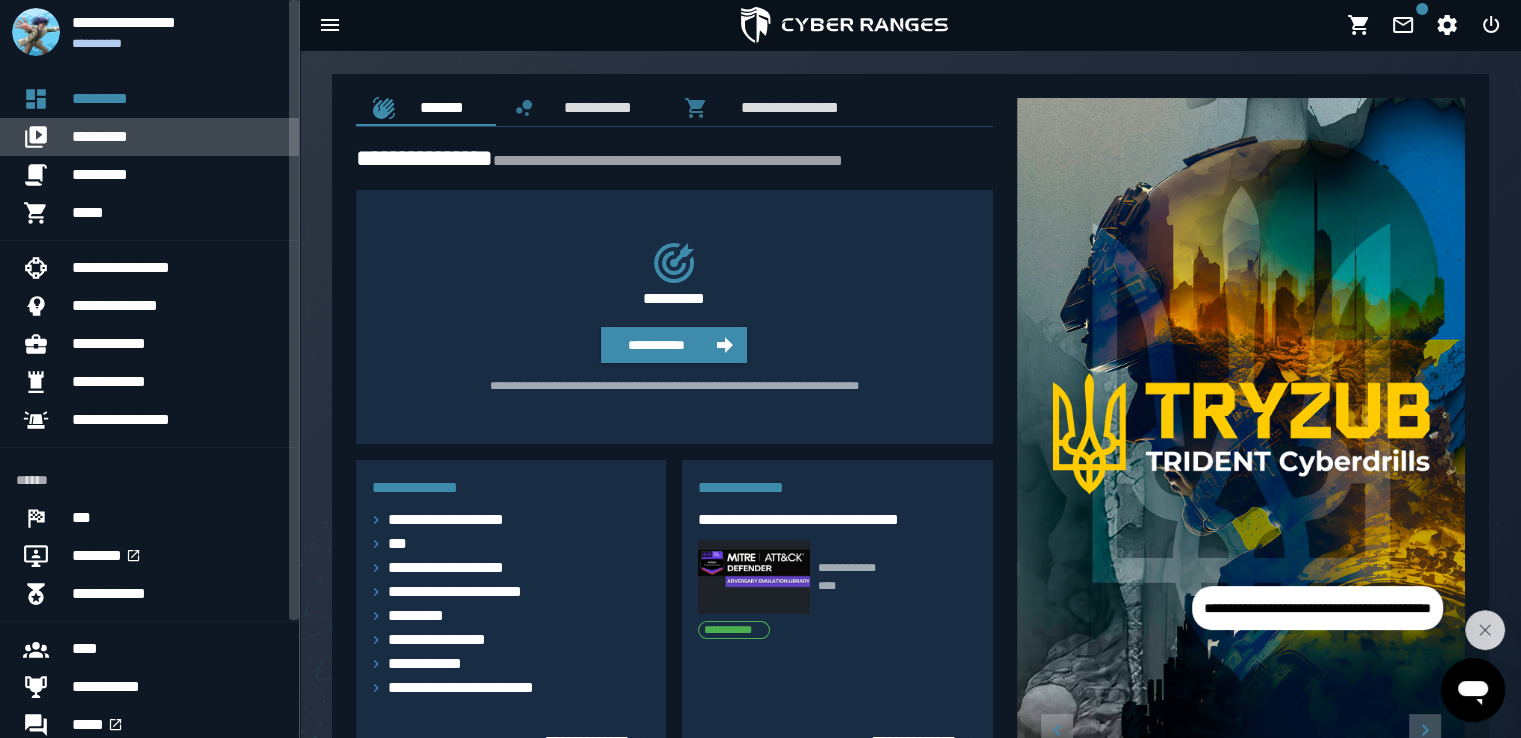 click on "*********" at bounding box center [177, 137] 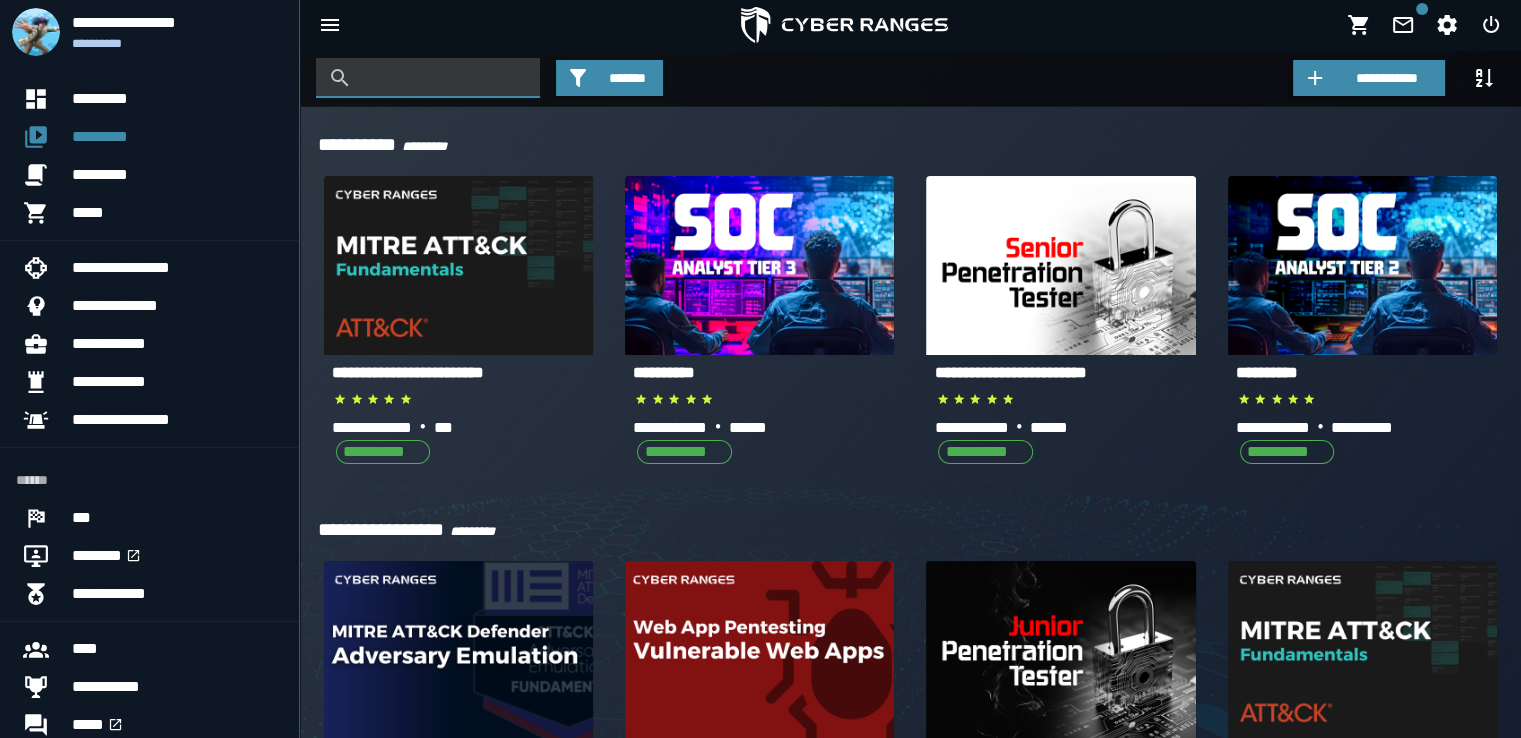 click at bounding box center (443, 78) 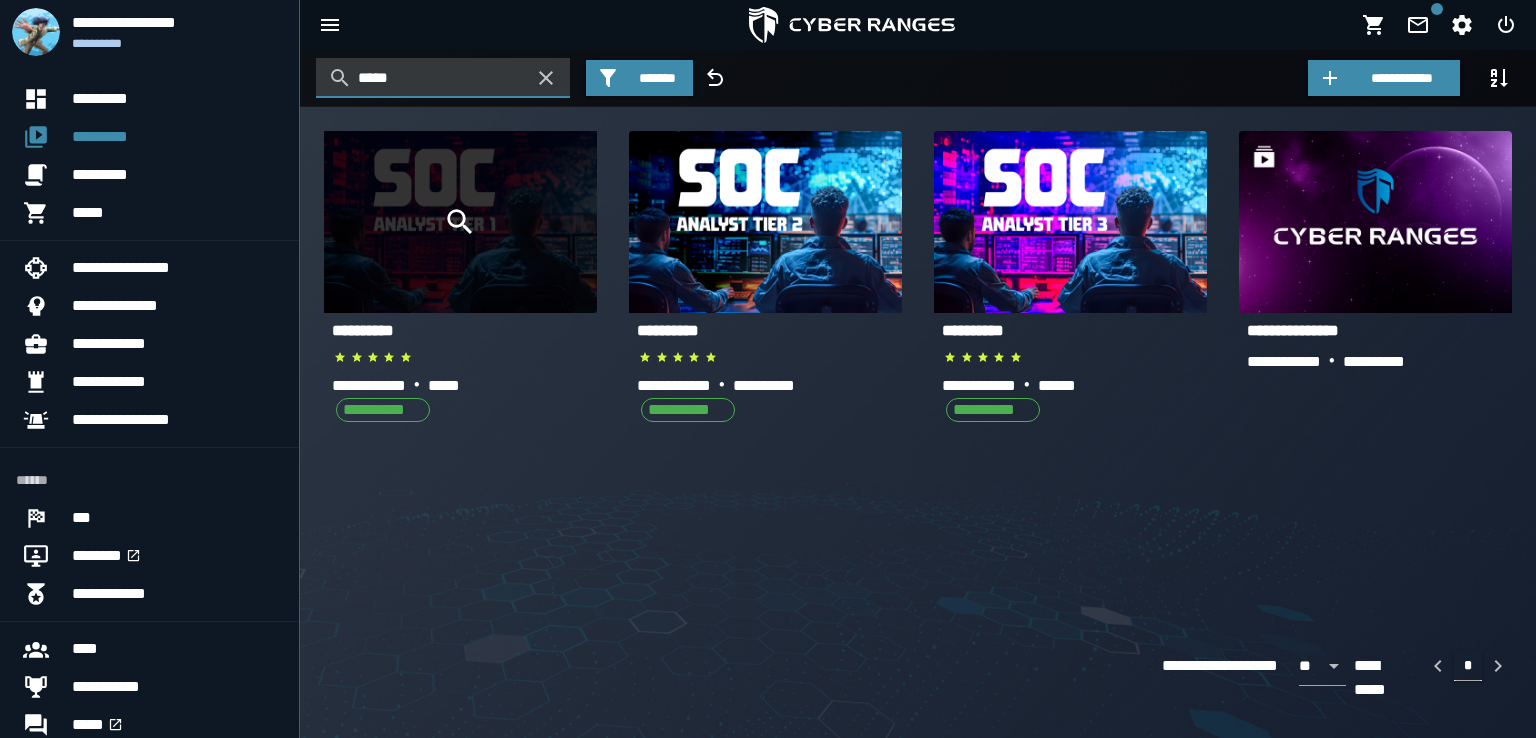 type on "*****" 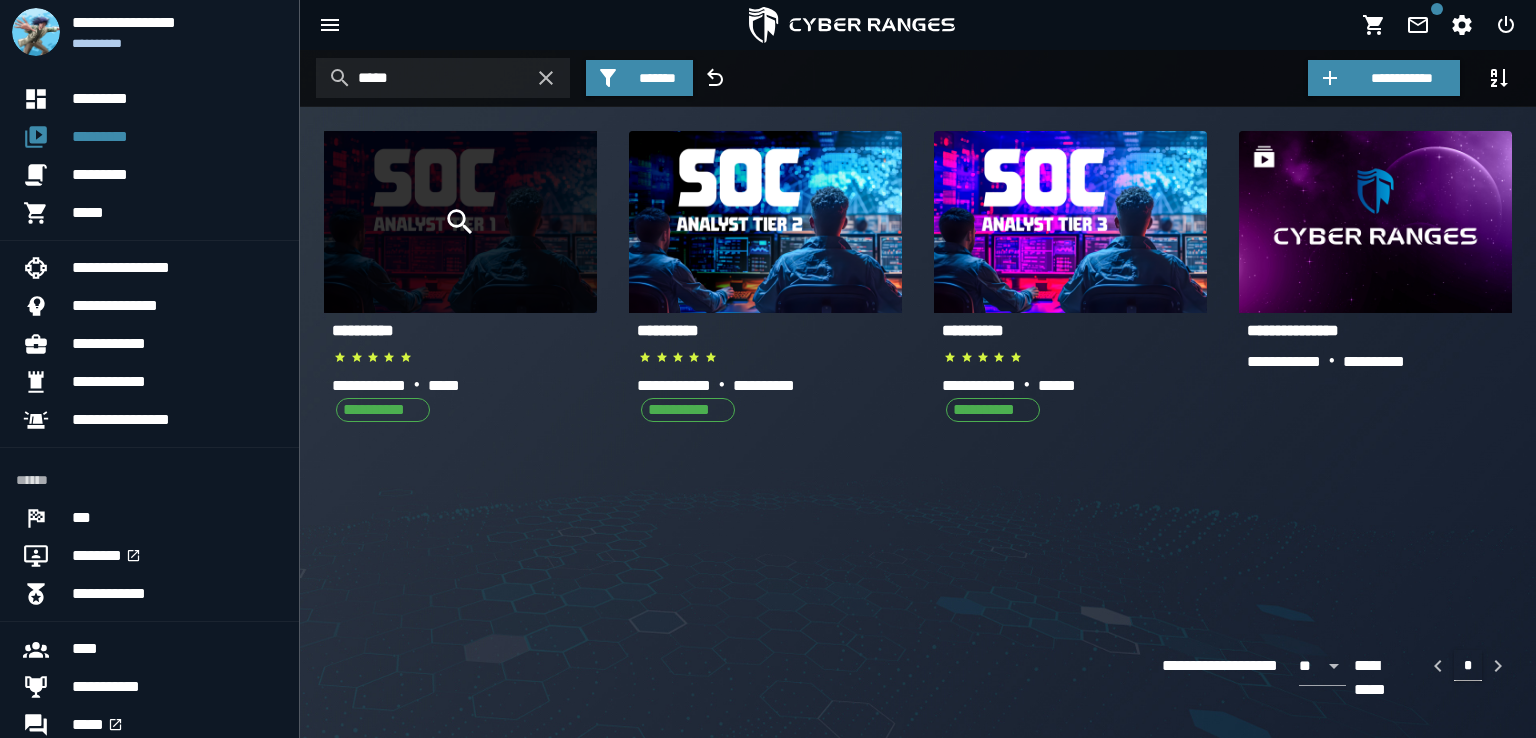 click 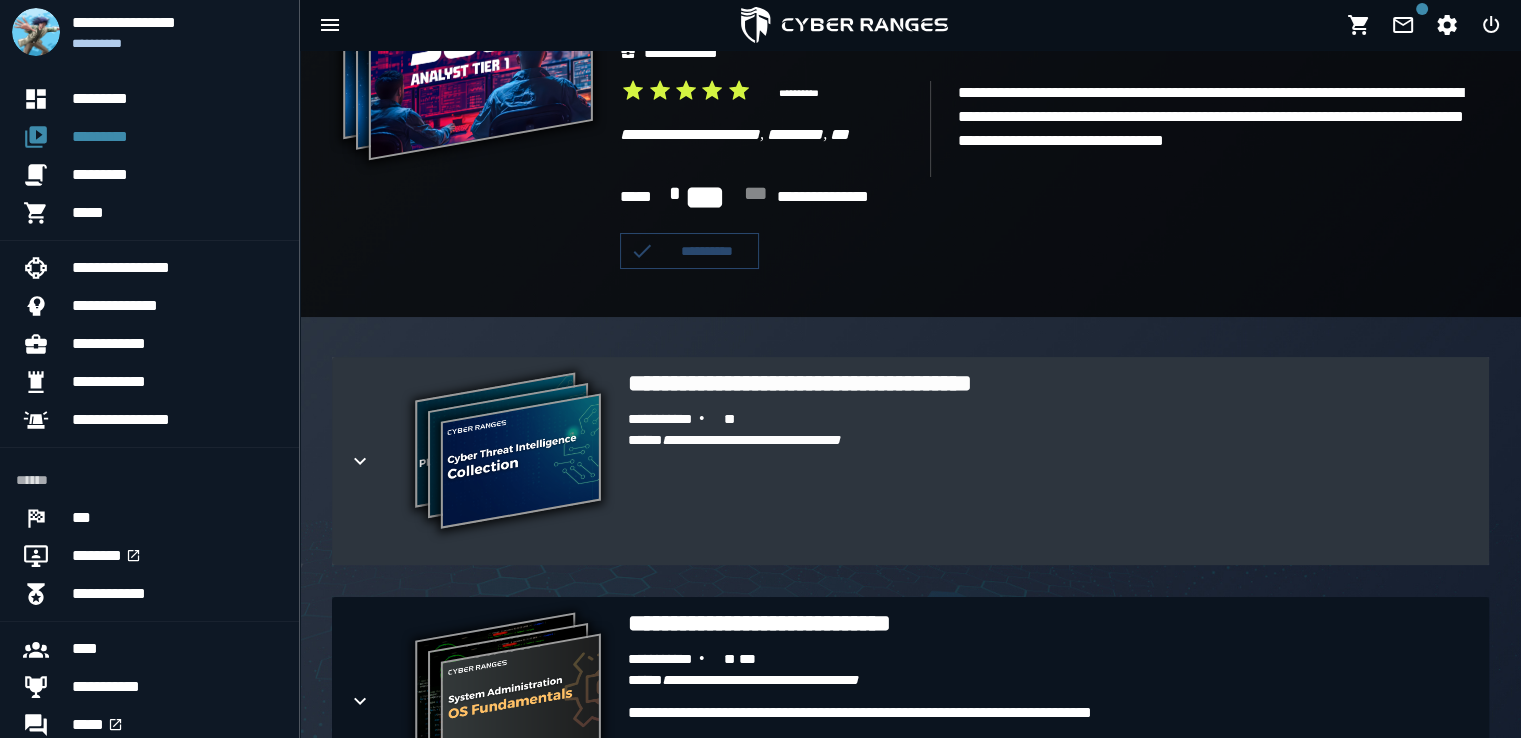 scroll, scrollTop: 213, scrollLeft: 0, axis: vertical 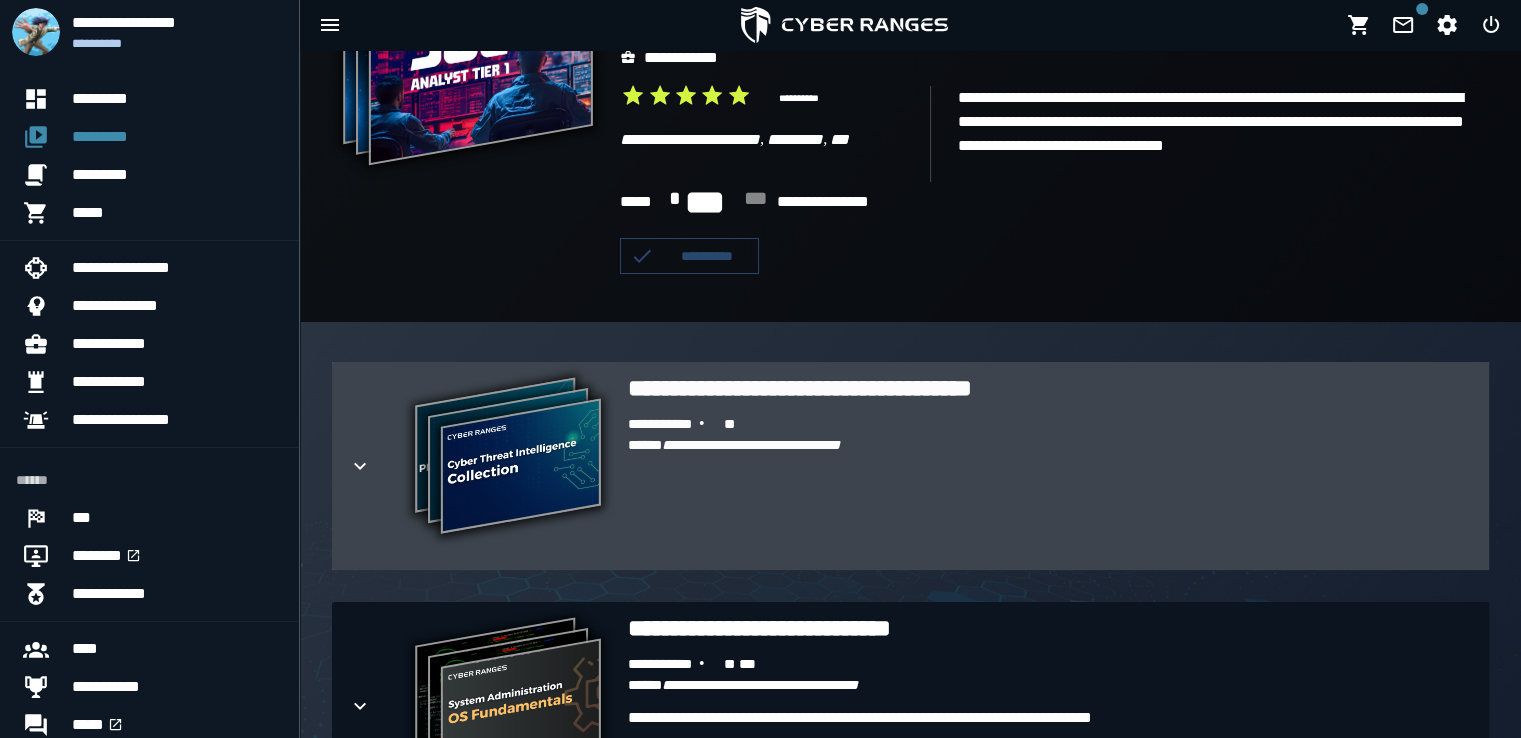 click 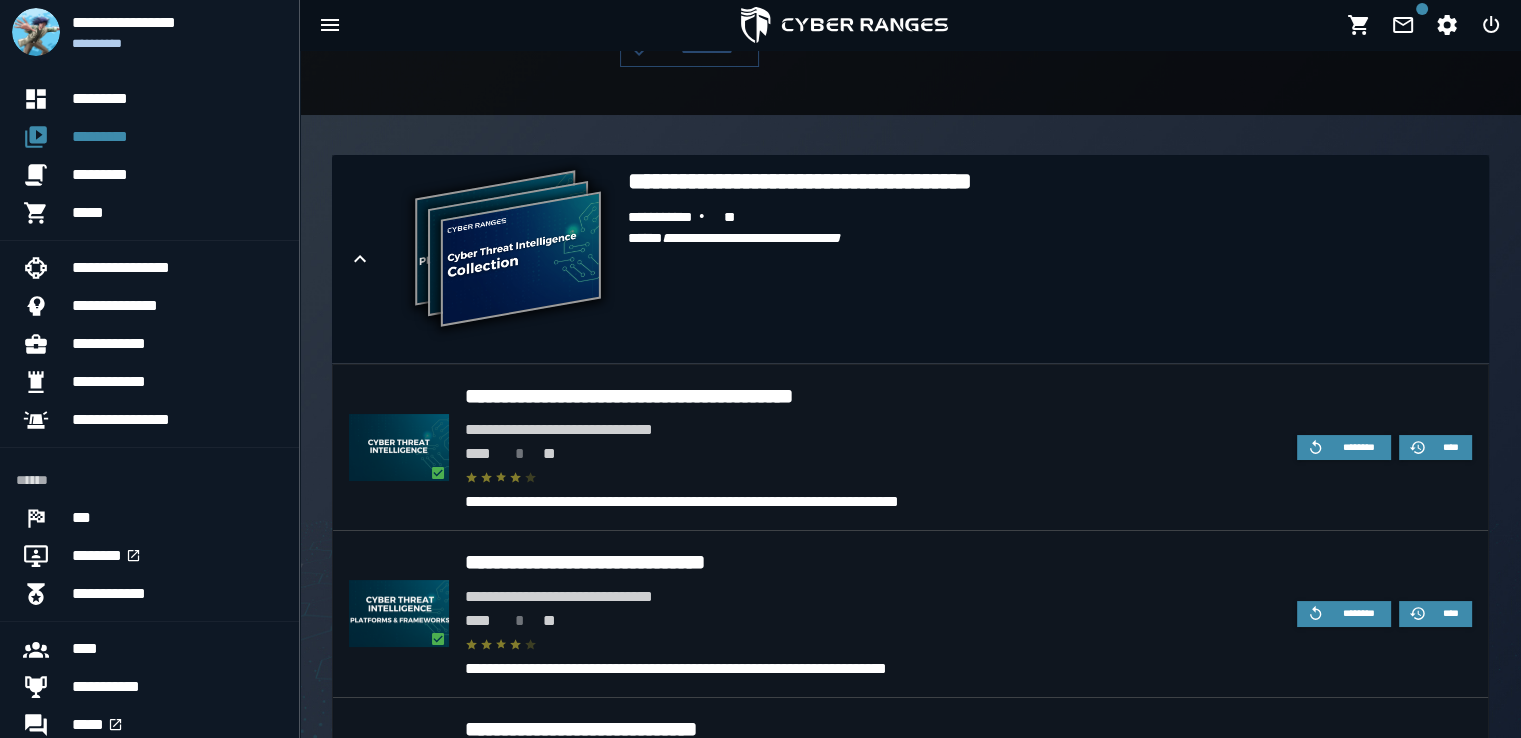scroll, scrollTop: 644, scrollLeft: 0, axis: vertical 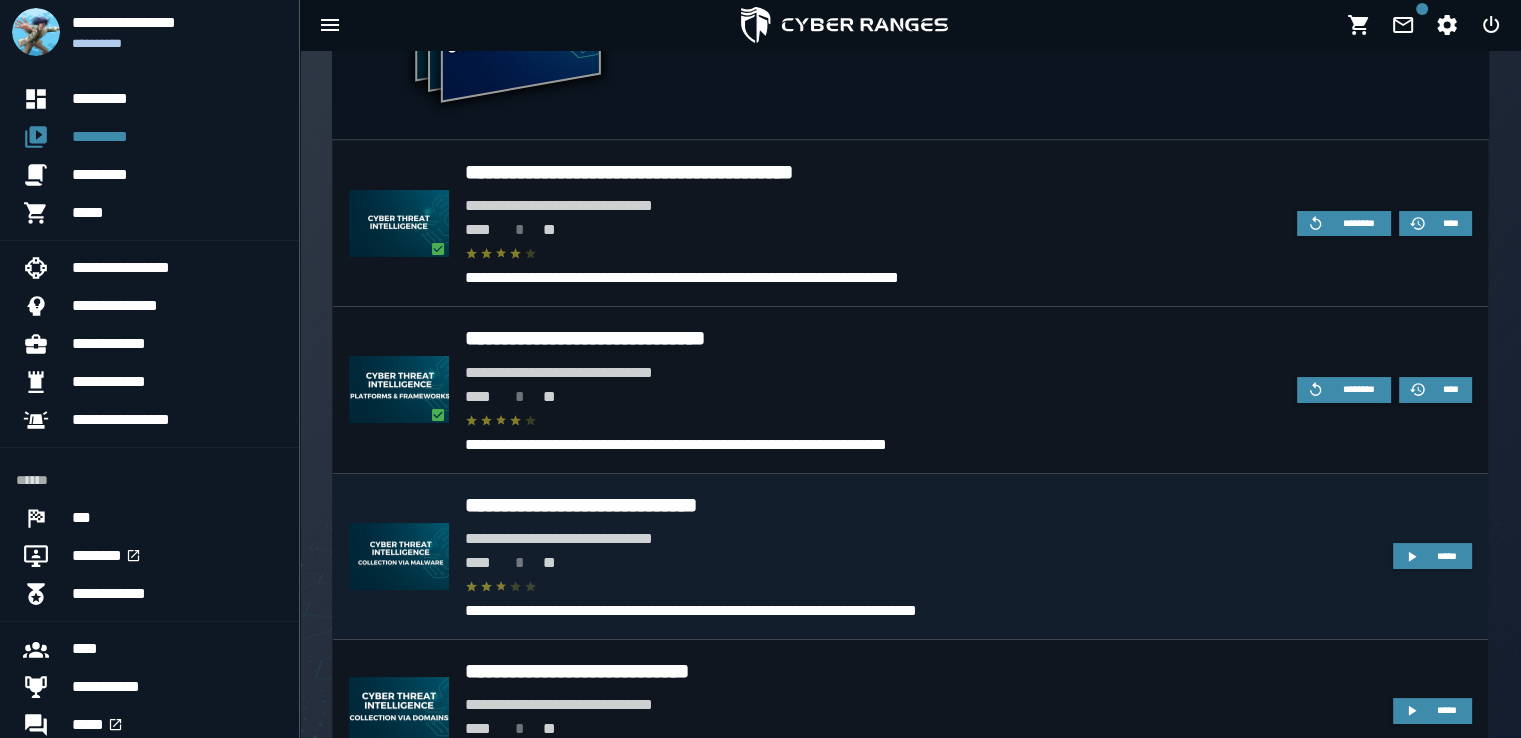 click on "**********" at bounding box center [921, 505] 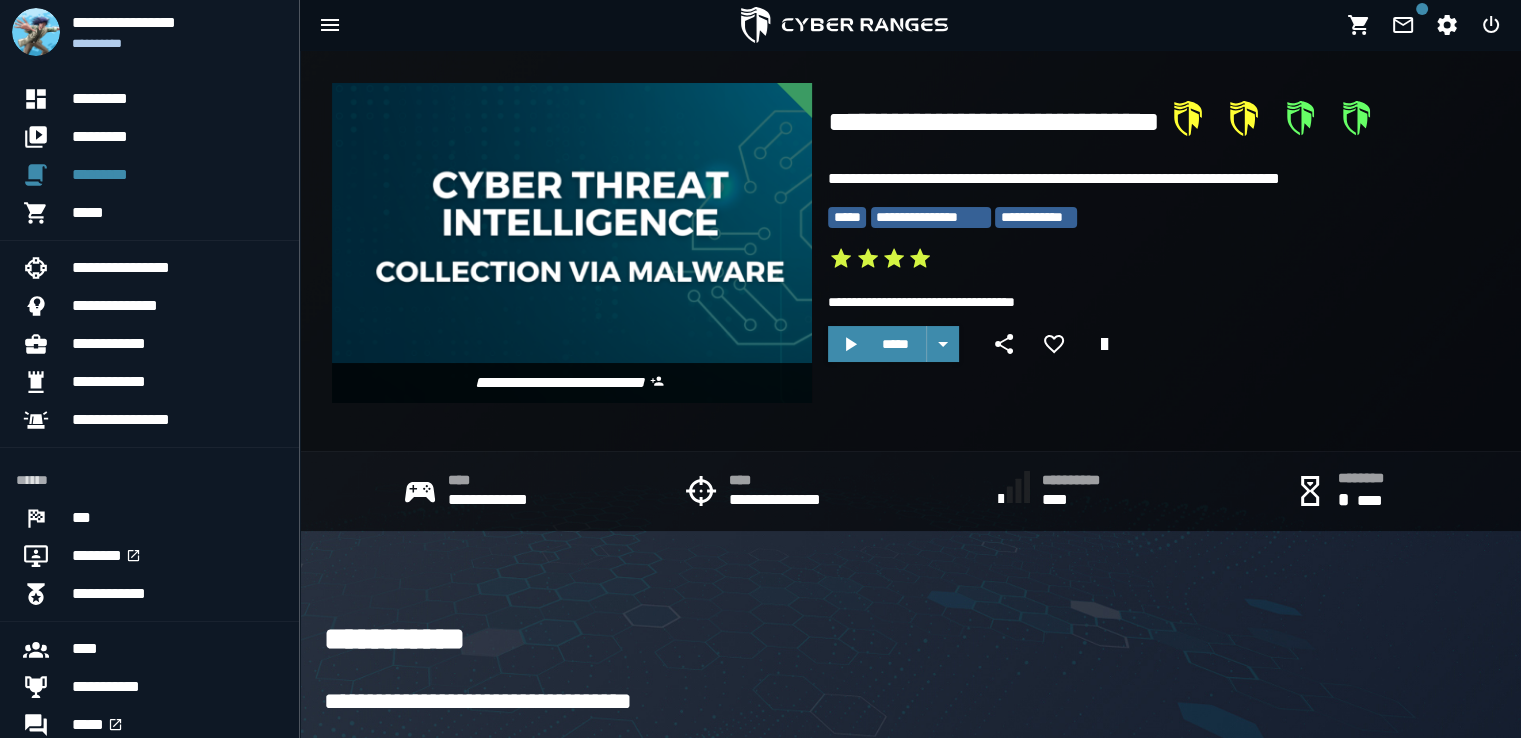 scroll, scrollTop: 0, scrollLeft: 0, axis: both 